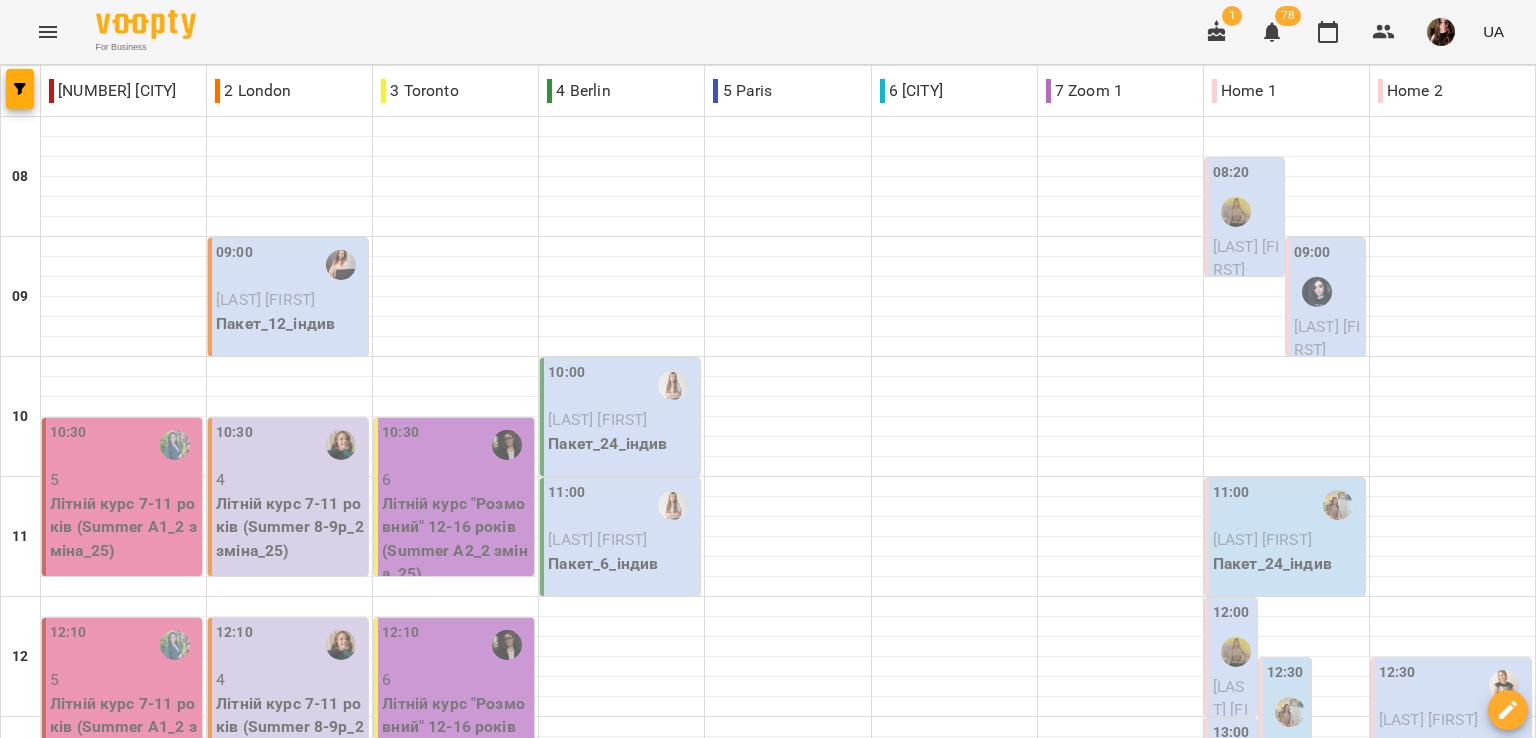 scroll, scrollTop: 0, scrollLeft: 0, axis: both 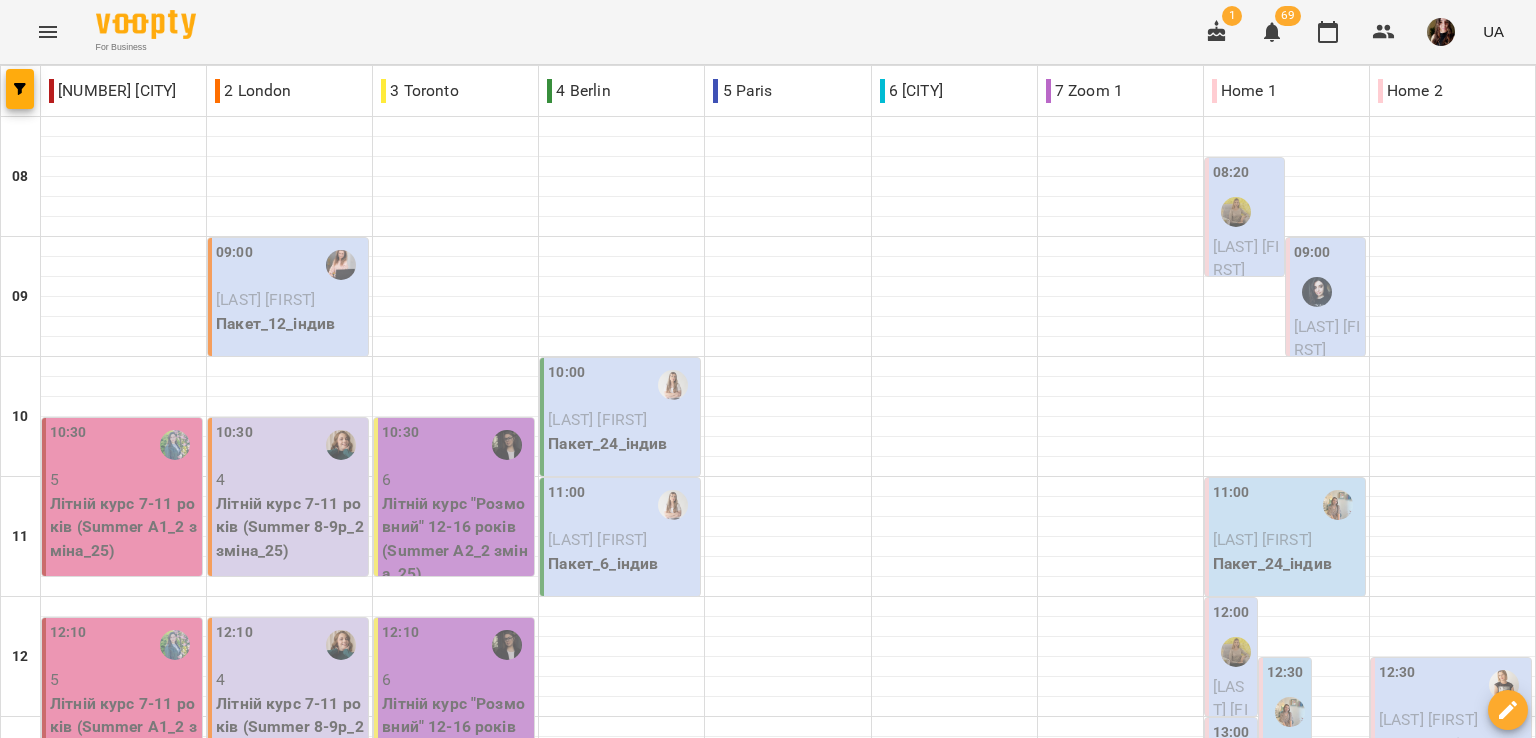 click on "For Business 1 69 UA" at bounding box center [768, 32] 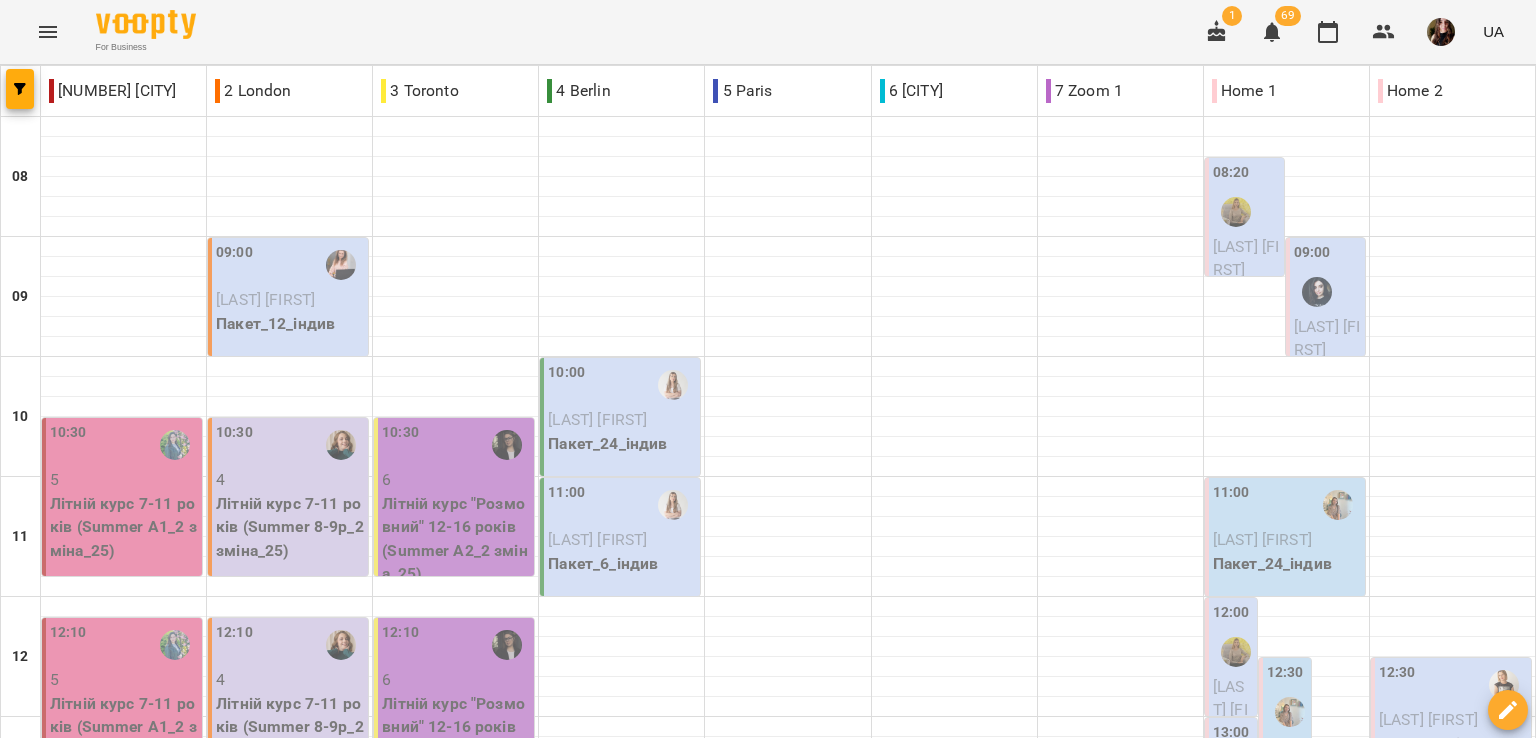 scroll, scrollTop: 1072, scrollLeft: 0, axis: vertical 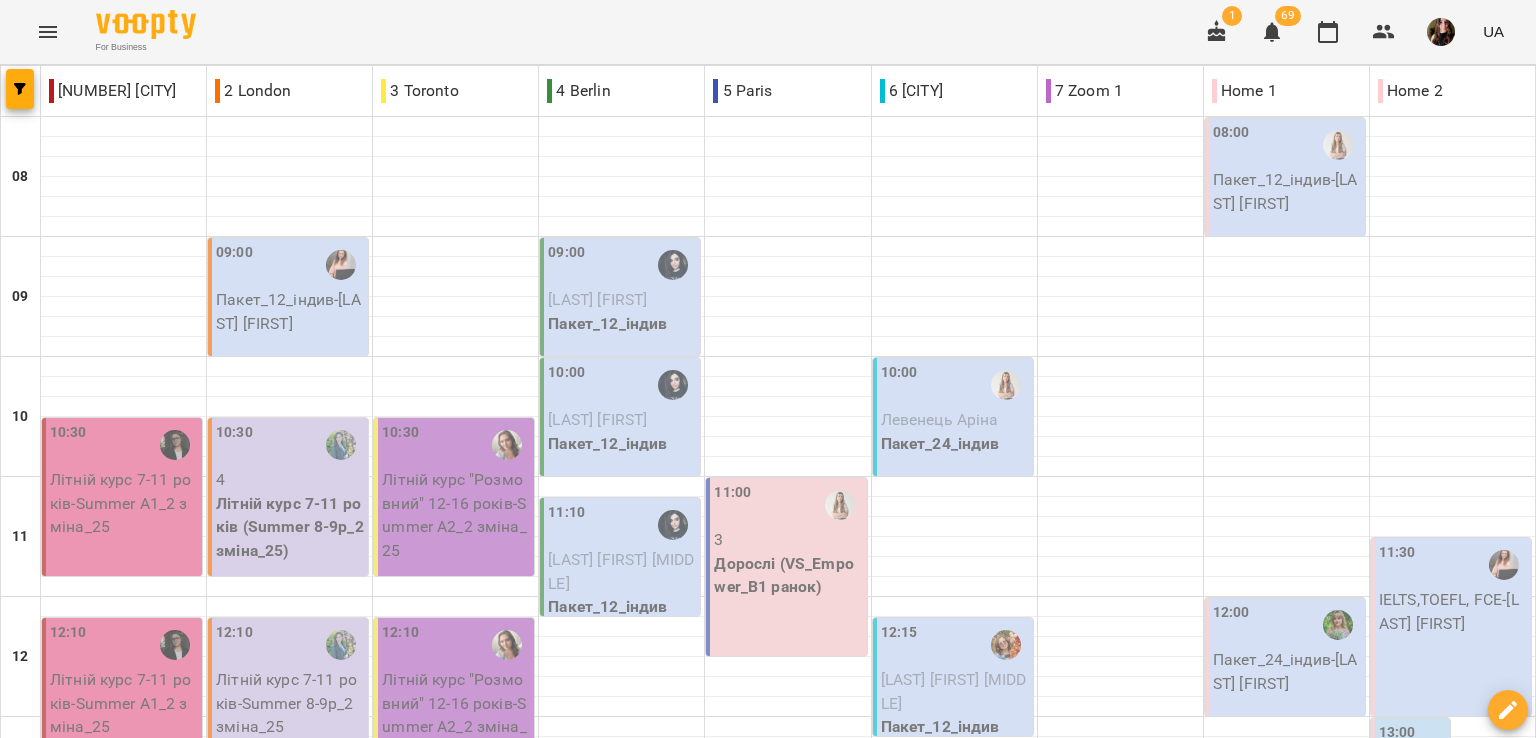 click on "пн" at bounding box center [38, 1703] 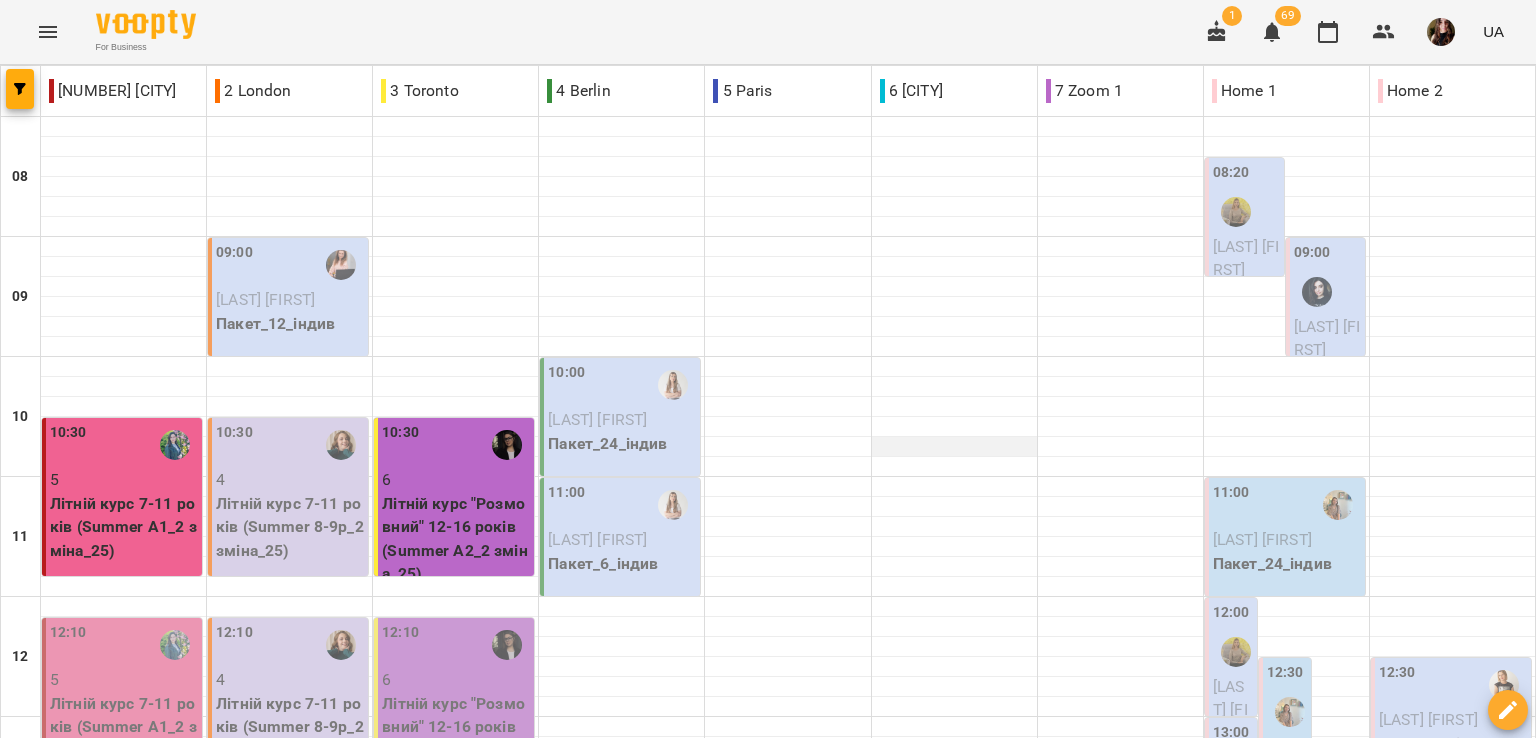 scroll, scrollTop: 1072, scrollLeft: 0, axis: vertical 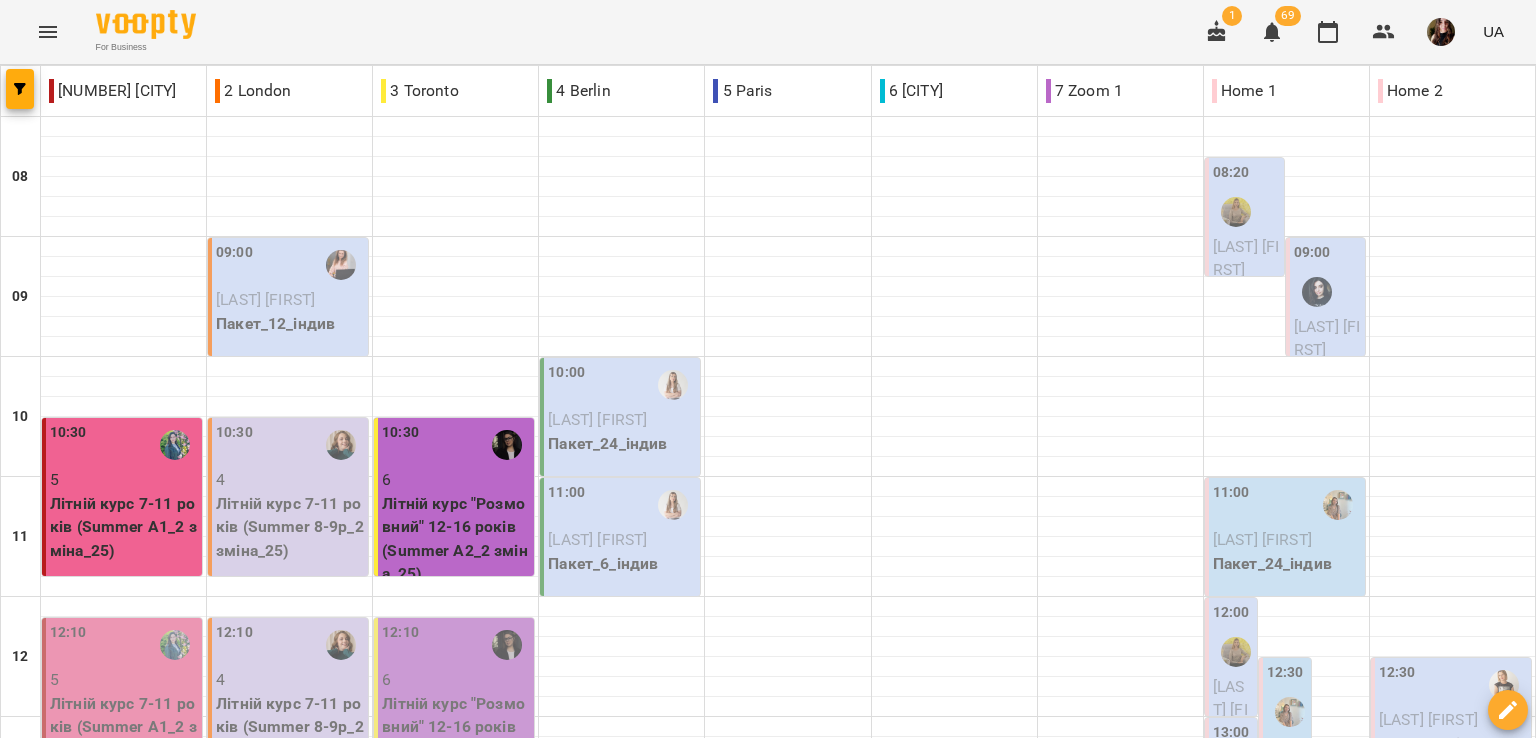 click on "**********" at bounding box center [768, 1768] 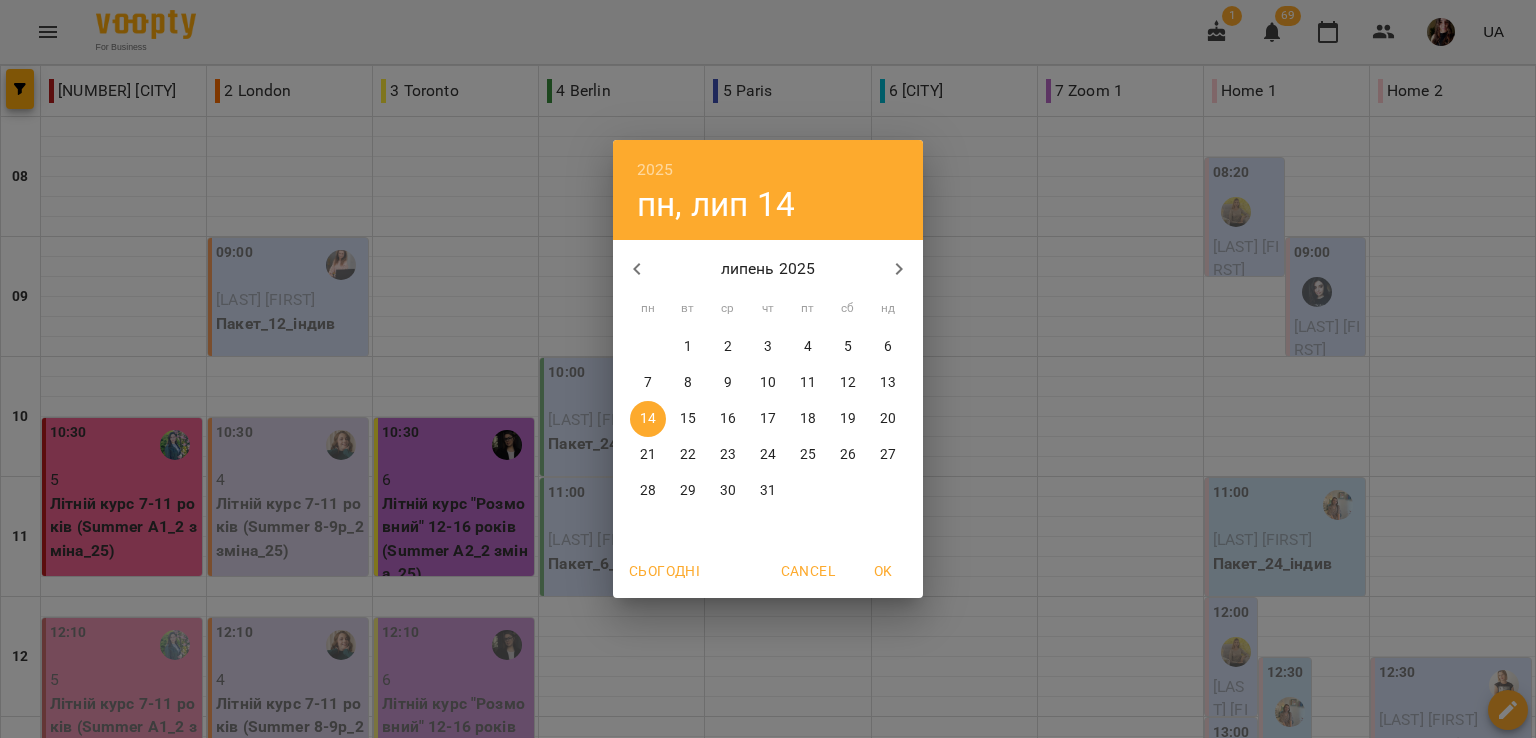 click on "2025 пн, лип 14 липень 2025 пн вт ср чт пт сб нд 30 1 2 3 4 5 6 7 8 9 10 11 12 13 14 15 16 17 18 19 20 21 22 23 24 25 26 27 28 29 30 31 1 2 3 Сьогодні Cancel OK" at bounding box center (768, 369) 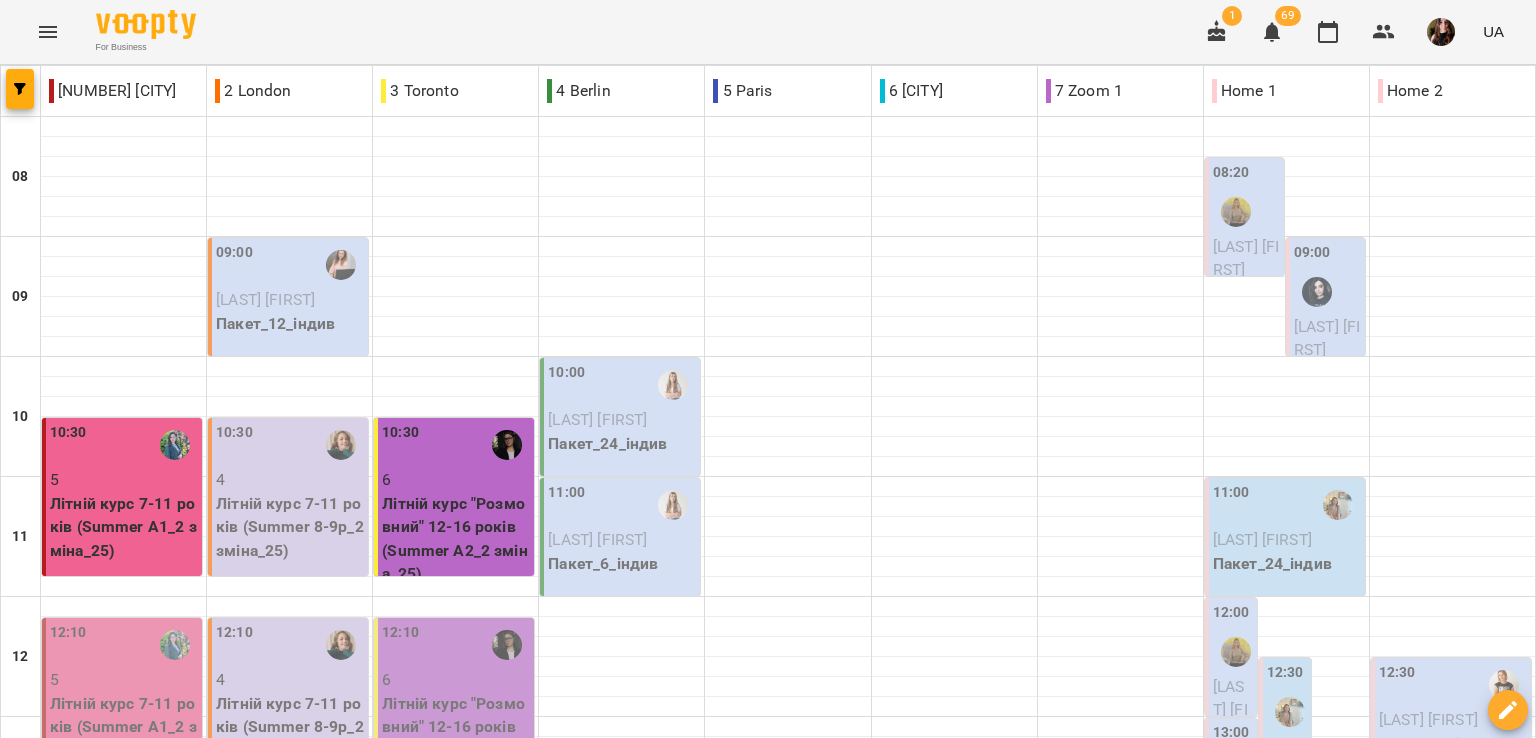 click on "17 лип" at bounding box center (857, 1722) 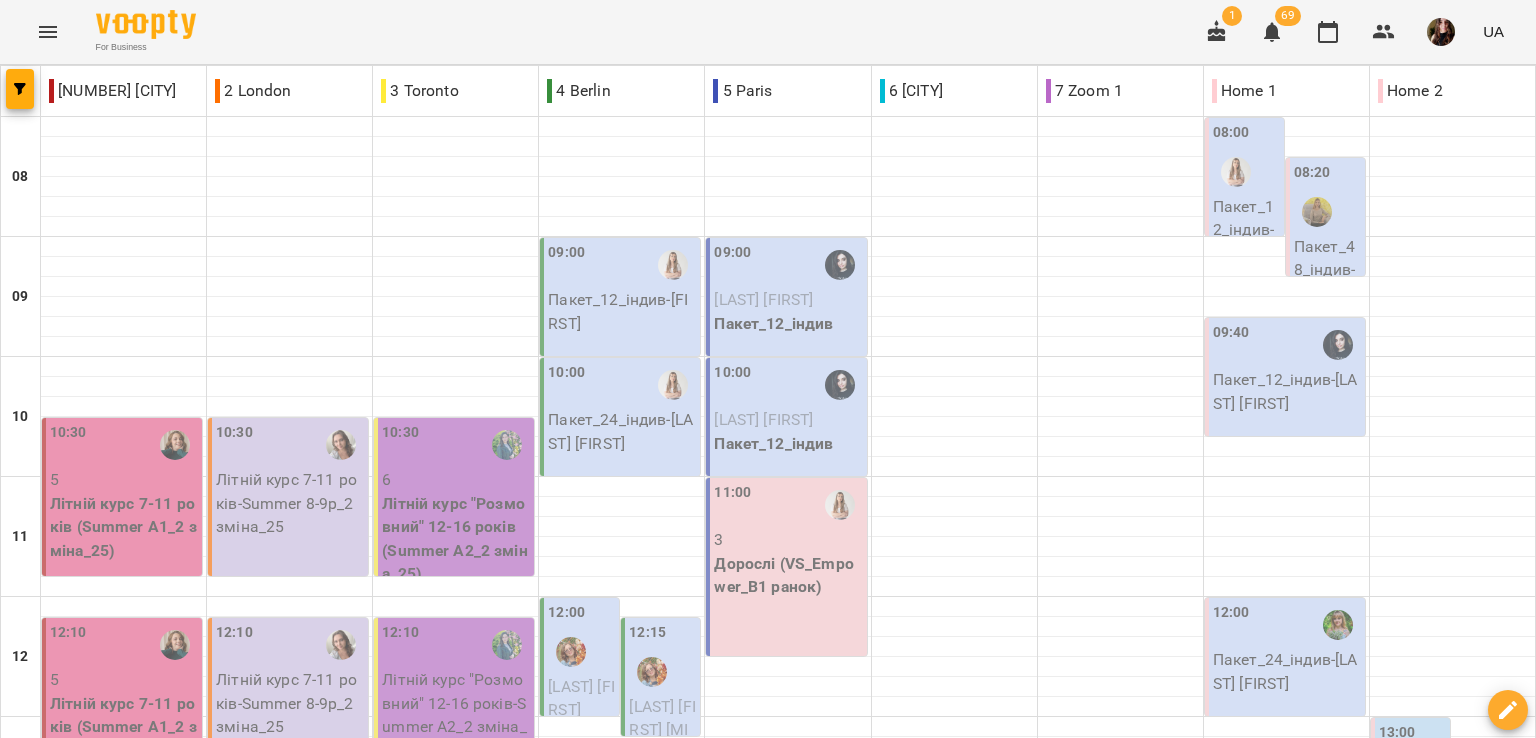 scroll, scrollTop: 1072, scrollLeft: 0, axis: vertical 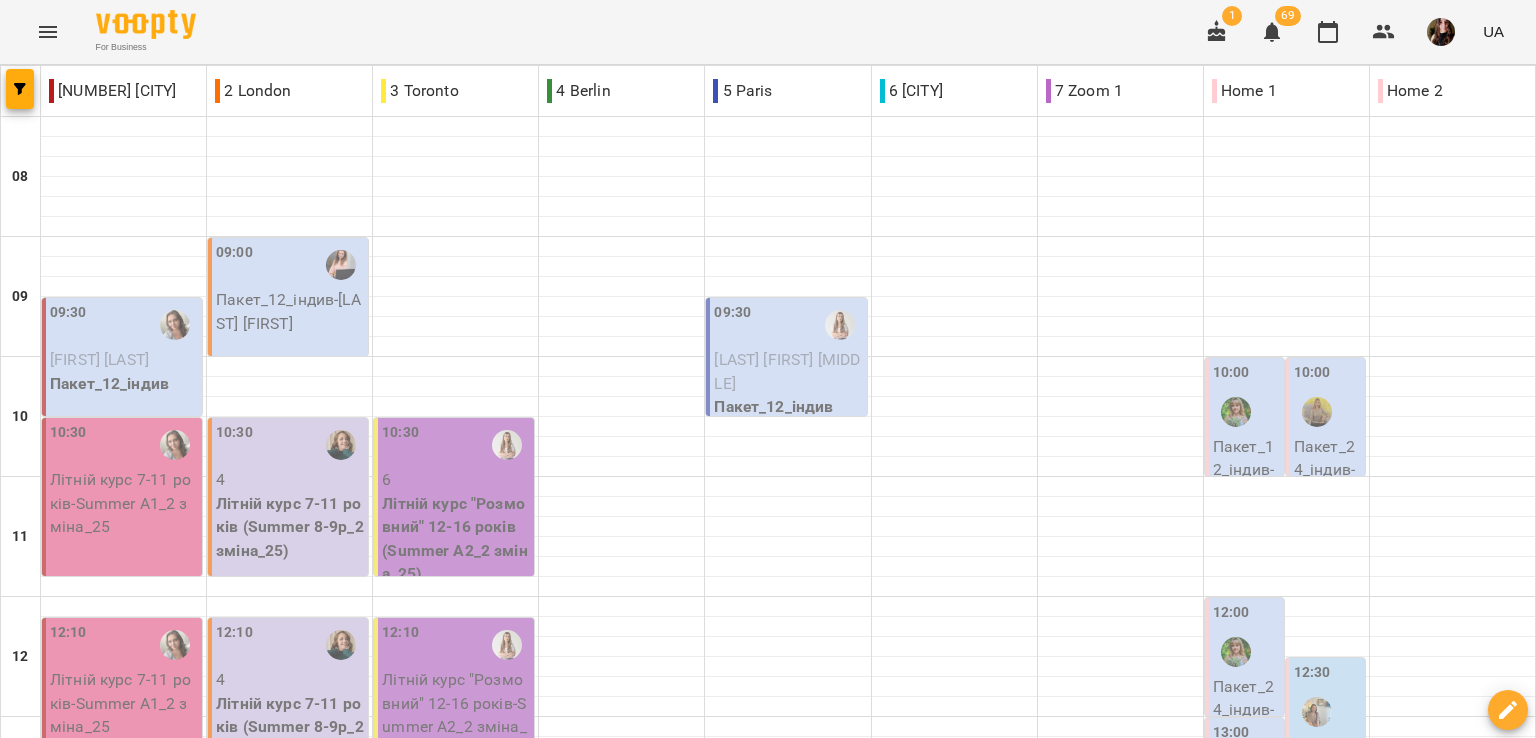 click on "Пакет_12_індив - Касюхнич Володимир" at bounding box center [290, 1391] 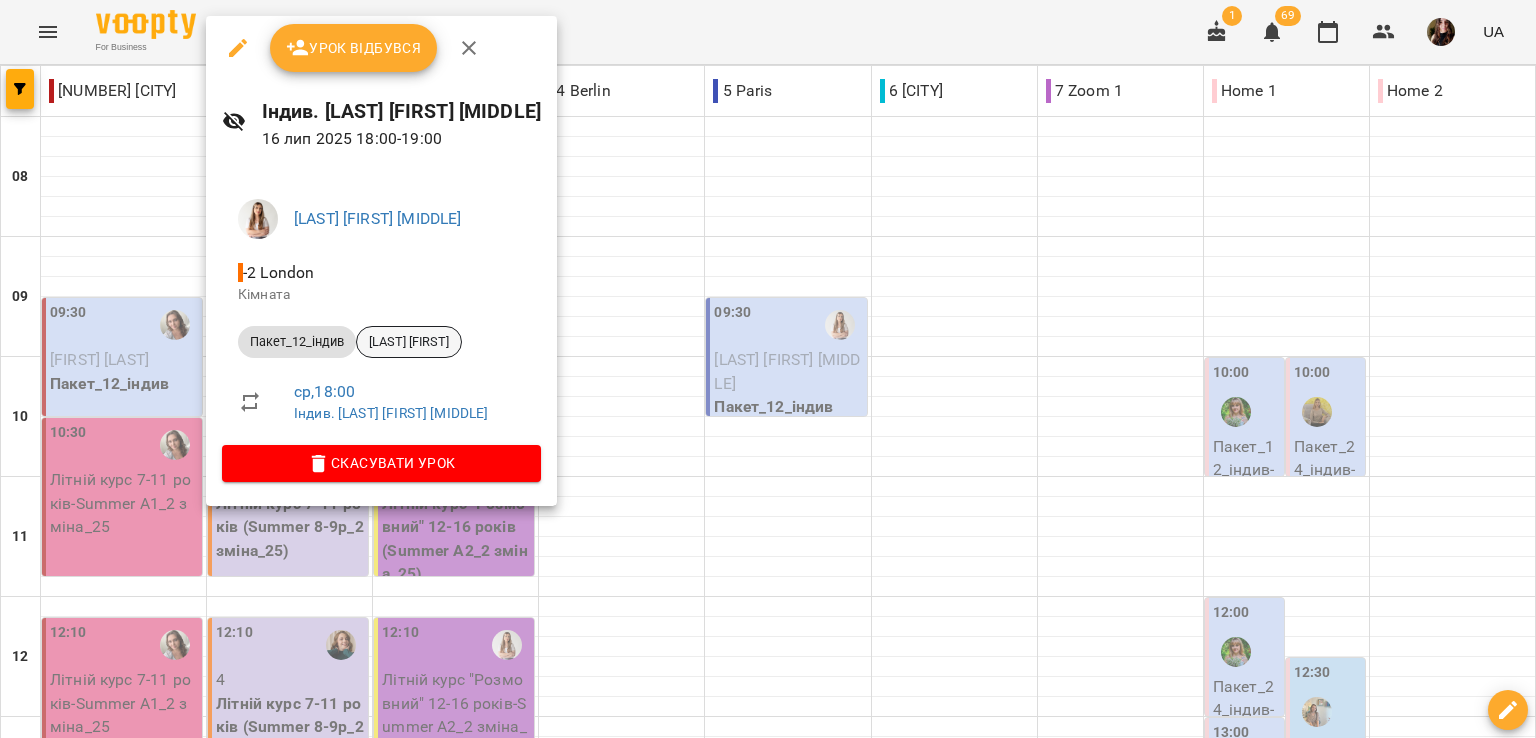 drag, startPoint x: 428, startPoint y: 339, endPoint x: 408, endPoint y: 341, distance: 20.09975 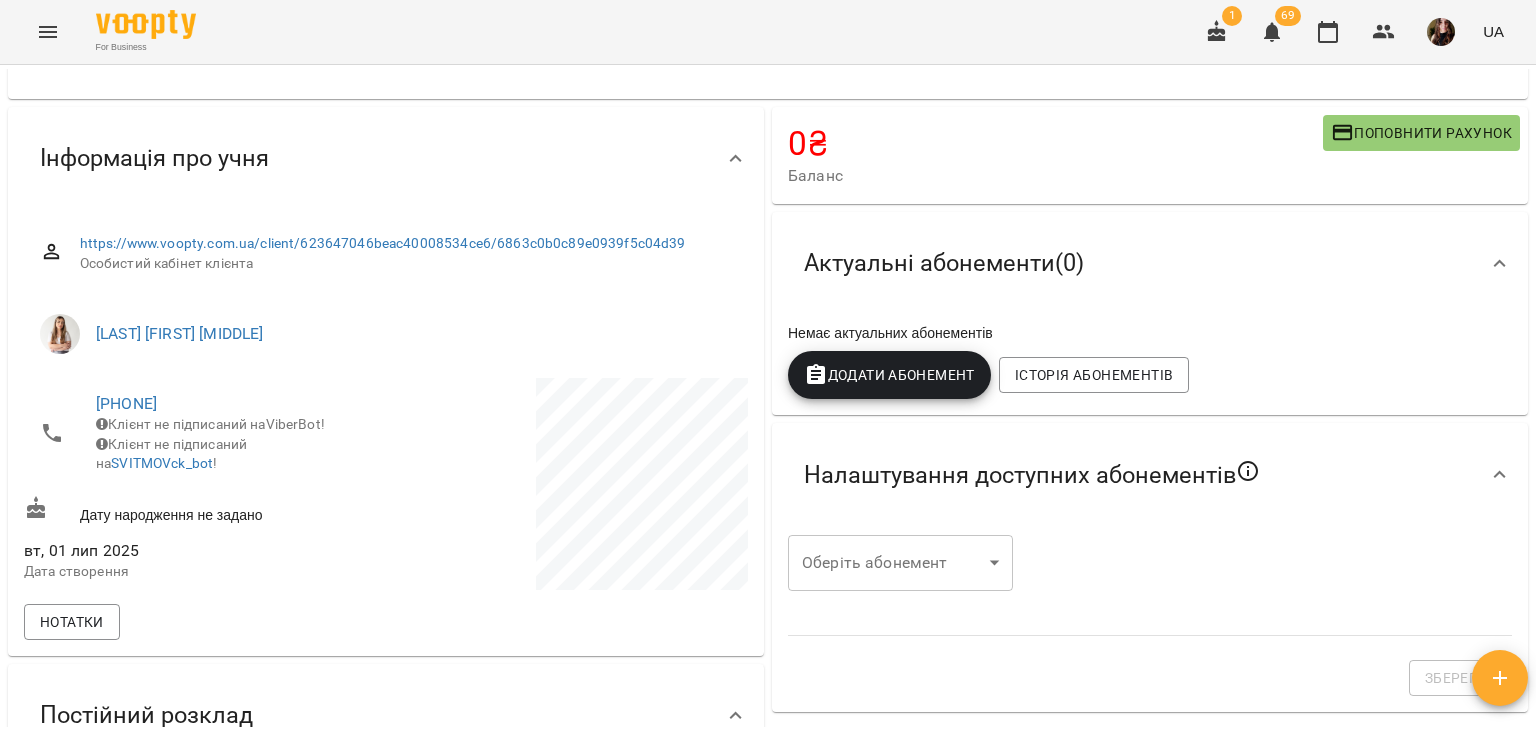 scroll, scrollTop: 0, scrollLeft: 0, axis: both 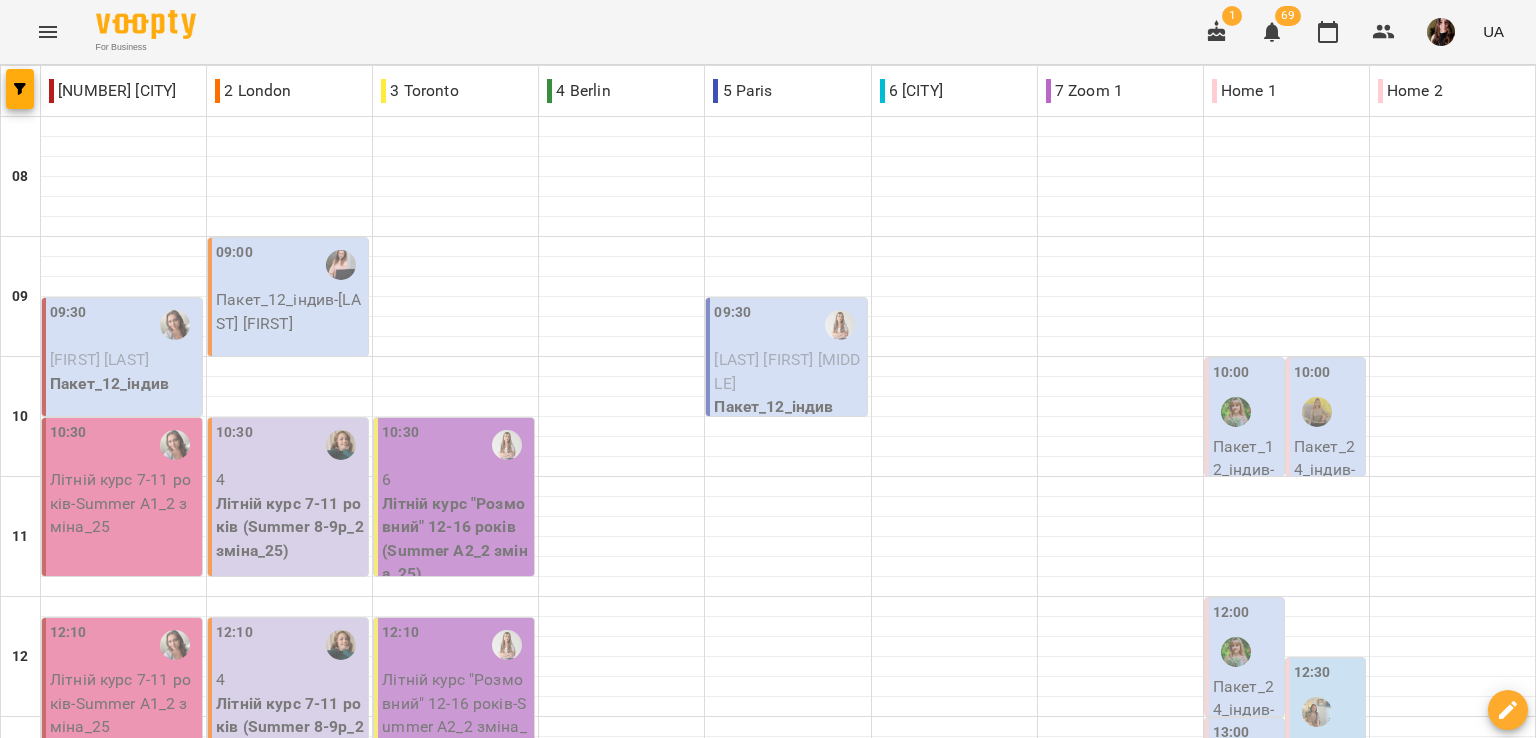 click on "14 лип" at bounding box center [38, 1722] 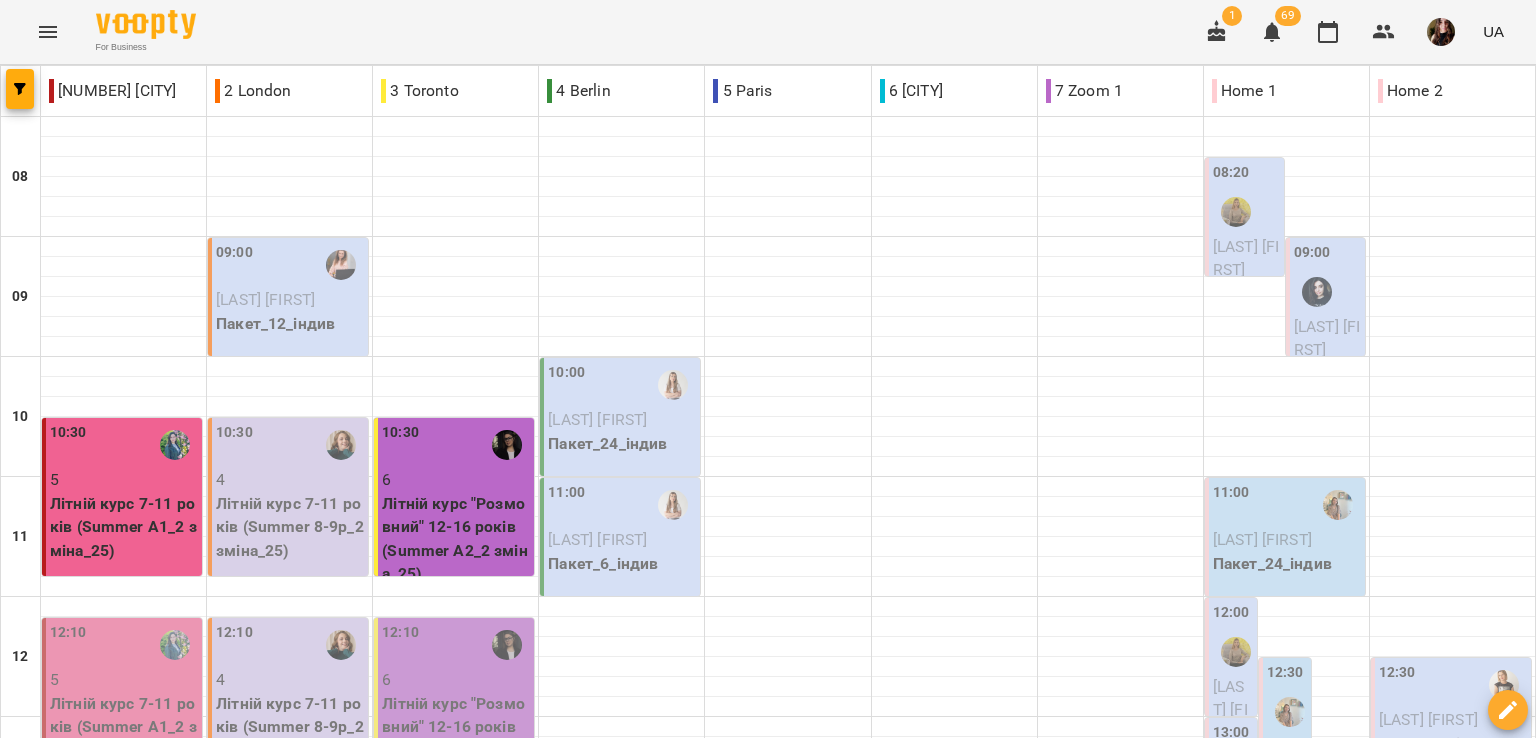 scroll, scrollTop: 1072, scrollLeft: 0, axis: vertical 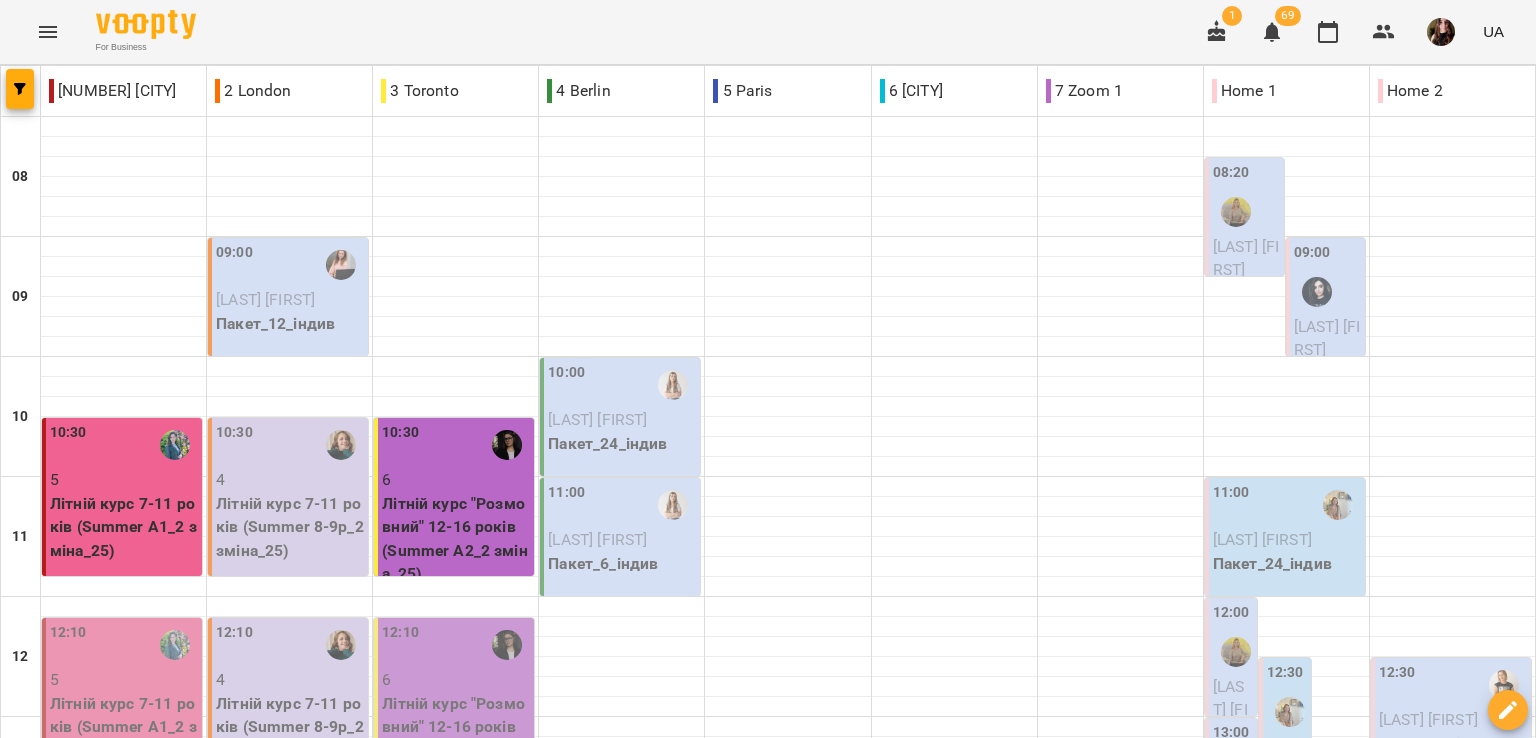 click on "For Business 1 69 UA" at bounding box center (768, 32) 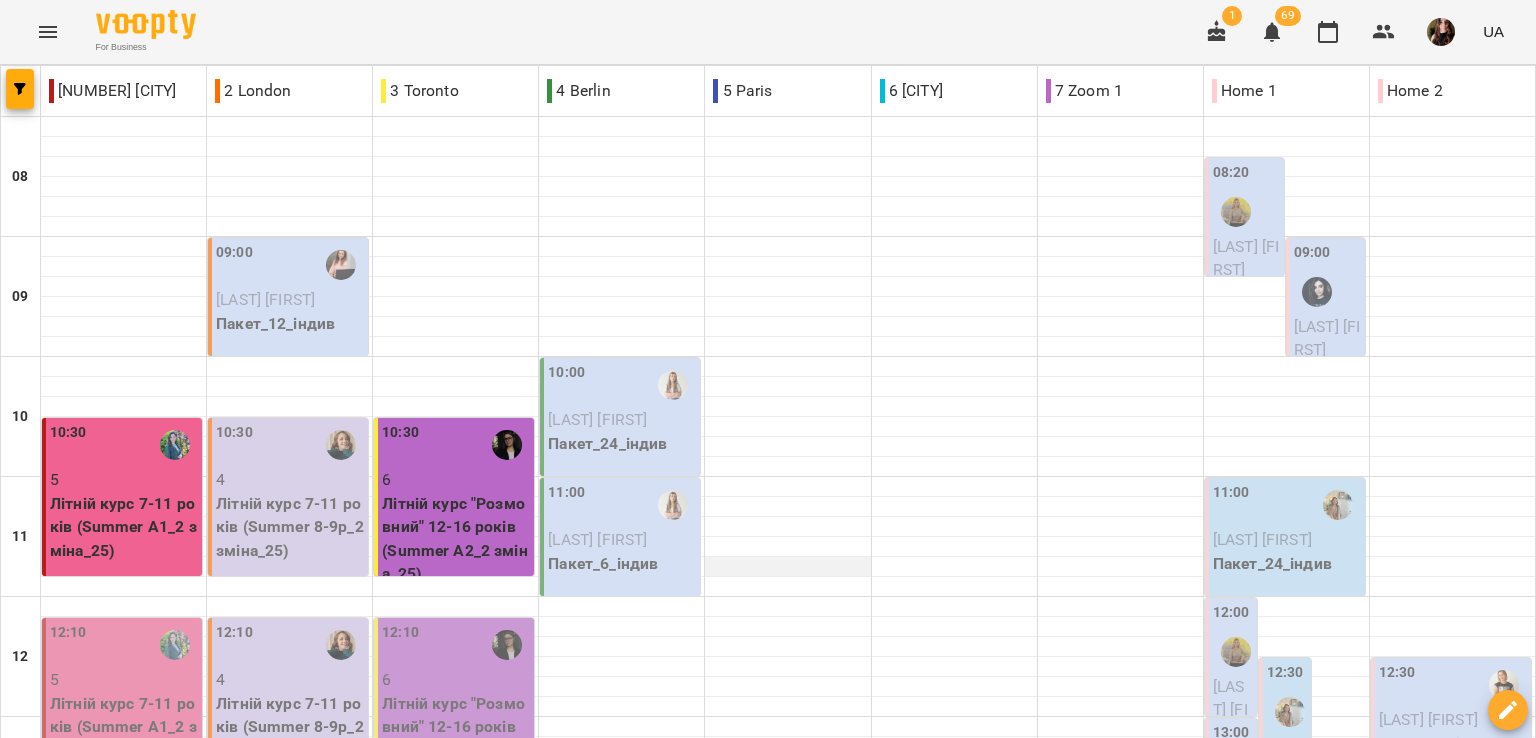 scroll, scrollTop: 200, scrollLeft: 0, axis: vertical 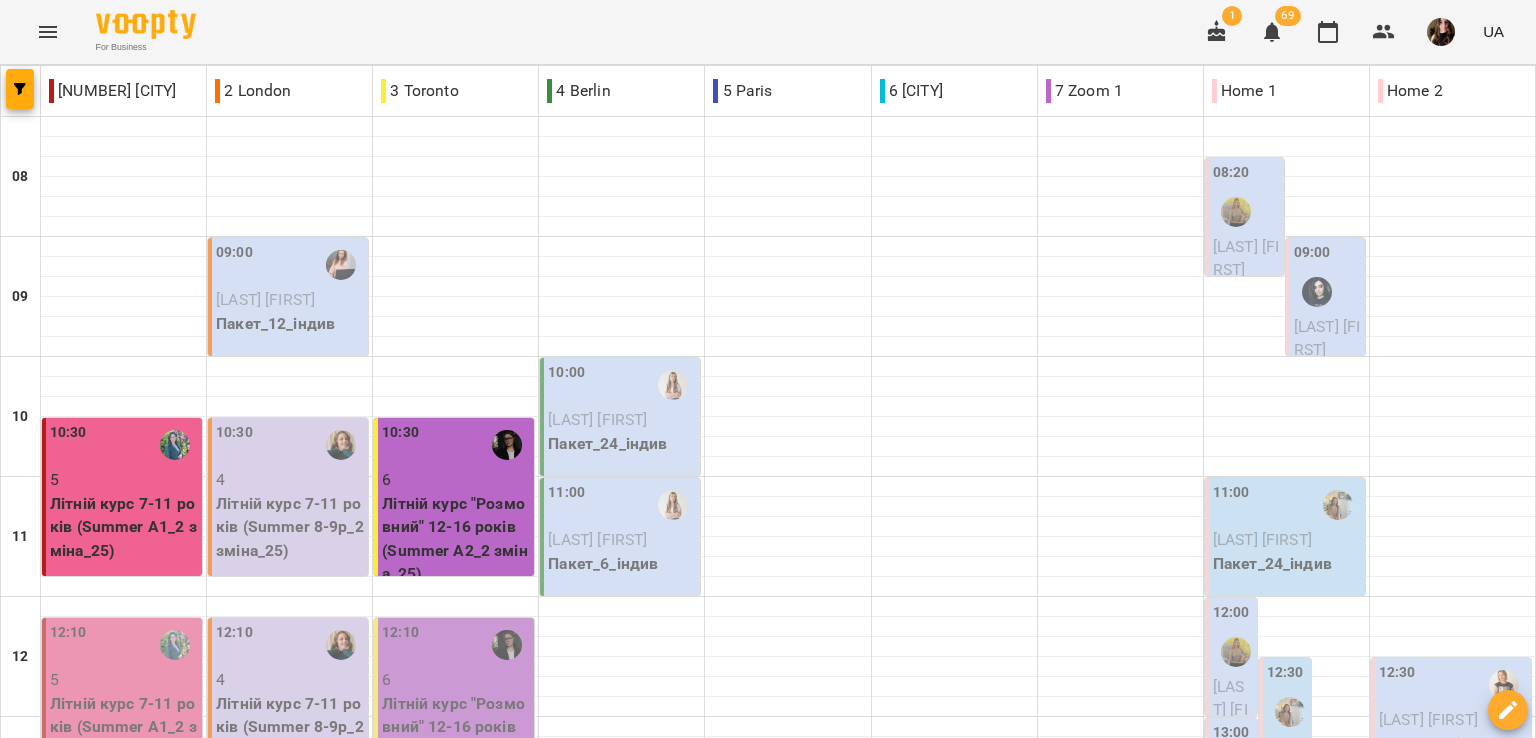 click on "Літній курс  7-11 років  (Summer 8-9р_2 зміна_25)" at bounding box center (290, 527) 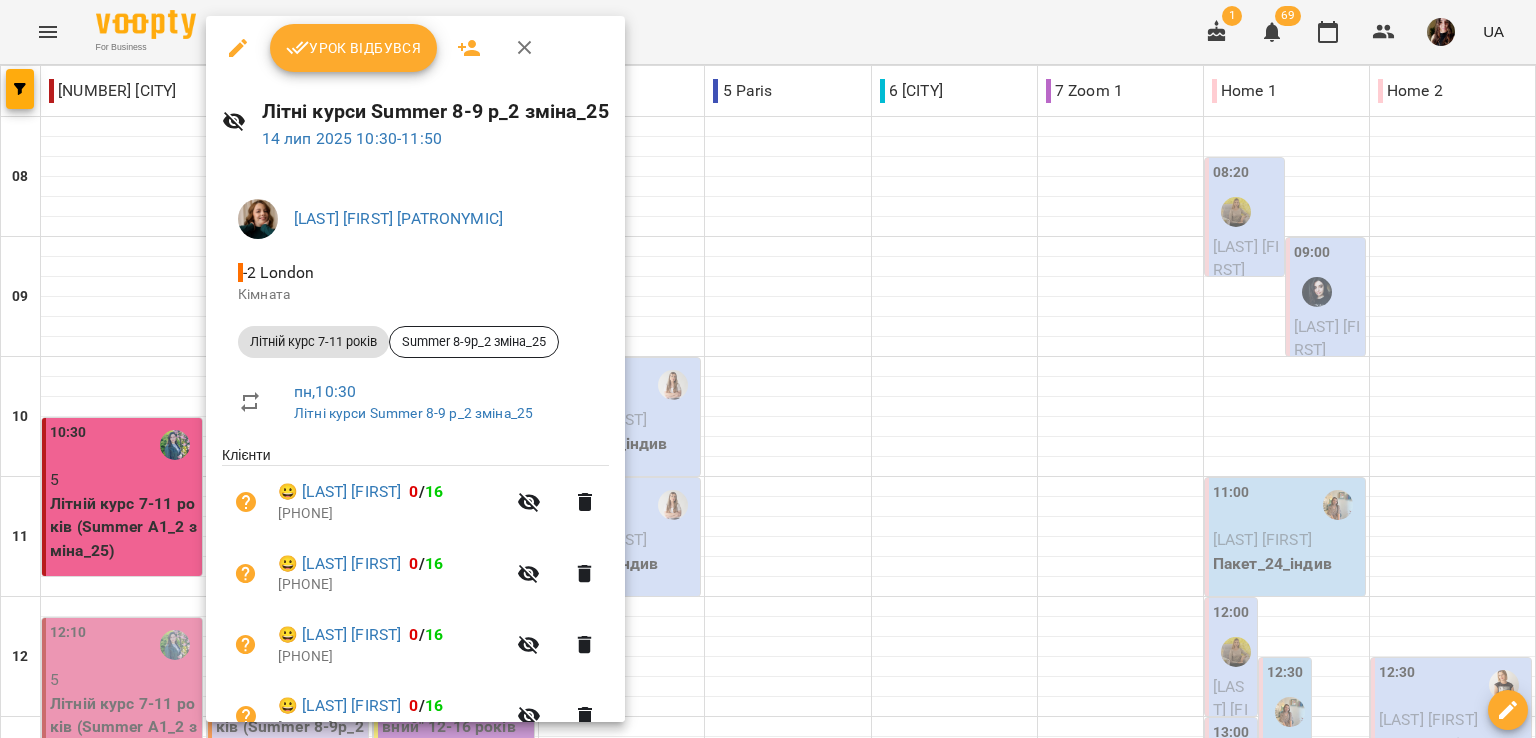 click at bounding box center (768, 369) 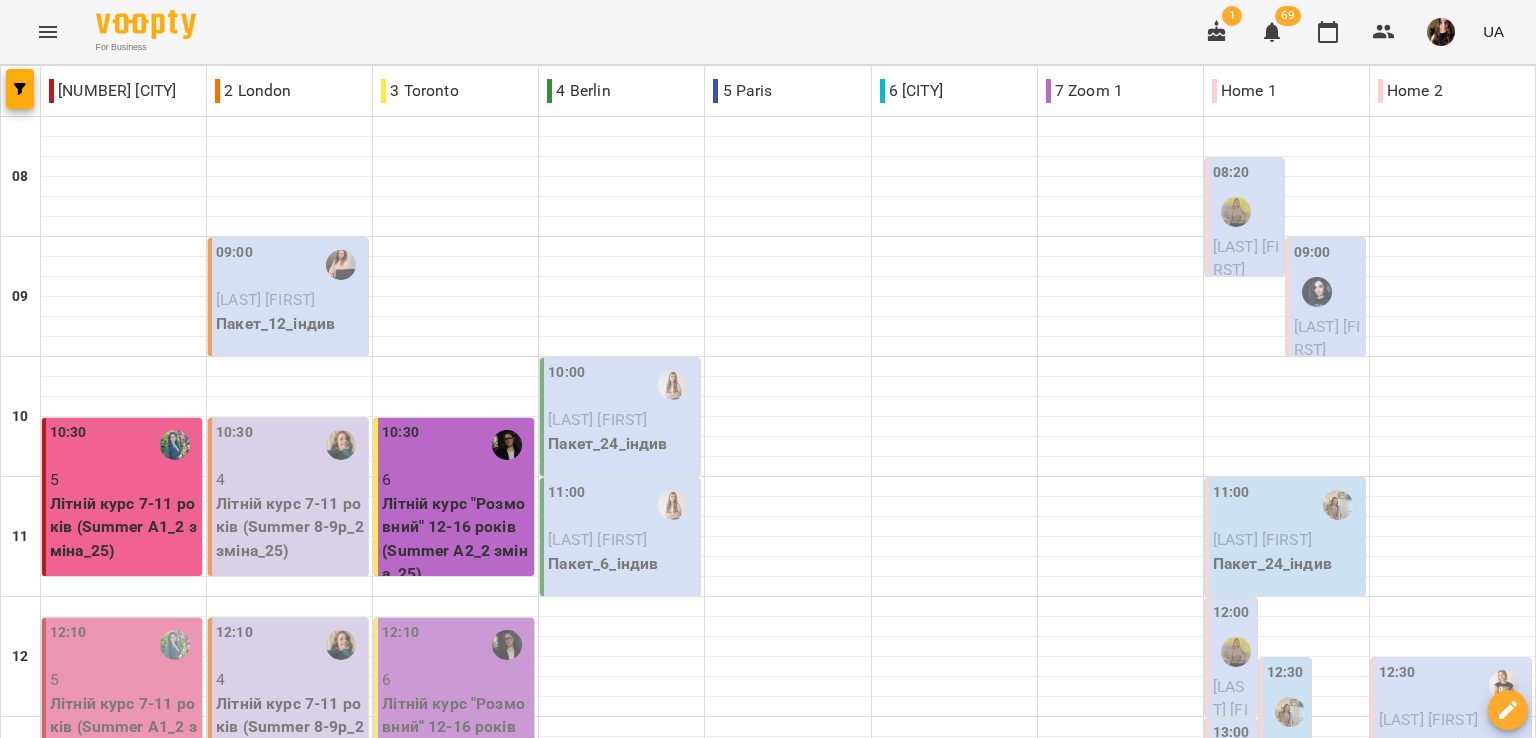 click on "For Business 1 69 UA" at bounding box center (768, 32) 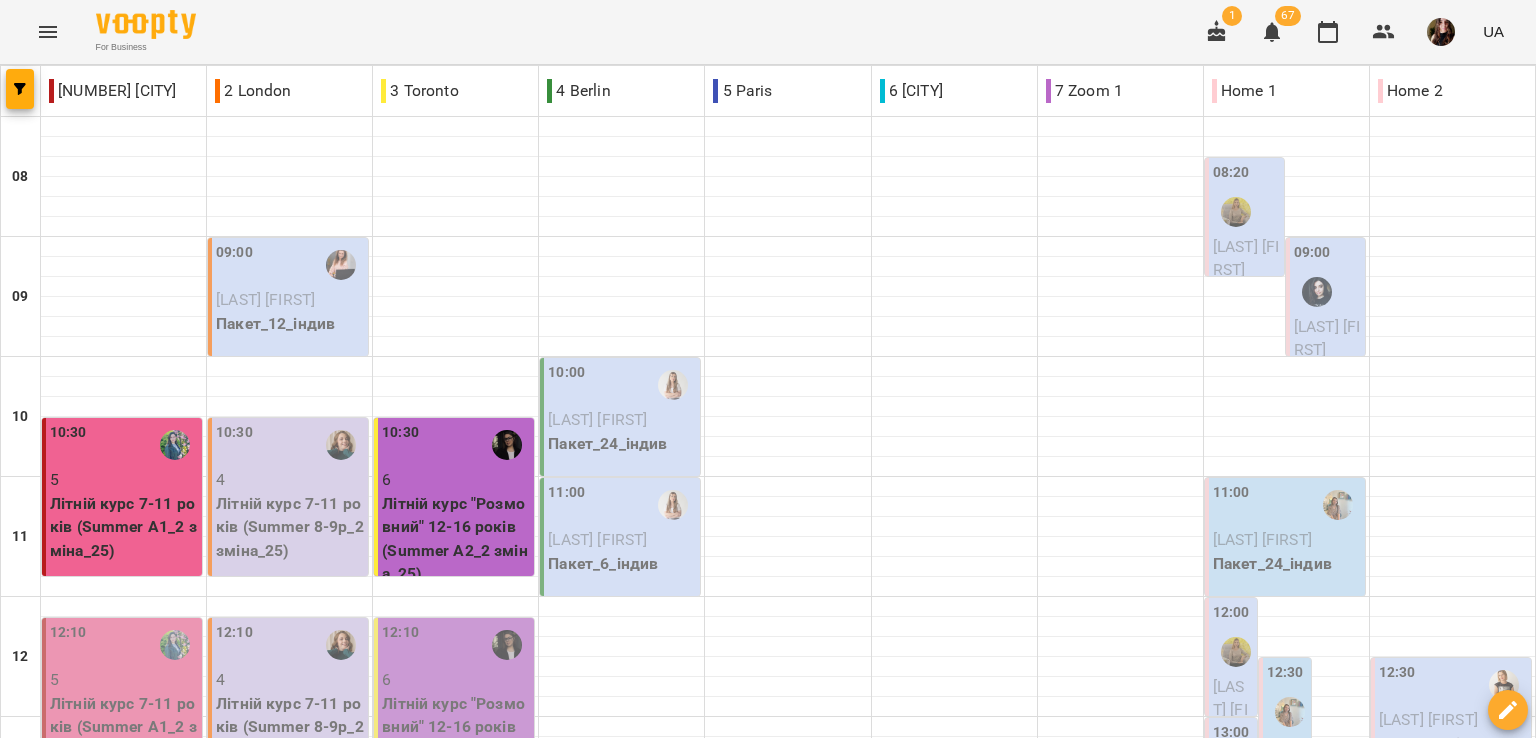 click on "For Business 1 67 UA" at bounding box center (768, 32) 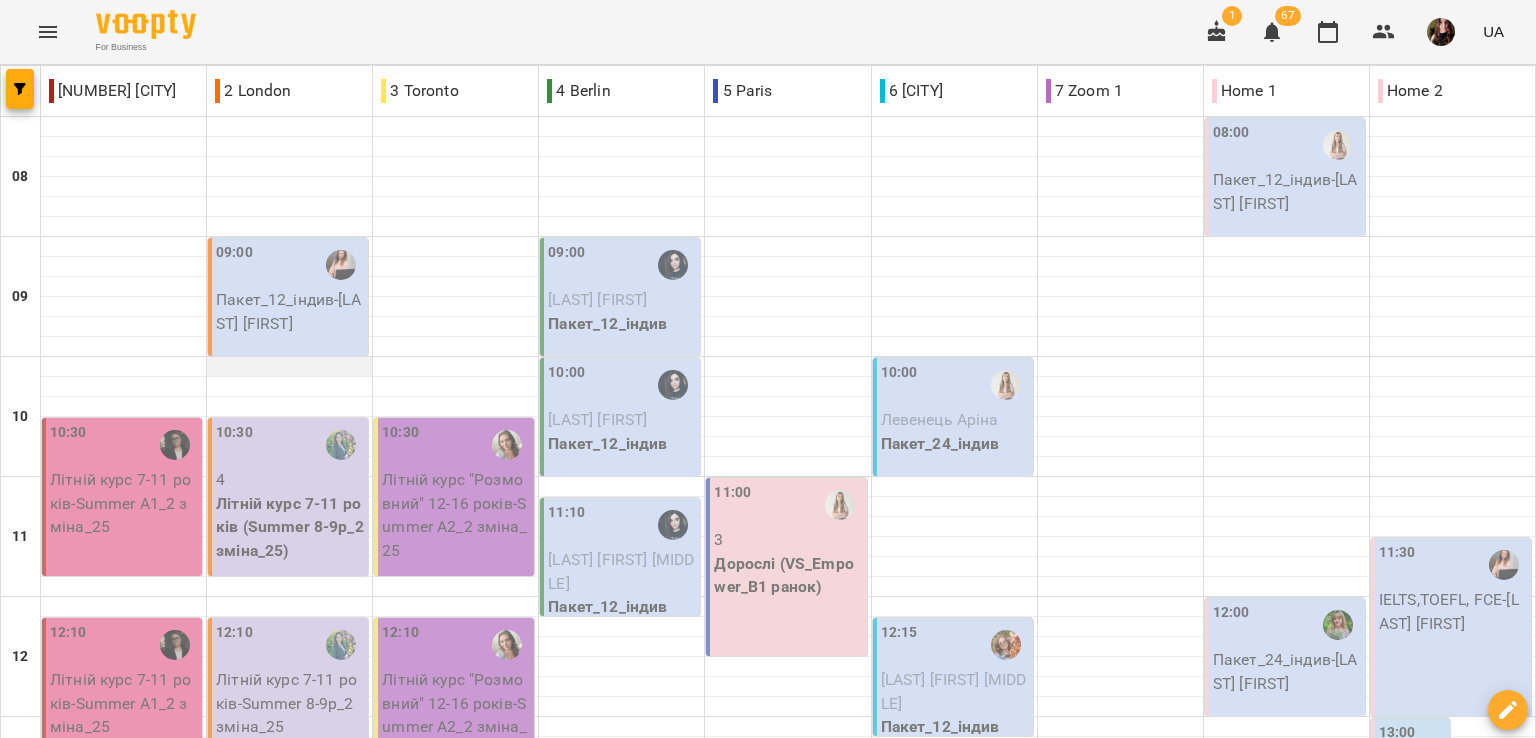 scroll, scrollTop: 200, scrollLeft: 0, axis: vertical 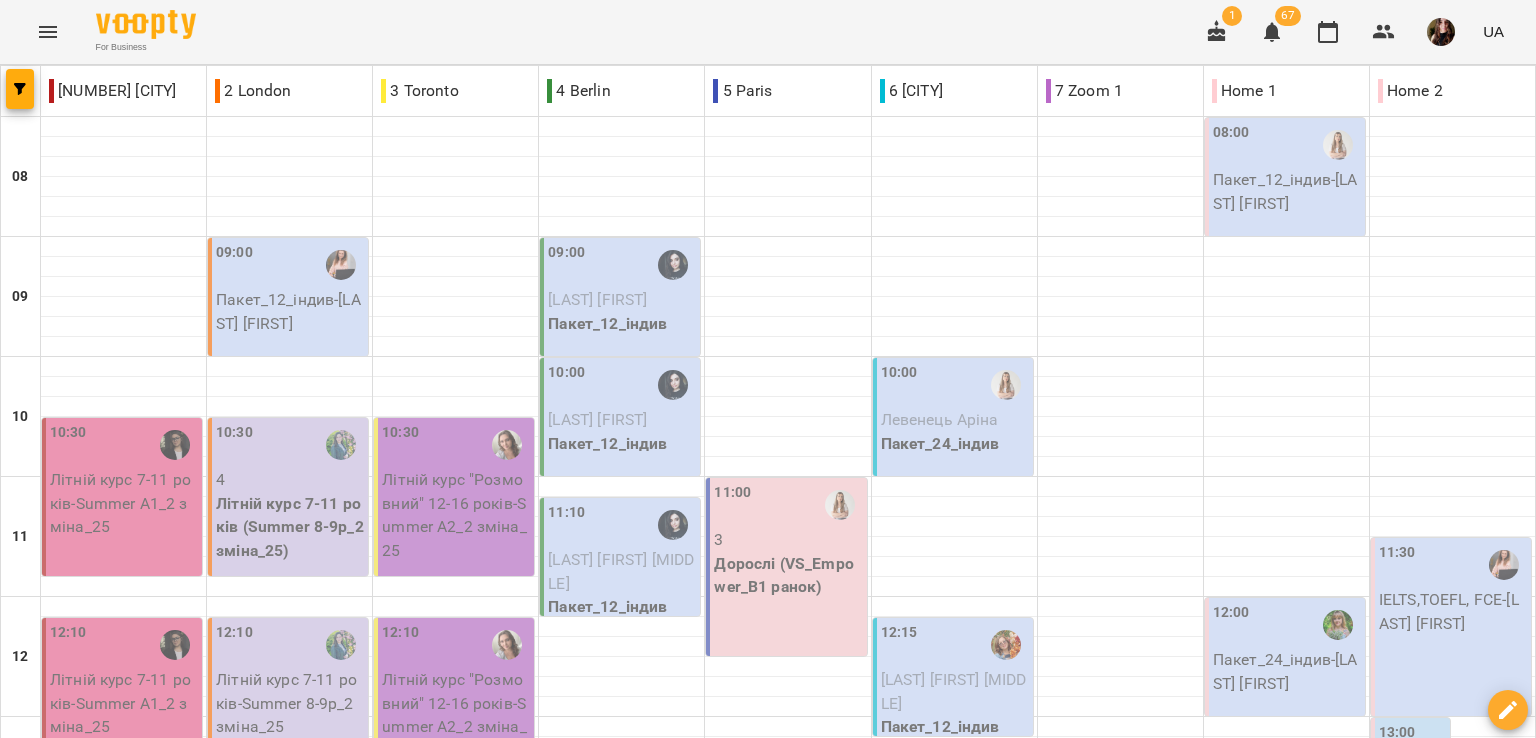 click on "пн" at bounding box center (38, 1703) 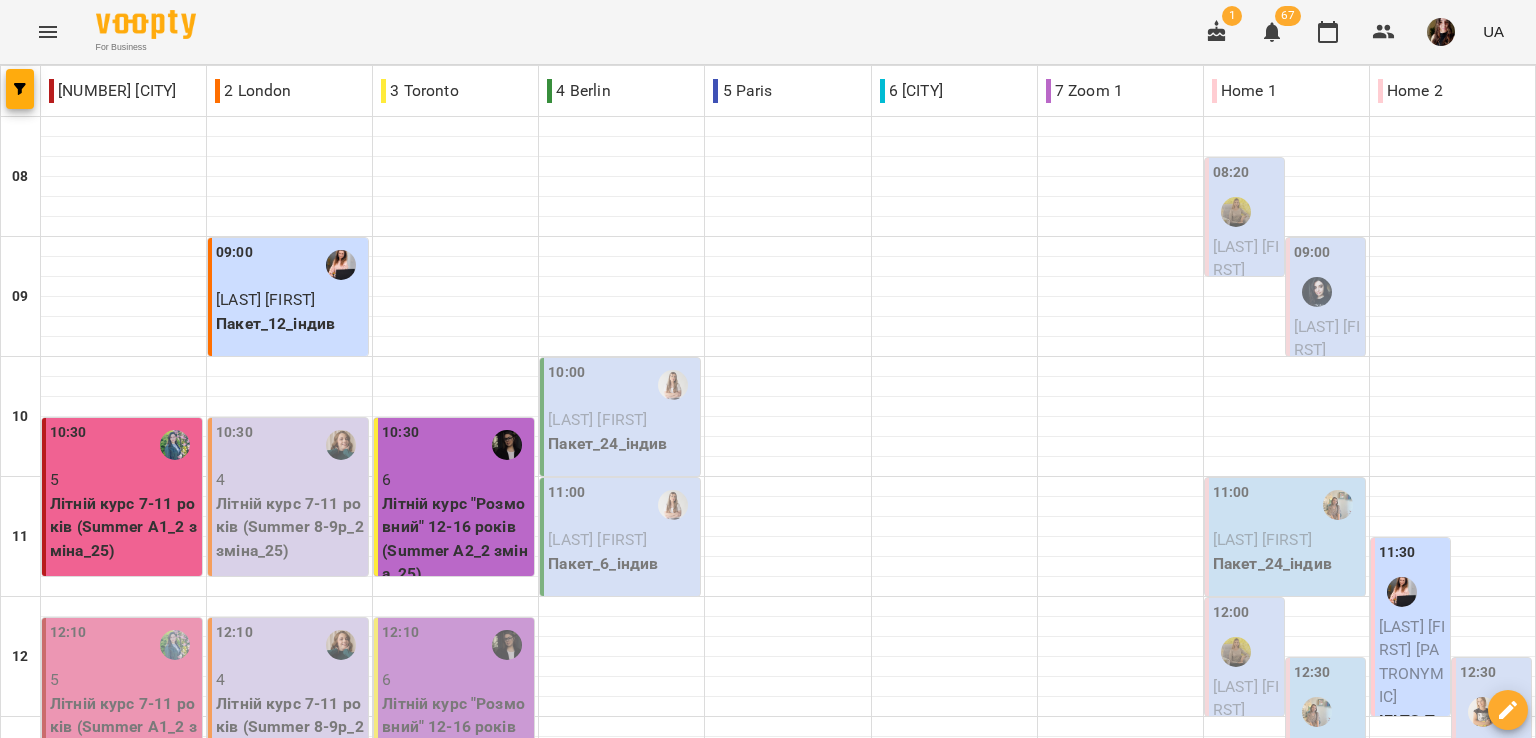 scroll, scrollTop: 200, scrollLeft: 0, axis: vertical 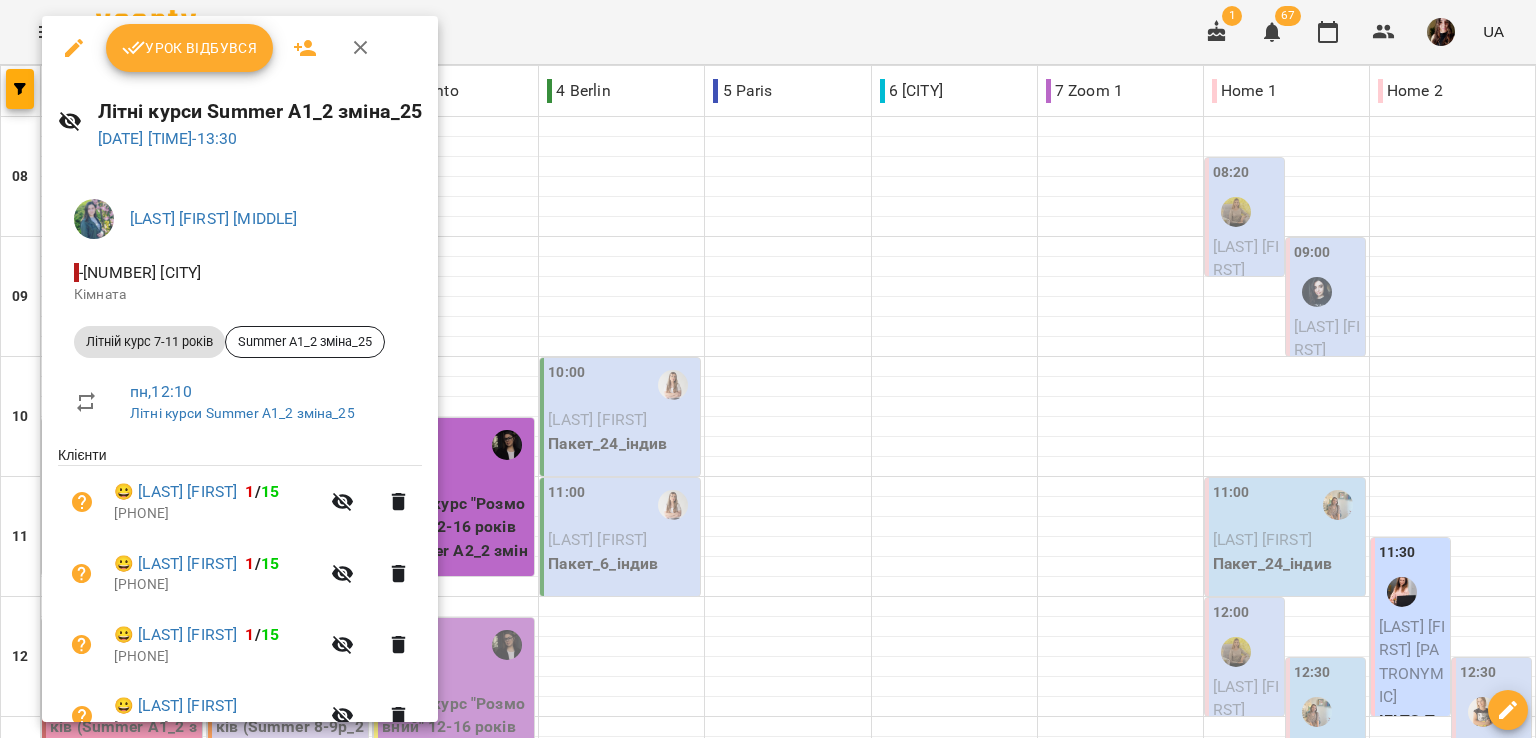 click at bounding box center (768, 369) 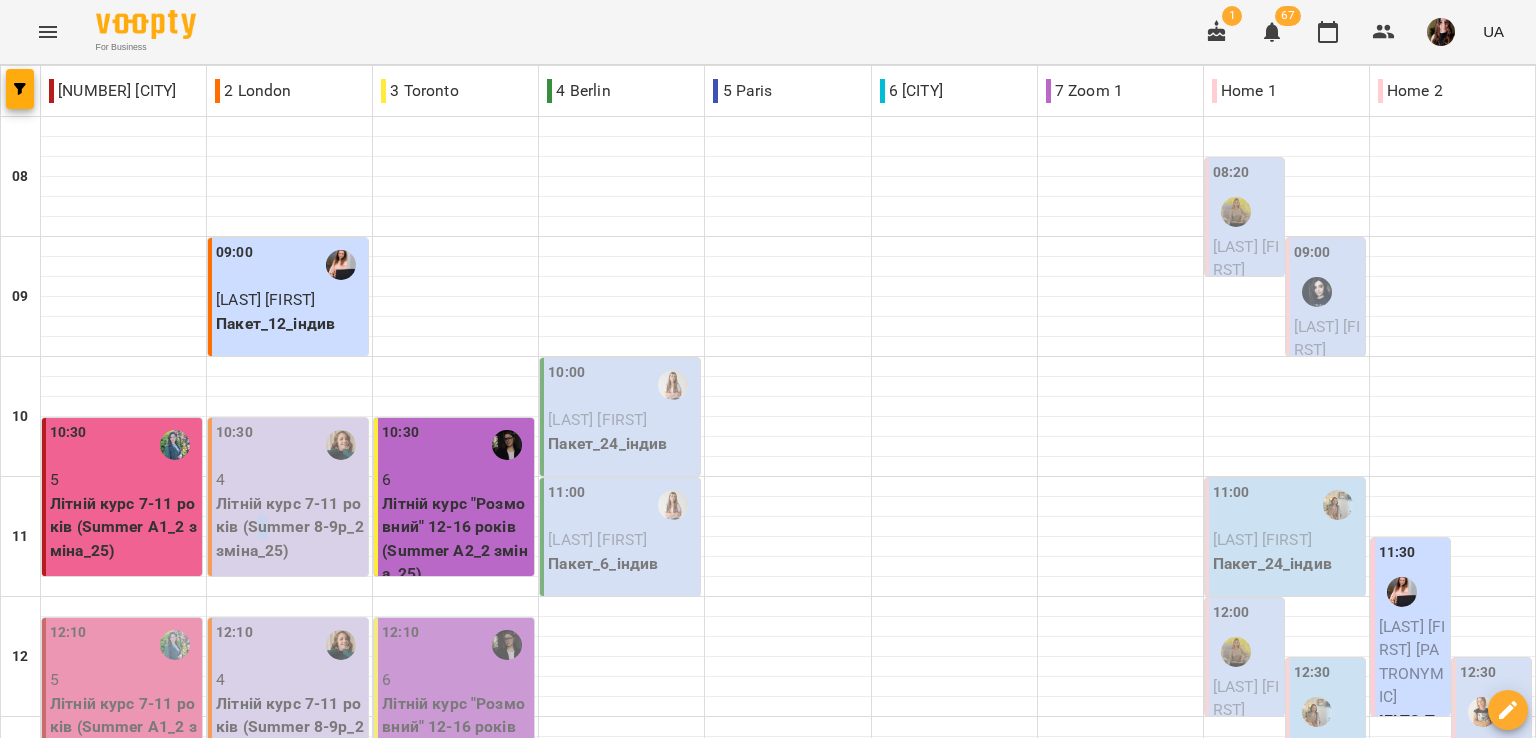 click on "Літній курс  7-11 років  (Summer 8-9р_2 зміна_25)" at bounding box center (290, 527) 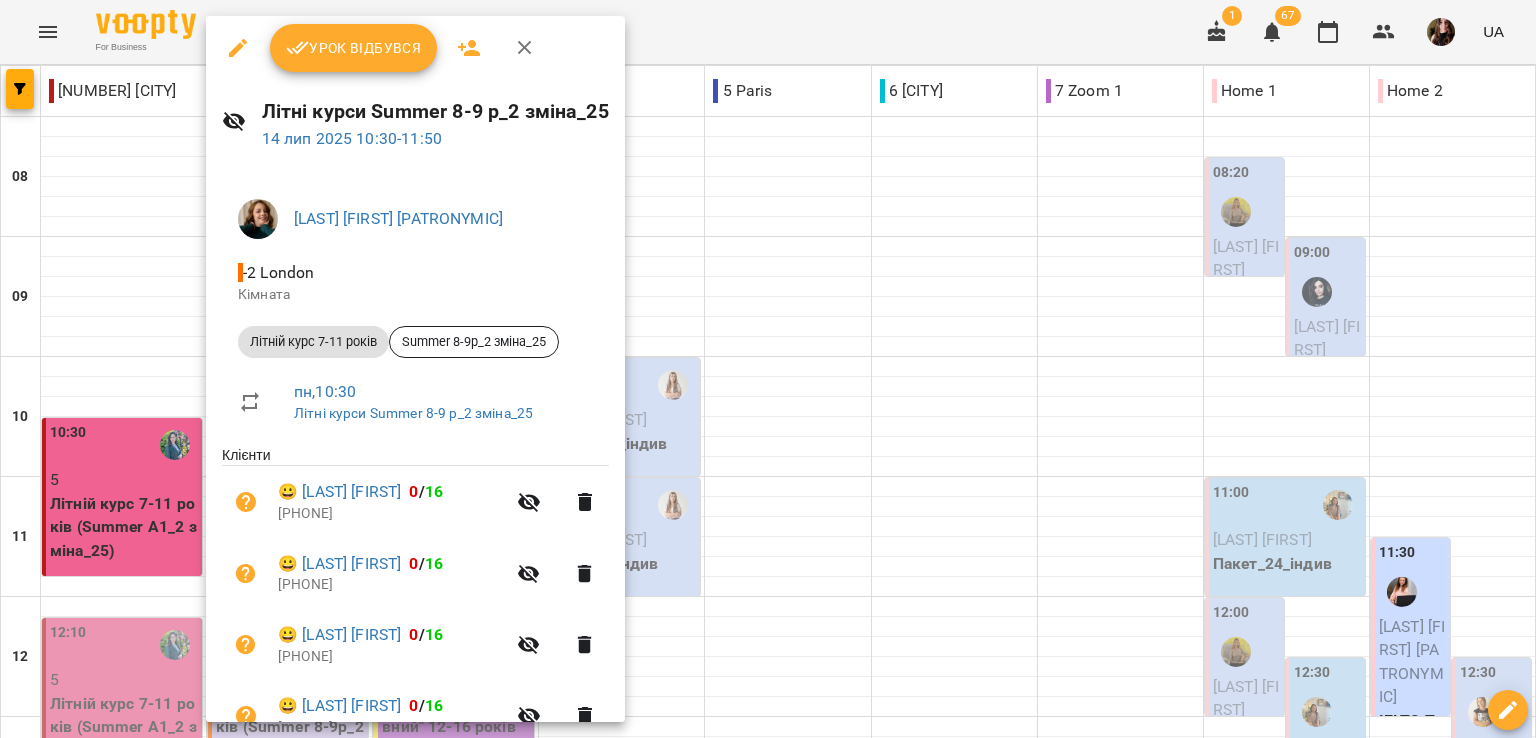 click on "Урок відбувся" at bounding box center (354, 48) 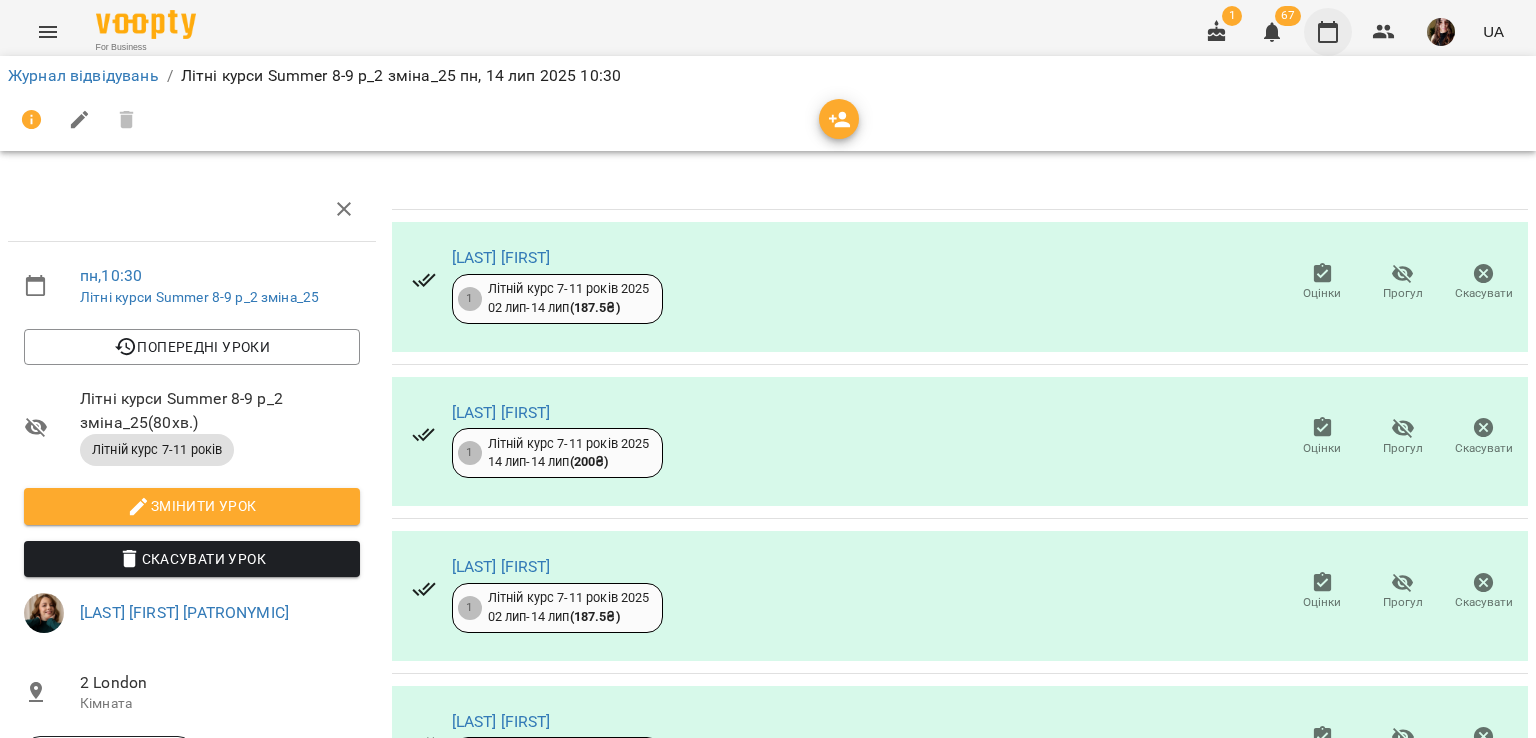 click at bounding box center (1328, 32) 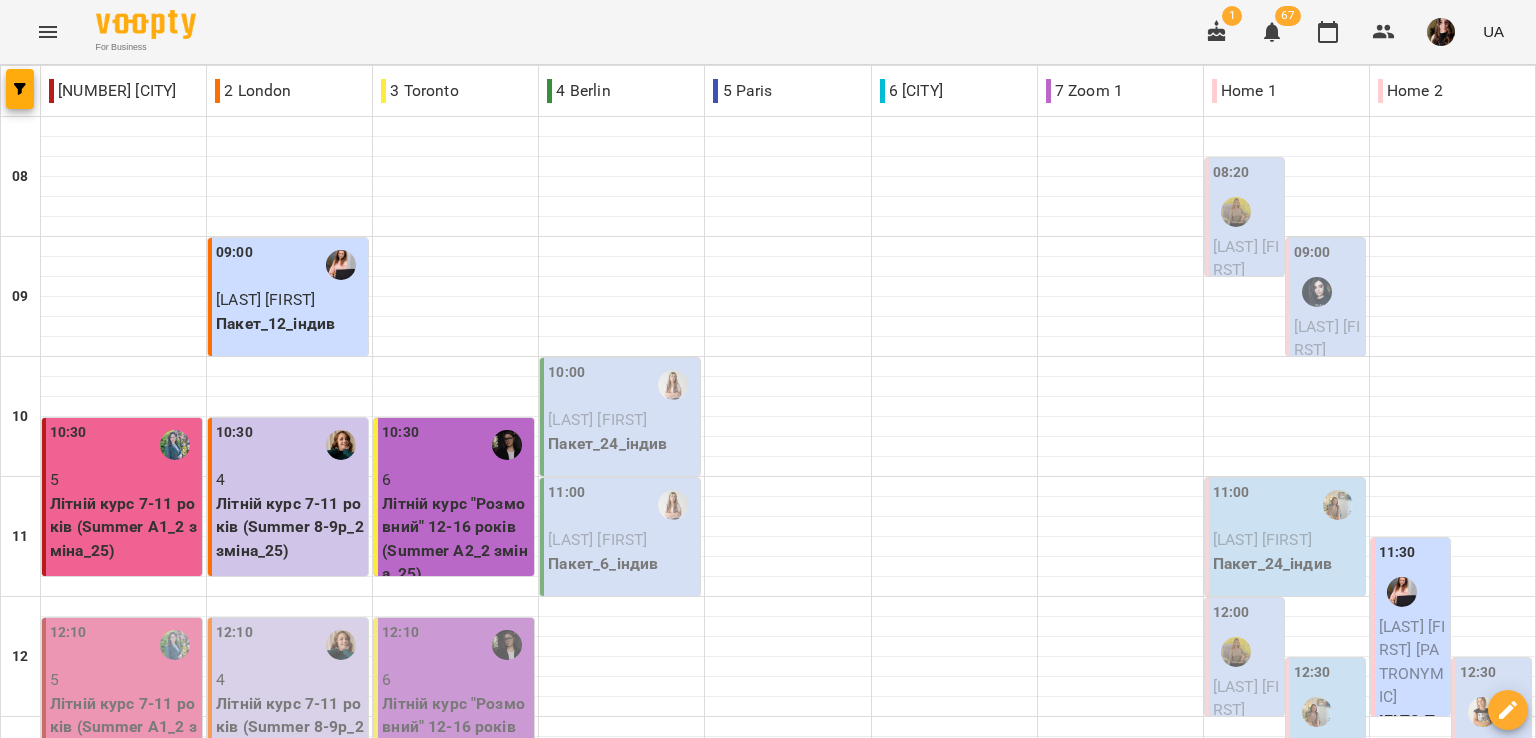 scroll, scrollTop: 300, scrollLeft: 0, axis: vertical 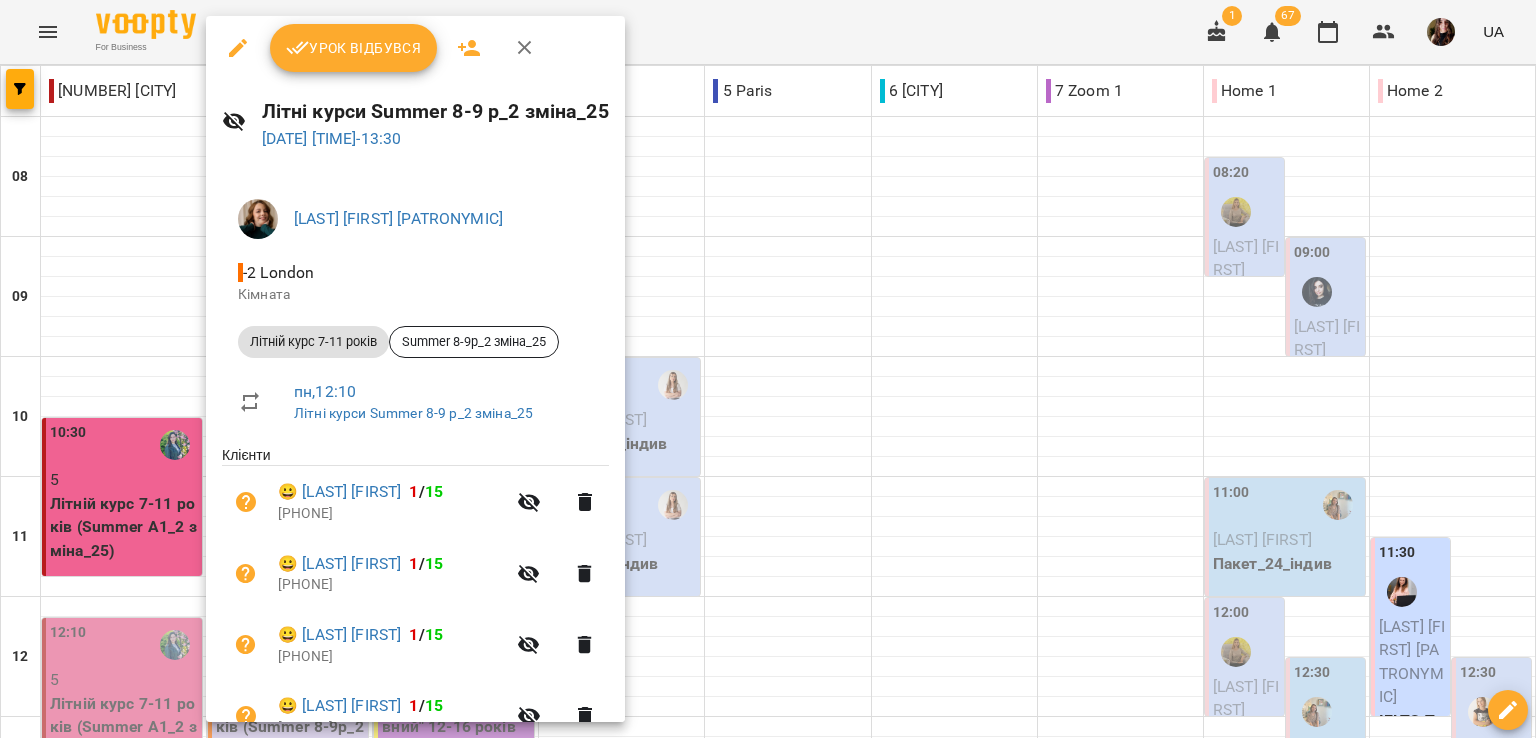 click at bounding box center (768, 369) 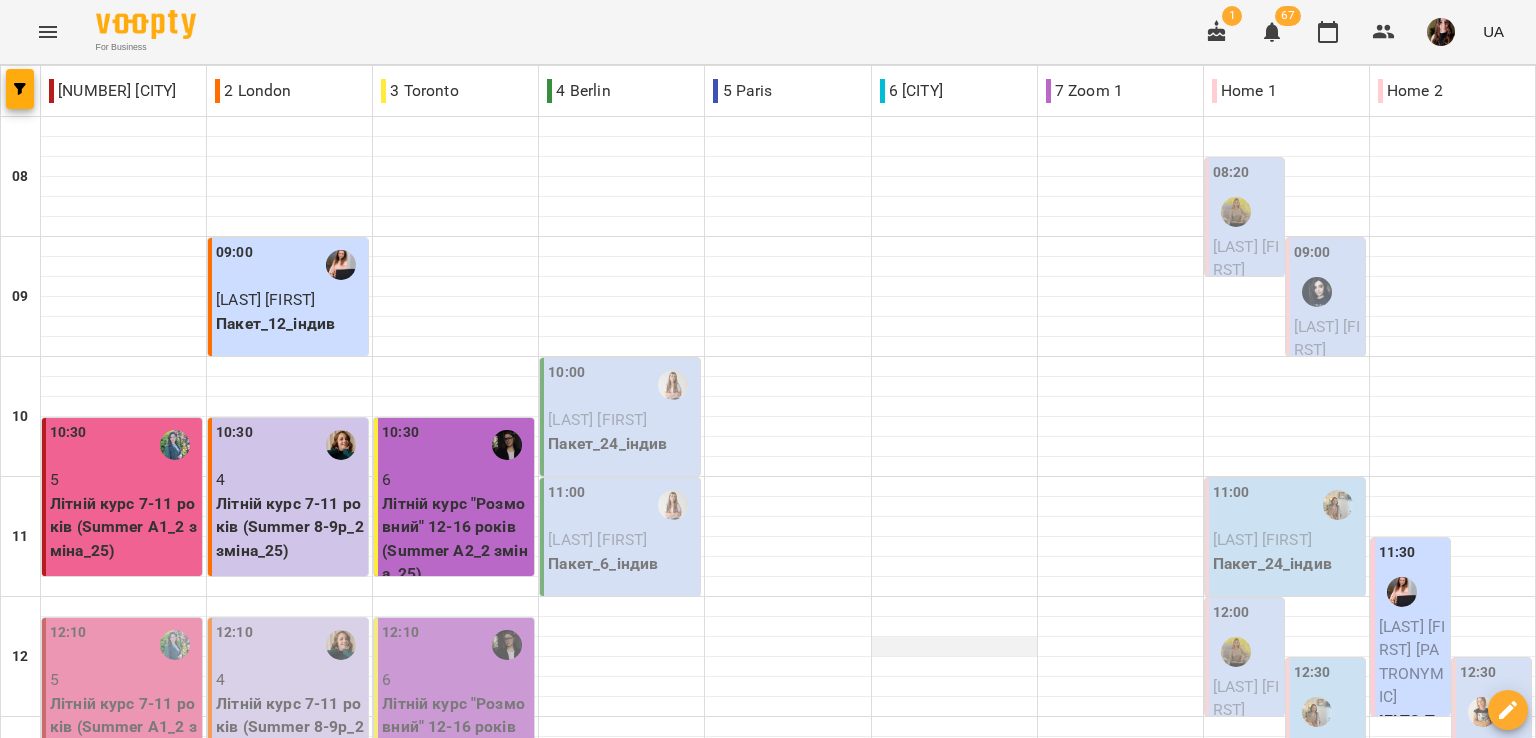 scroll, scrollTop: 400, scrollLeft: 0, axis: vertical 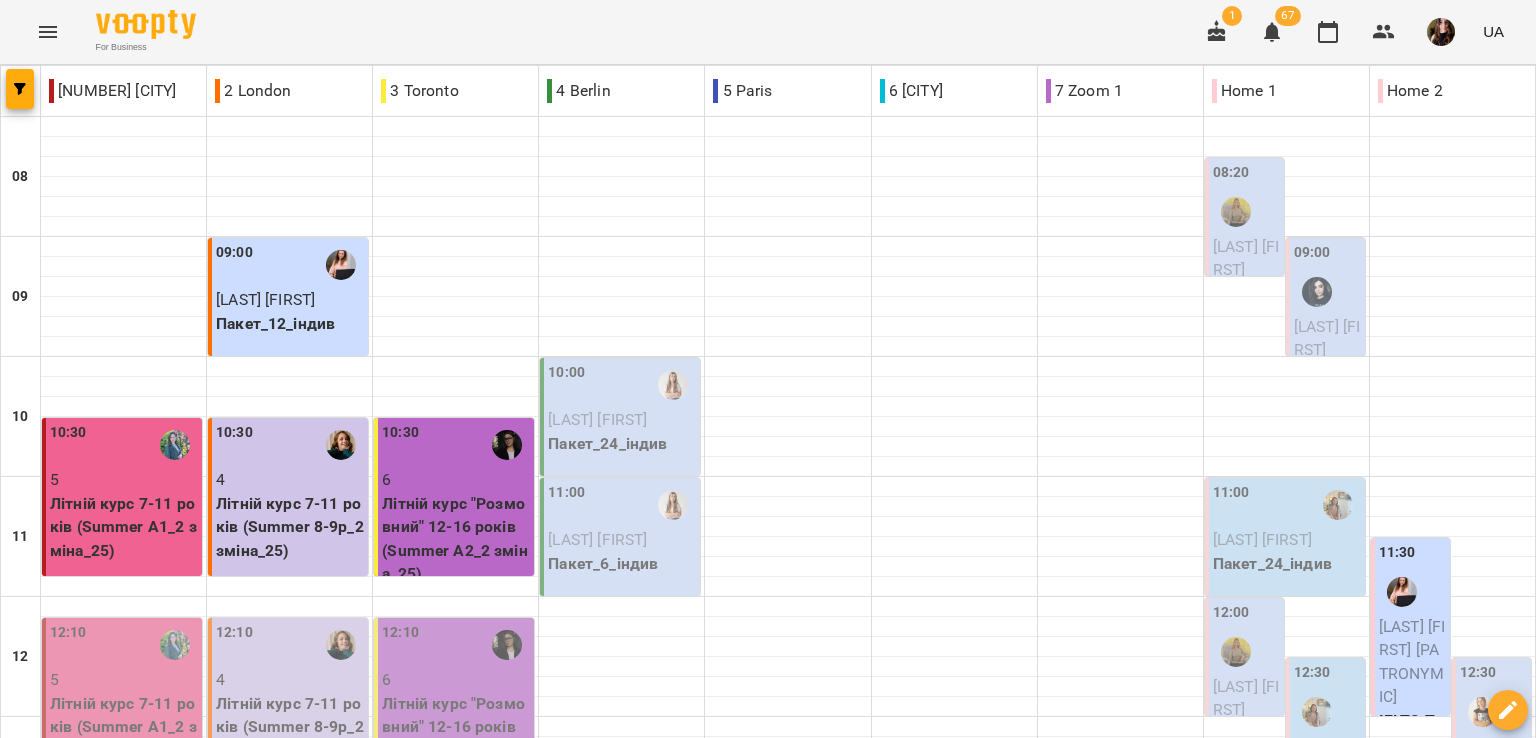 click on "For Business 1 67 UA" at bounding box center (768, 32) 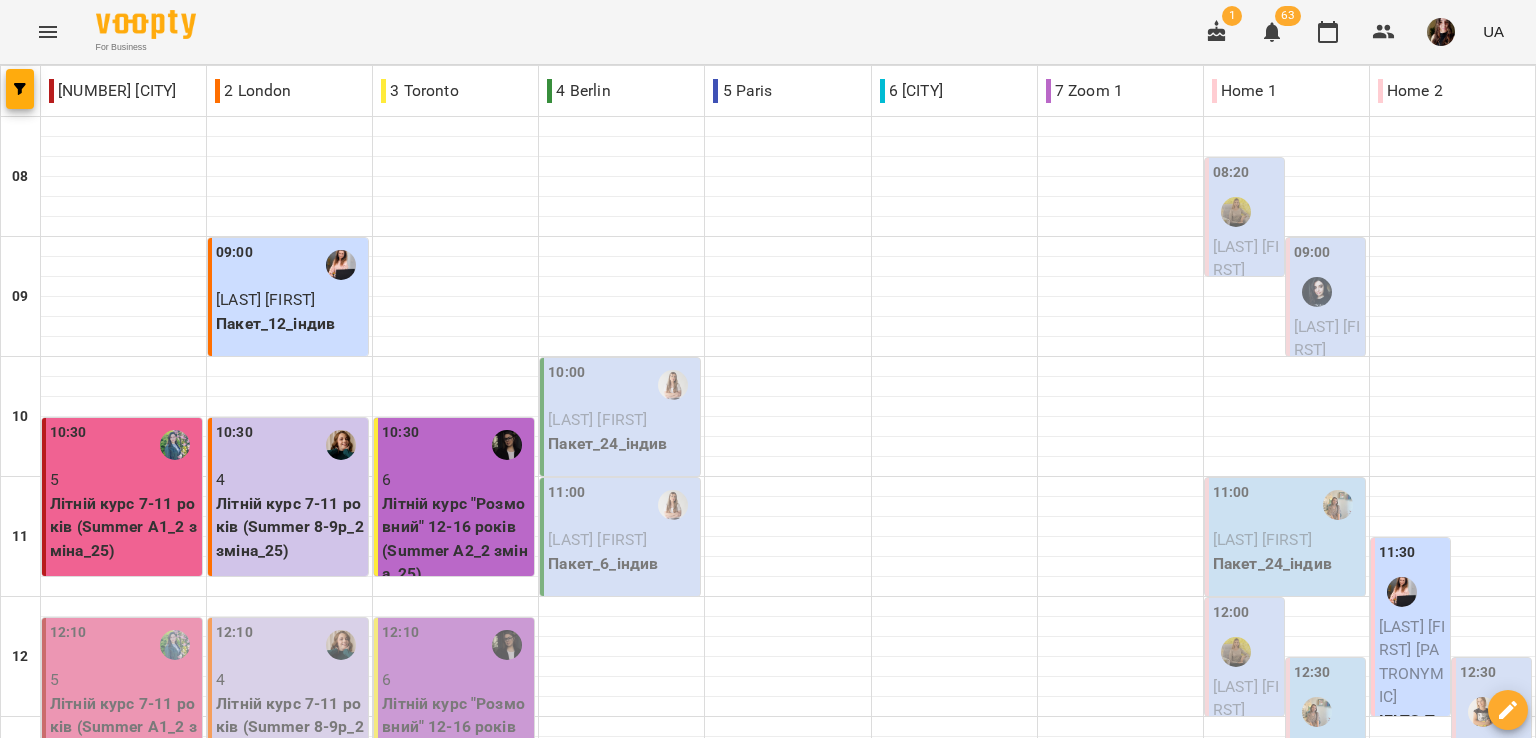 drag, startPoint x: 289, startPoint y: 45, endPoint x: 303, endPoint y: 80, distance: 37.696156 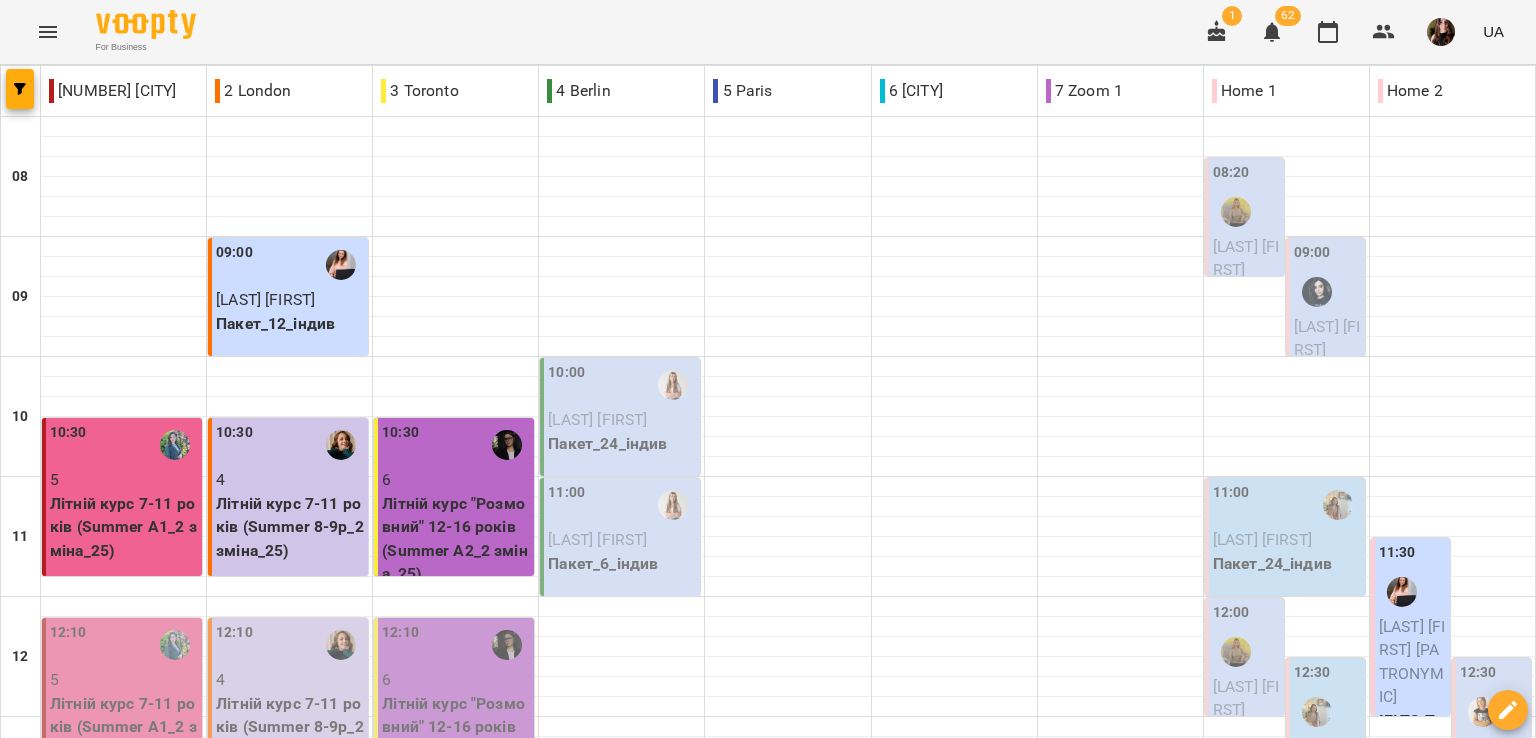 click on "For Business 1 62 UA" at bounding box center [768, 32] 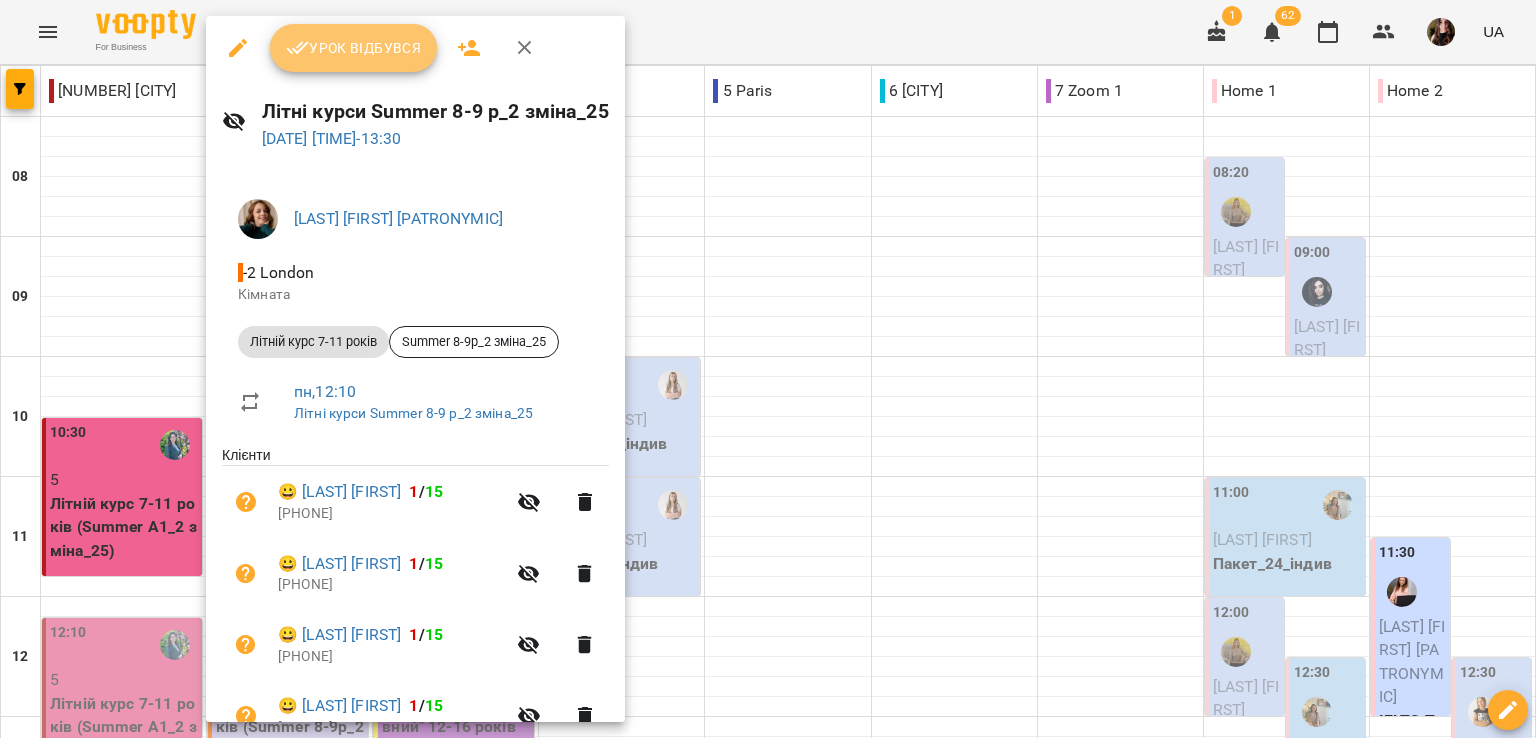 click on "Урок відбувся" at bounding box center (354, 48) 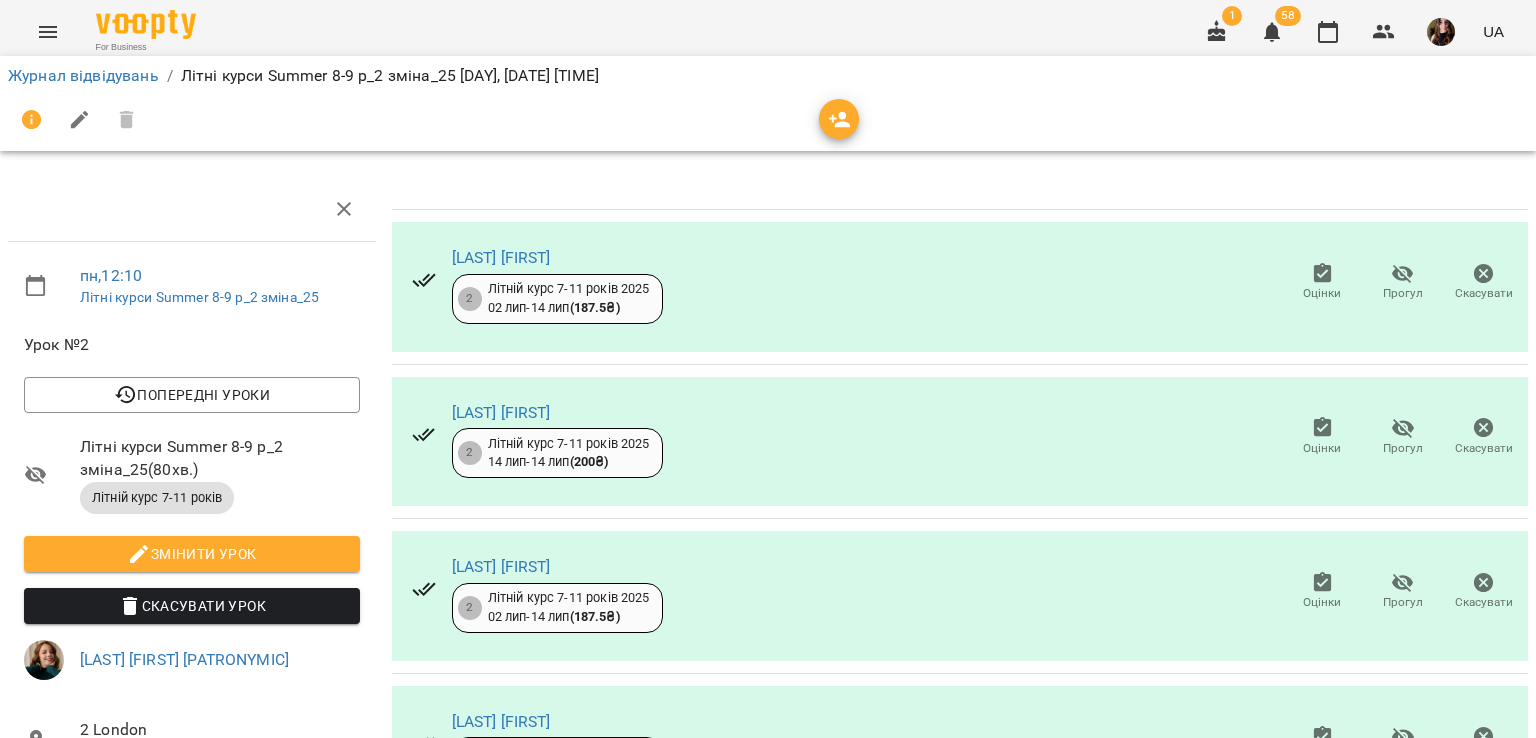 click on "For Business 1 58 UA" at bounding box center [768, 32] 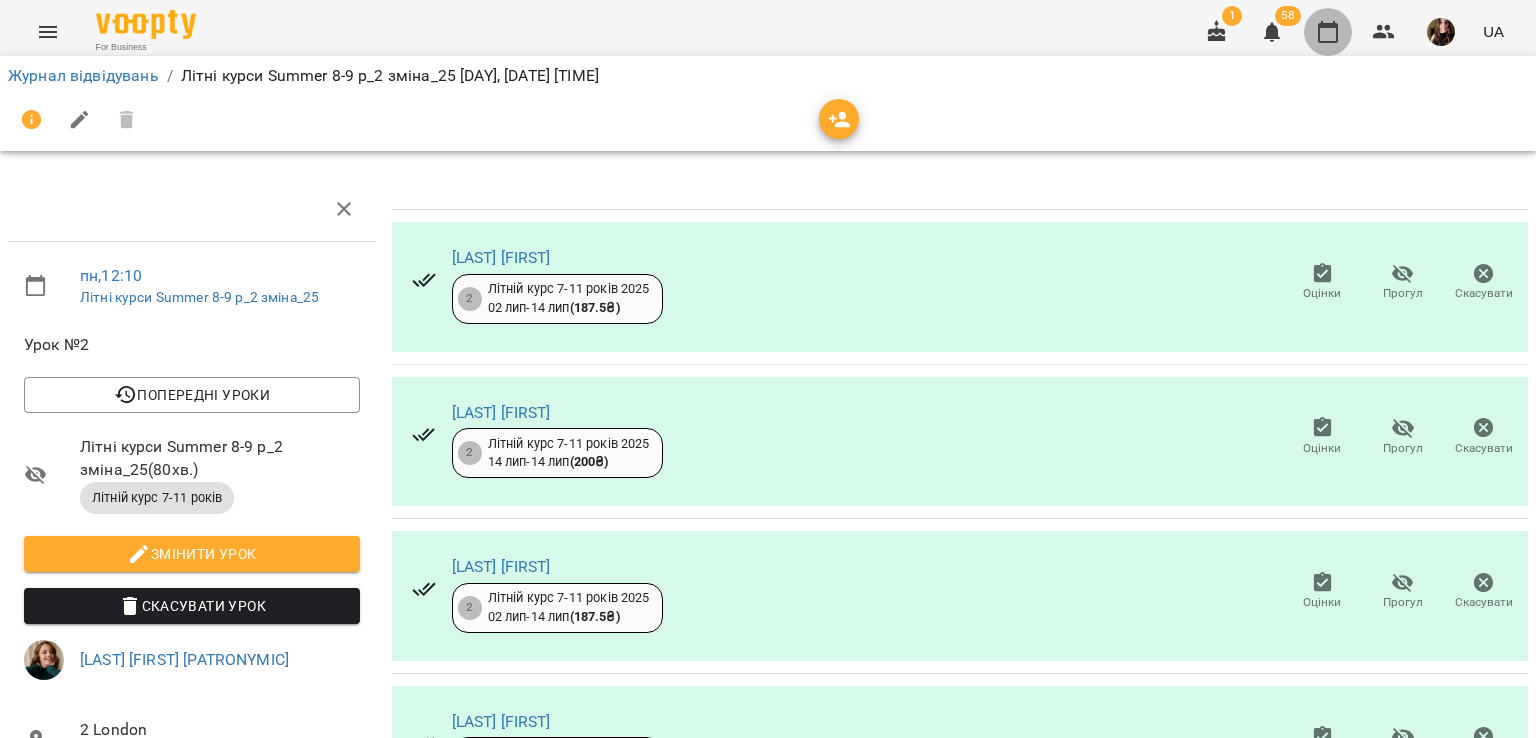 click 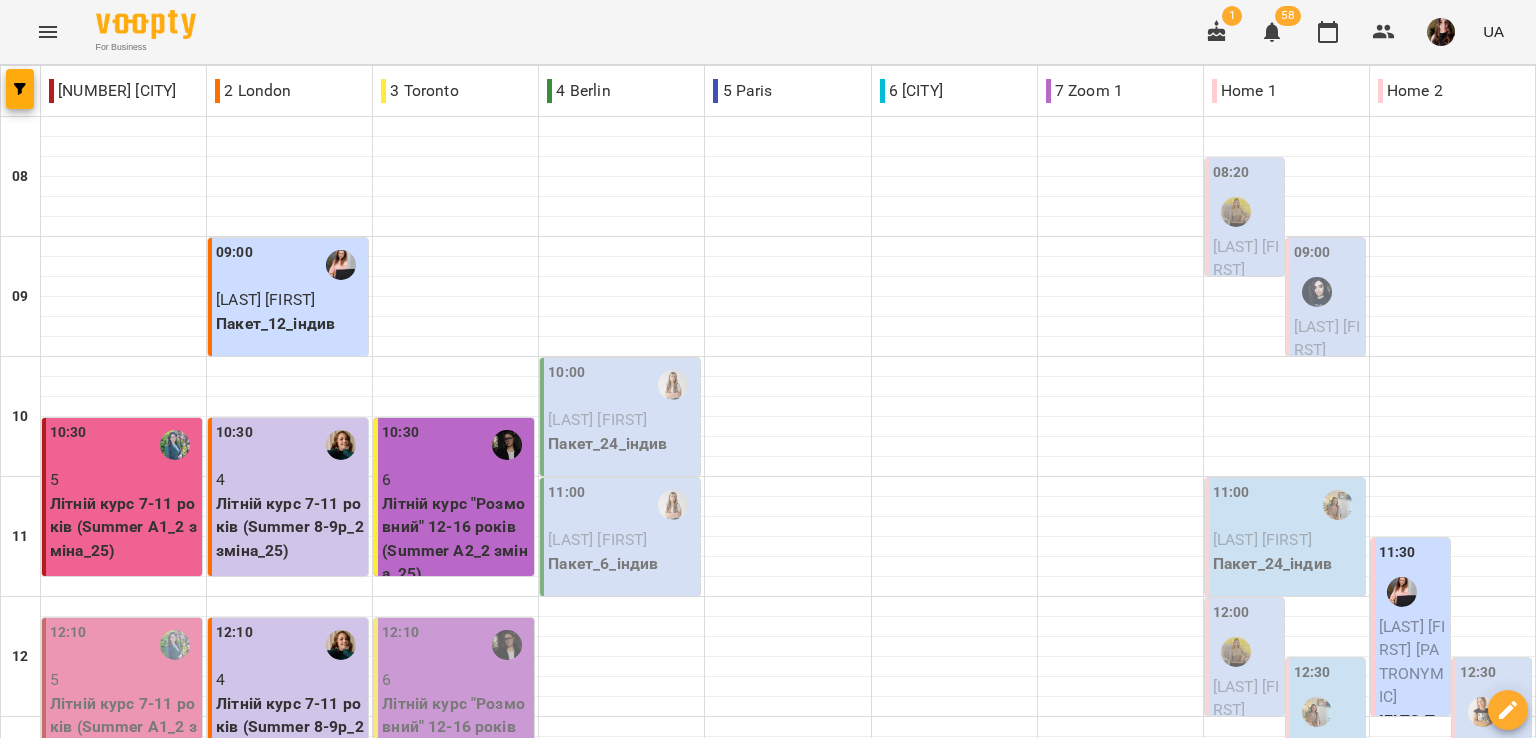 click on "**********" at bounding box center [768, 1768] 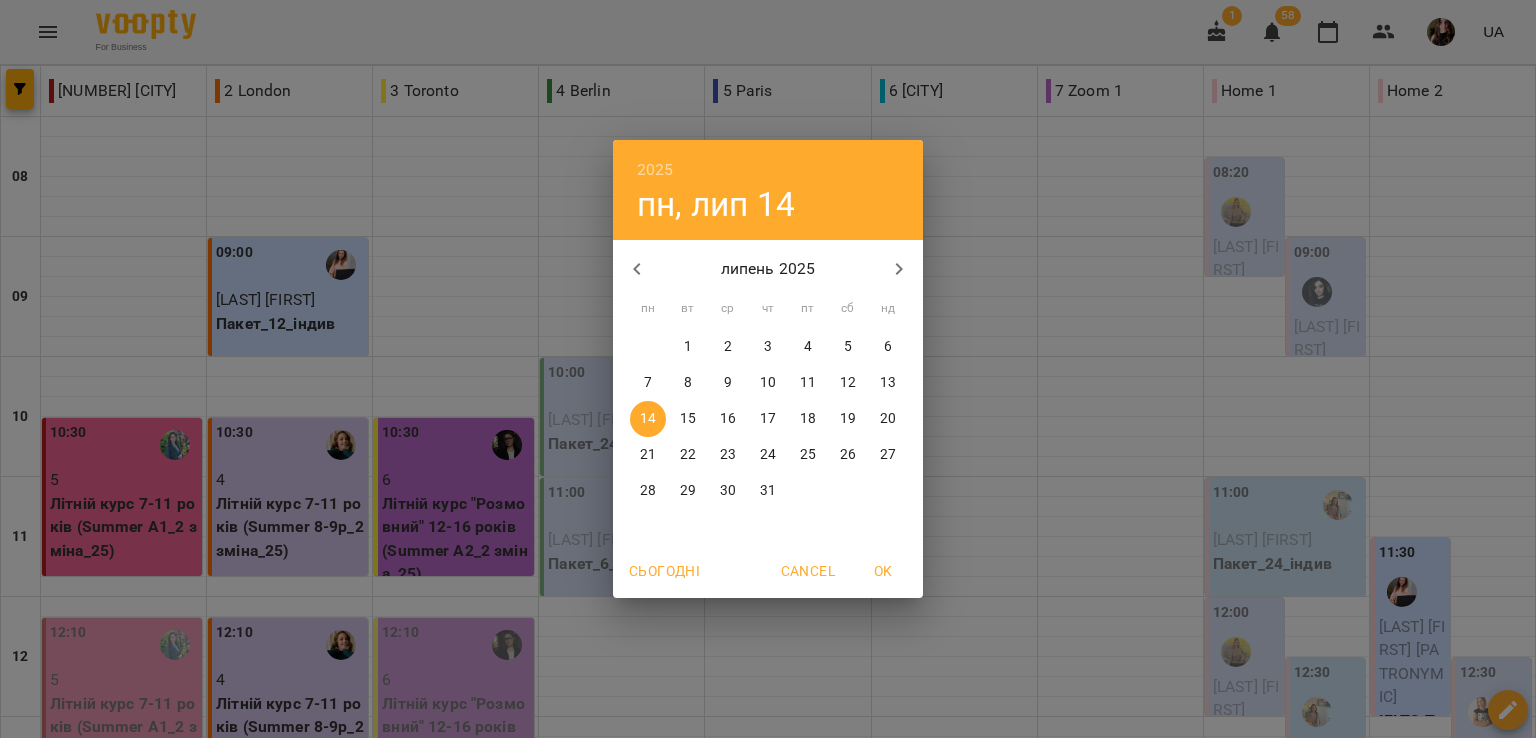 click on "1" at bounding box center (688, 347) 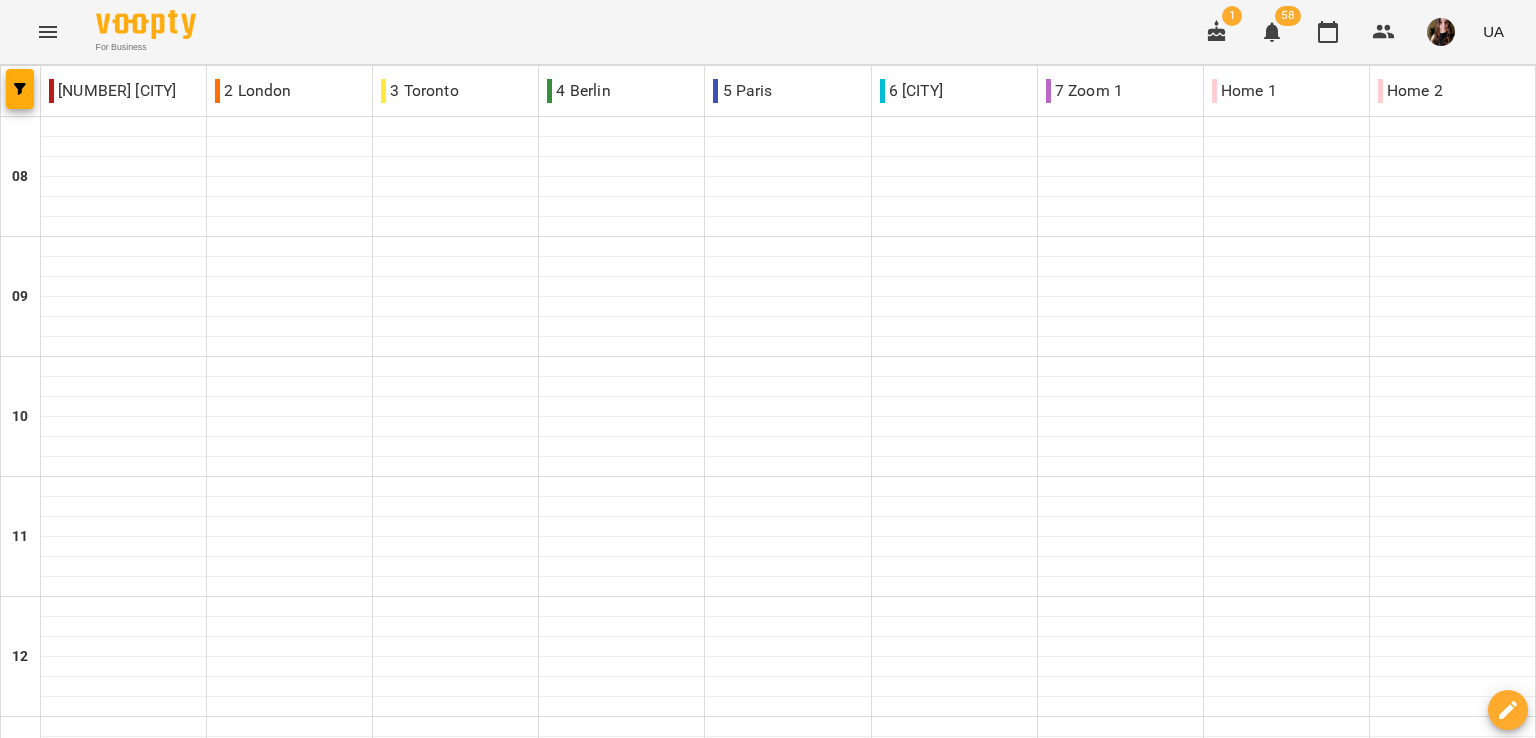 type on "**********" 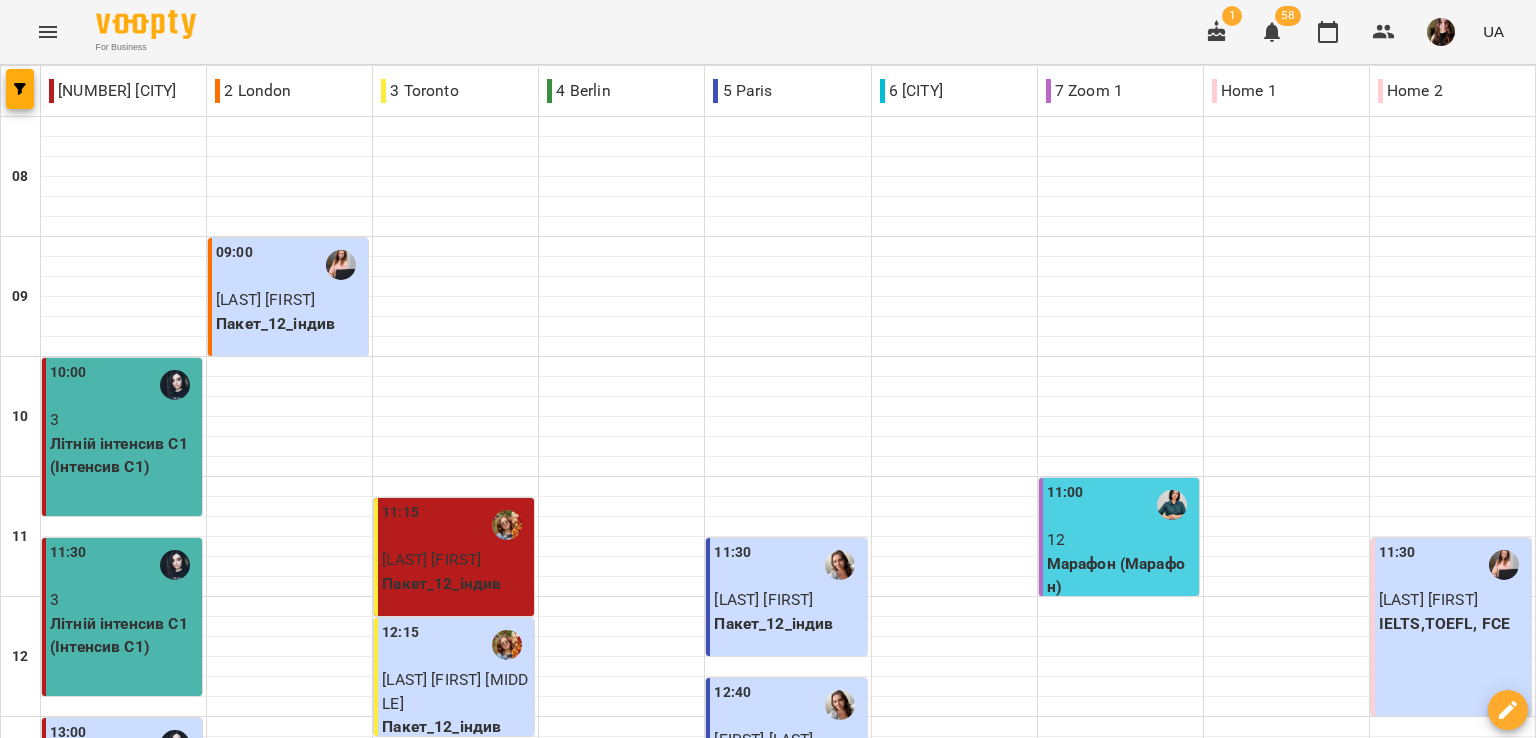 scroll, scrollTop: 0, scrollLeft: 0, axis: both 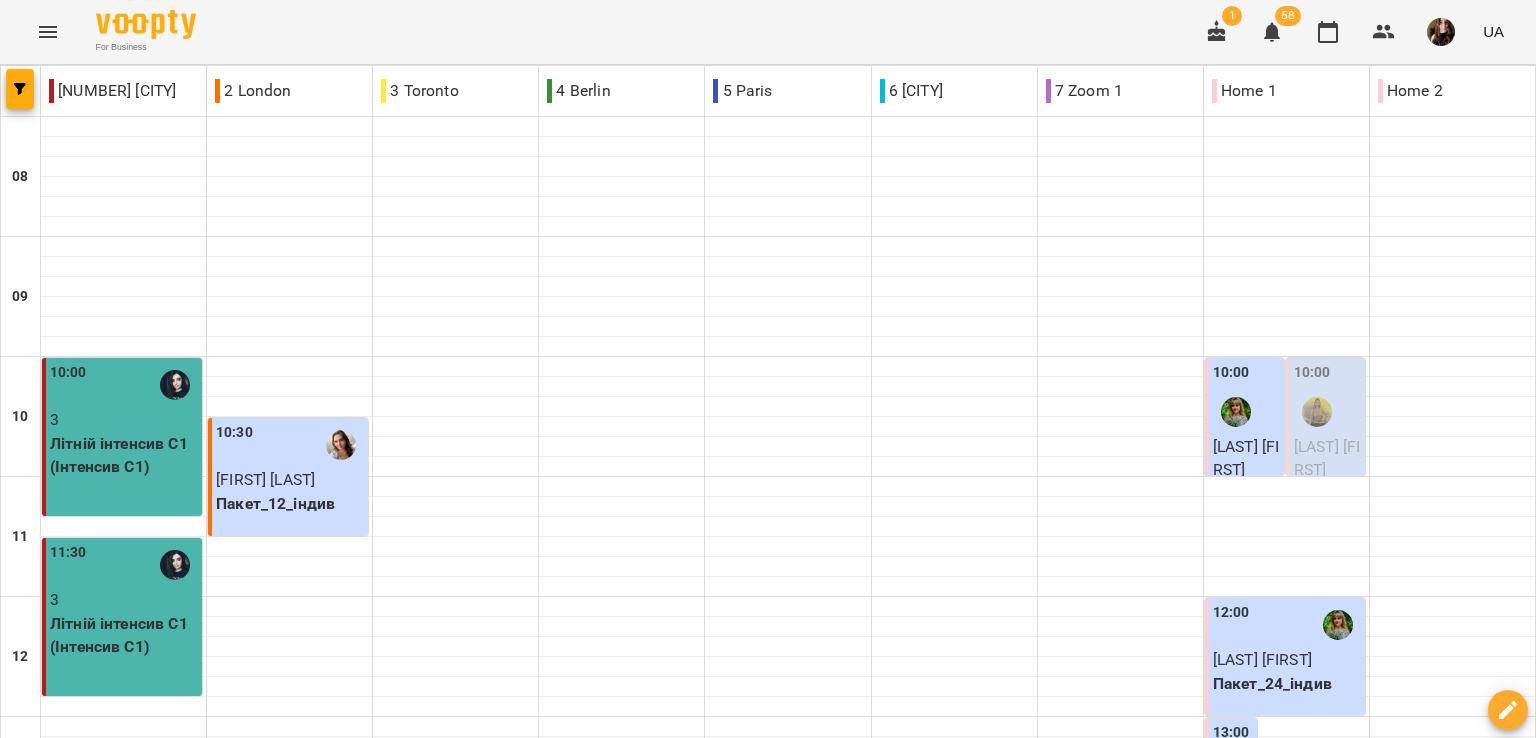 click on "чт" at bounding box center [861, 1703] 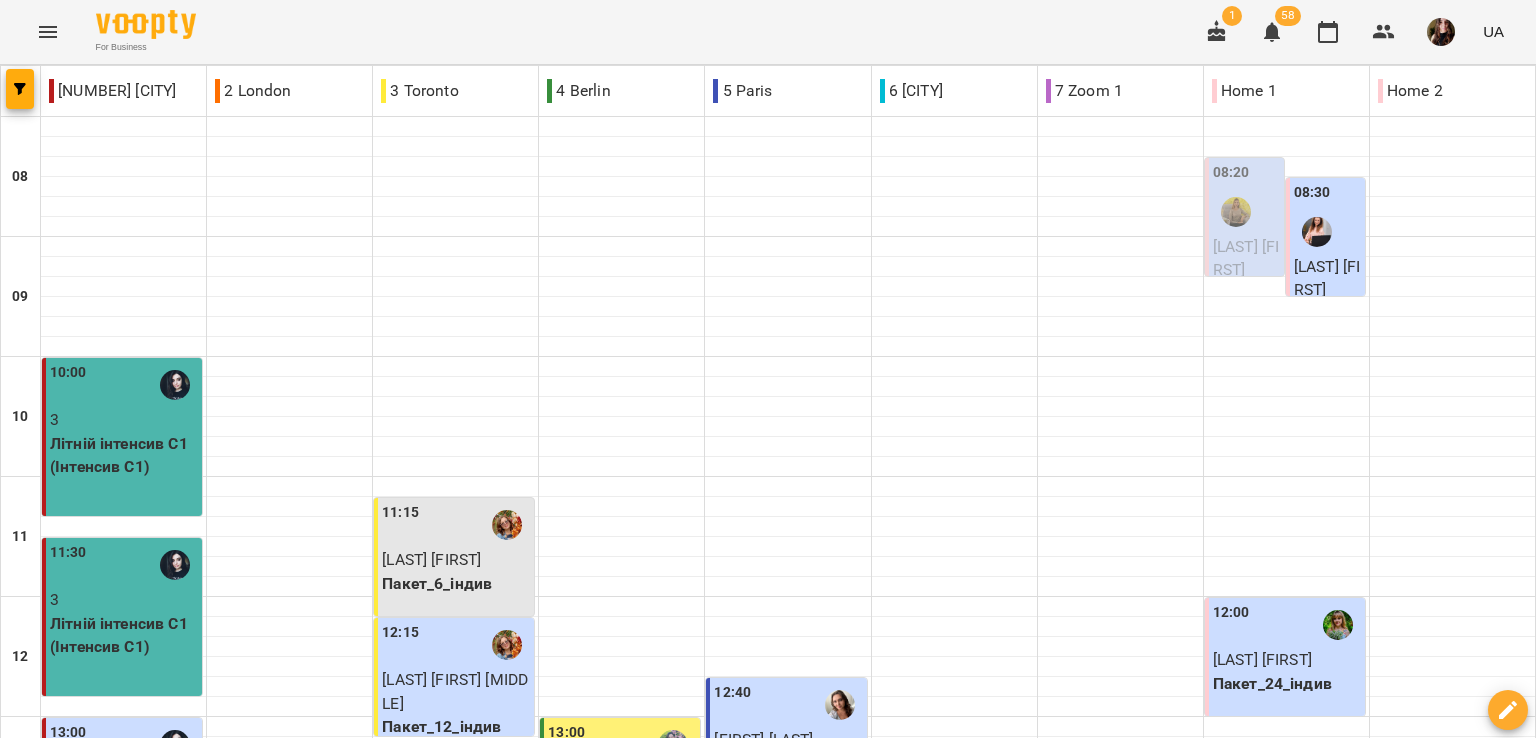 click on "For Business 1 58 UA" at bounding box center [768, 32] 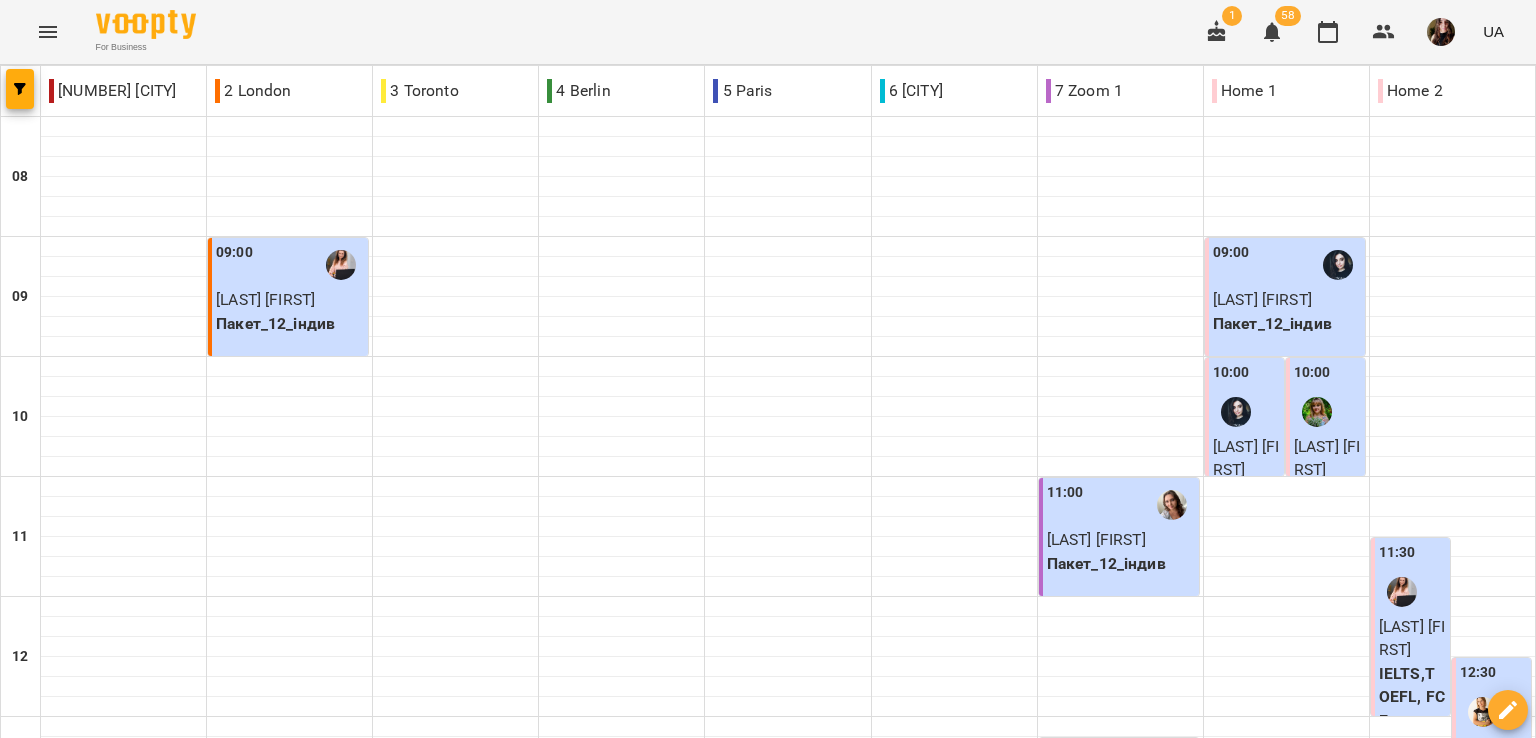 scroll, scrollTop: 1072, scrollLeft: 0, axis: vertical 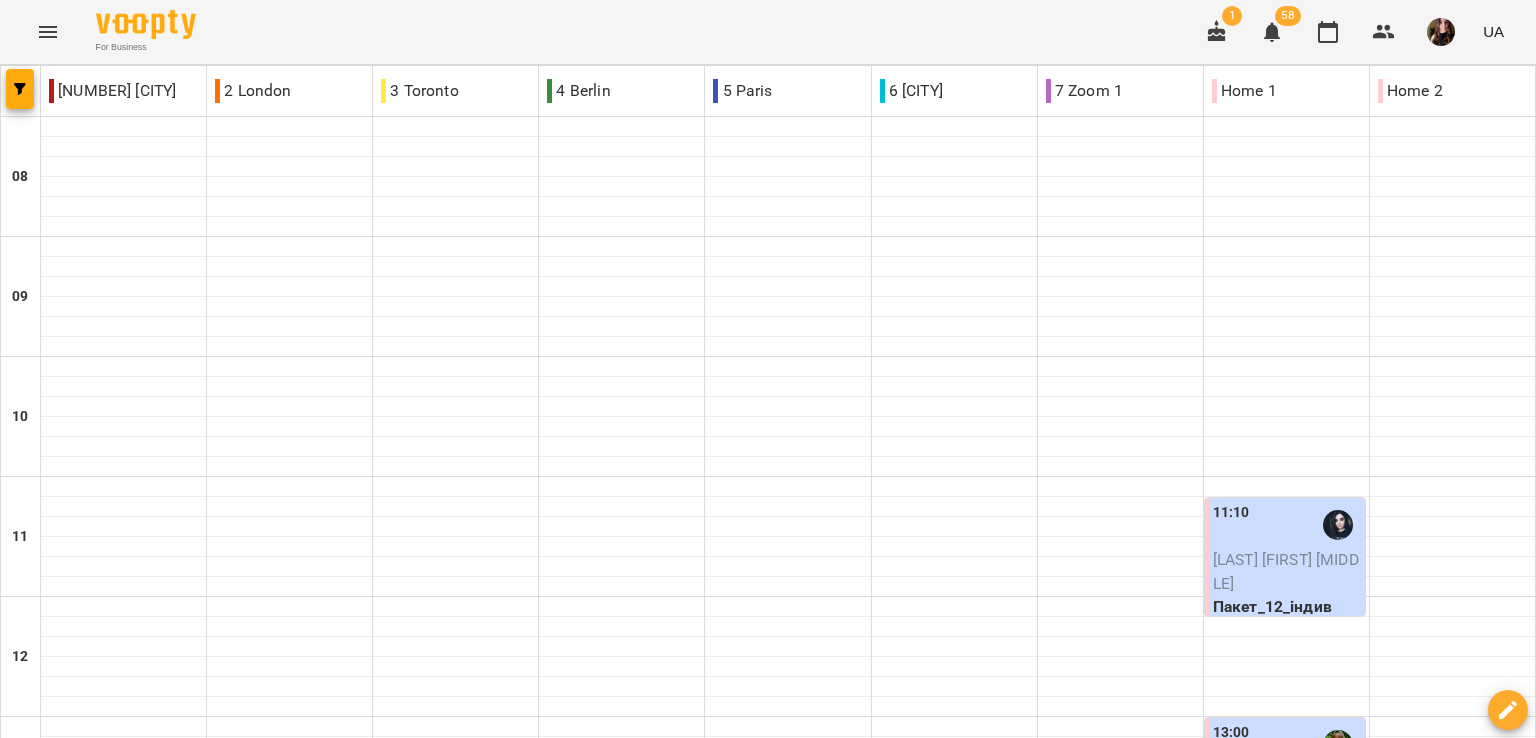 click on "нд" at bounding box center (1497, 1703) 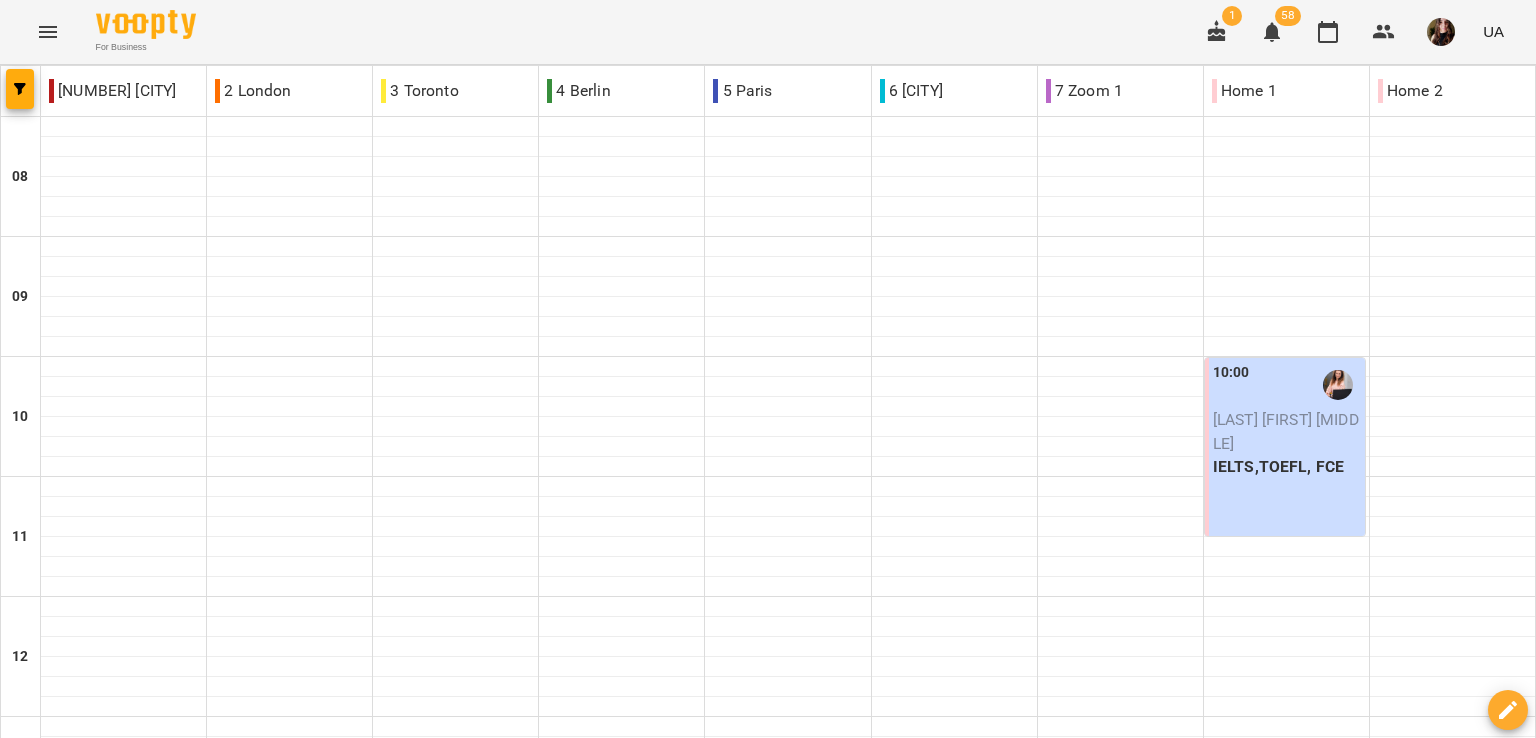 scroll, scrollTop: 1072, scrollLeft: 0, axis: vertical 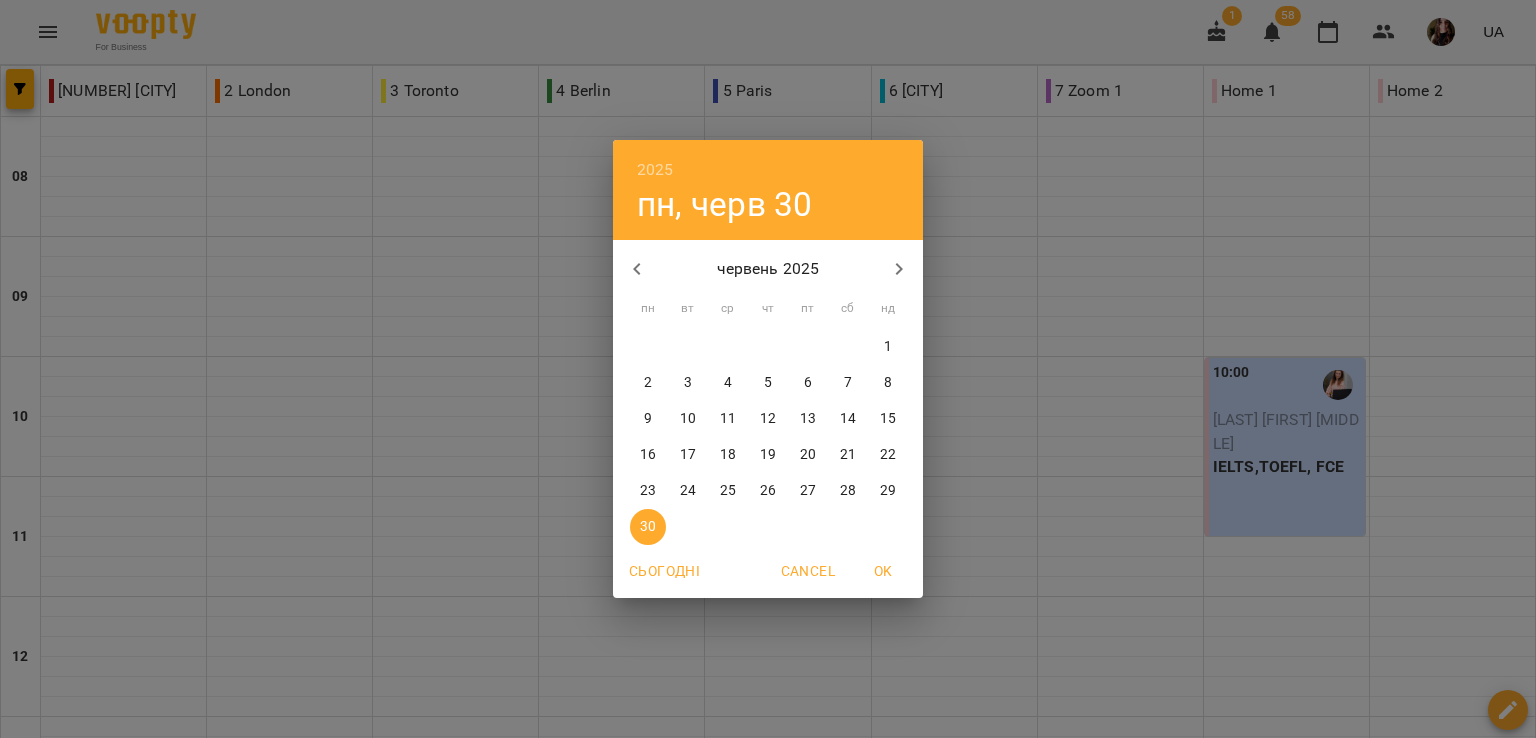 click 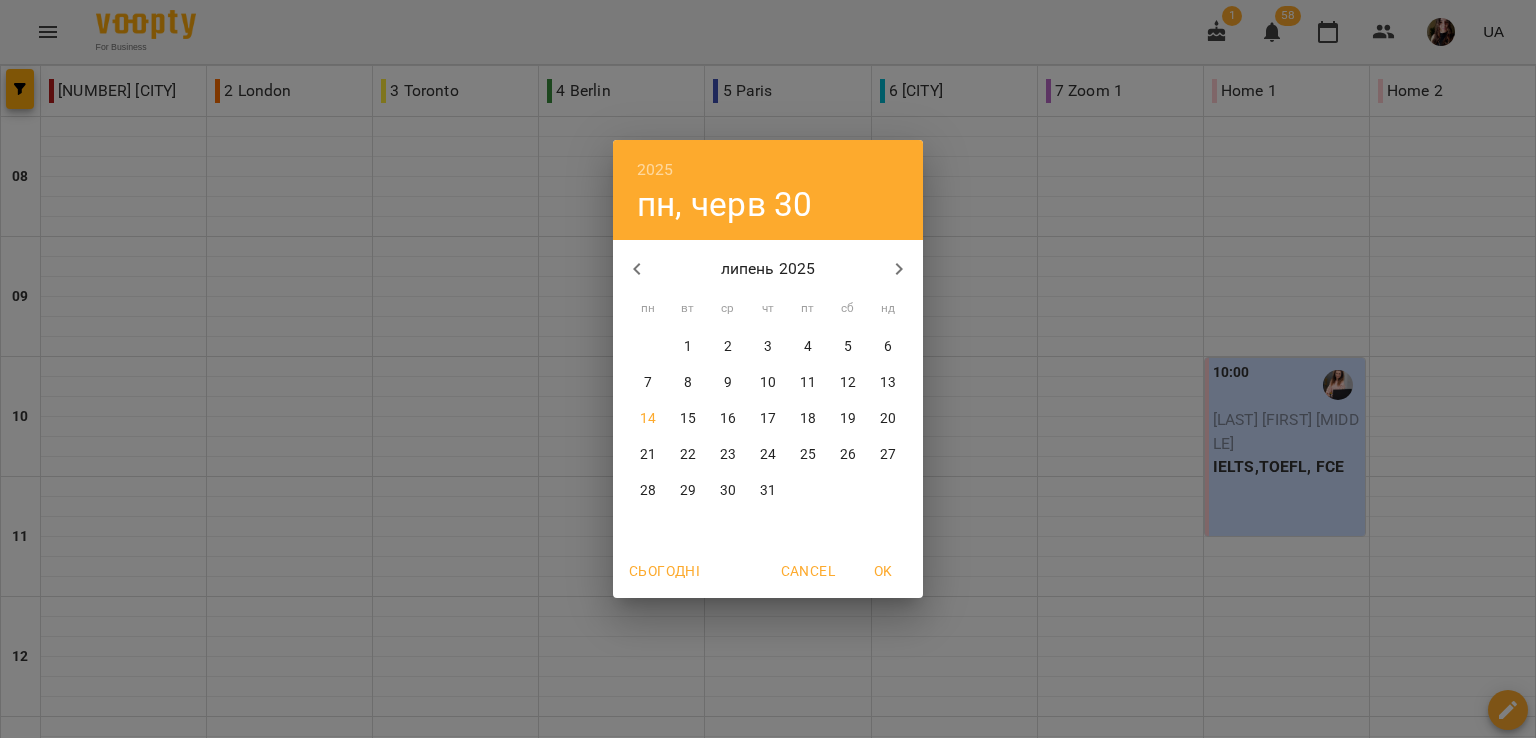 click on "7" at bounding box center (648, 383) 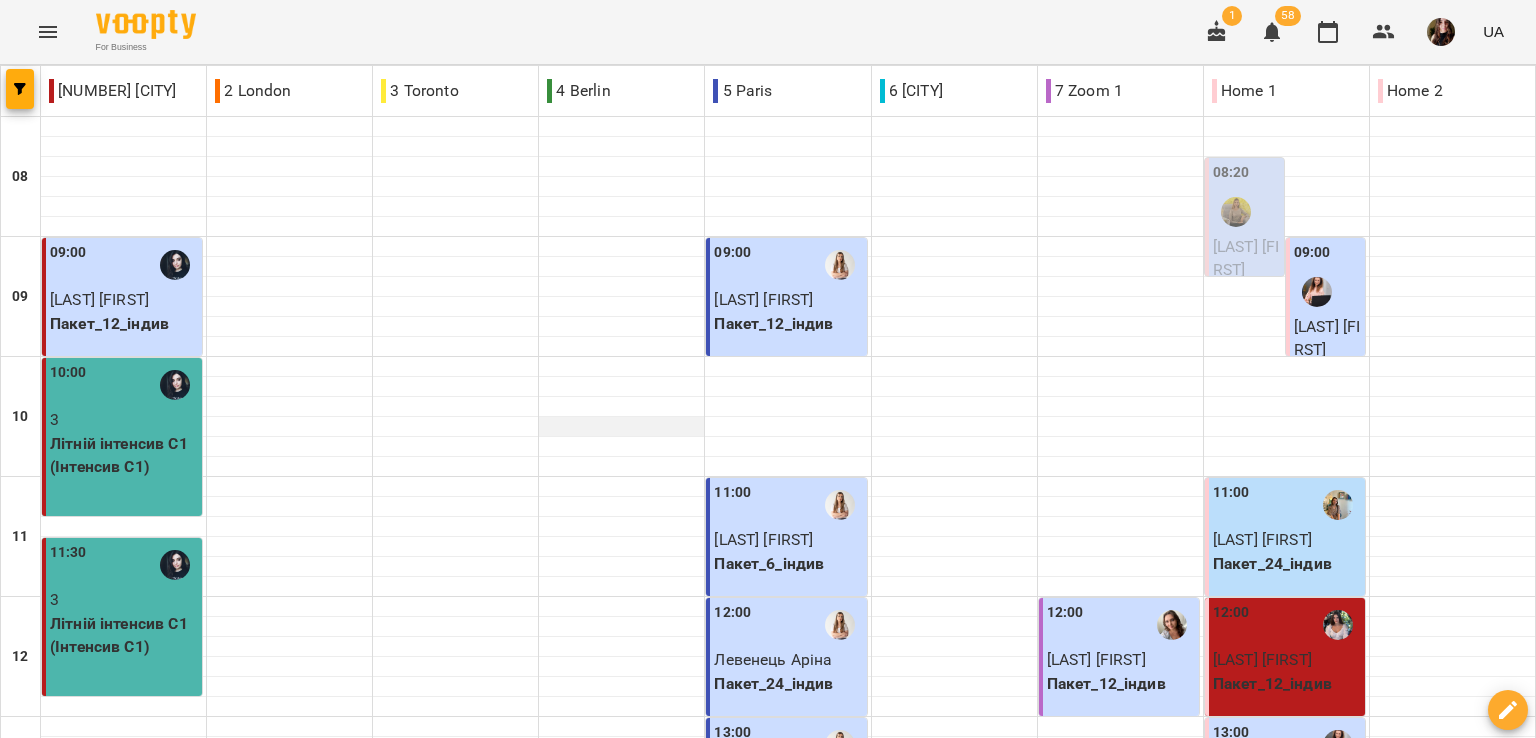 scroll, scrollTop: 1072, scrollLeft: 0, axis: vertical 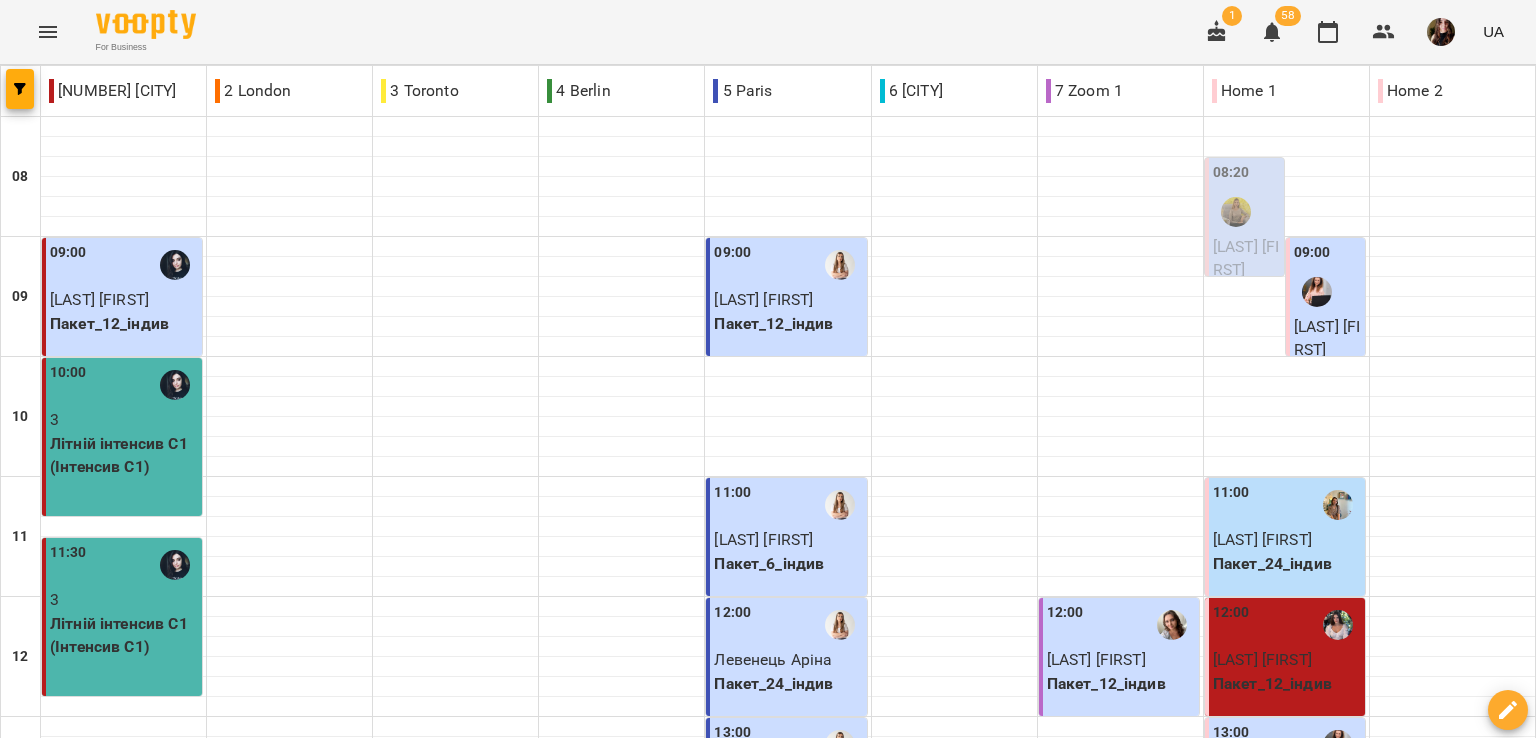 click on "вт" at bounding box center (433, 1703) 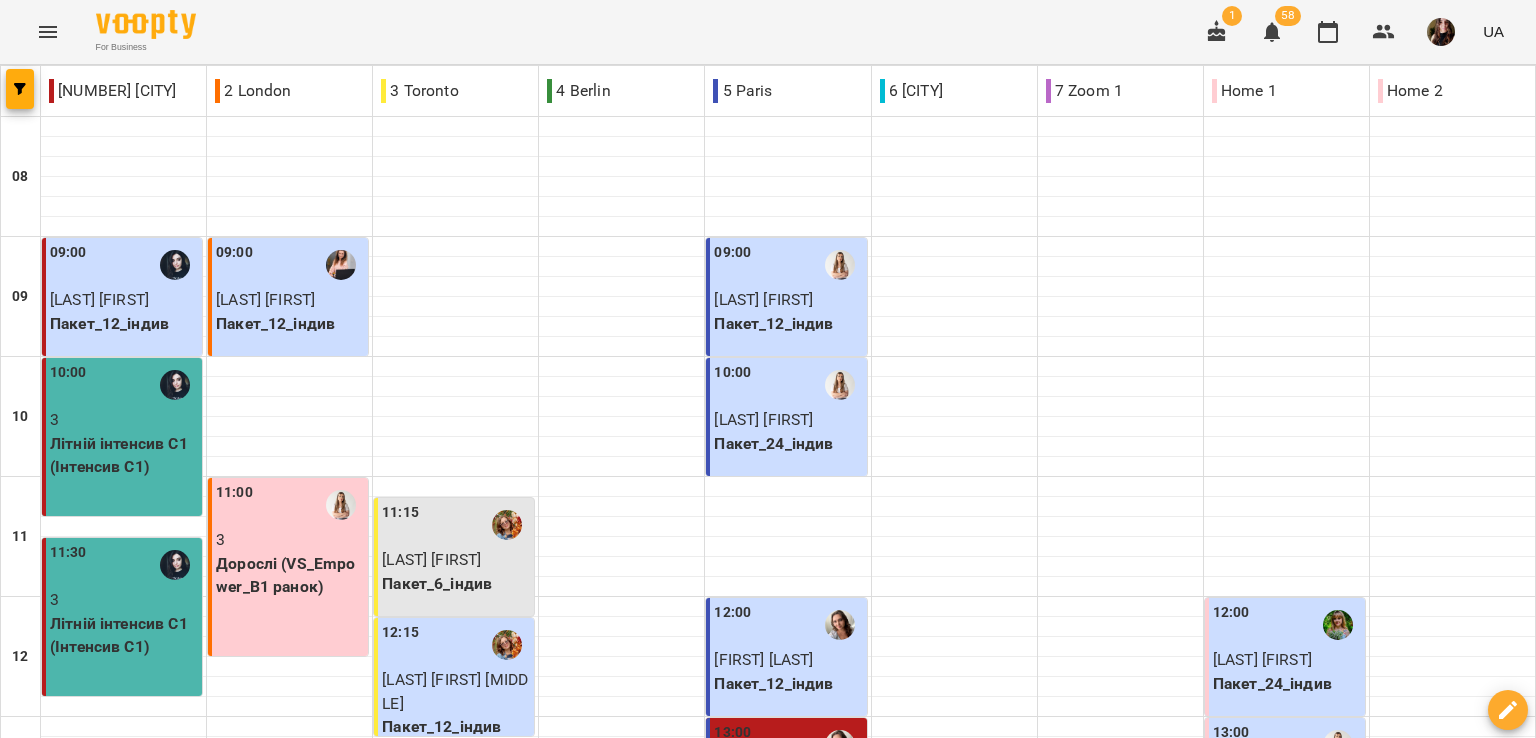 scroll, scrollTop: 1072, scrollLeft: 0, axis: vertical 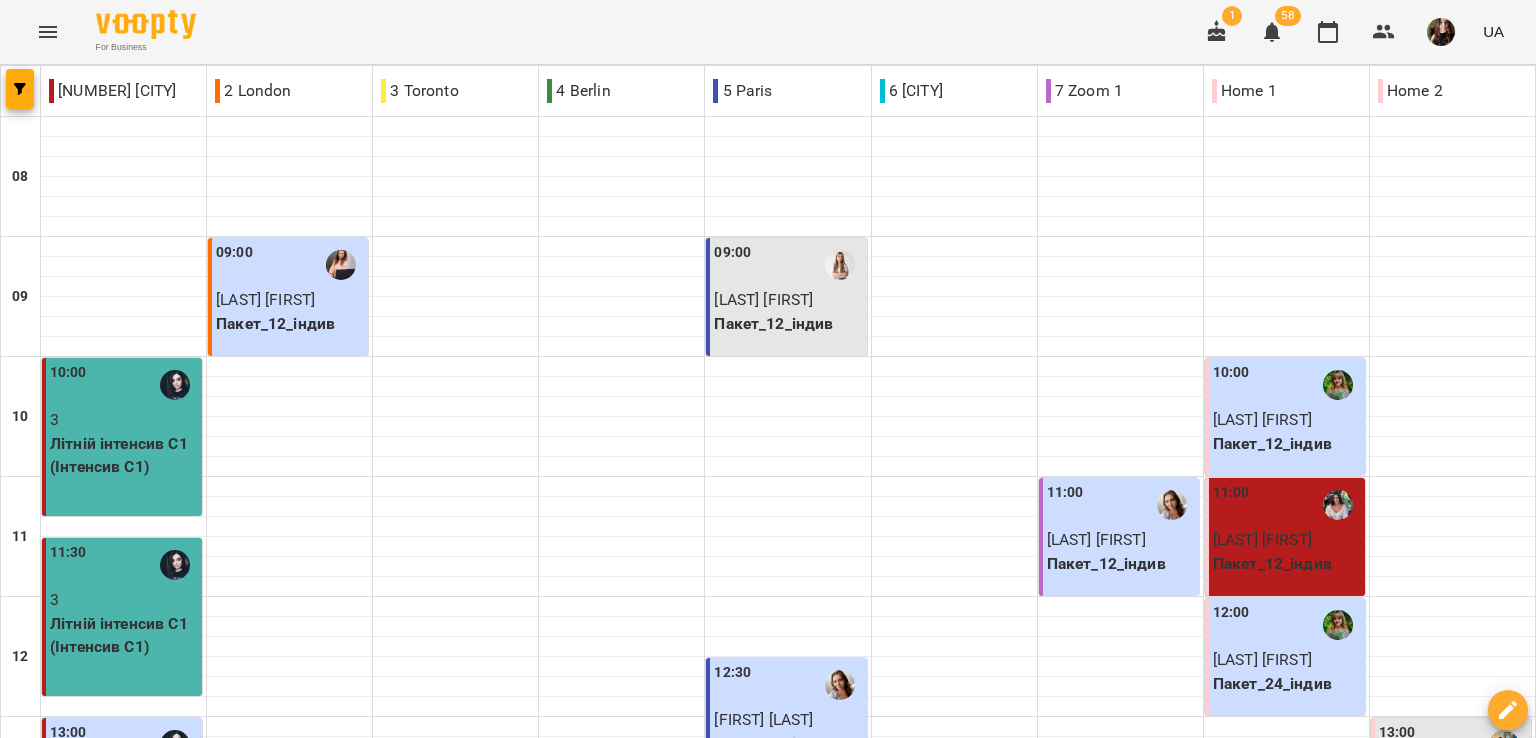 click on "чт" at bounding box center [858, 1703] 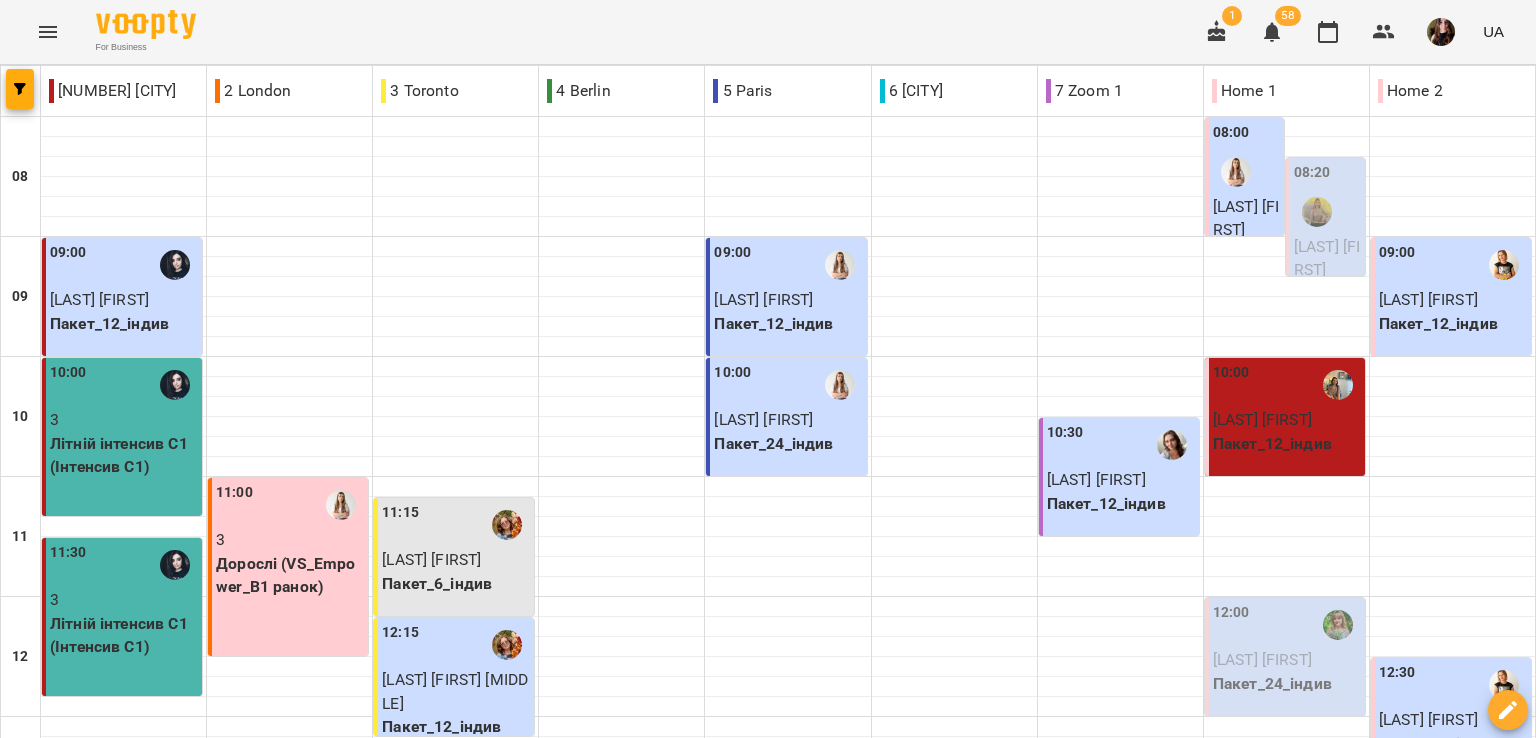 scroll, scrollTop: 272, scrollLeft: 0, axis: vertical 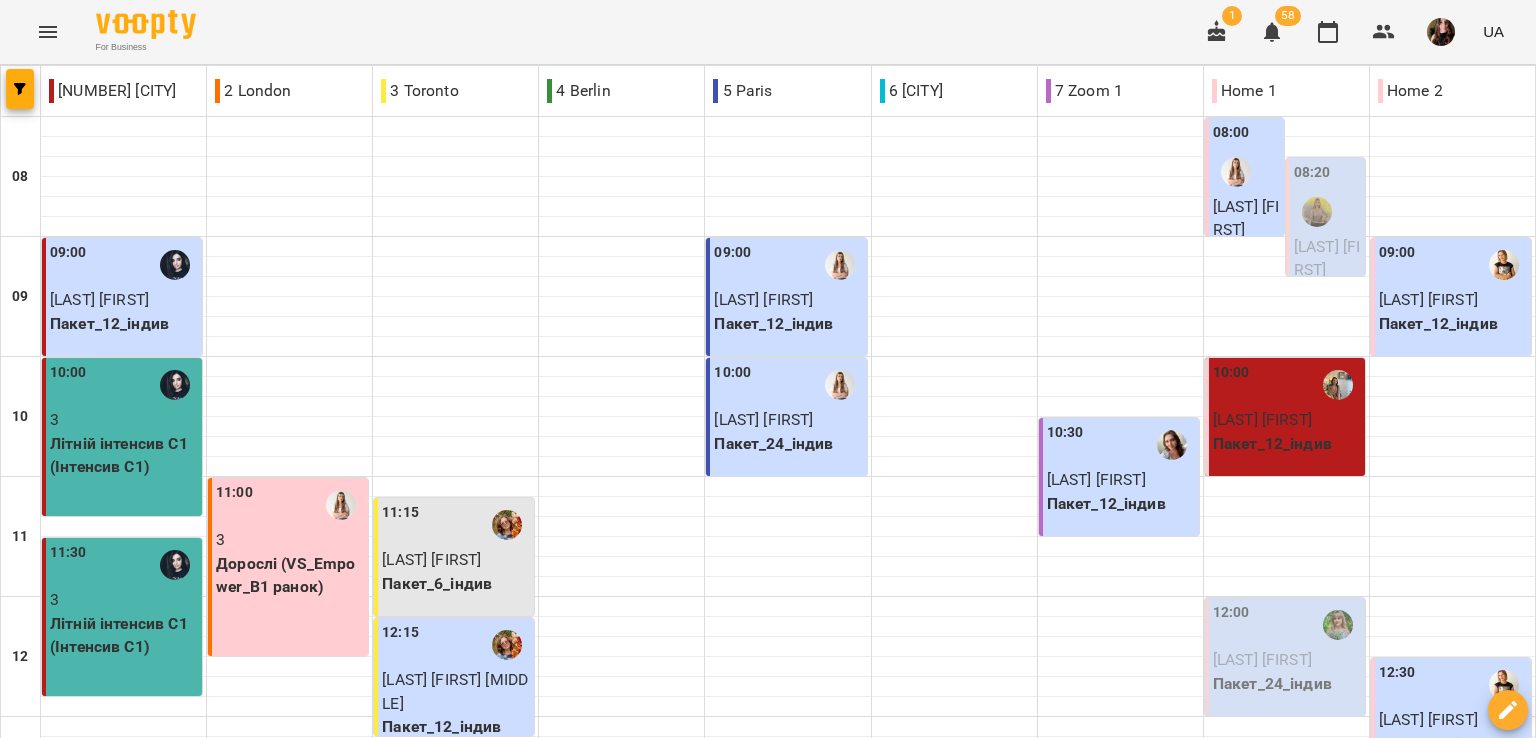 click on "**********" at bounding box center [768, 1768] 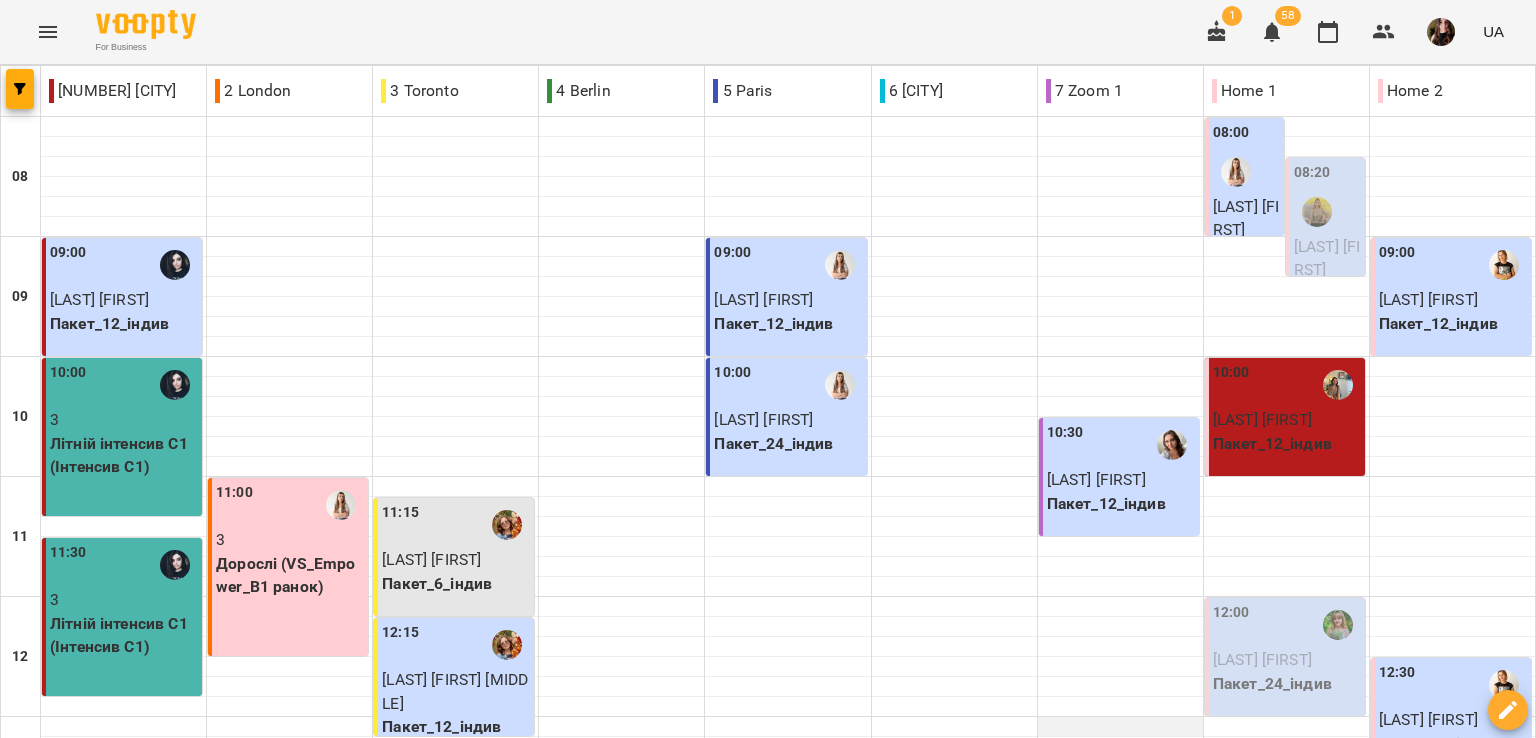 scroll, scrollTop: 1072, scrollLeft: 0, axis: vertical 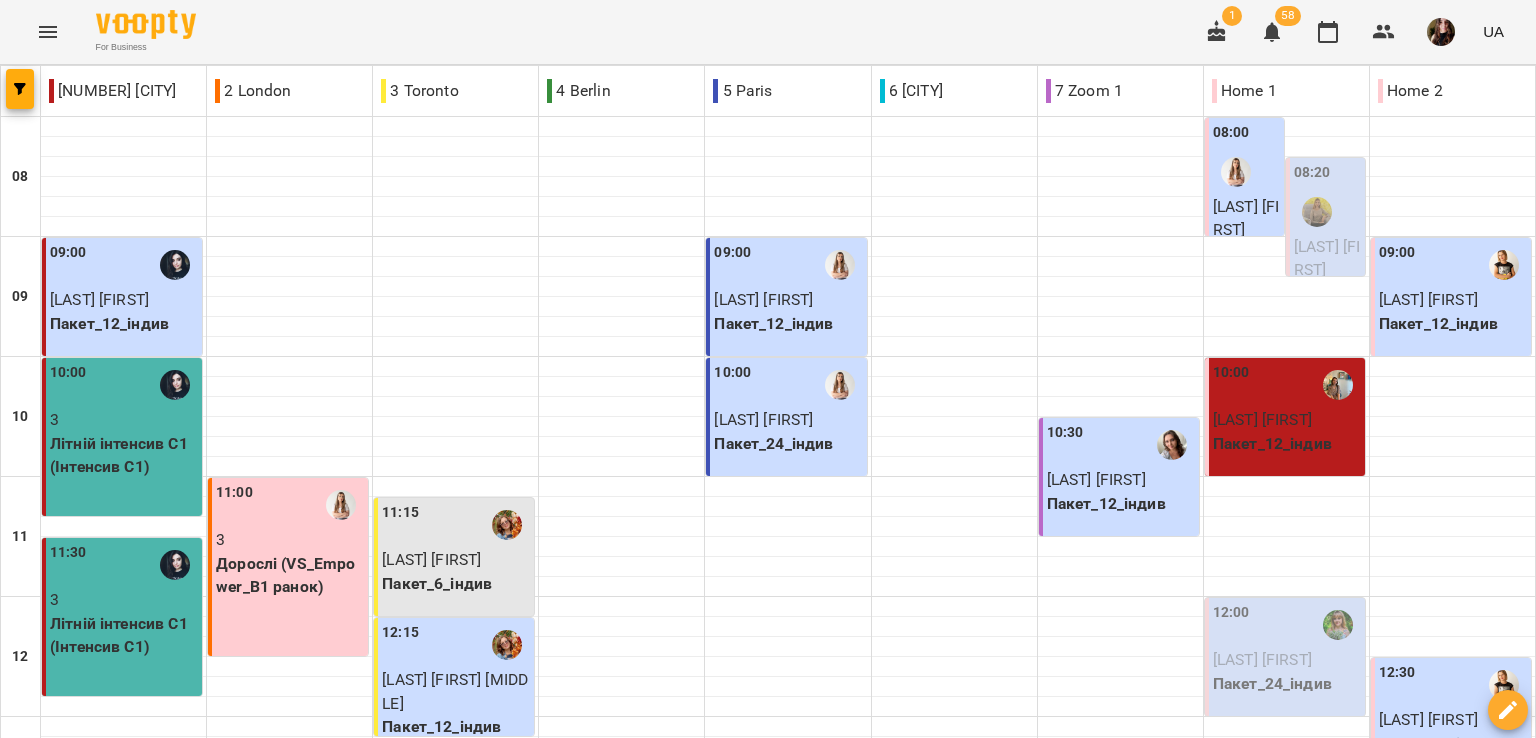 click on "пт" at bounding box center (1071, 1703) 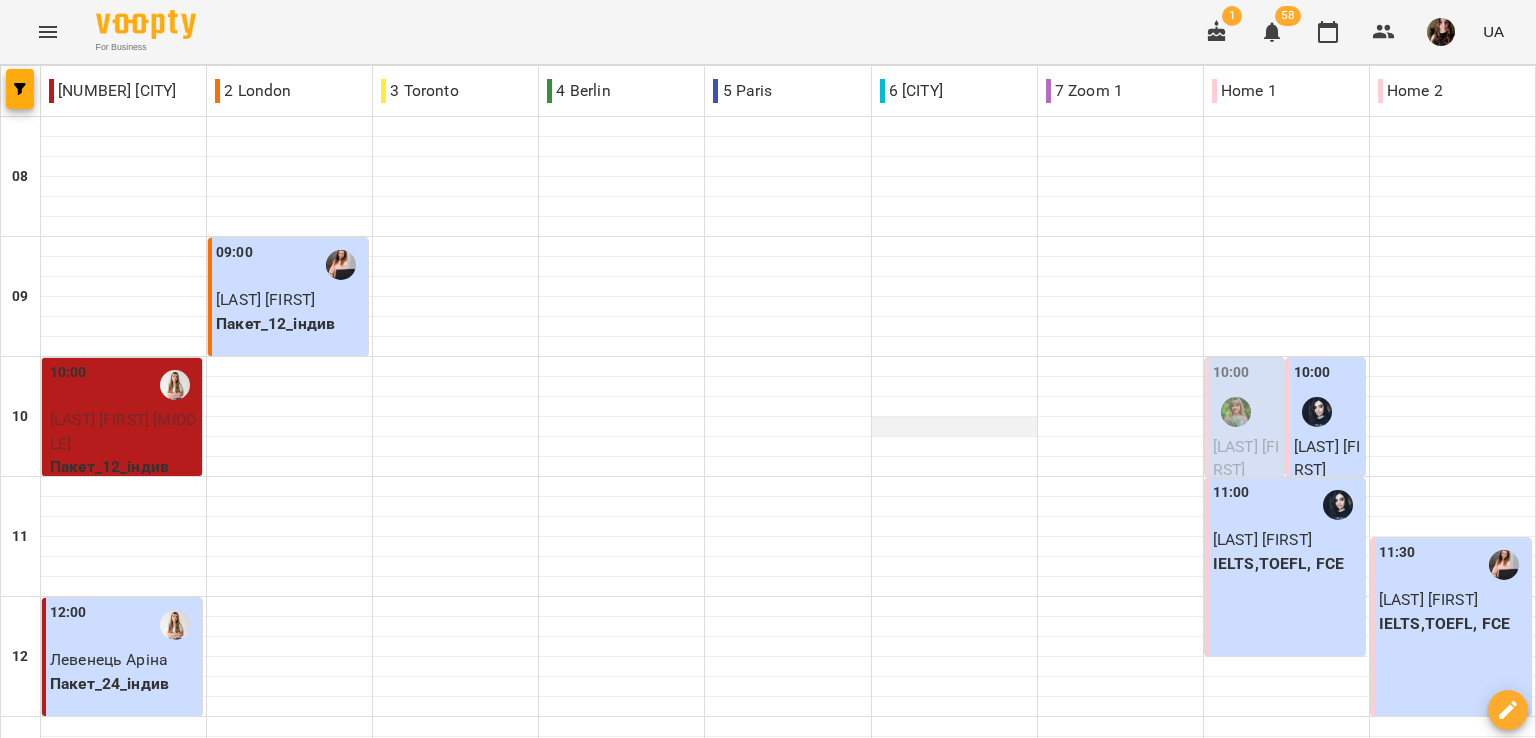 scroll, scrollTop: 0, scrollLeft: 0, axis: both 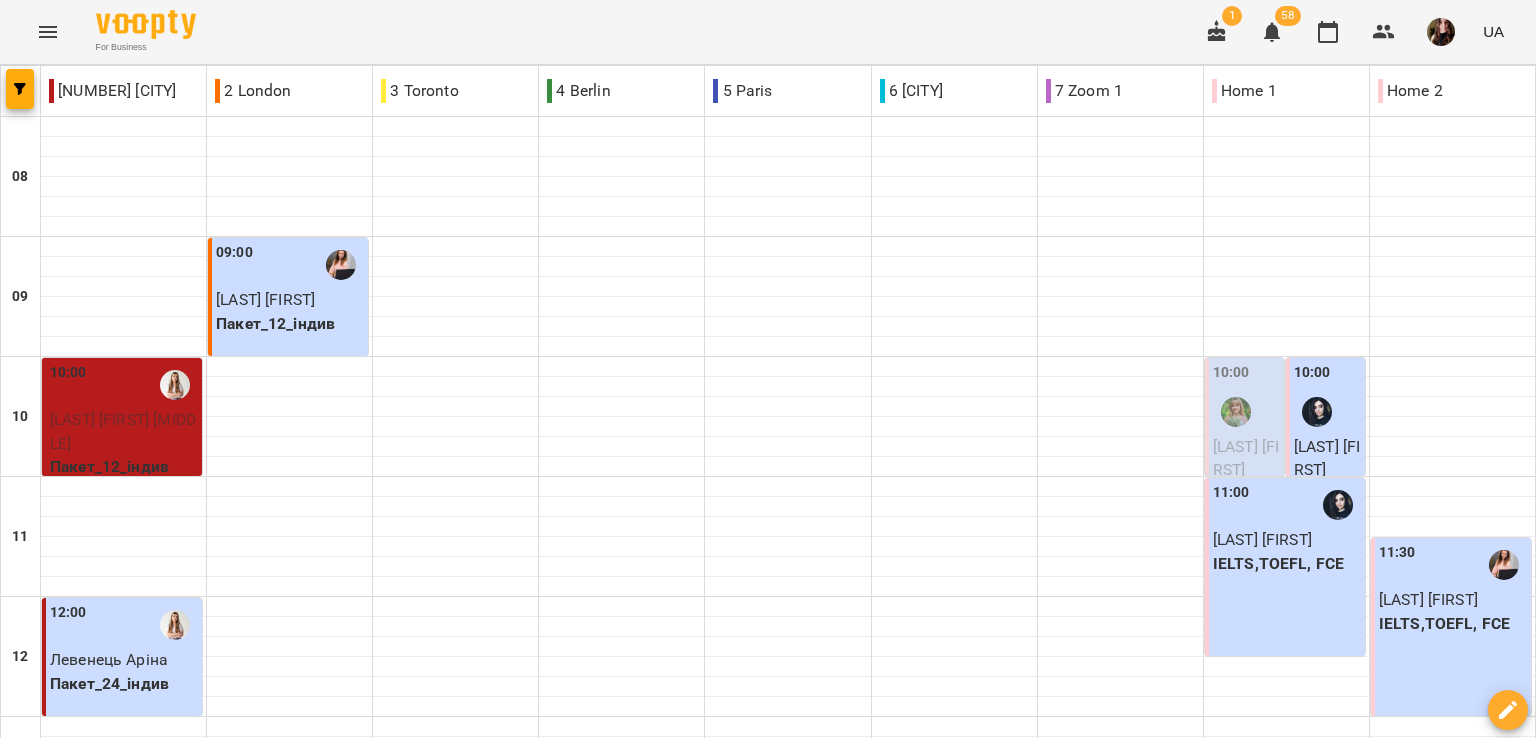 drag, startPoint x: 1304, startPoint y: 633, endPoint x: 1279, endPoint y: 603, distance: 39.051247 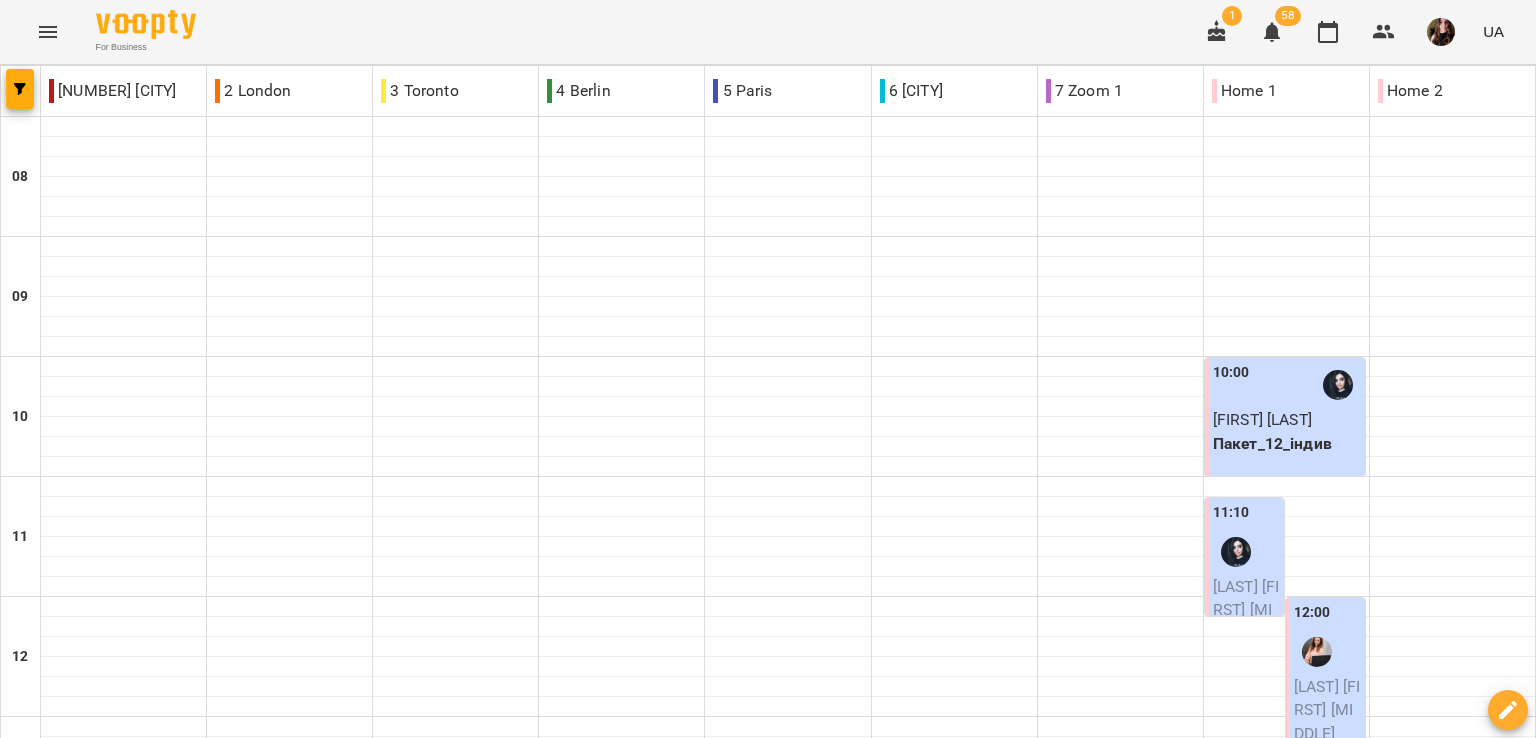 click on "For Business 1 58 UA" at bounding box center (768, 32) 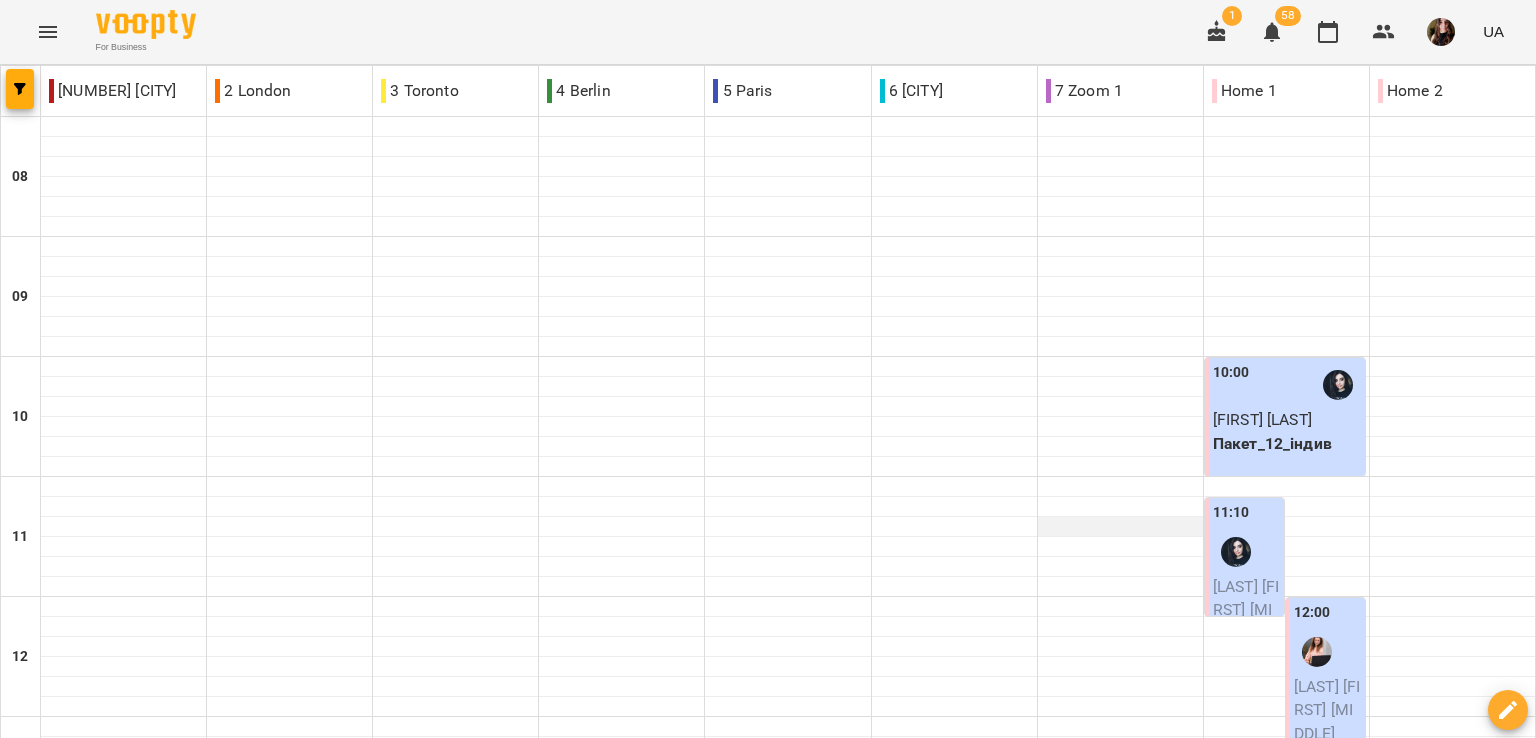 scroll, scrollTop: 400, scrollLeft: 0, axis: vertical 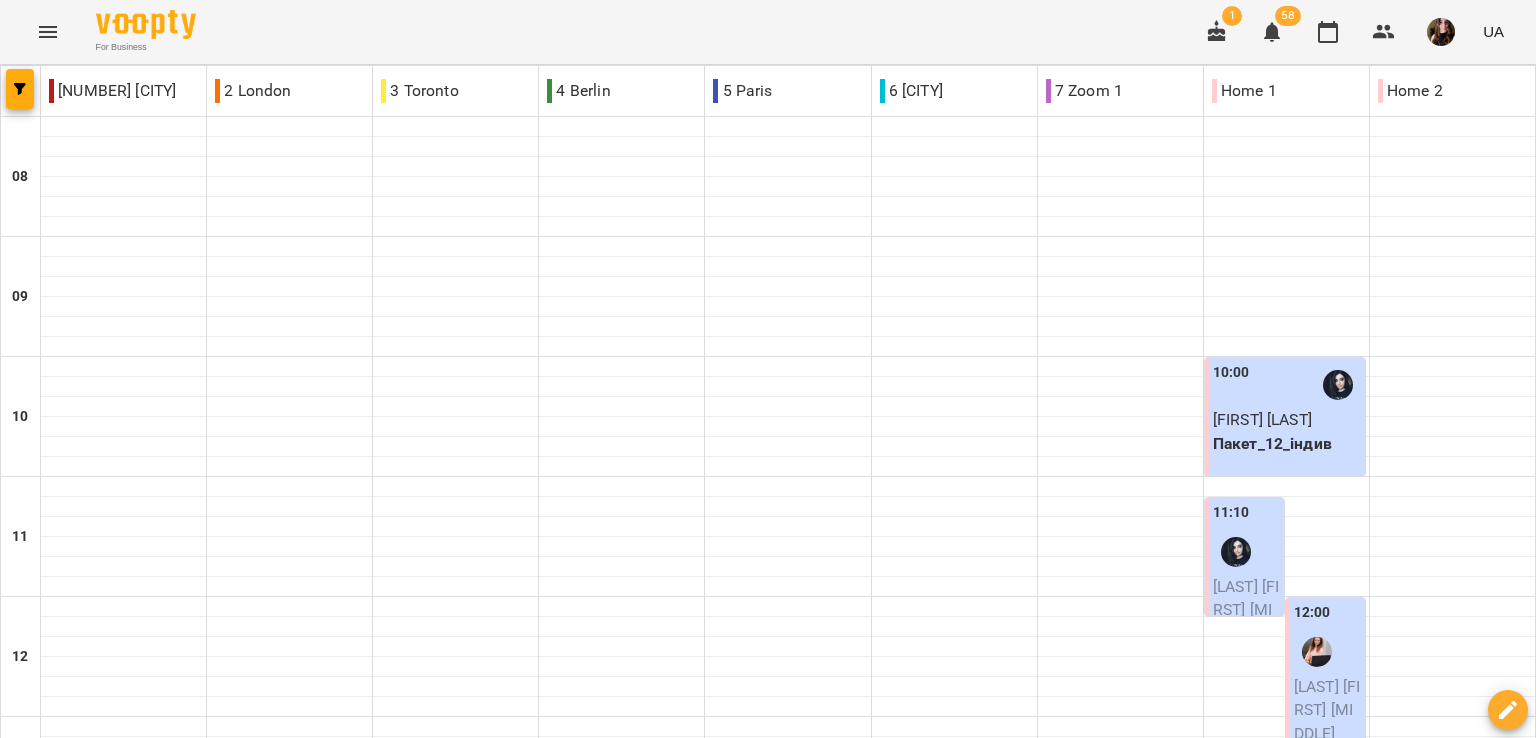 click on "нд" at bounding box center [1497, 1703] 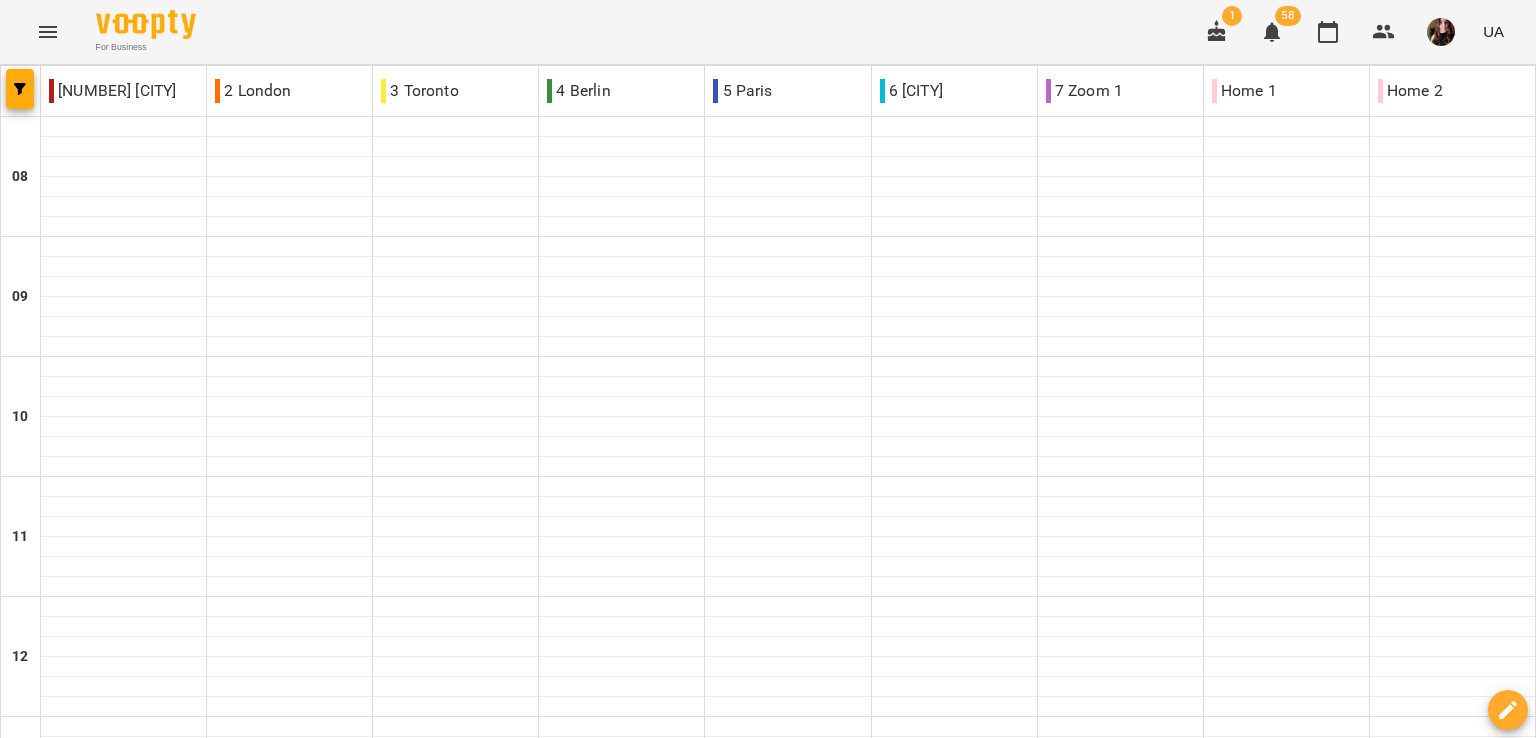 scroll, scrollTop: 1072, scrollLeft: 0, axis: vertical 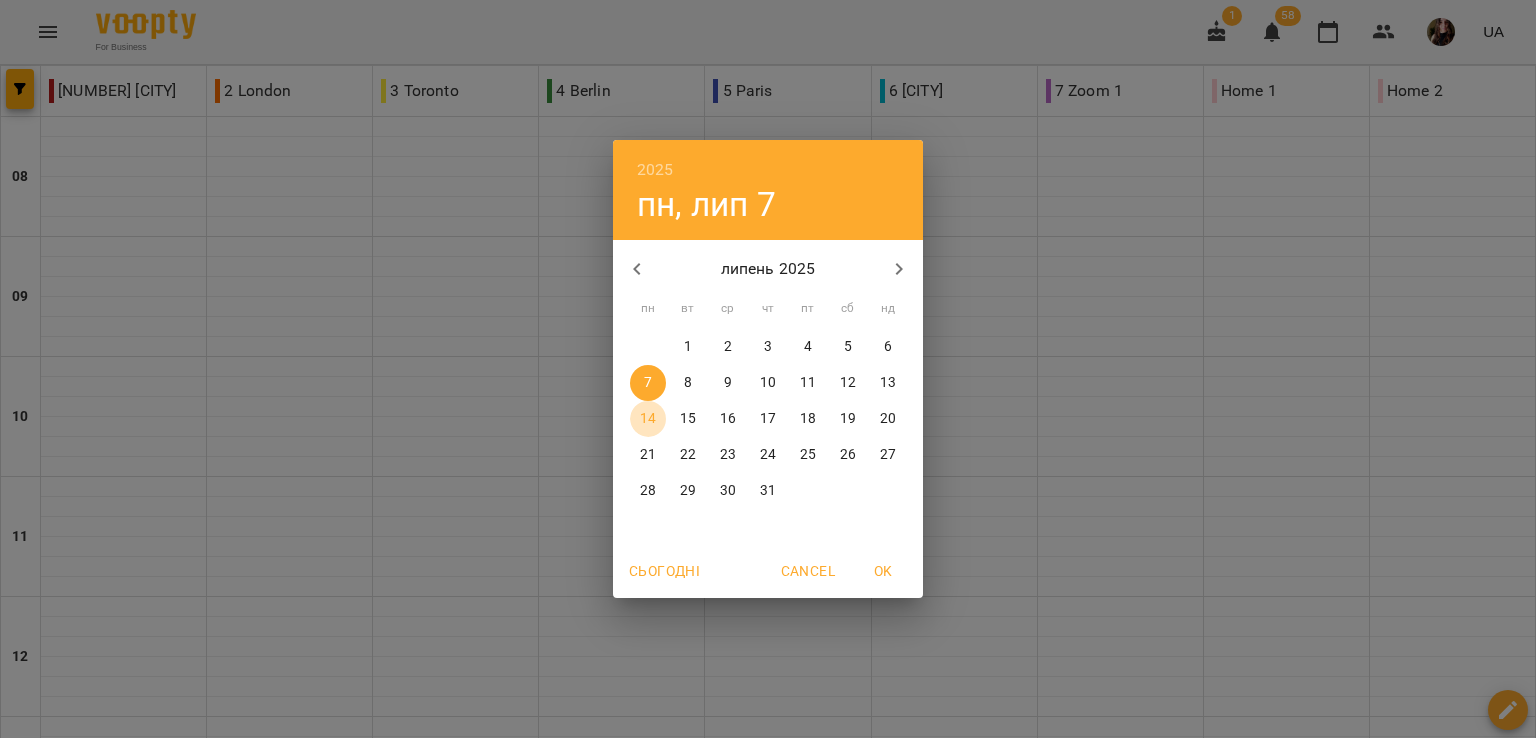 drag, startPoint x: 652, startPoint y: 422, endPoint x: 667, endPoint y: 430, distance: 17 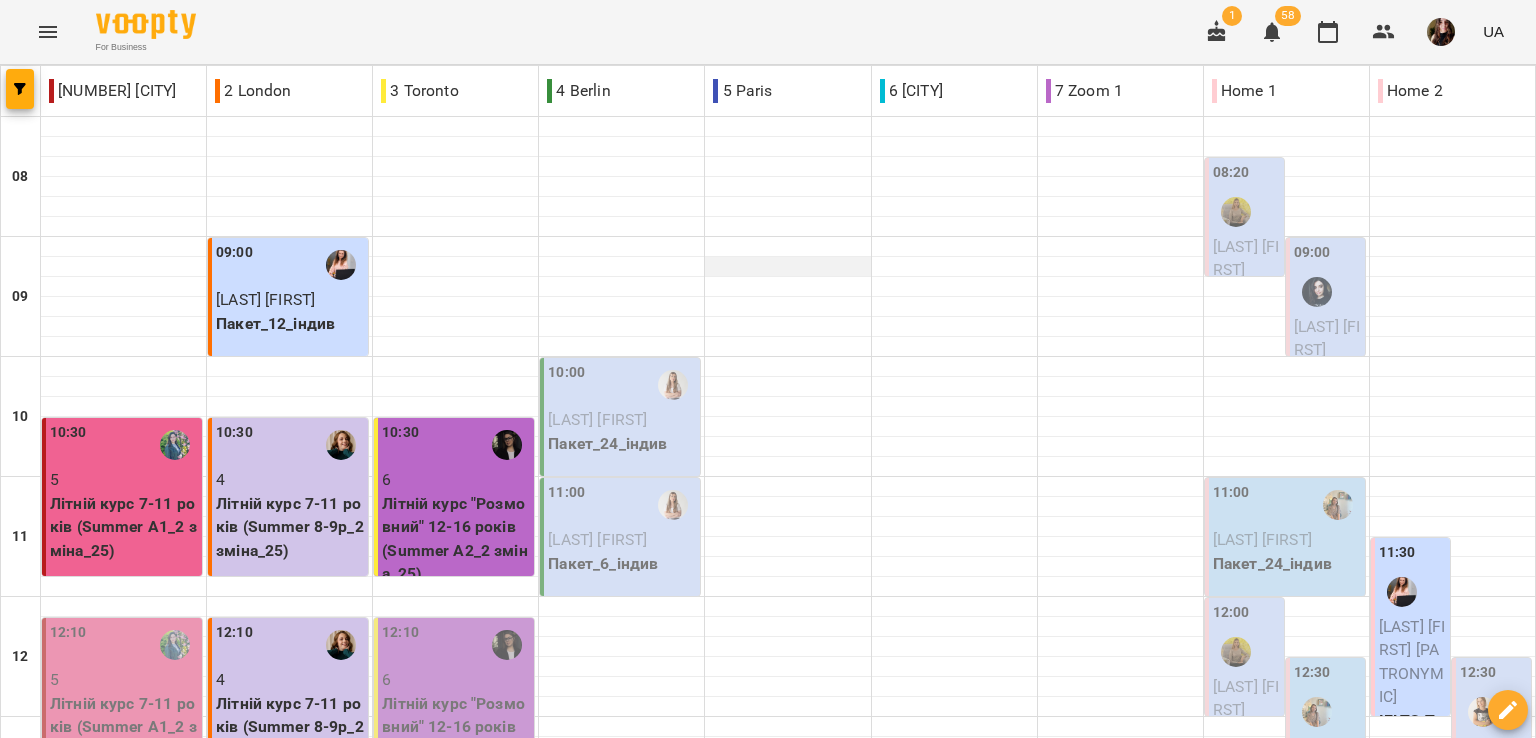 scroll, scrollTop: 300, scrollLeft: 0, axis: vertical 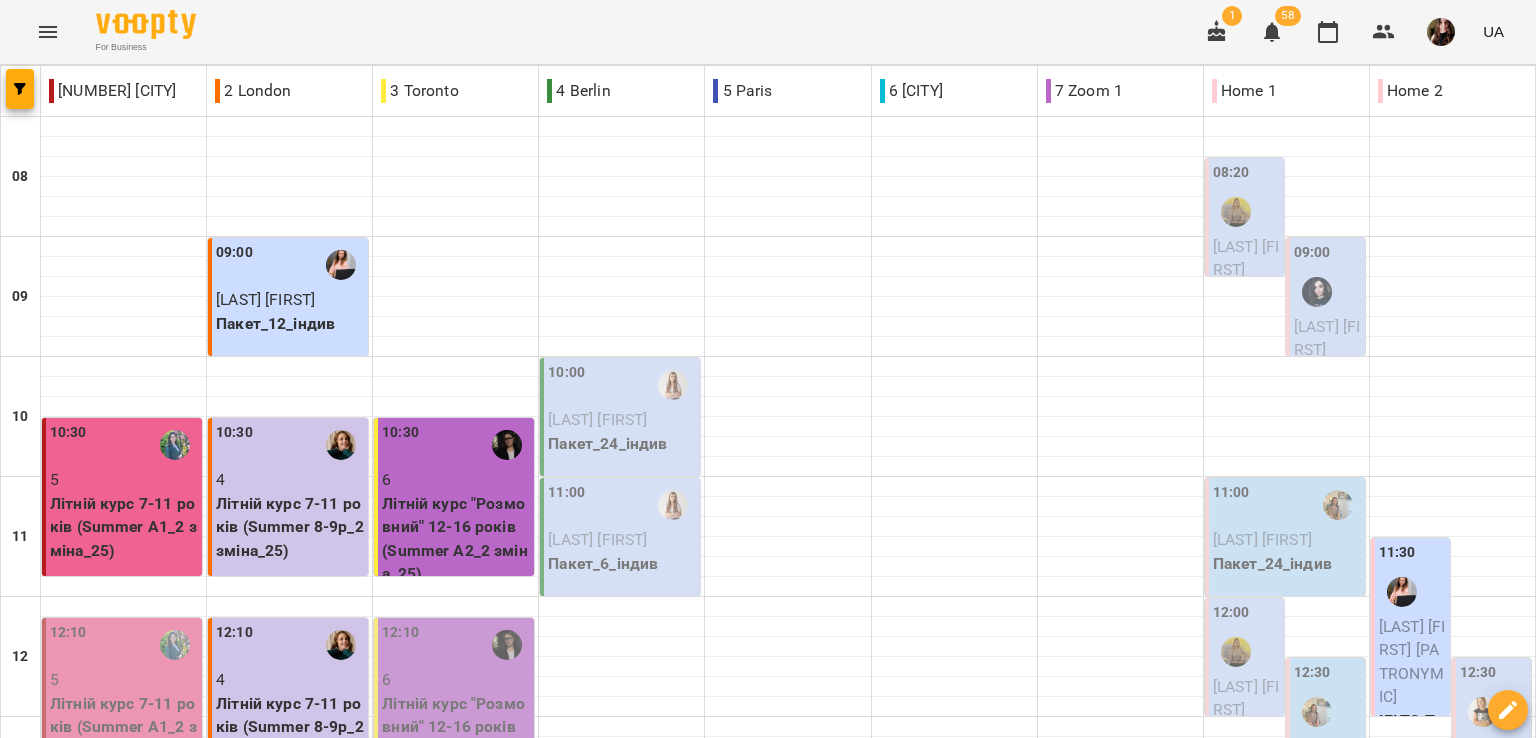 click on "For Business 1 58 UA" at bounding box center (768, 32) 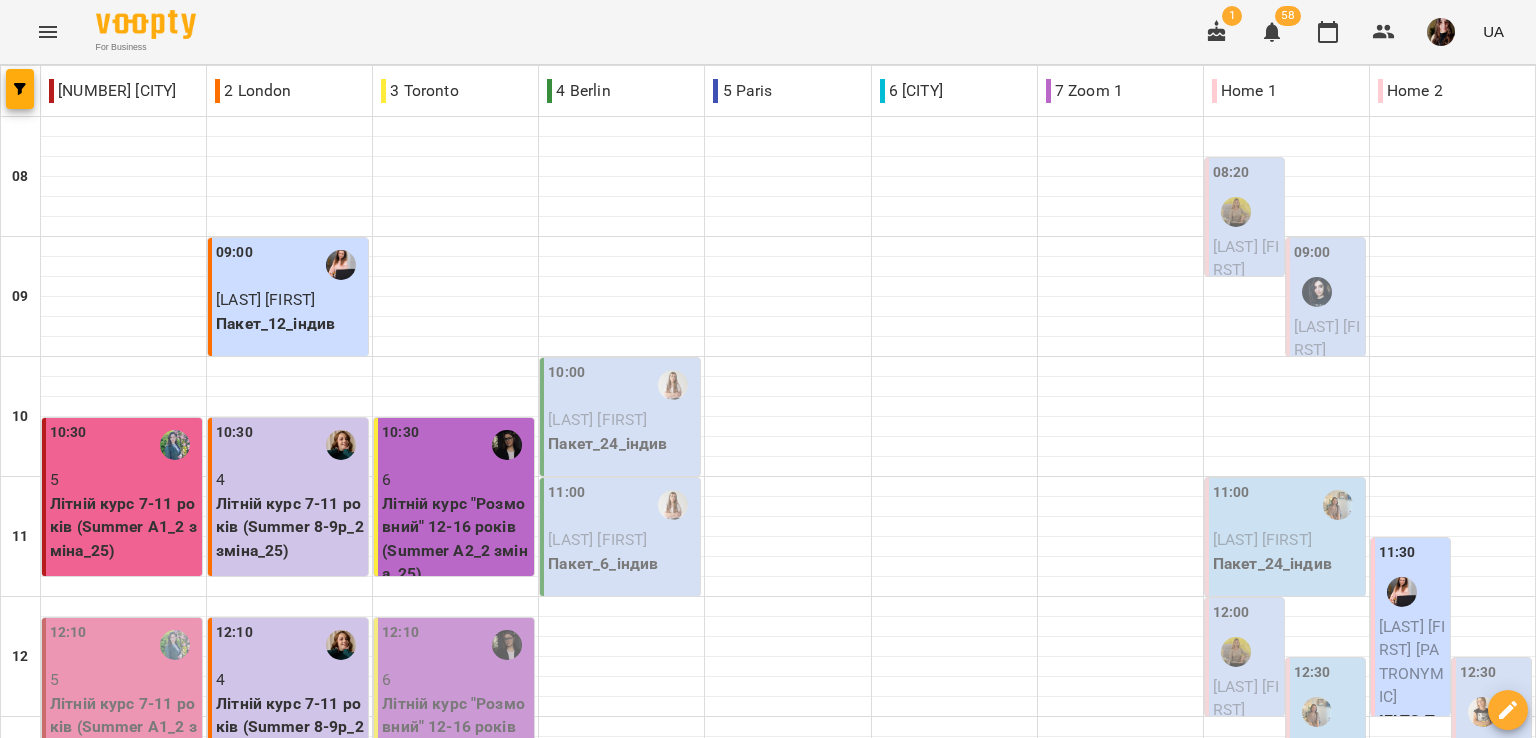 click on "For Business 1 58 UA" at bounding box center [768, 32] 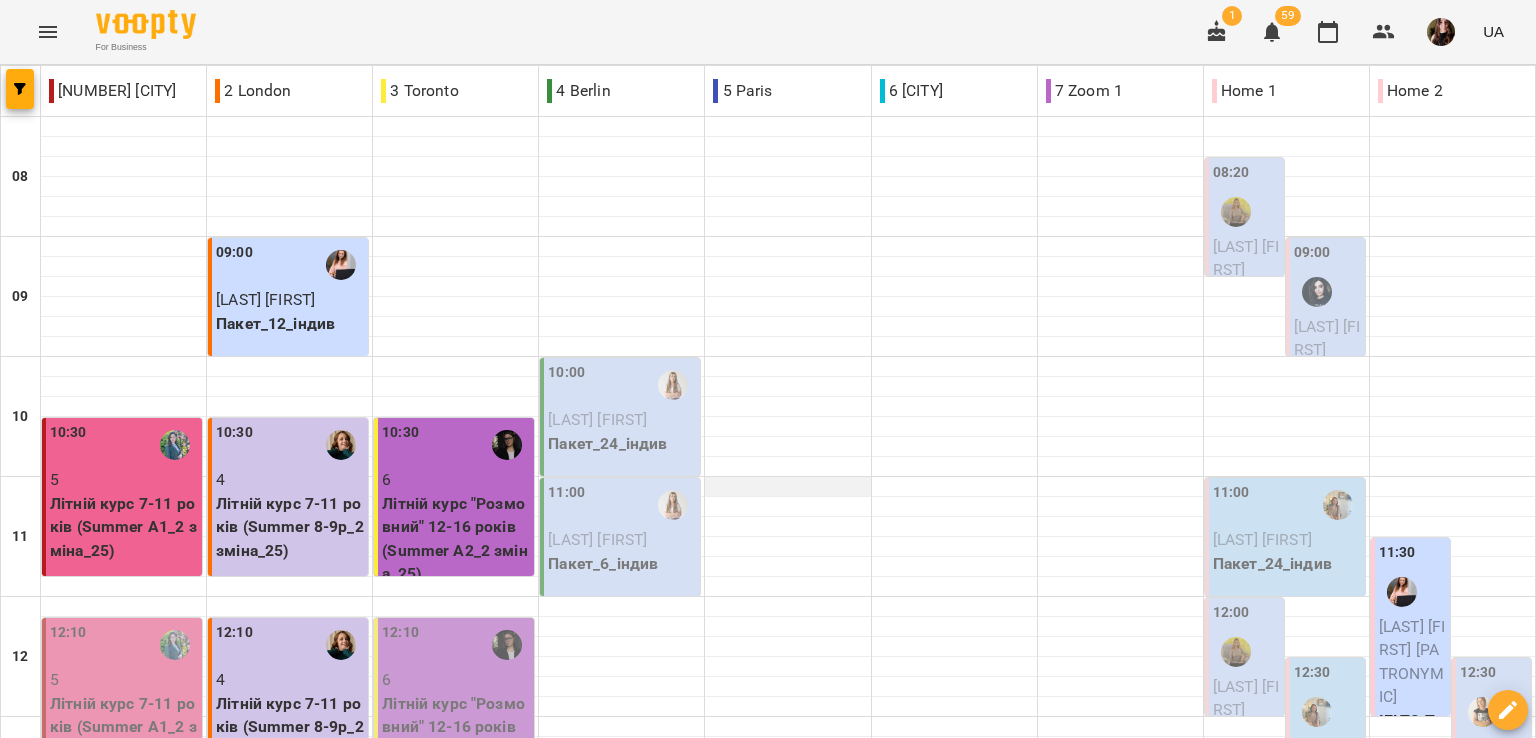 scroll, scrollTop: 400, scrollLeft: 0, axis: vertical 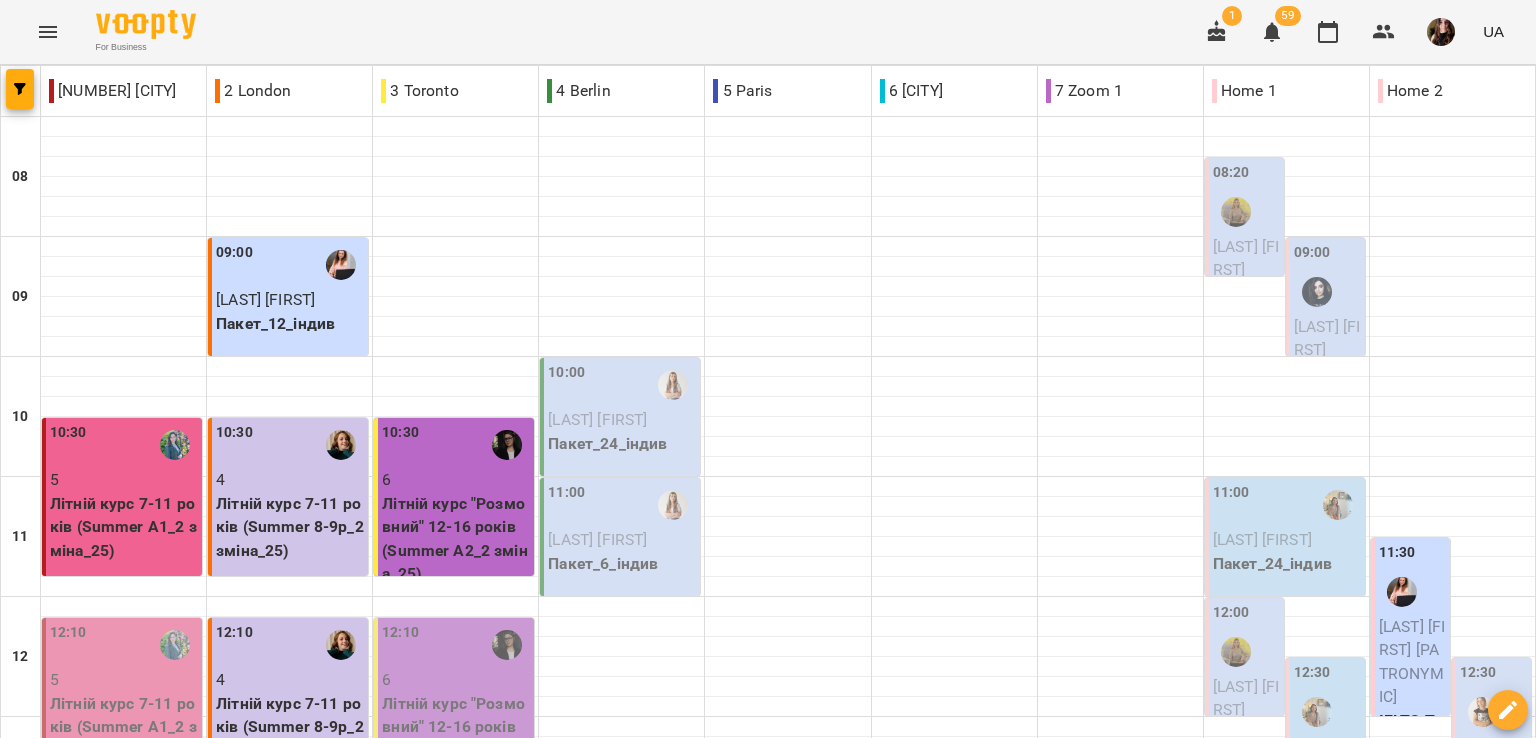 click on "For Business 1 59 UA" at bounding box center [768, 32] 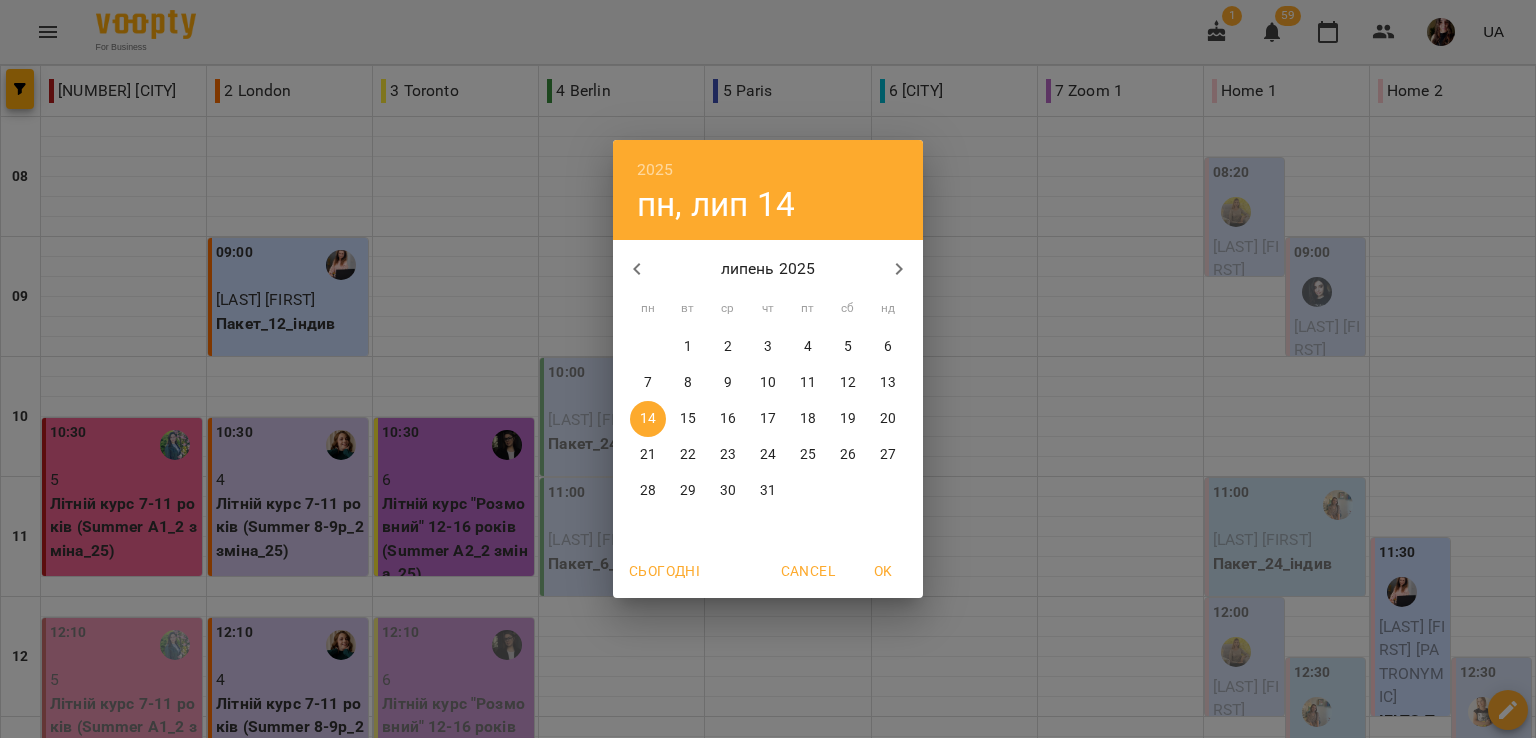 click on "10" at bounding box center [768, 383] 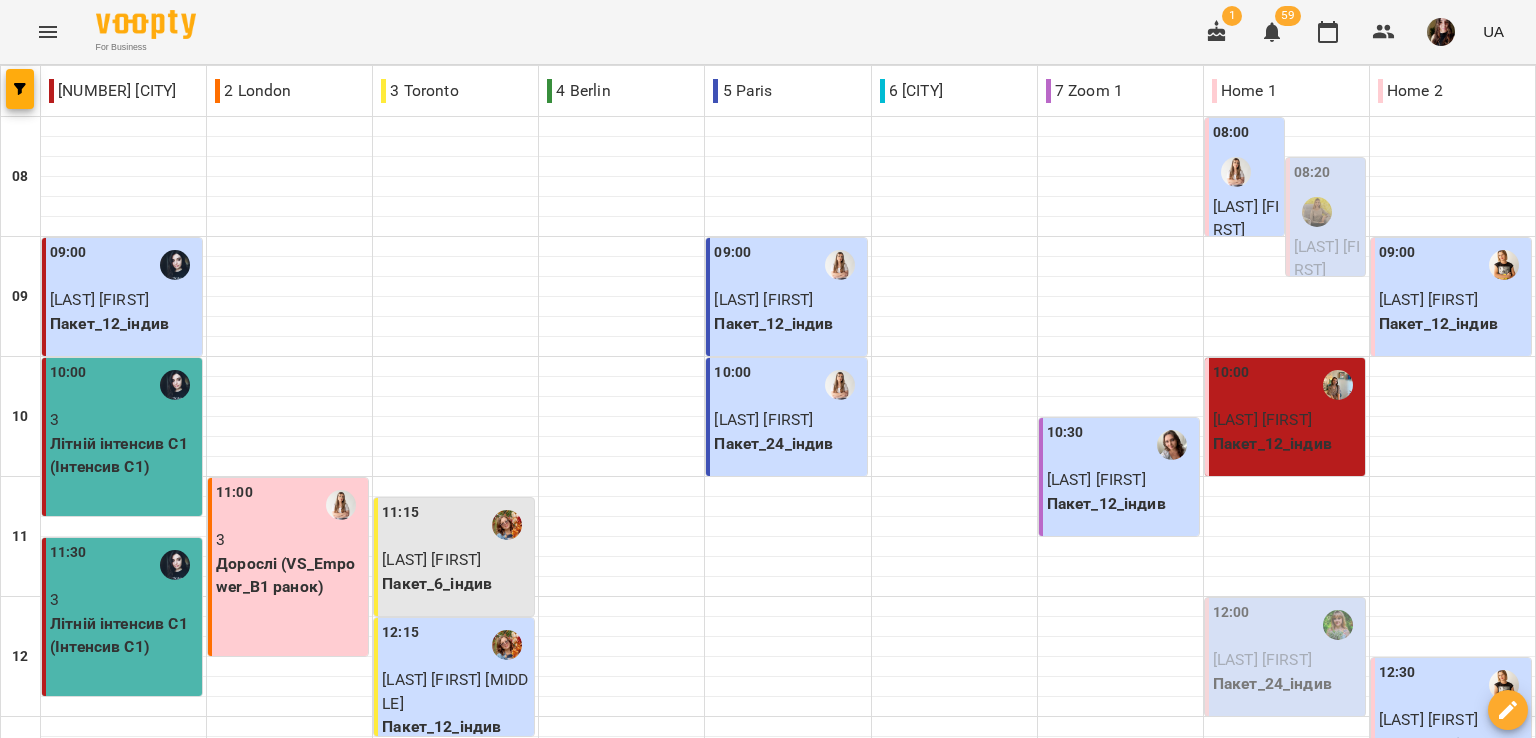 click on "For Business 1 59 UA" at bounding box center [768, 32] 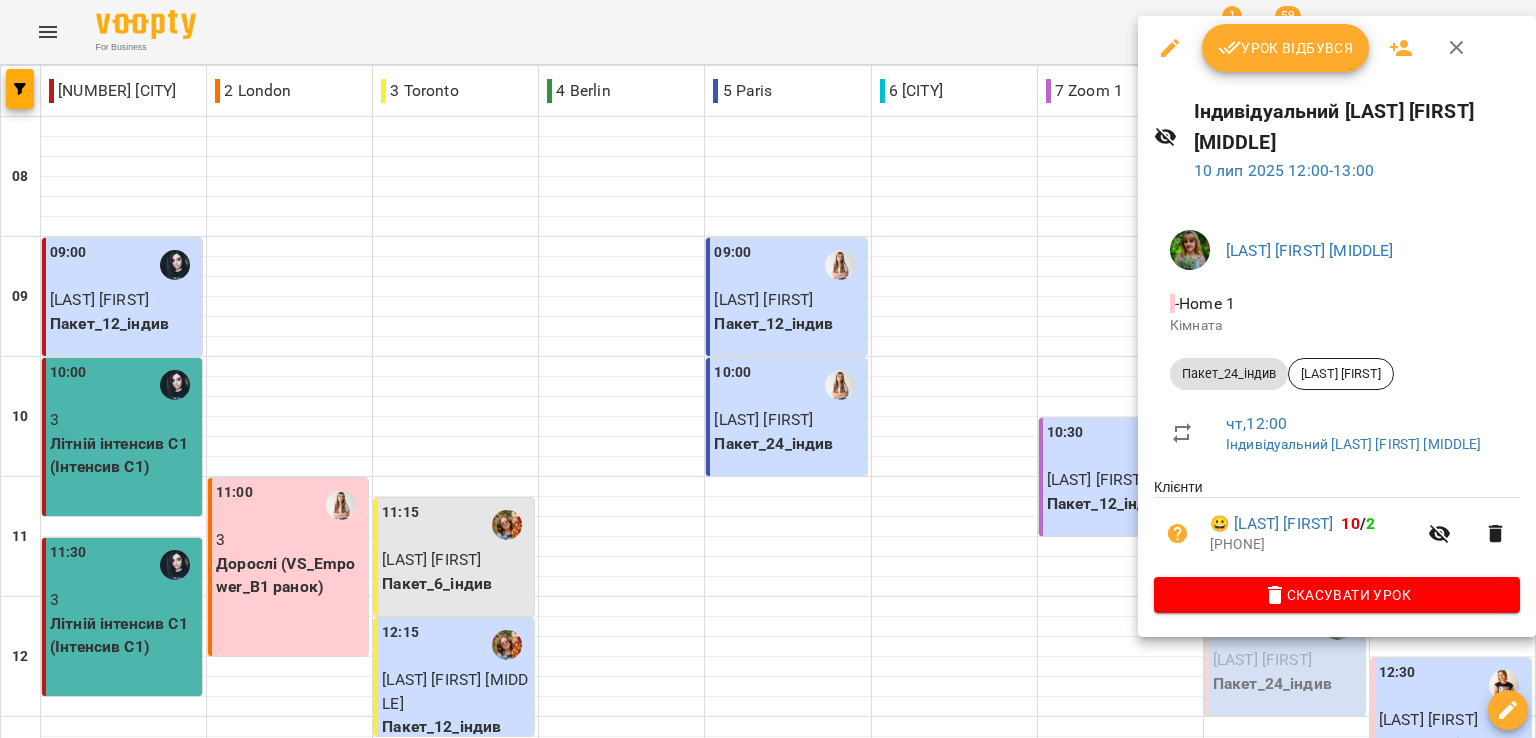 click at bounding box center (1170, 48) 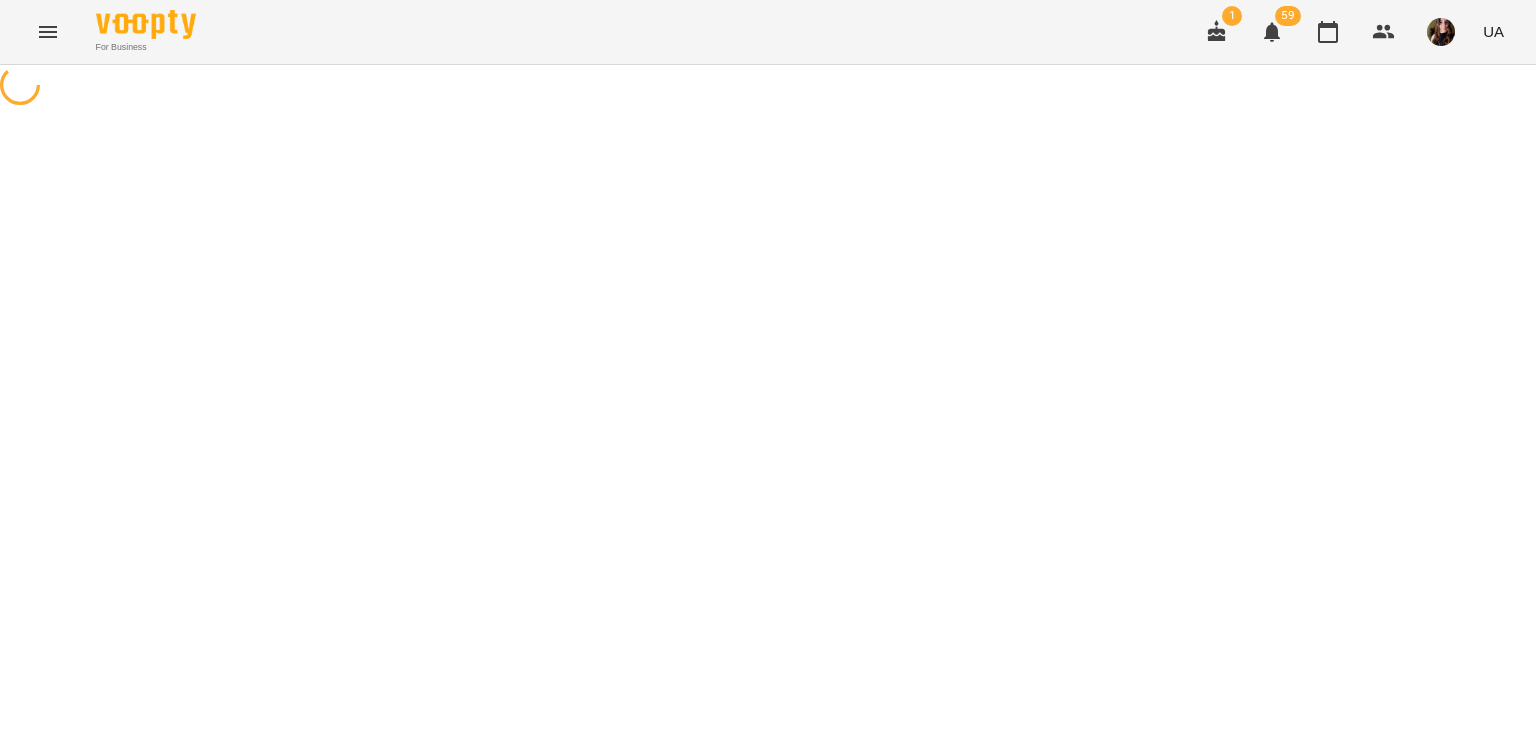 select on "**********" 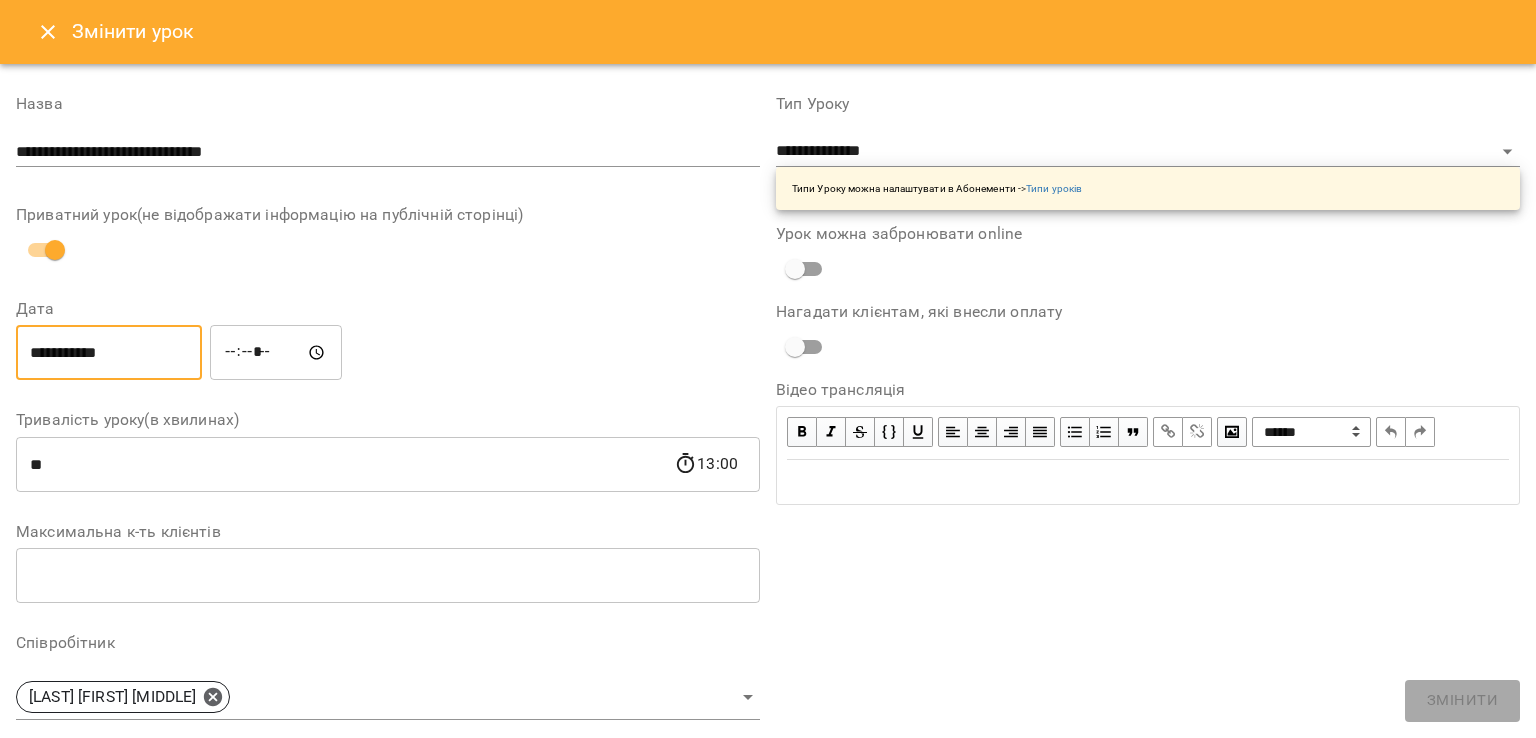 click on "**********" at bounding box center (109, 353) 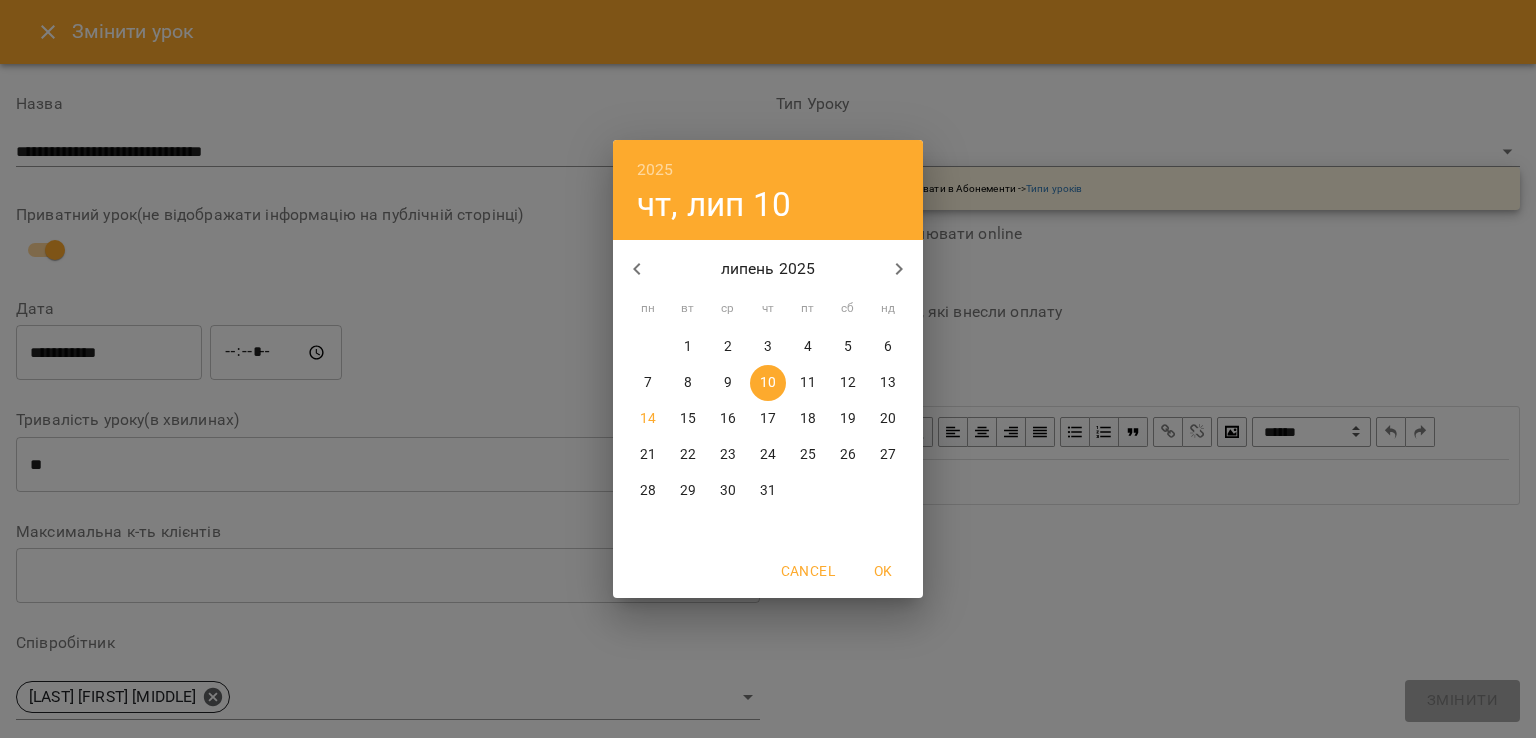 click on "10" at bounding box center [768, 383] 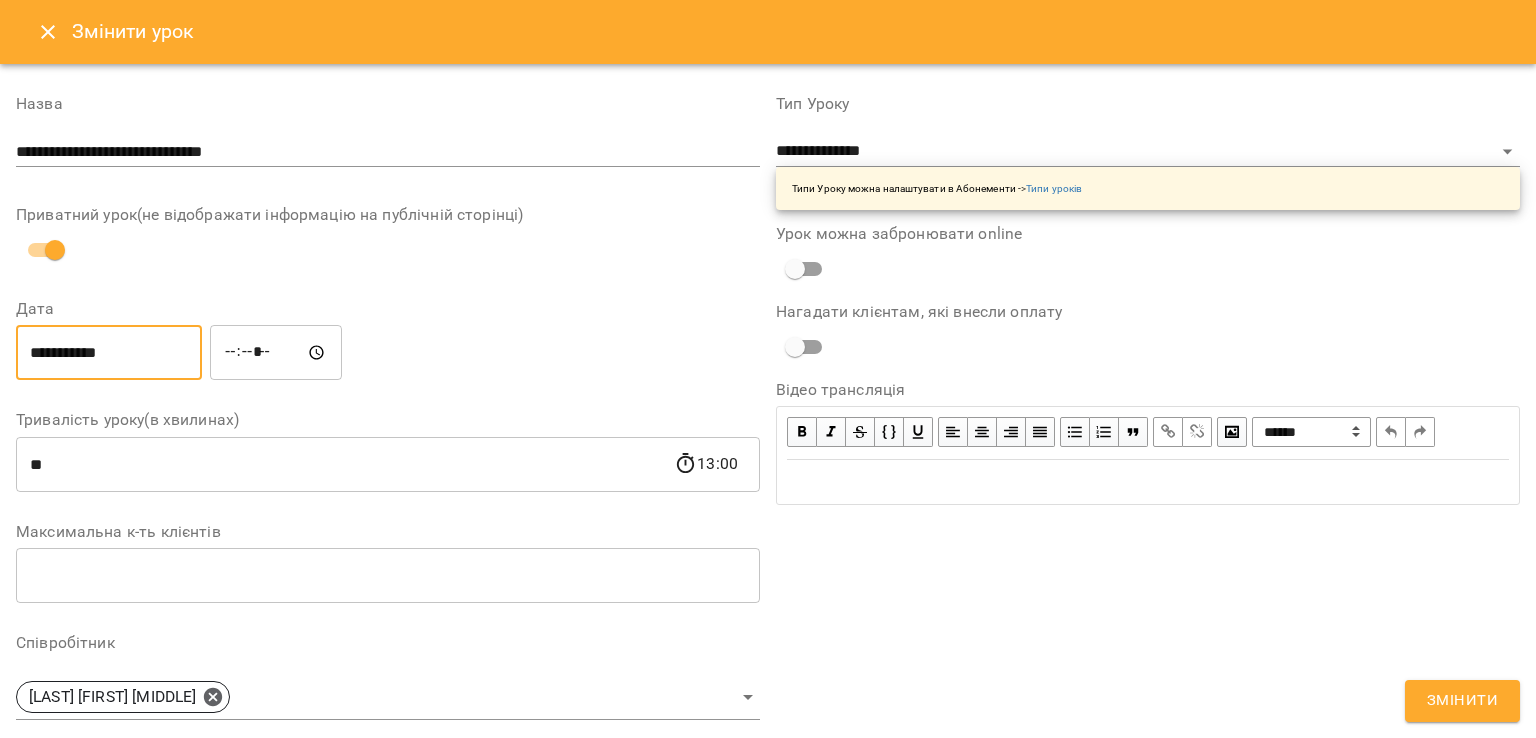 click on "**********" at bounding box center (109, 353) 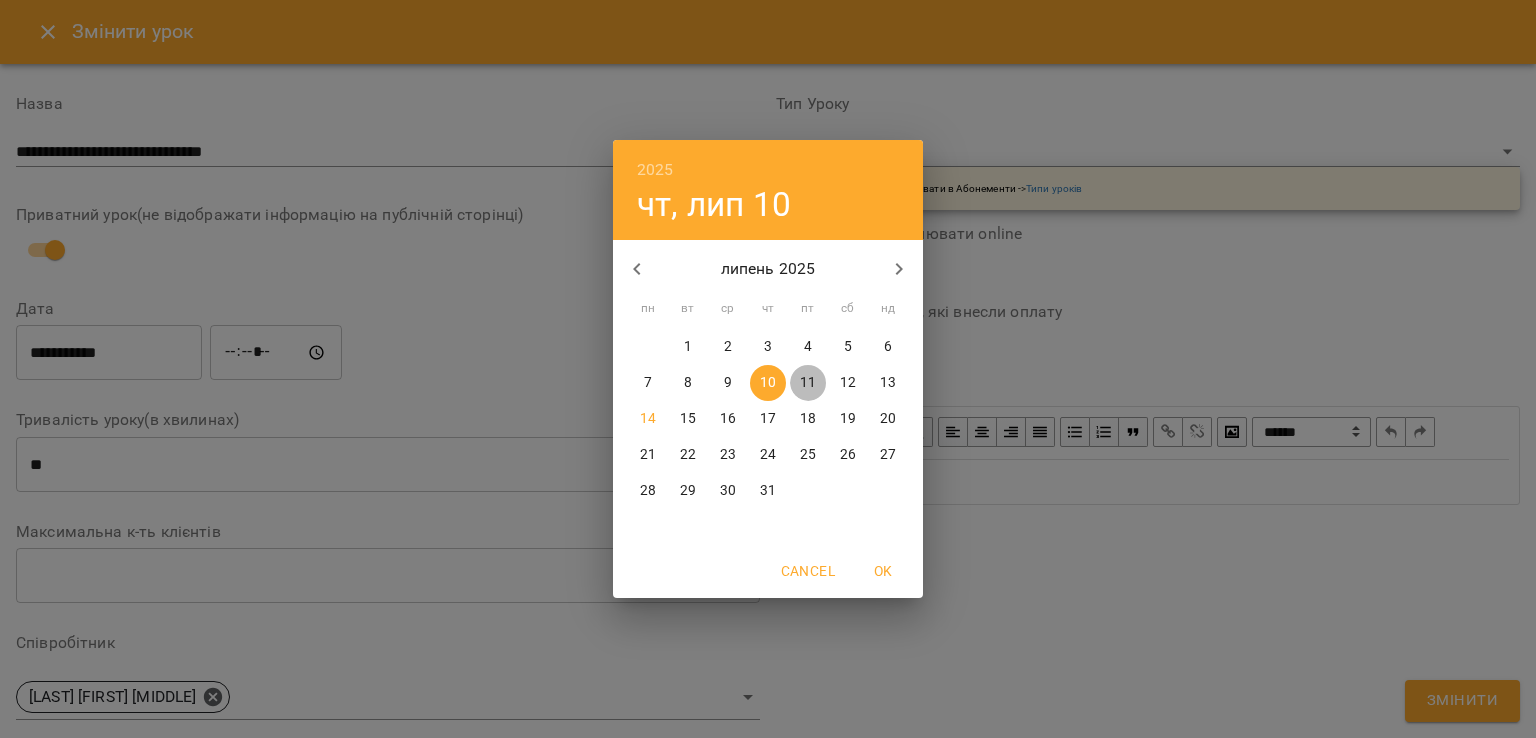 click on "11" at bounding box center [808, 383] 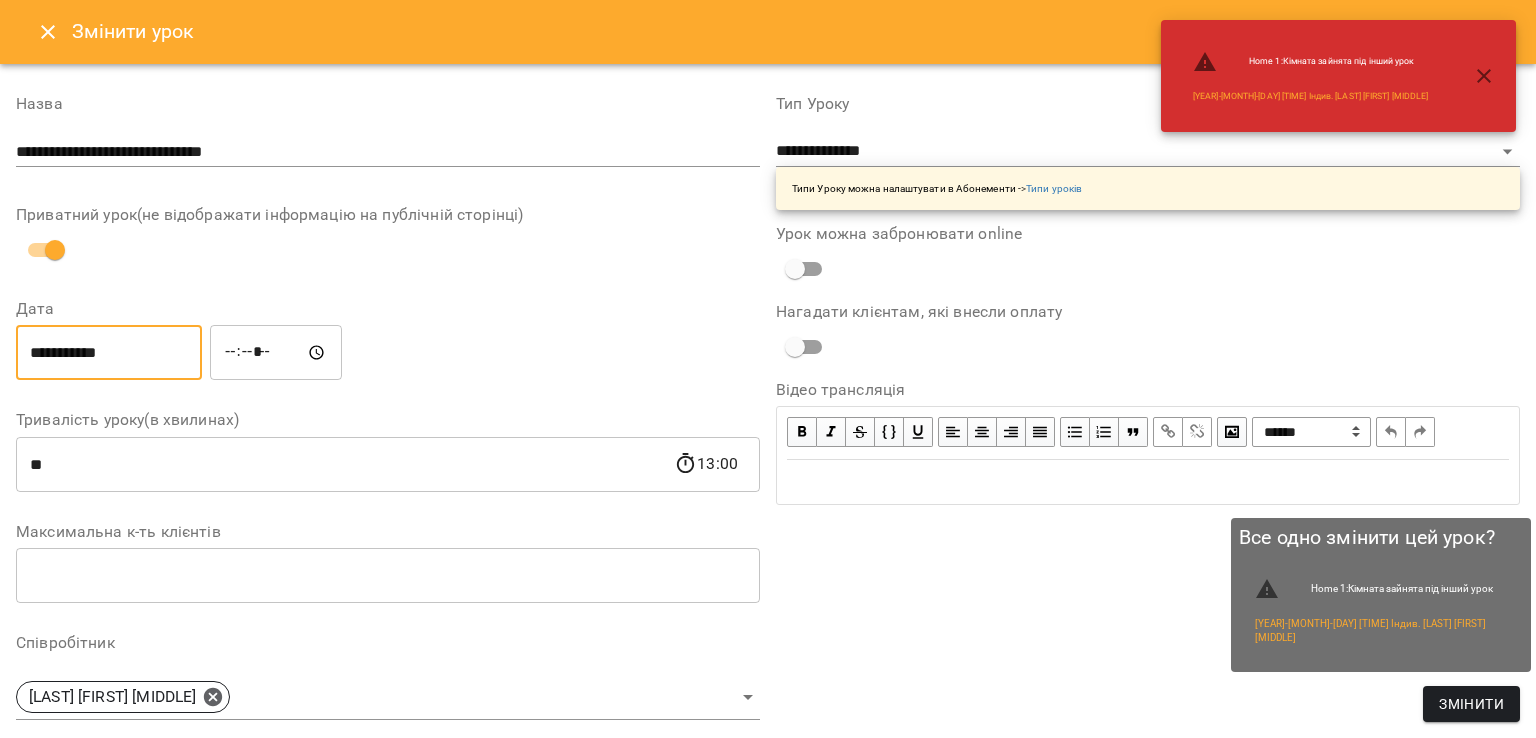 click on "Змінити" at bounding box center (1471, 704) 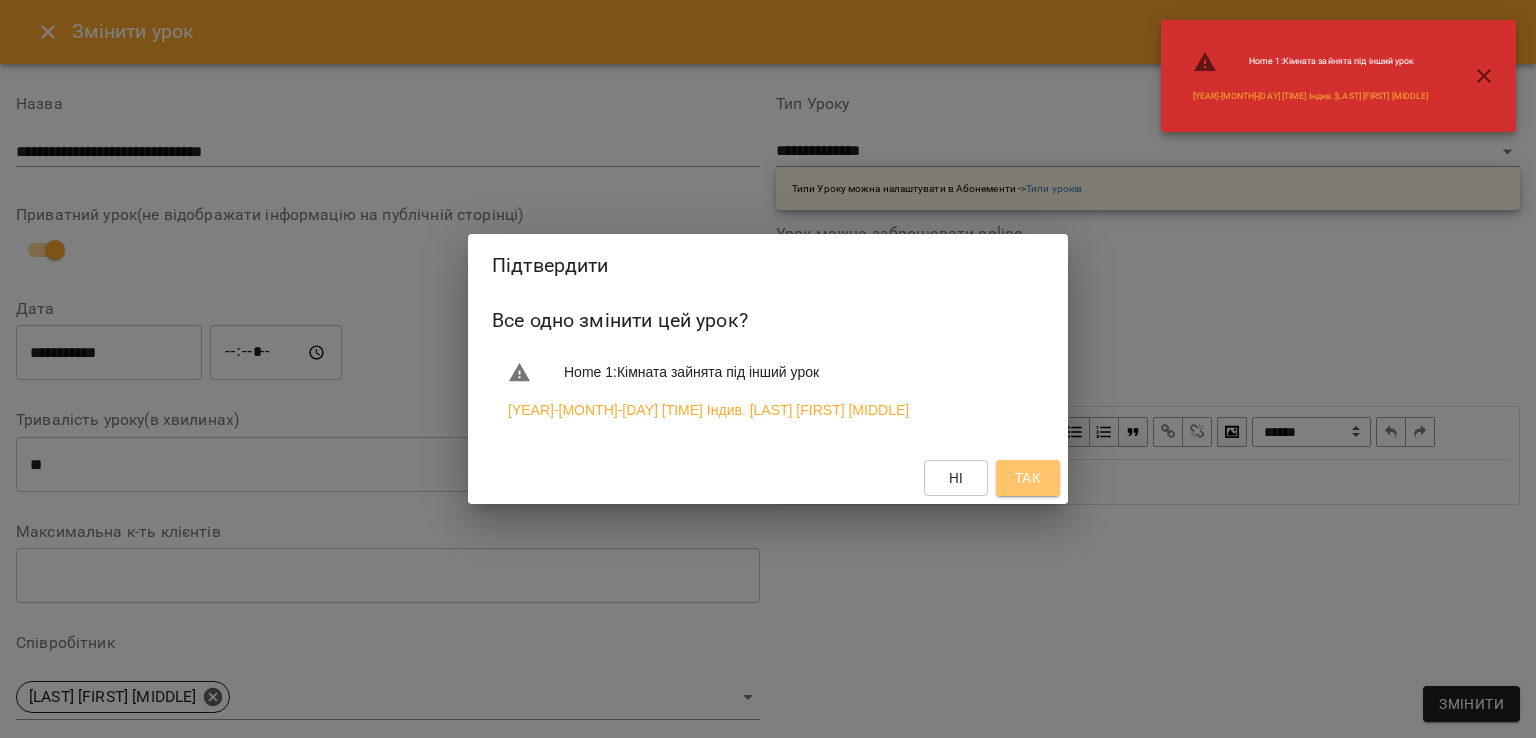 click on "Так" at bounding box center [1028, 478] 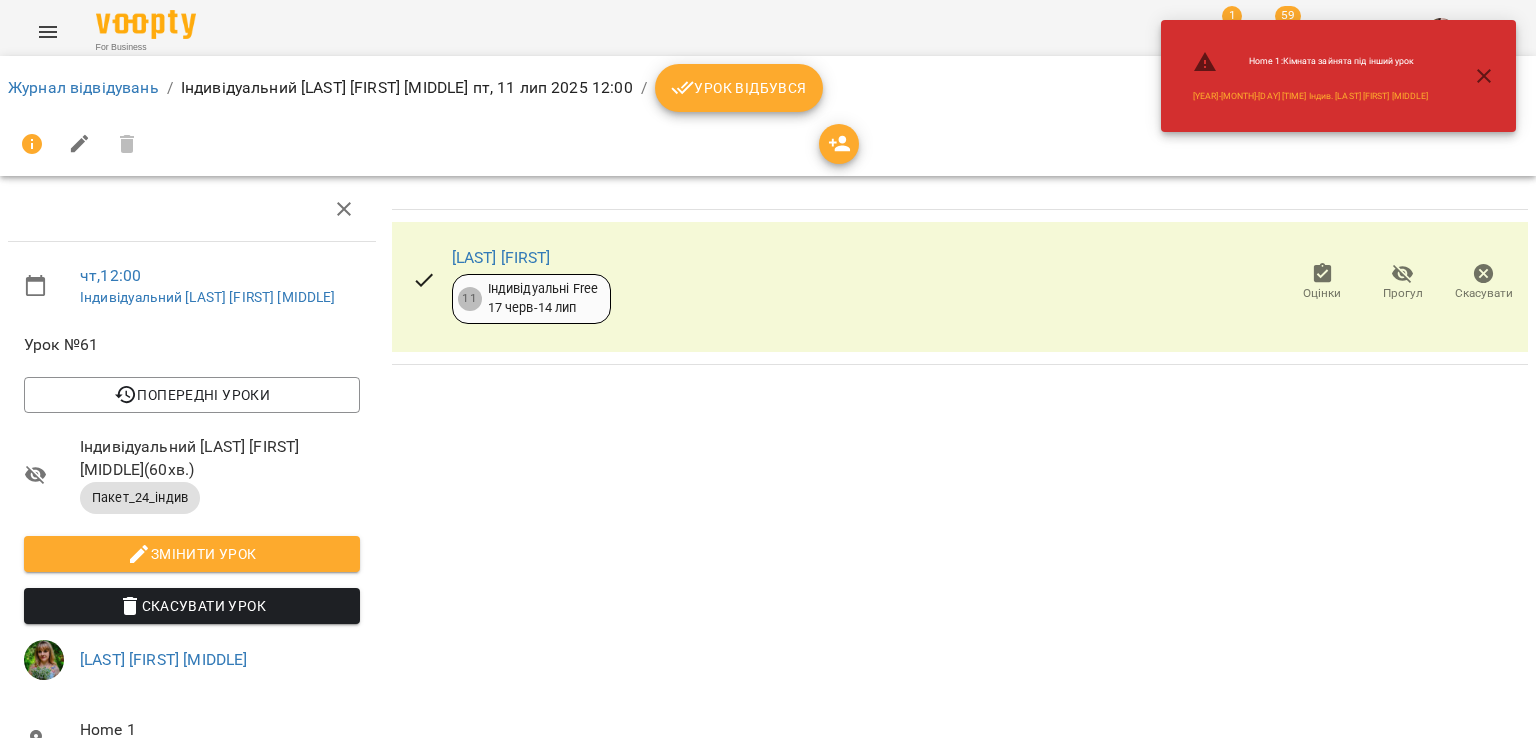 click on "Урок відбувся" at bounding box center (739, 88) 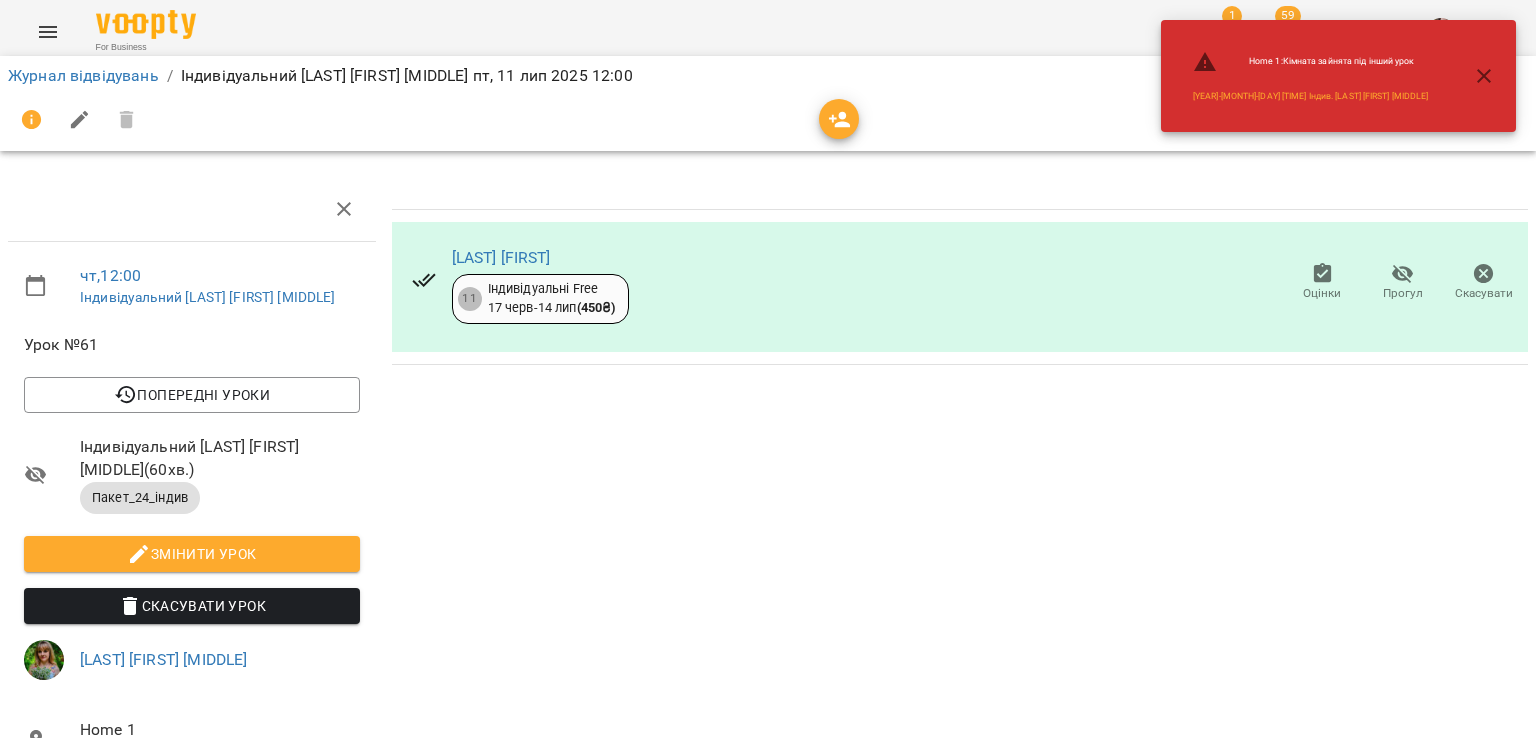 click 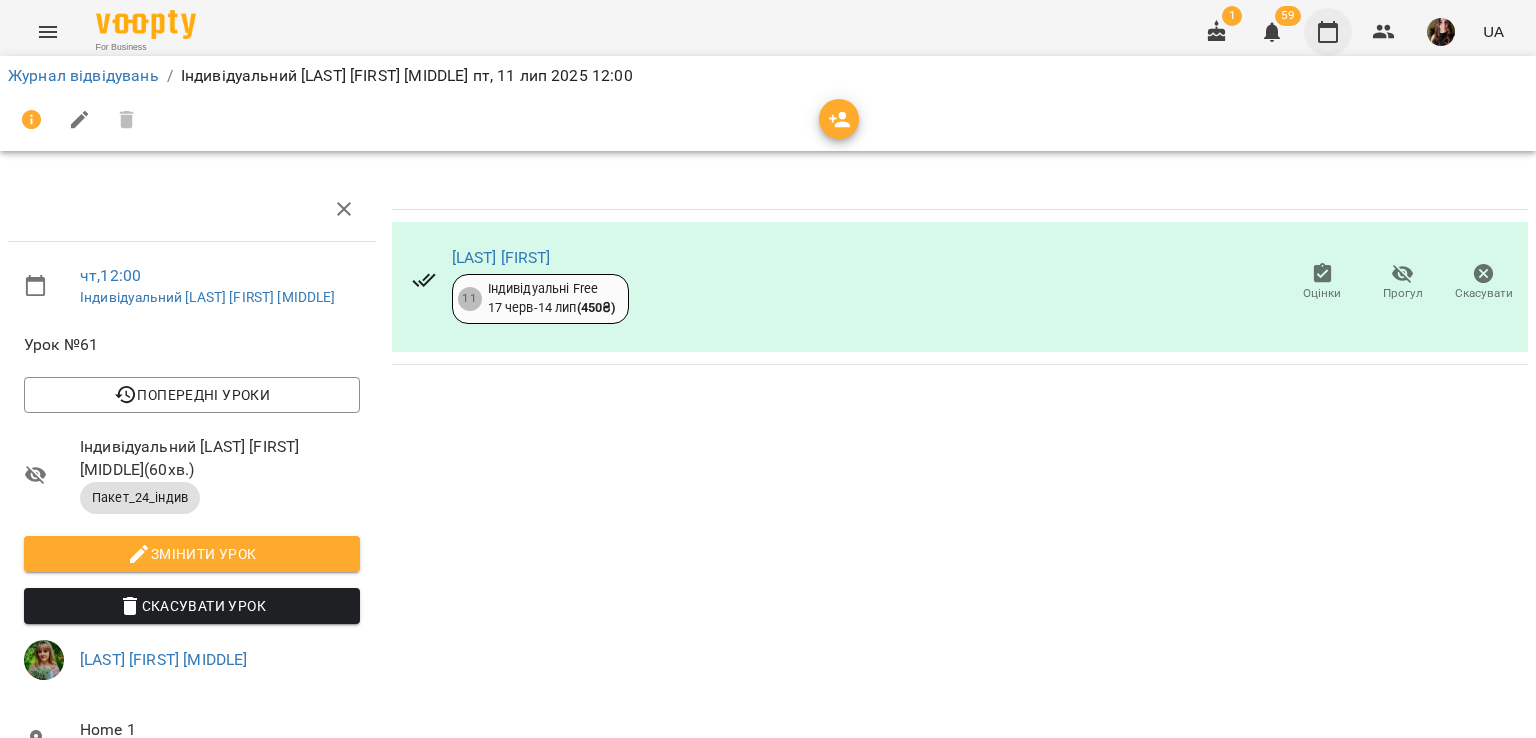 click 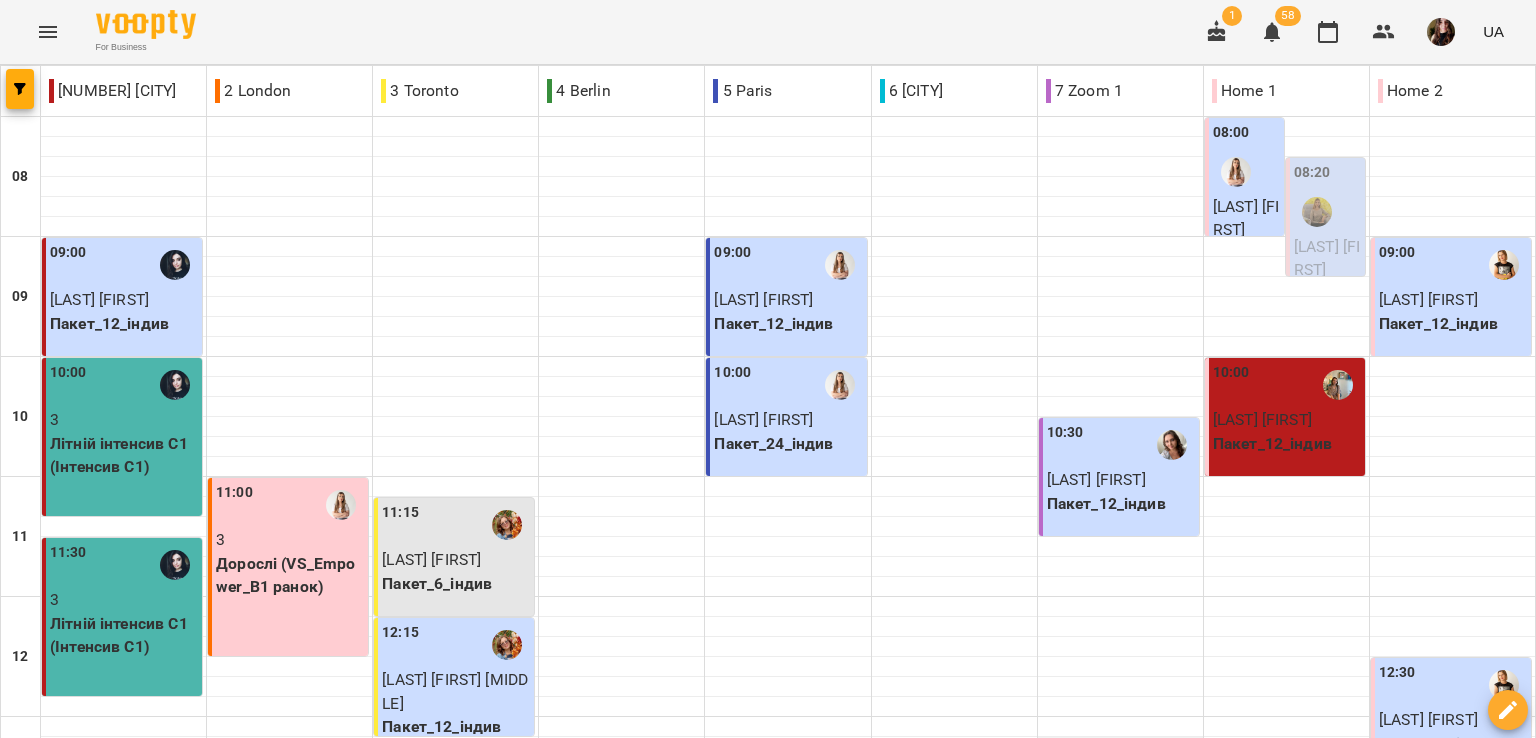 scroll, scrollTop: 172, scrollLeft: 0, axis: vertical 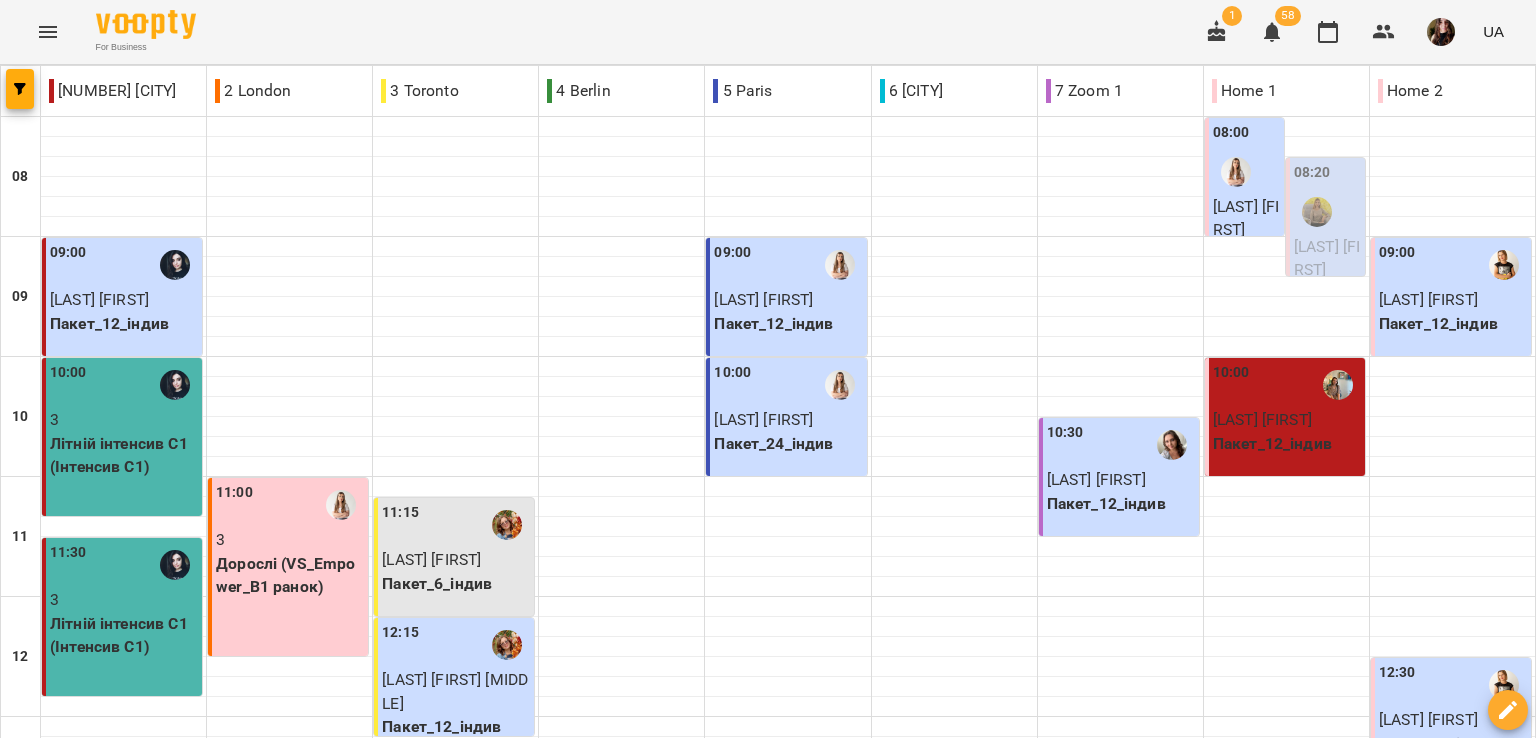 click on "11 лип" at bounding box center [1071, 1722] 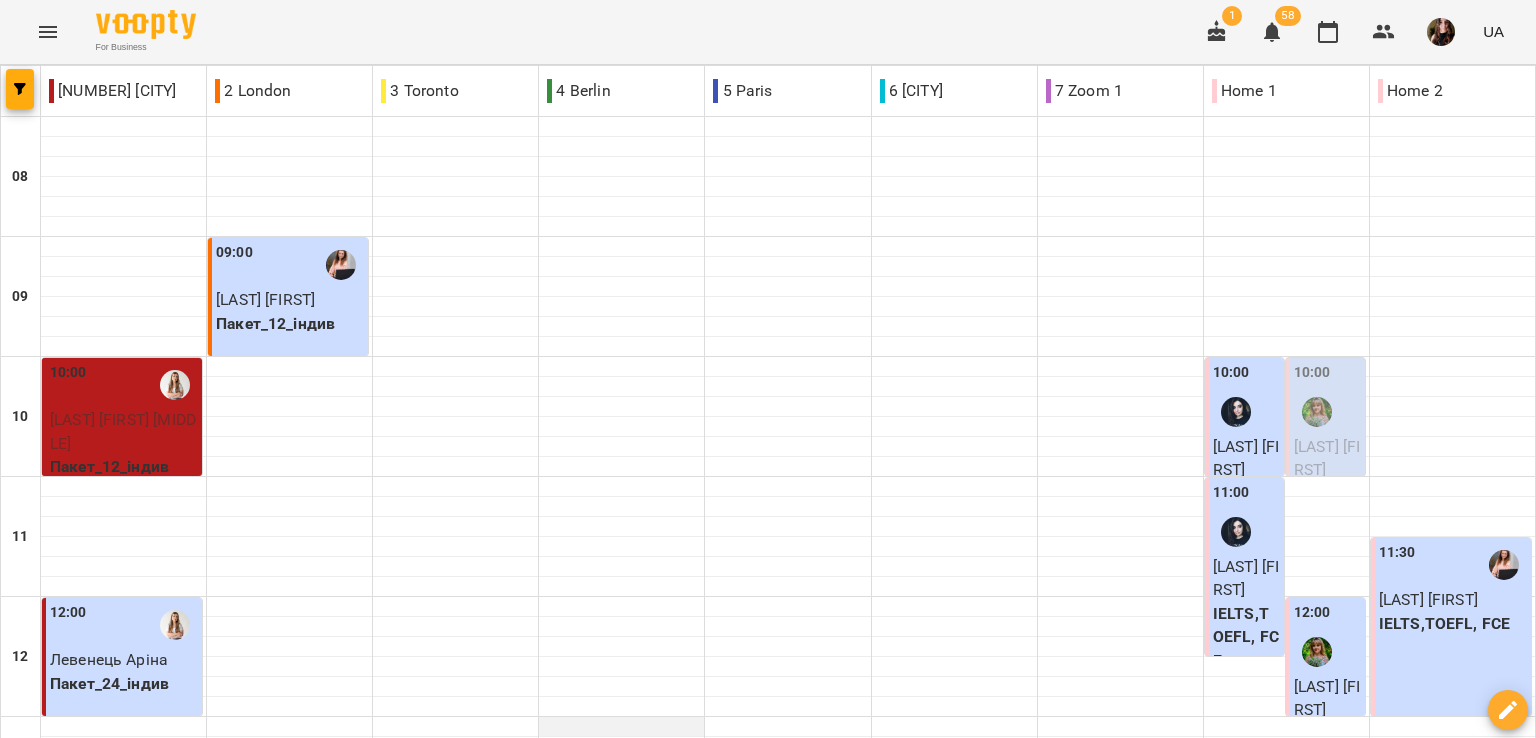 scroll, scrollTop: 0, scrollLeft: 0, axis: both 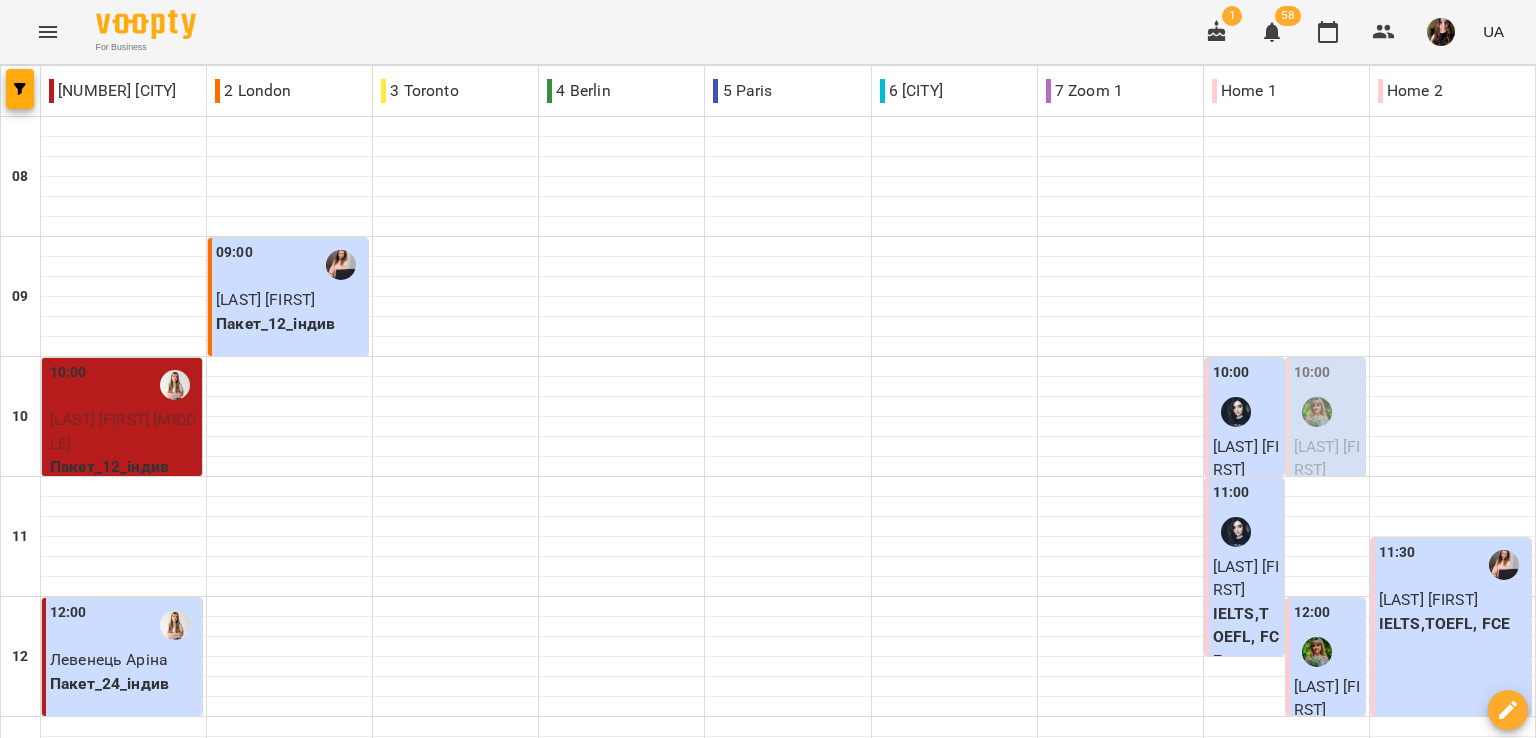 click on "10:00" at bounding box center [1327, 398] 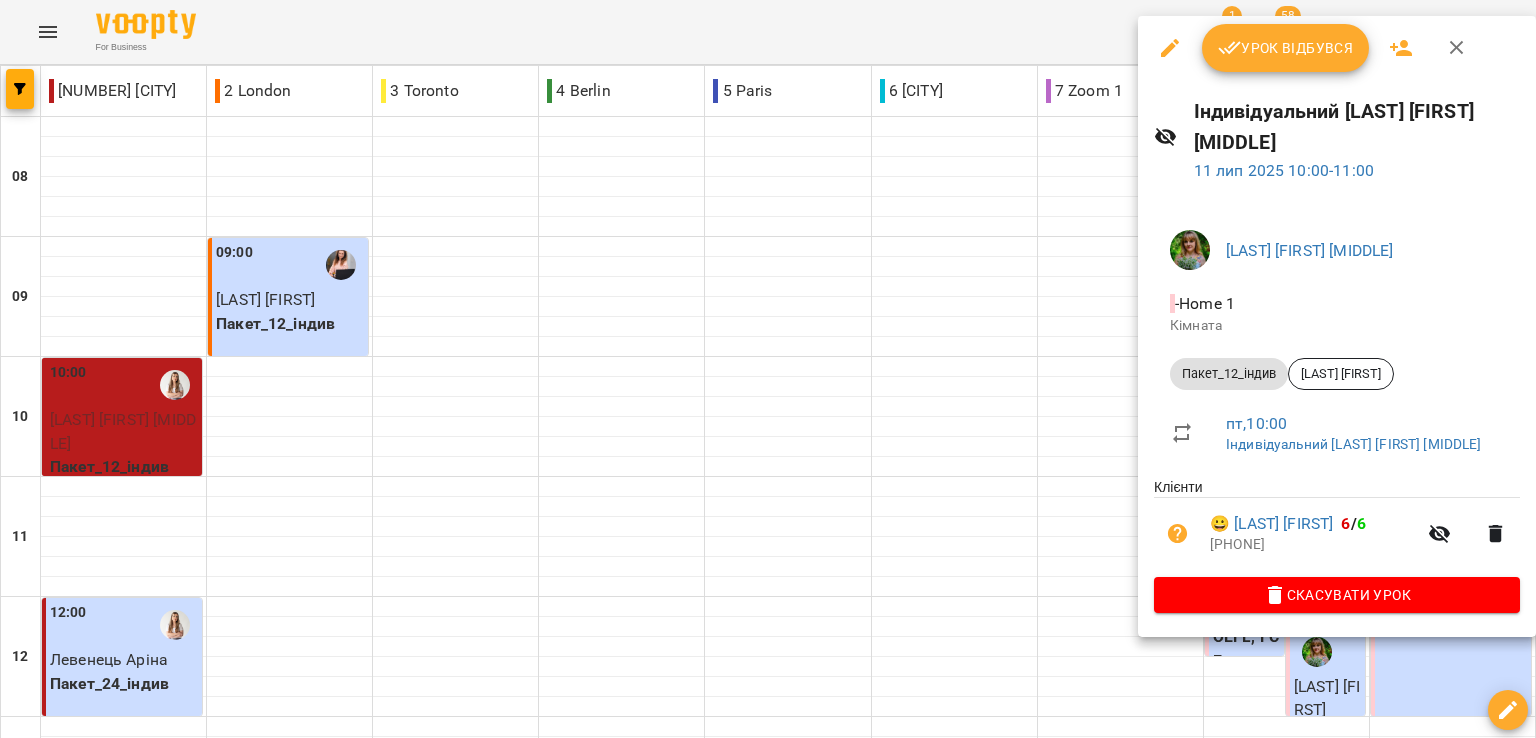 click on "Урок відбувся" at bounding box center [1286, 48] 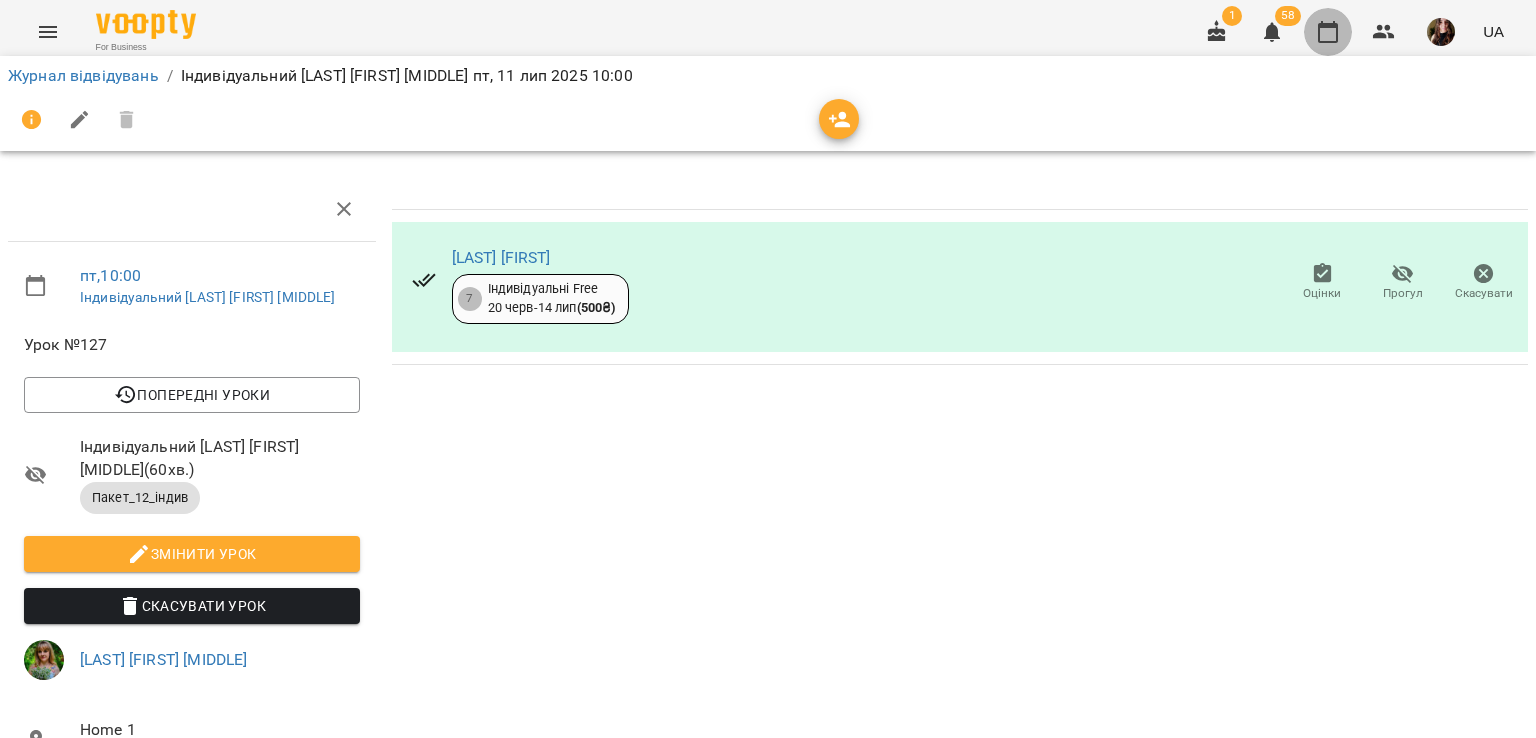 click at bounding box center (1328, 32) 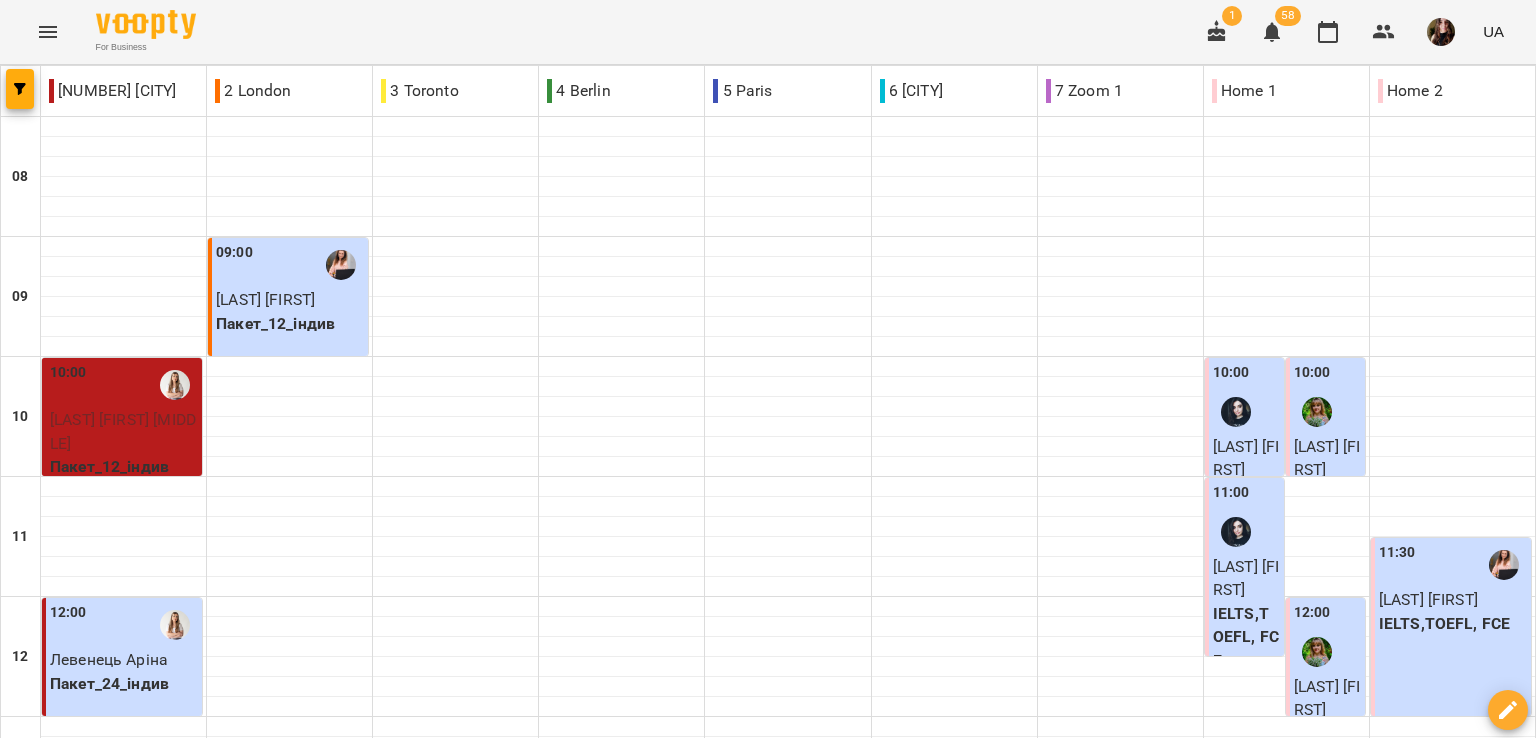 scroll, scrollTop: 300, scrollLeft: 0, axis: vertical 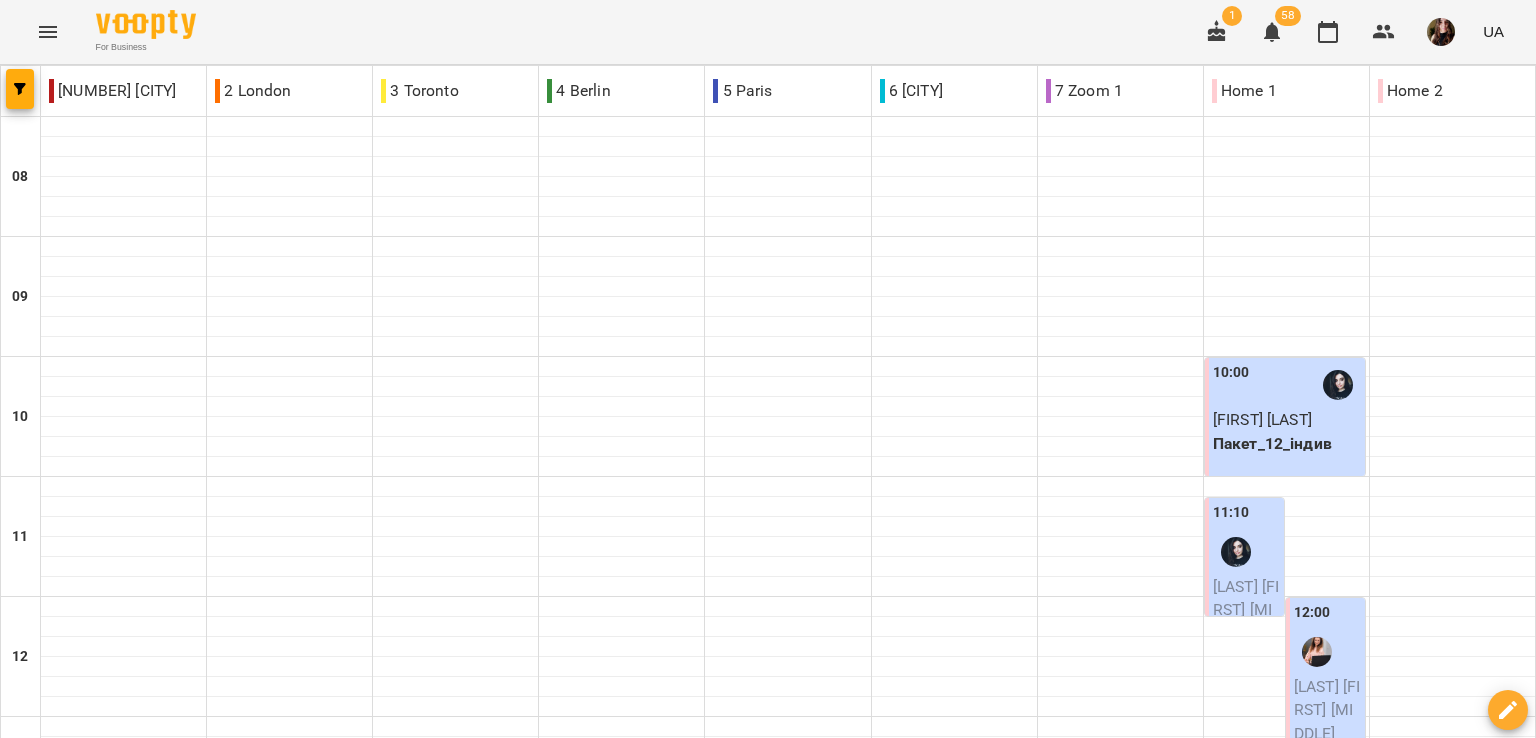 click on "For Business 1 58 UA" at bounding box center (768, 32) 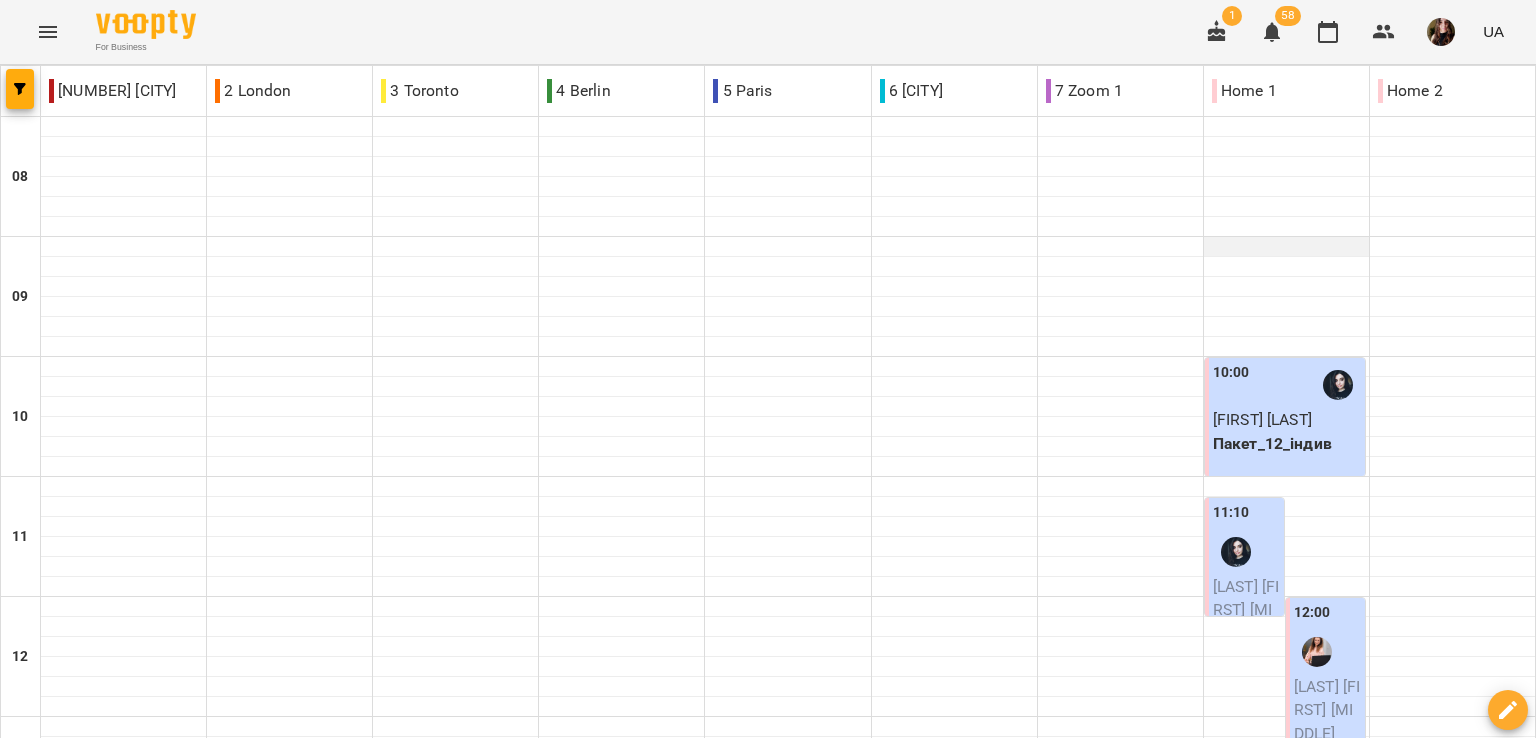 click at bounding box center (1286, 247) 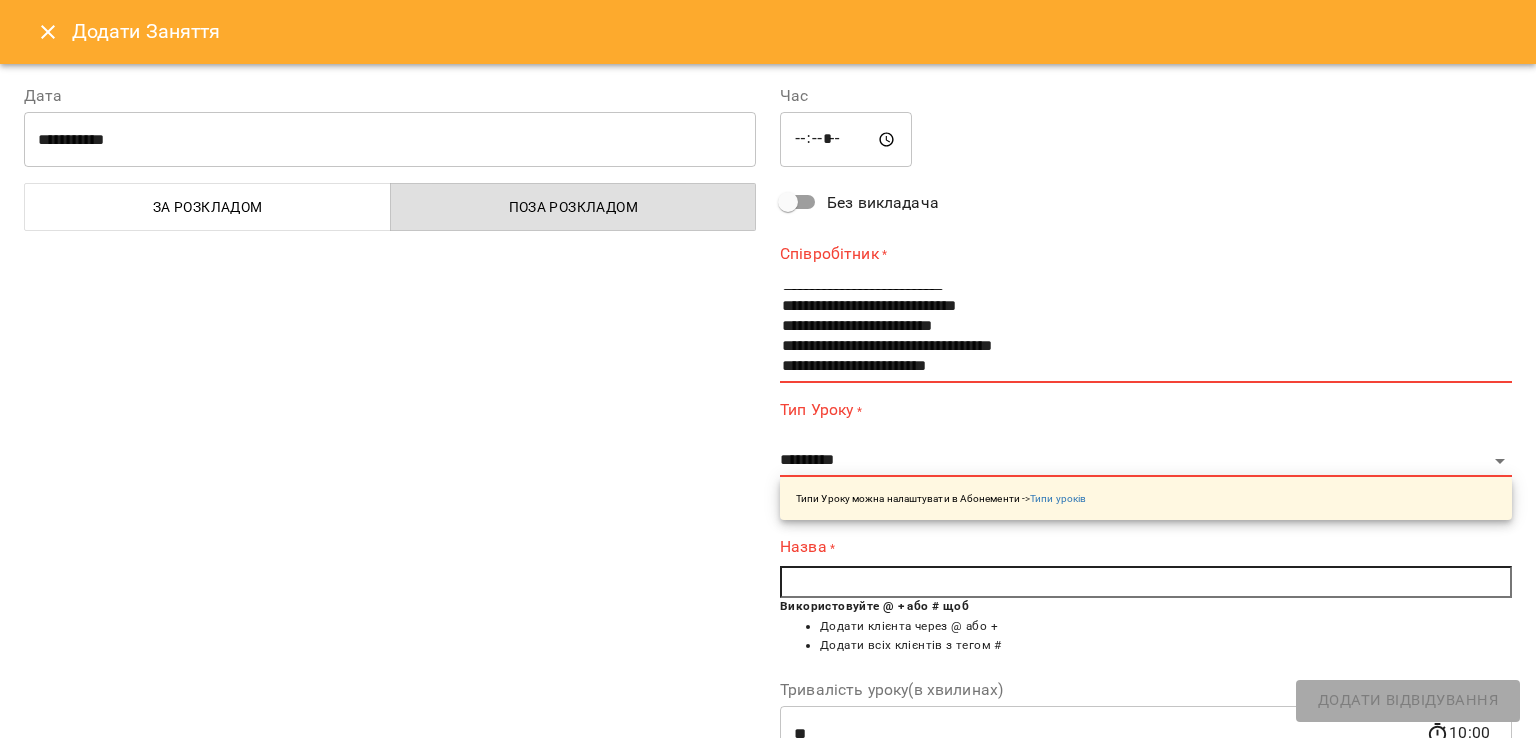 scroll, scrollTop: 263, scrollLeft: 0, axis: vertical 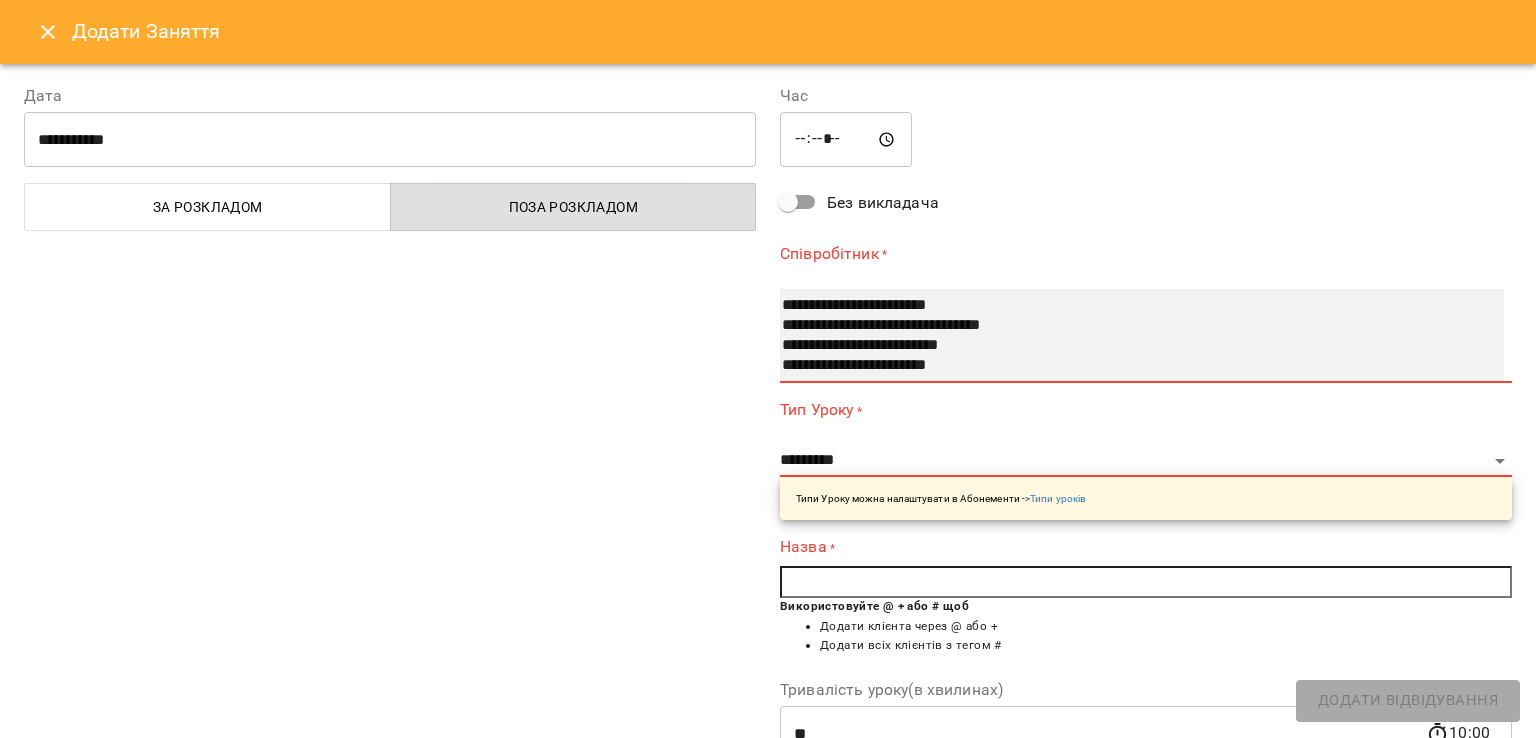 select on "**********" 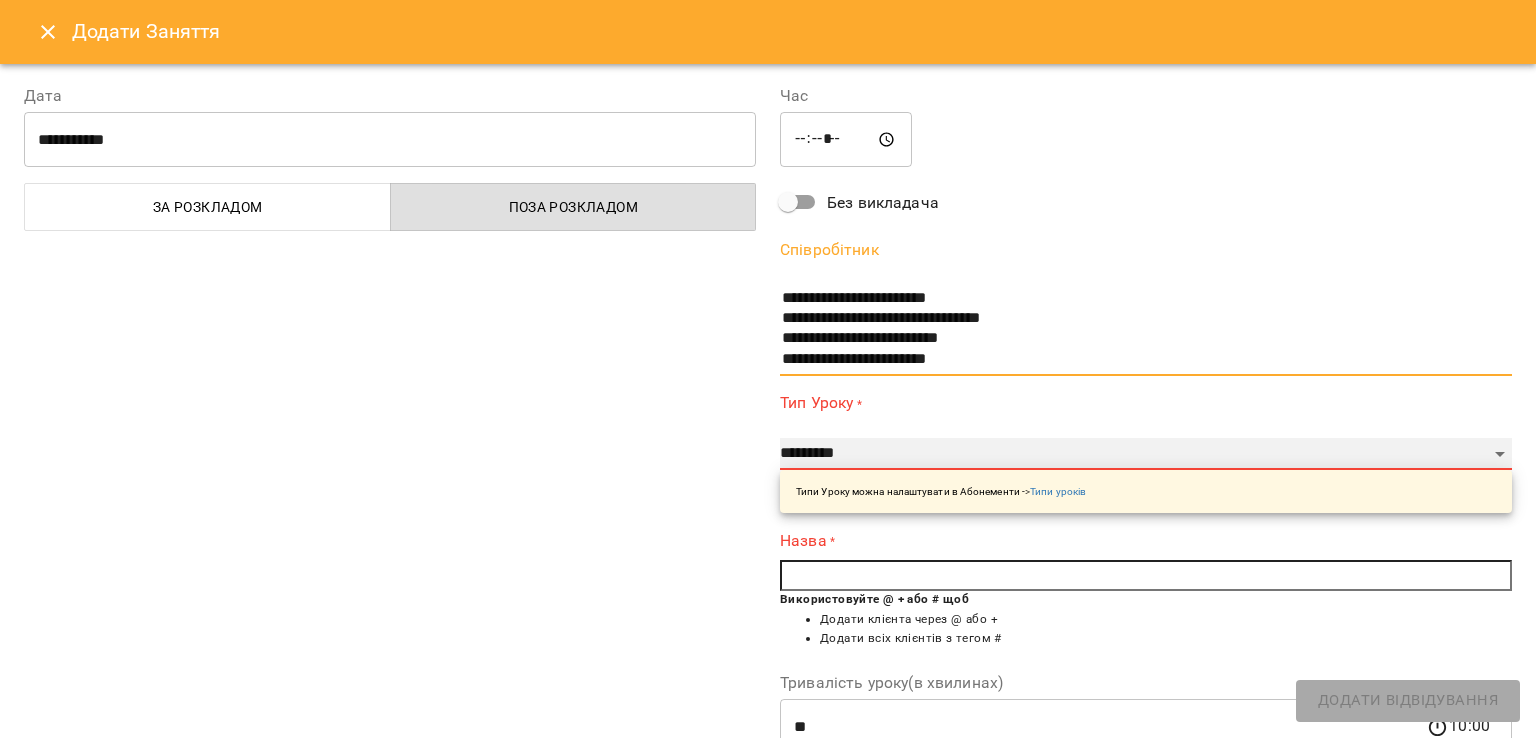 click on "**********" at bounding box center [1146, 454] 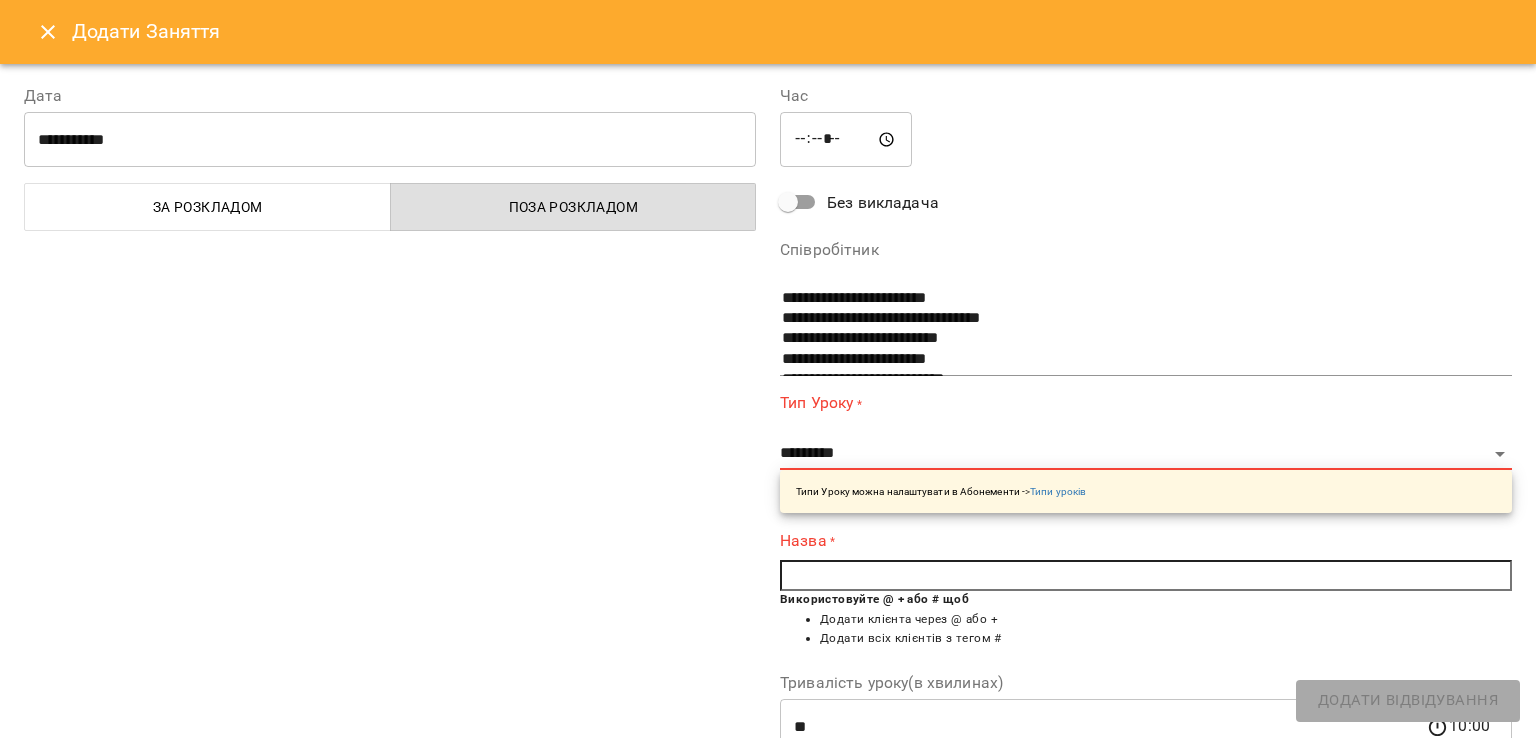 click on "Назва   *   Використовуйте @ + або # щоб Додати клієнта через @ або + Додати всіх клієнтів з тегом #" at bounding box center [1146, 594] 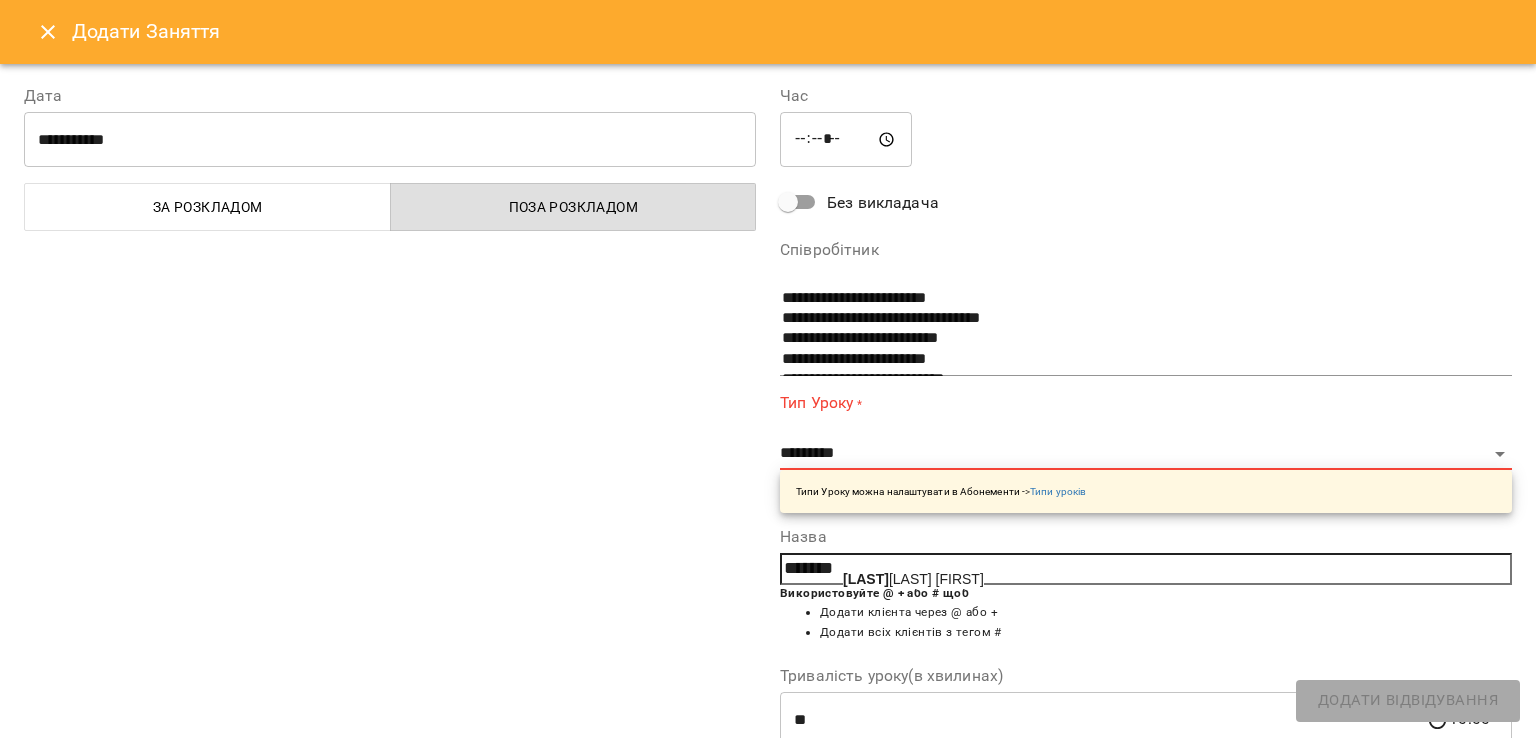click on "Озірсь ка Діана" at bounding box center (913, 579) 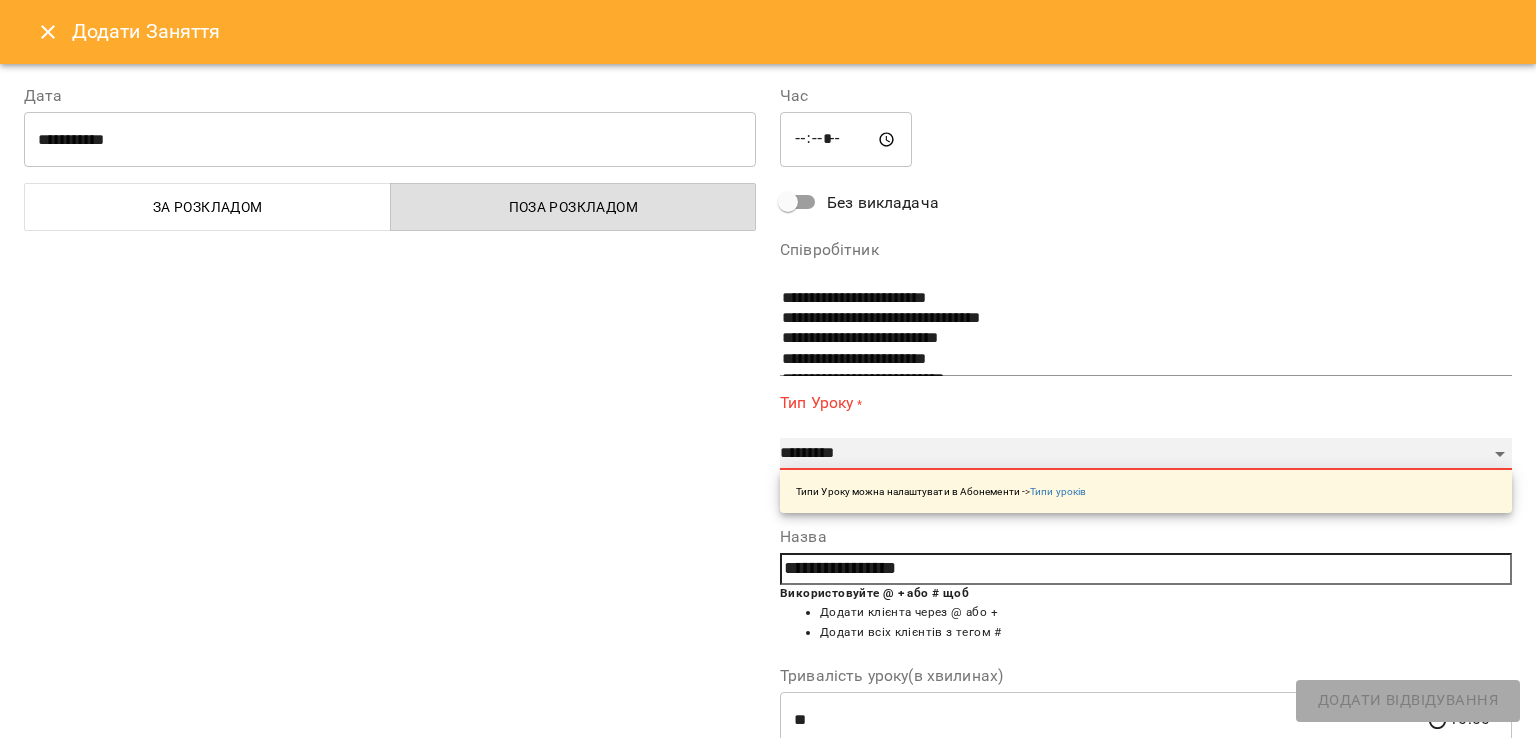 click on "**********" at bounding box center (1146, 454) 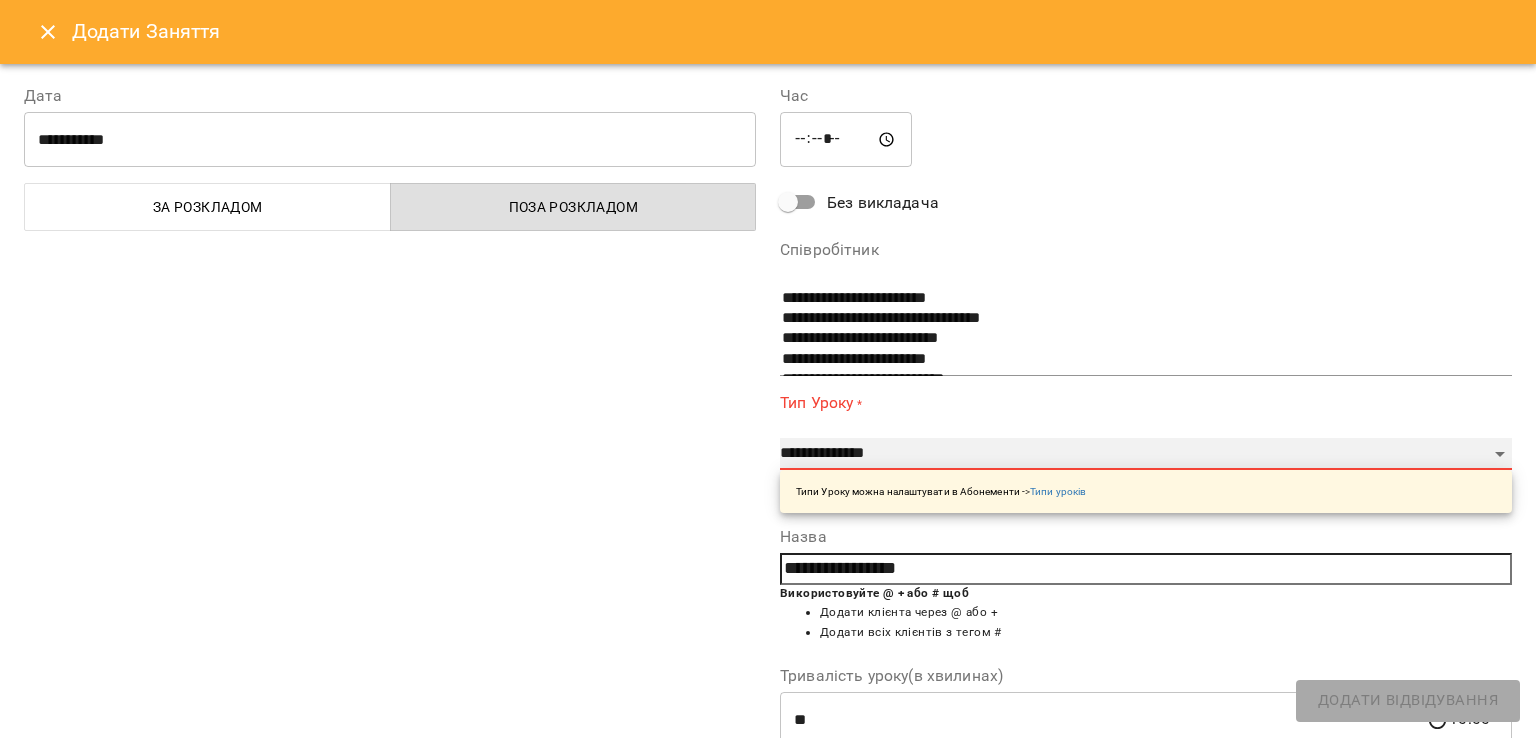 click on "**********" at bounding box center (1146, 454) 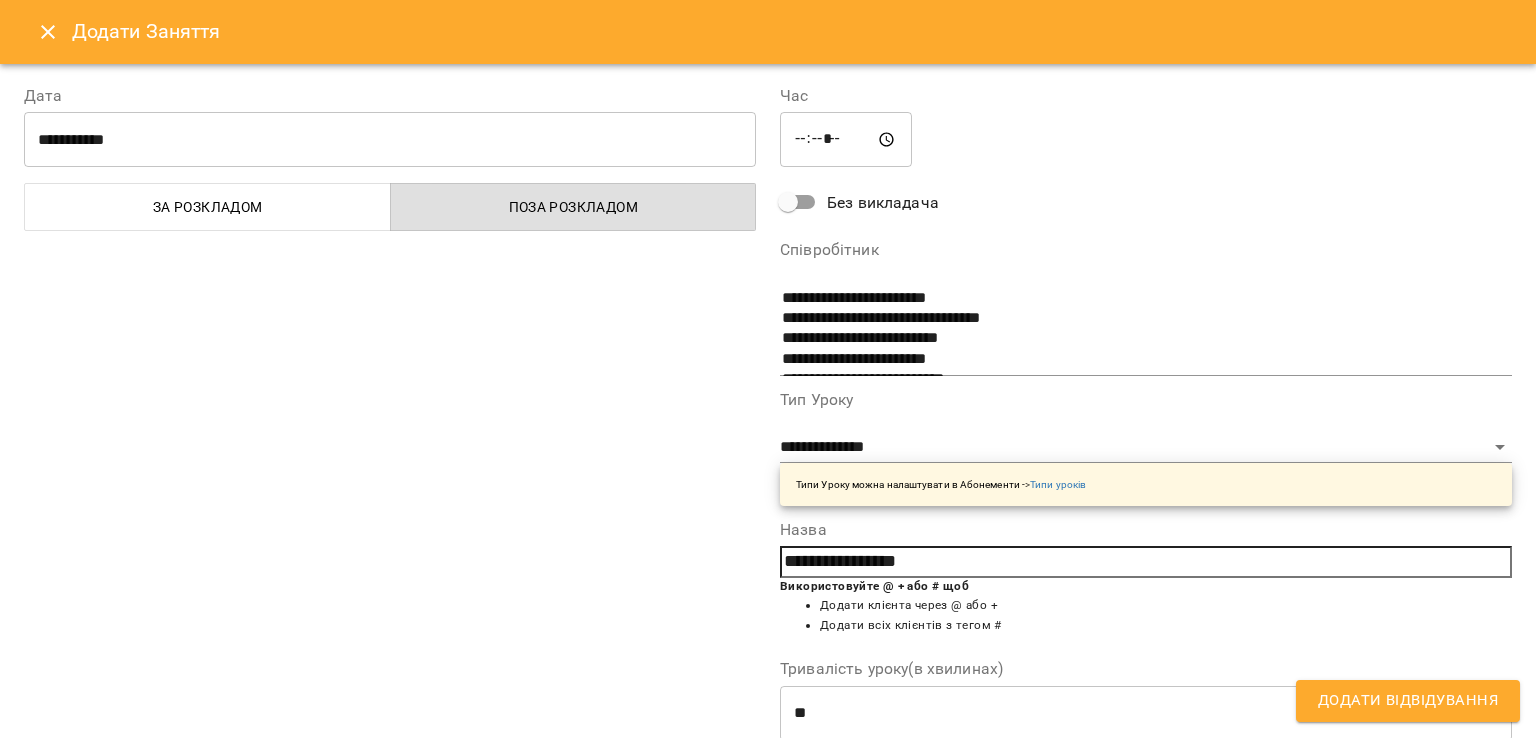 click on "**********" at bounding box center [390, 509] 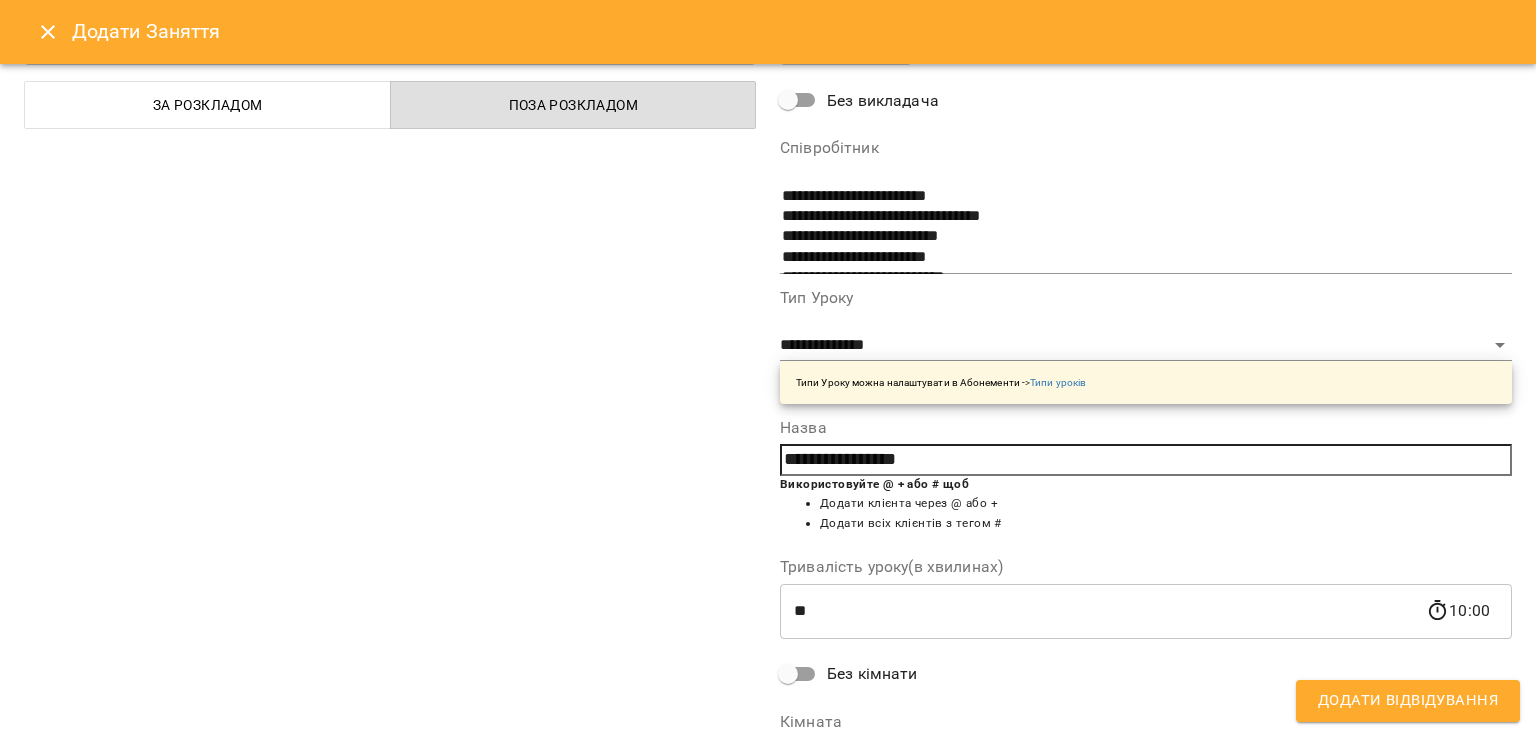 scroll, scrollTop: 260, scrollLeft: 0, axis: vertical 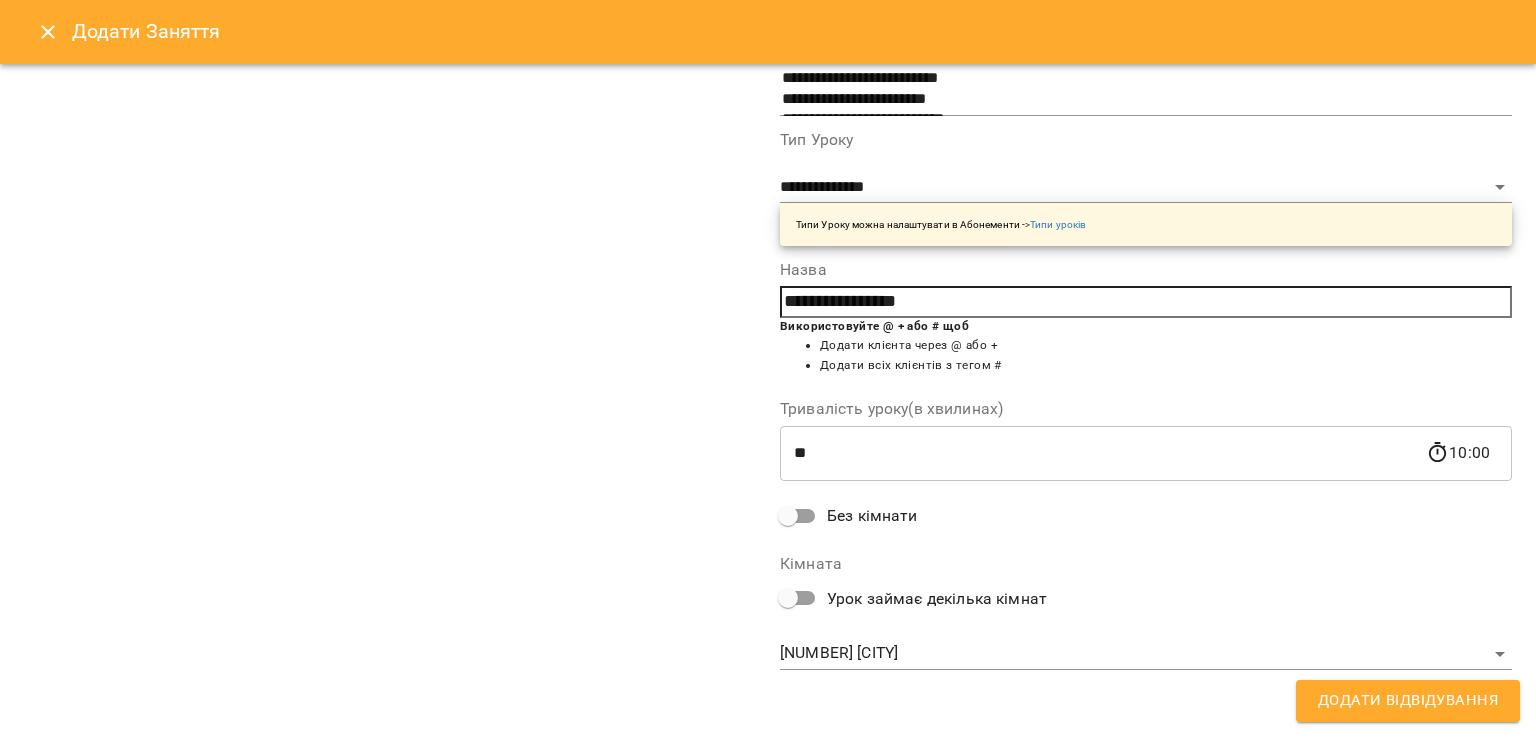 click on "**********" at bounding box center [768, 905] 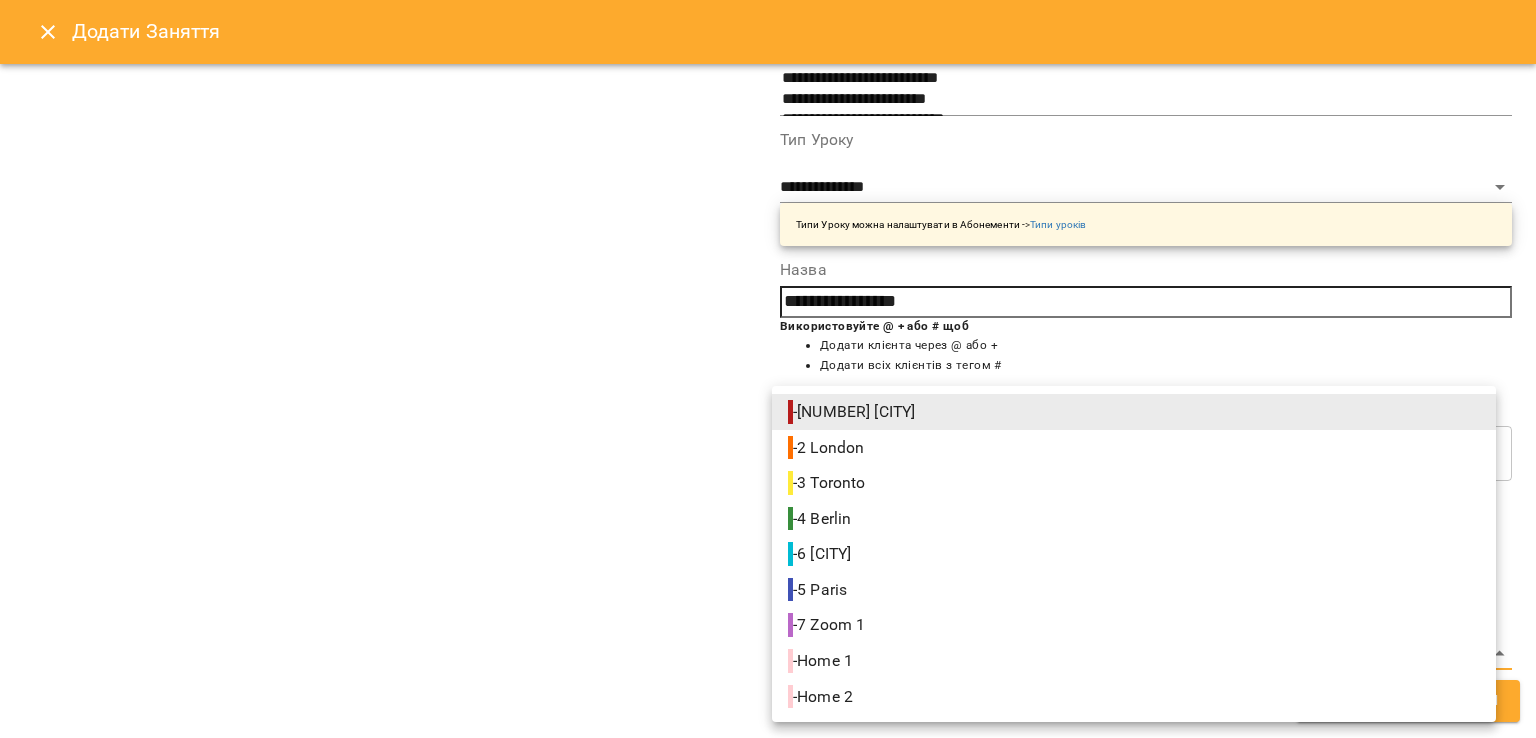 click on "-  Home 2" at bounding box center [822, 697] 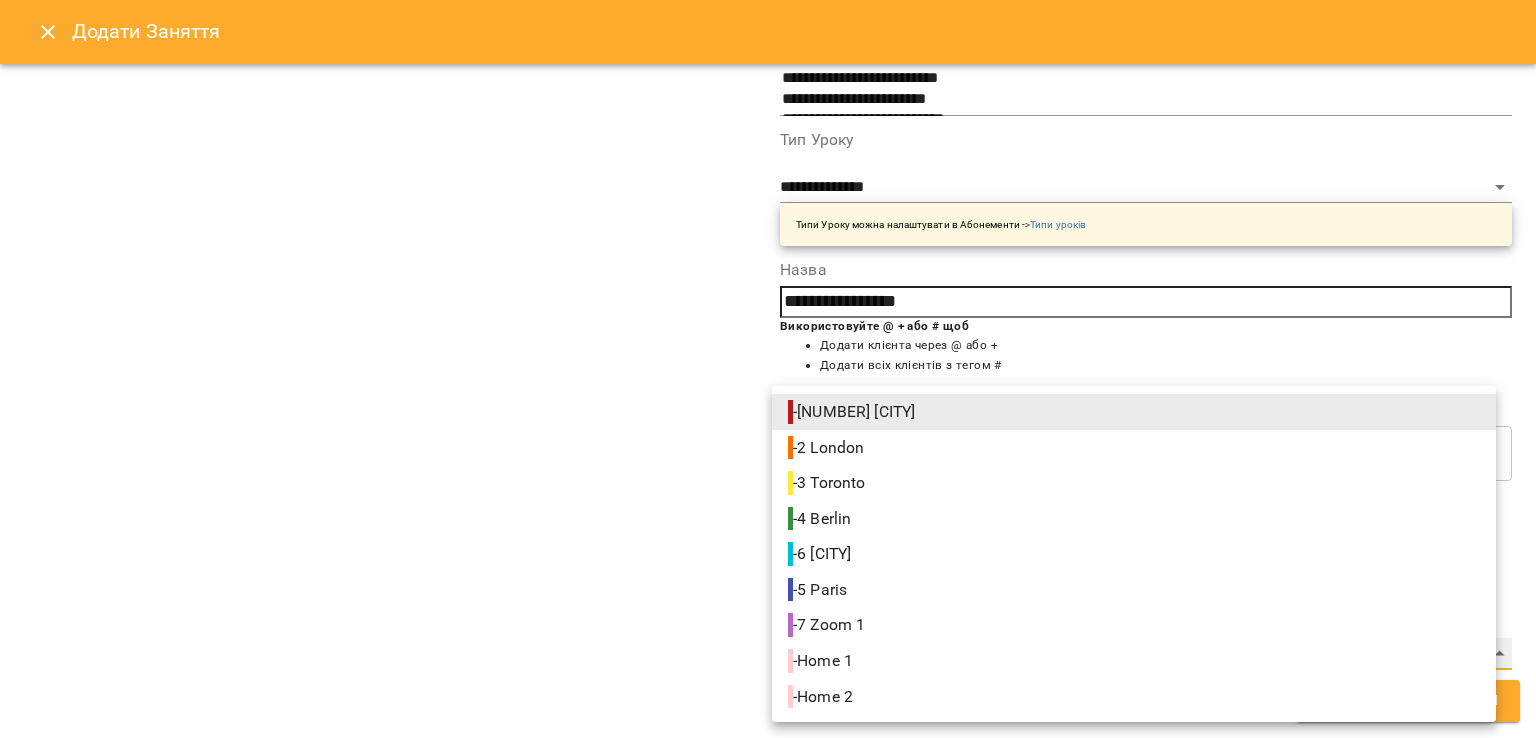 type on "**********" 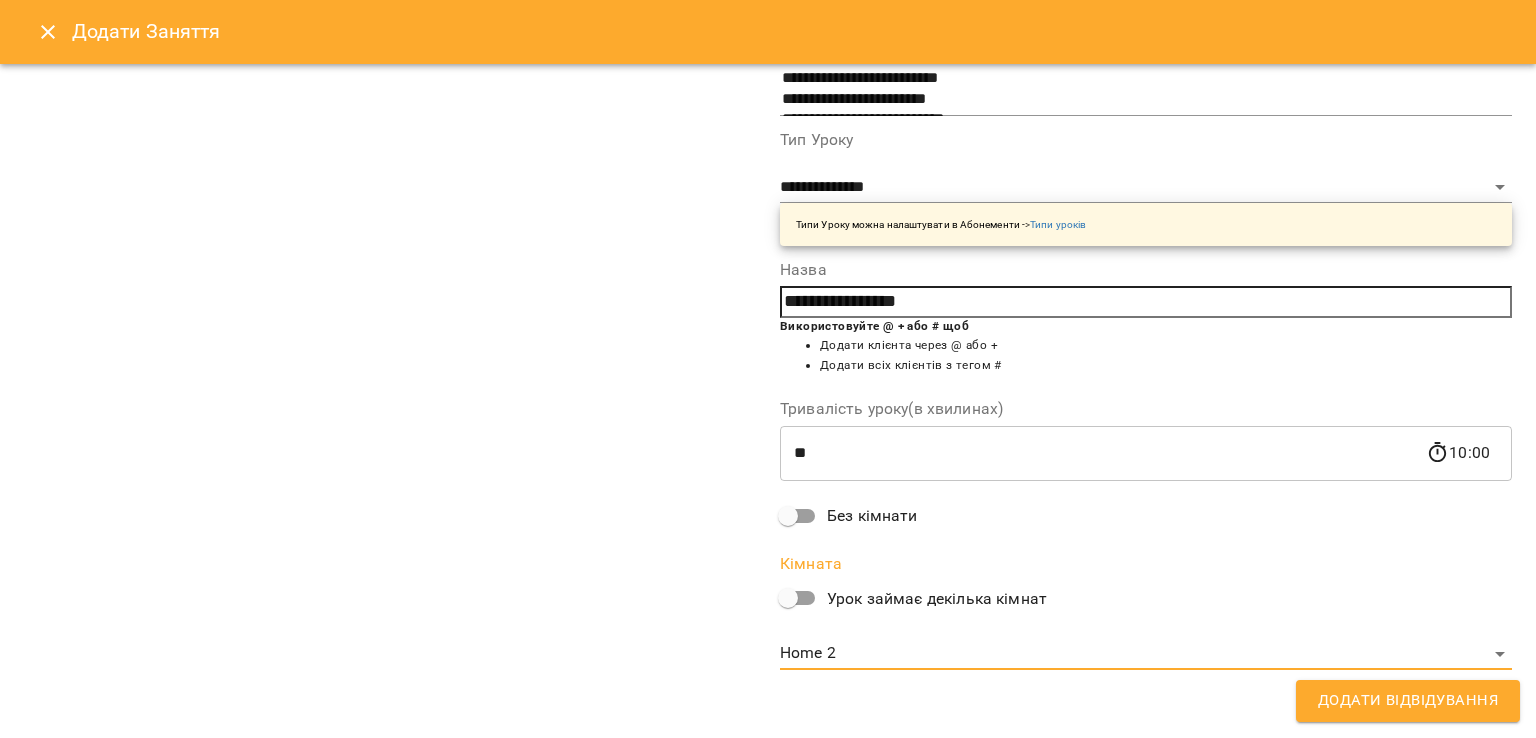 click on "Додати Відвідування" at bounding box center [1408, 701] 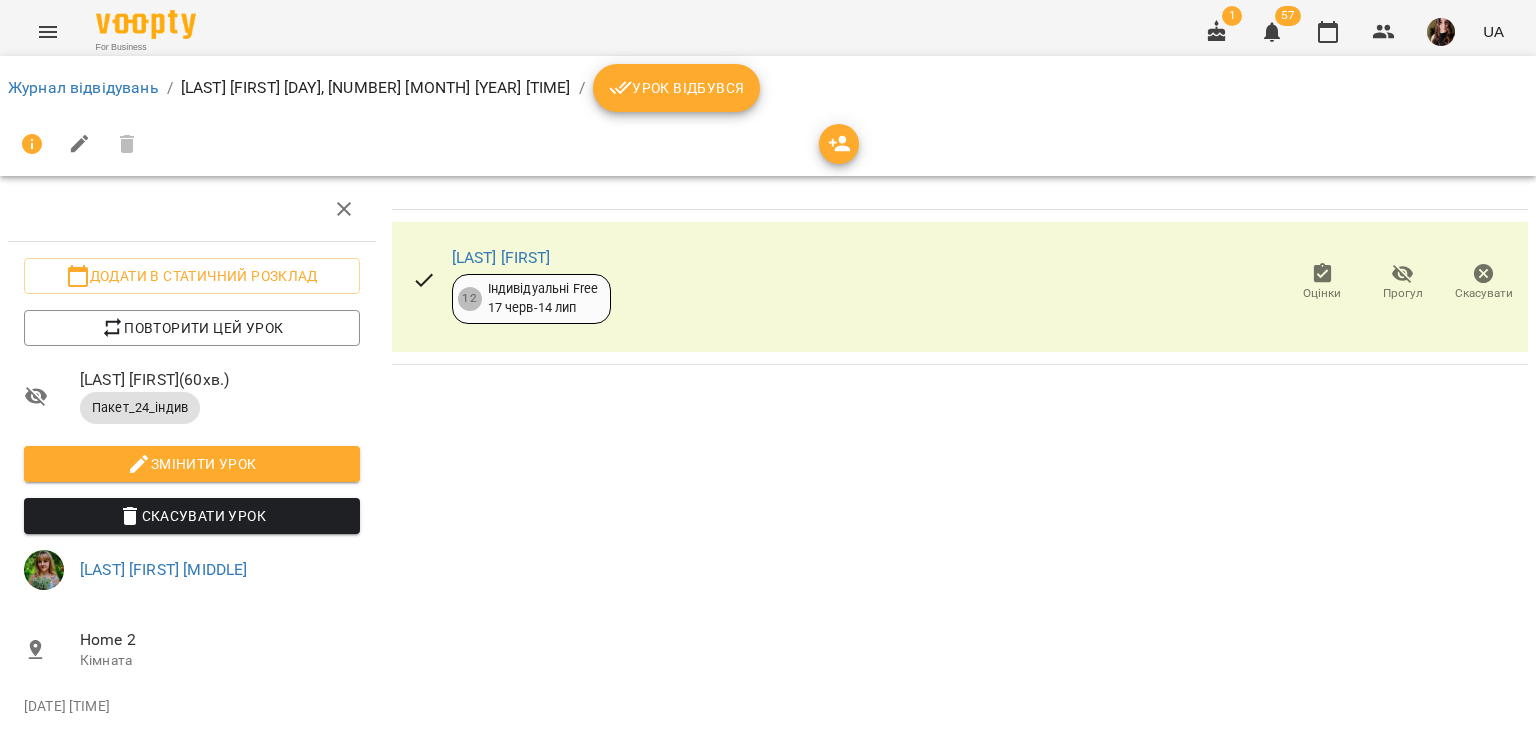 click on "Урок відбувся" at bounding box center (677, 88) 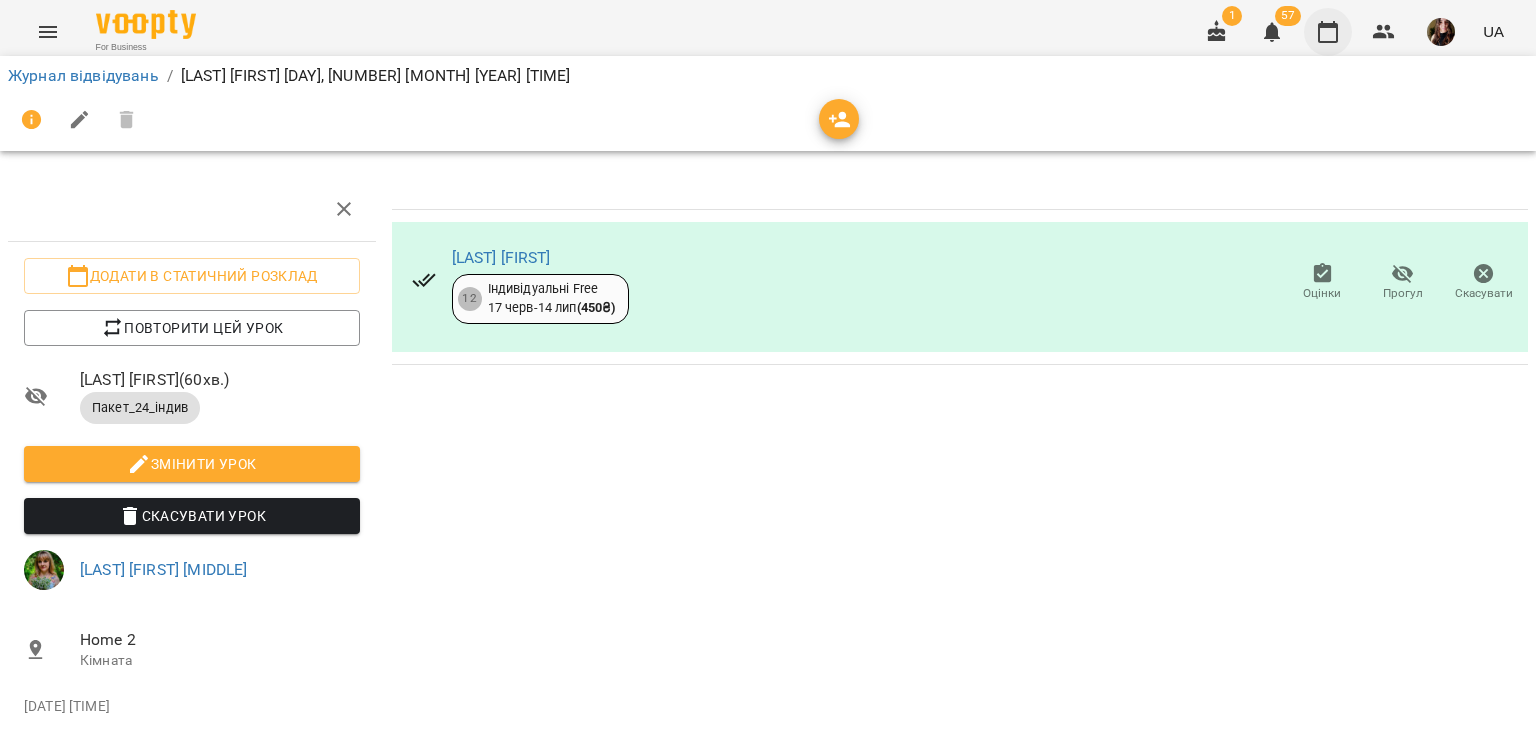 click 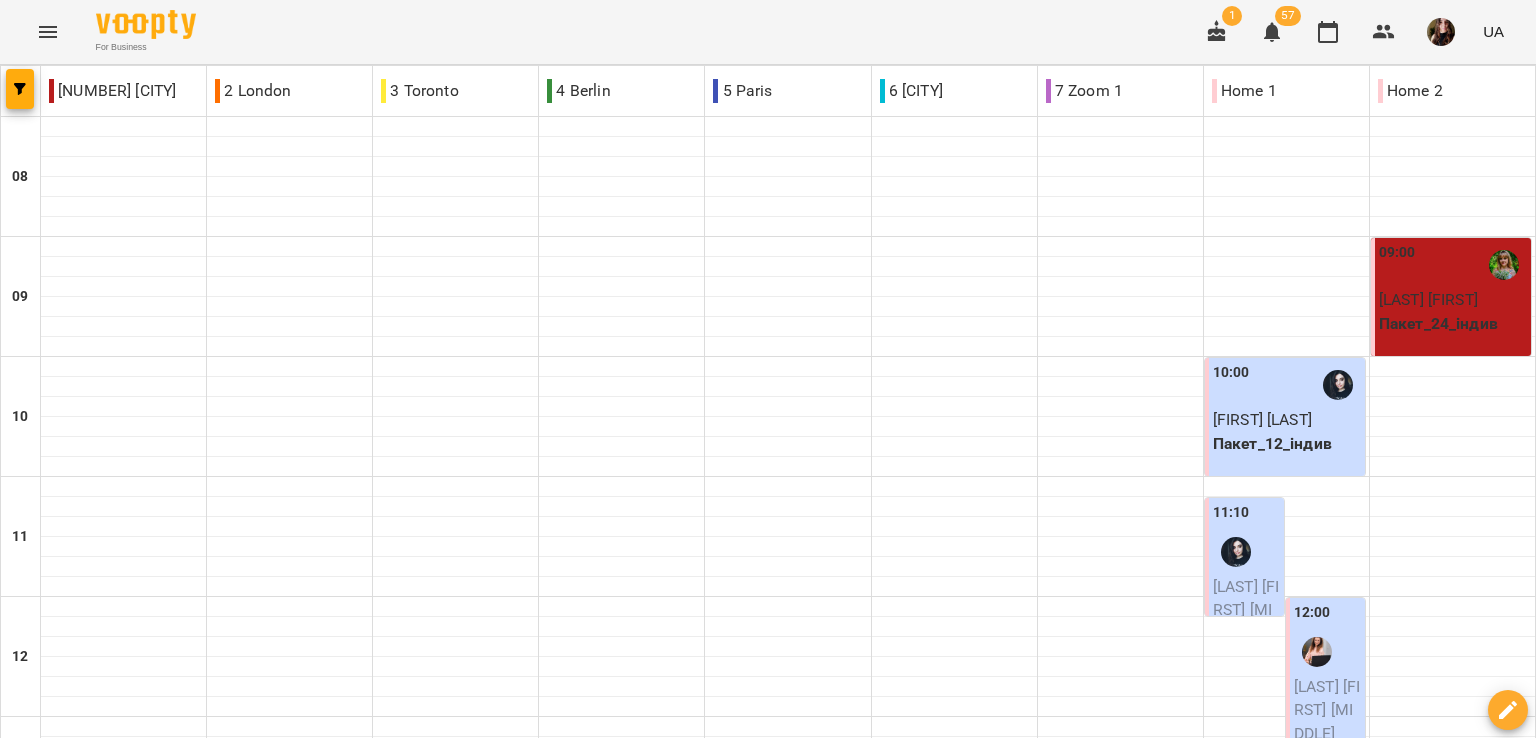 scroll, scrollTop: 0, scrollLeft: 0, axis: both 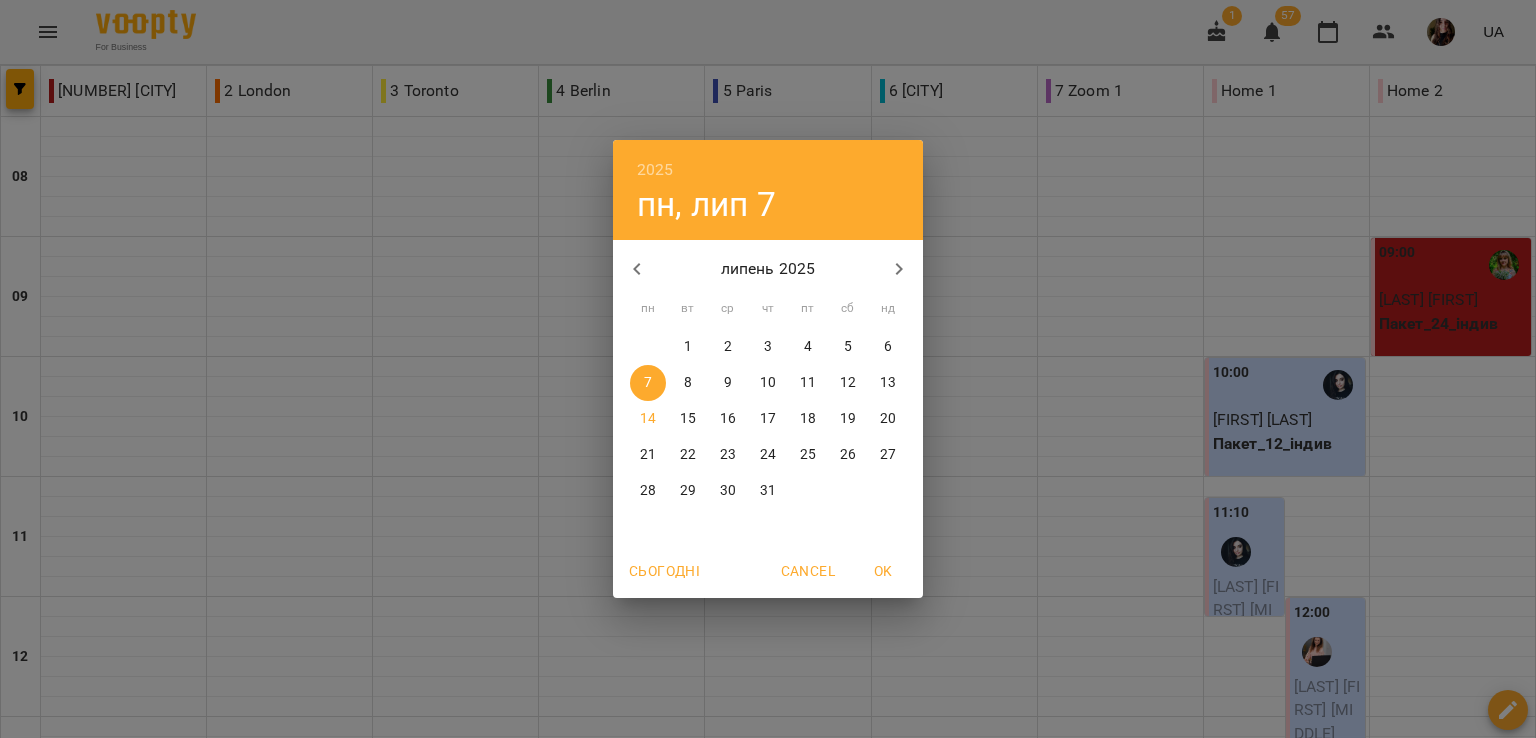 click on "14" at bounding box center [648, 419] 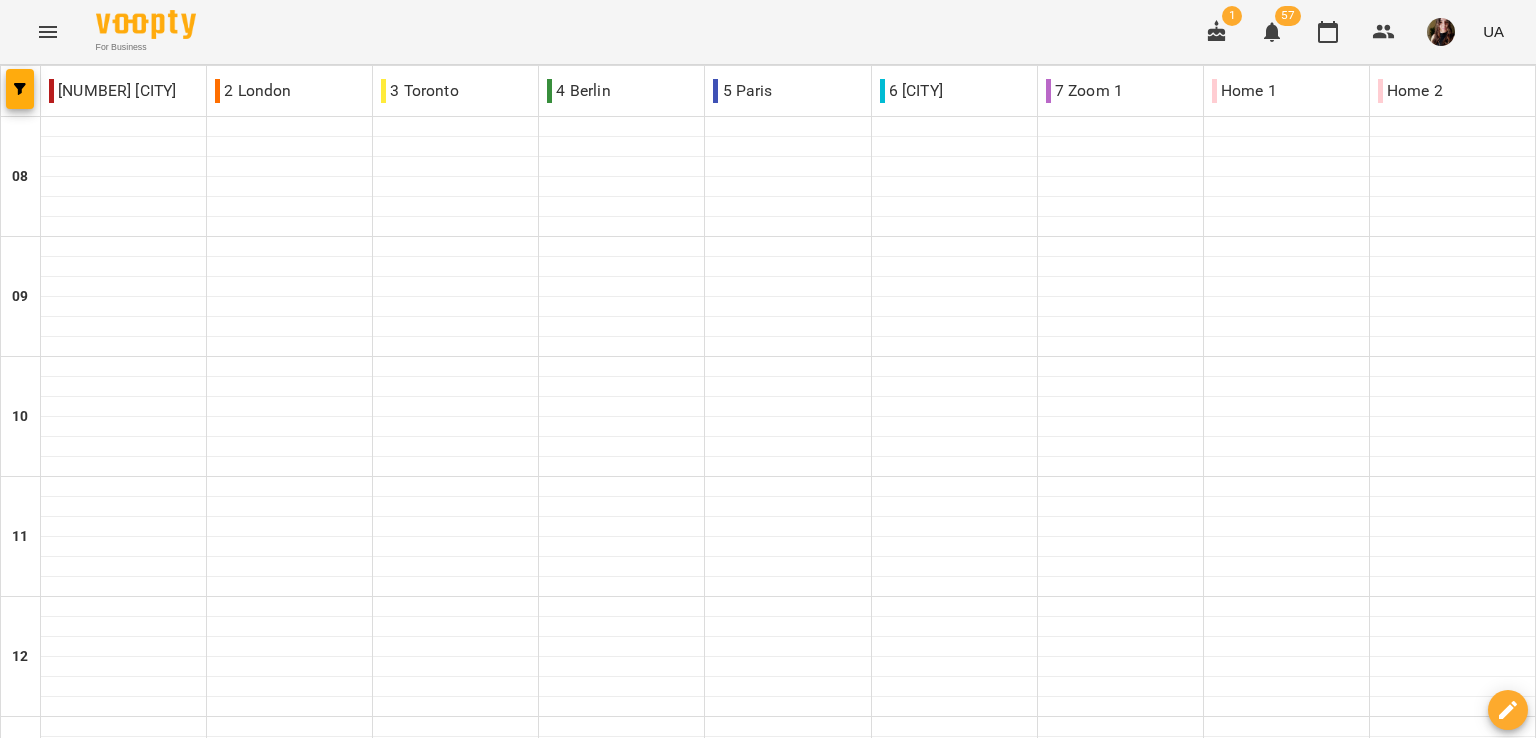 type on "**********" 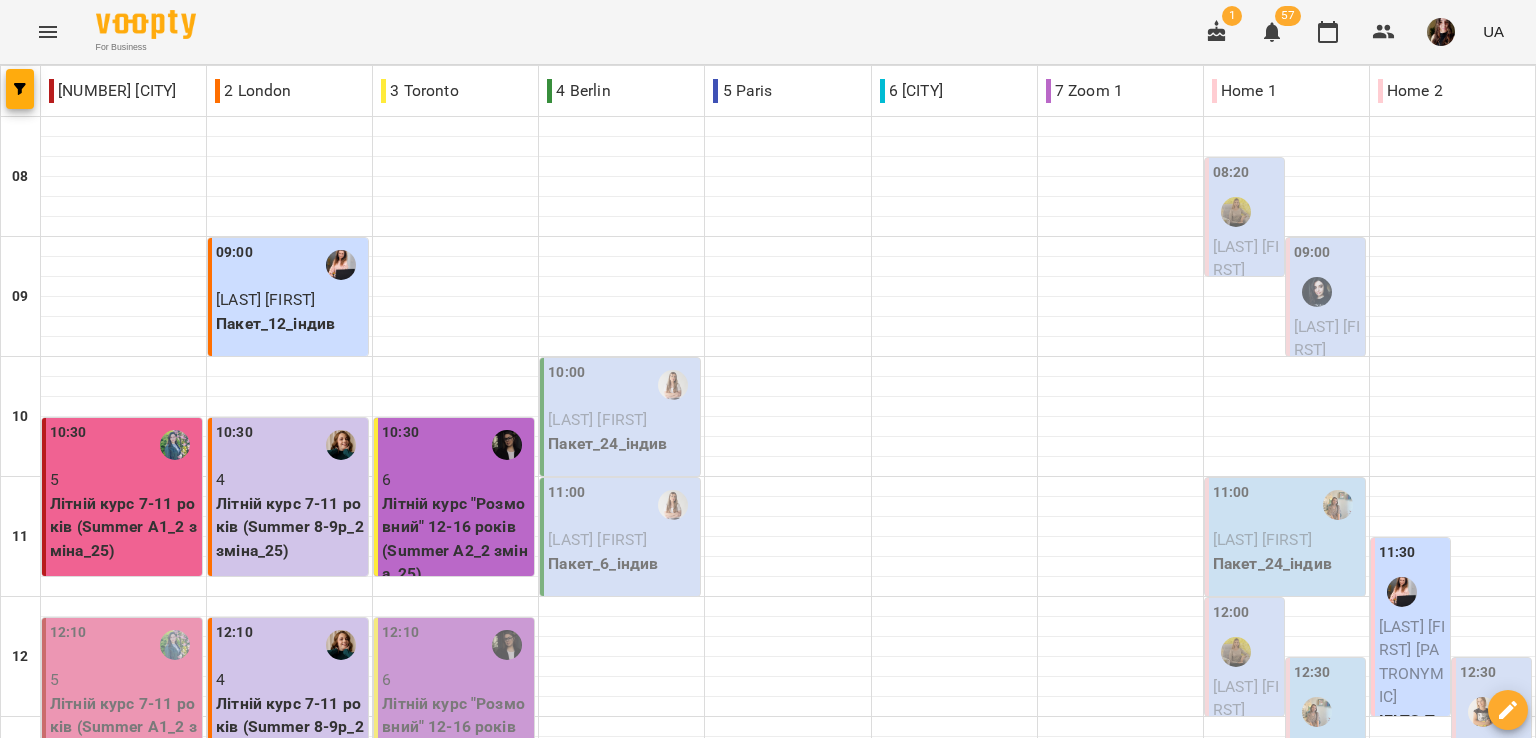 click on "For Business 1 57 UA" at bounding box center (768, 32) 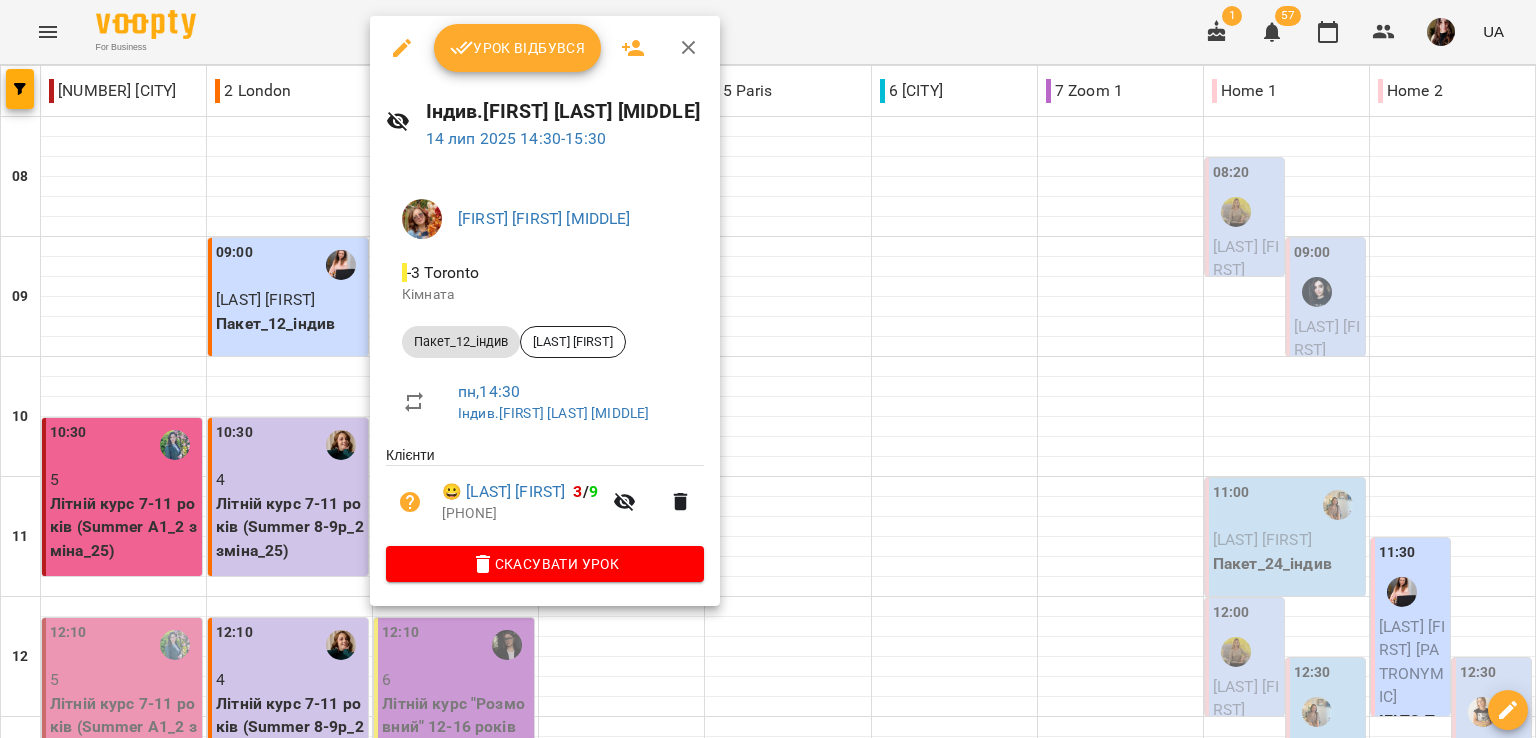 click 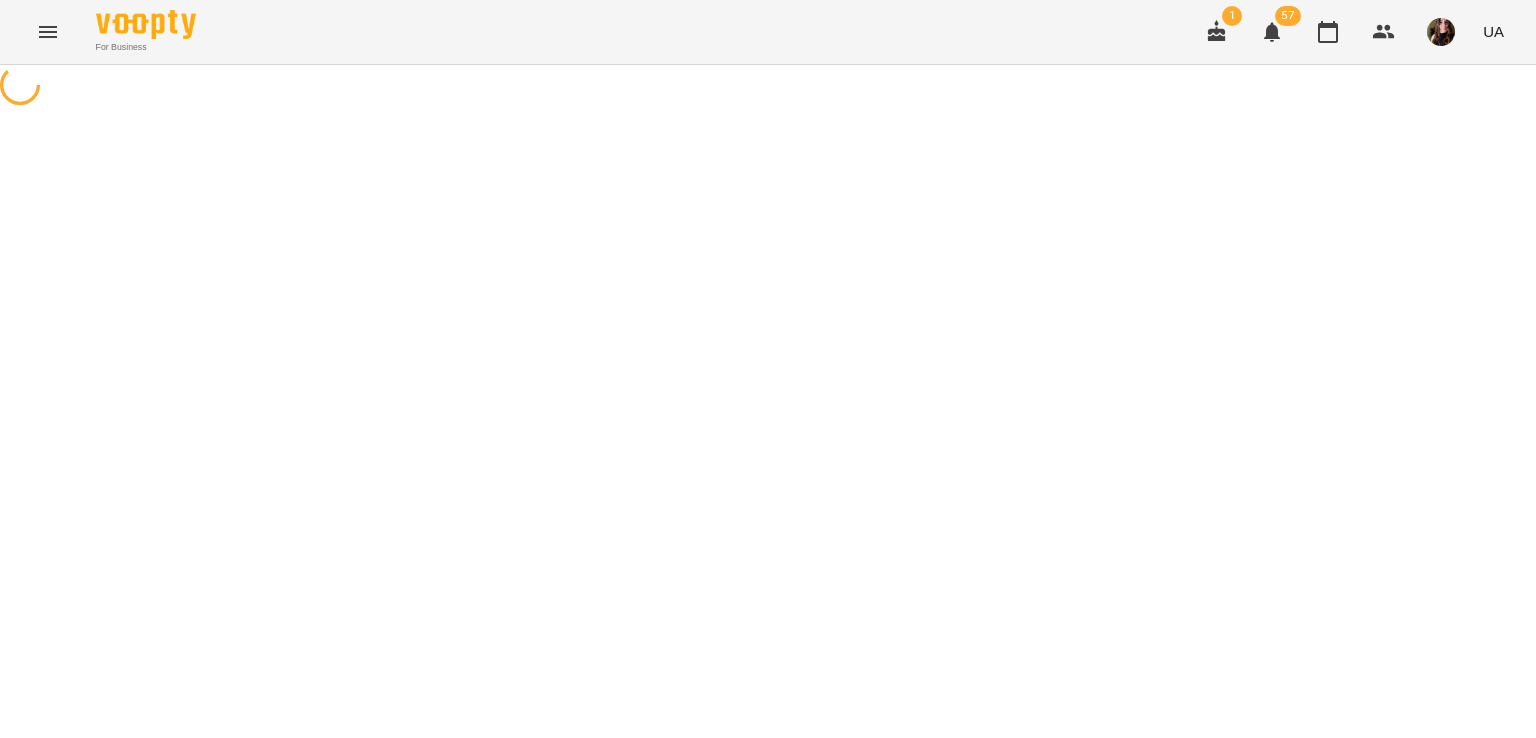 select on "**********" 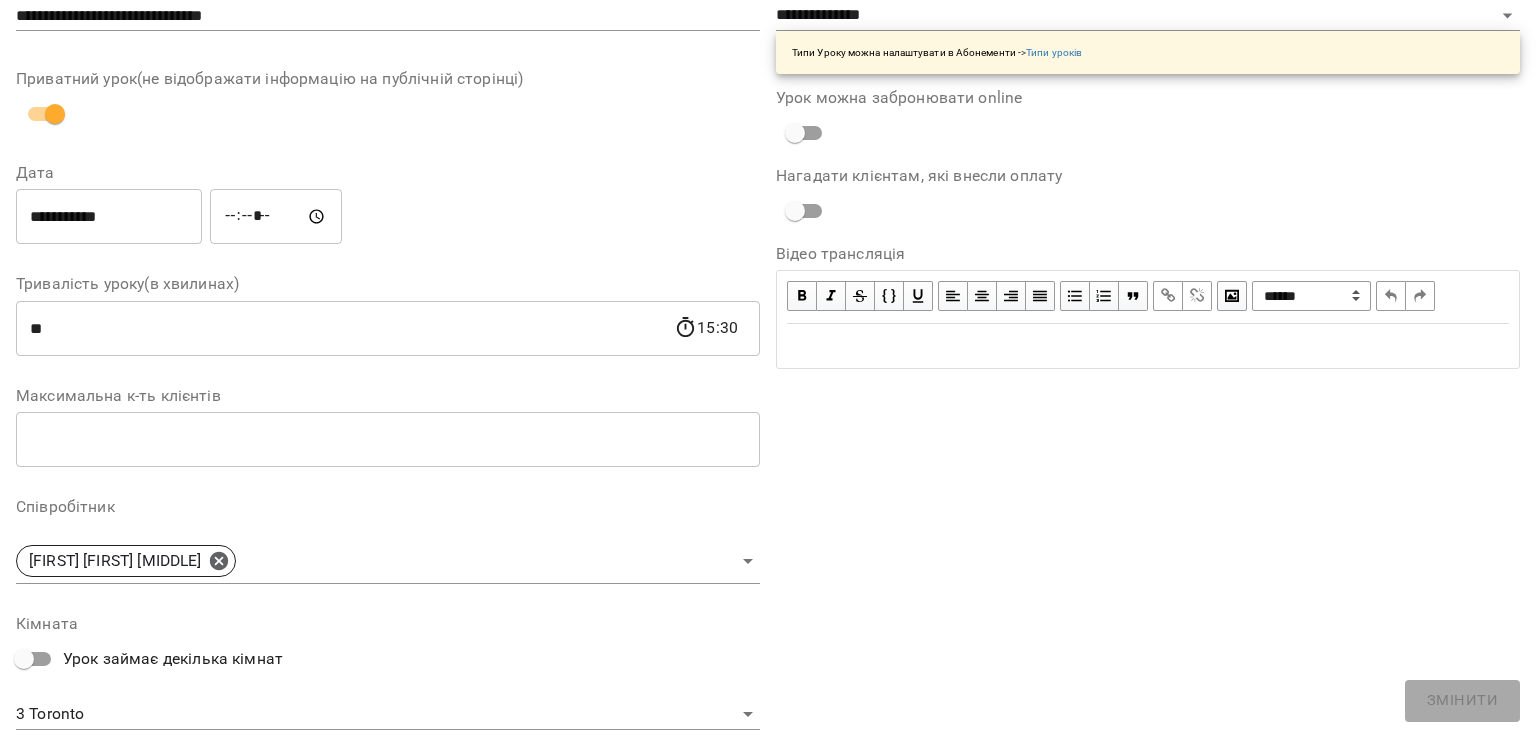 scroll, scrollTop: 300, scrollLeft: 0, axis: vertical 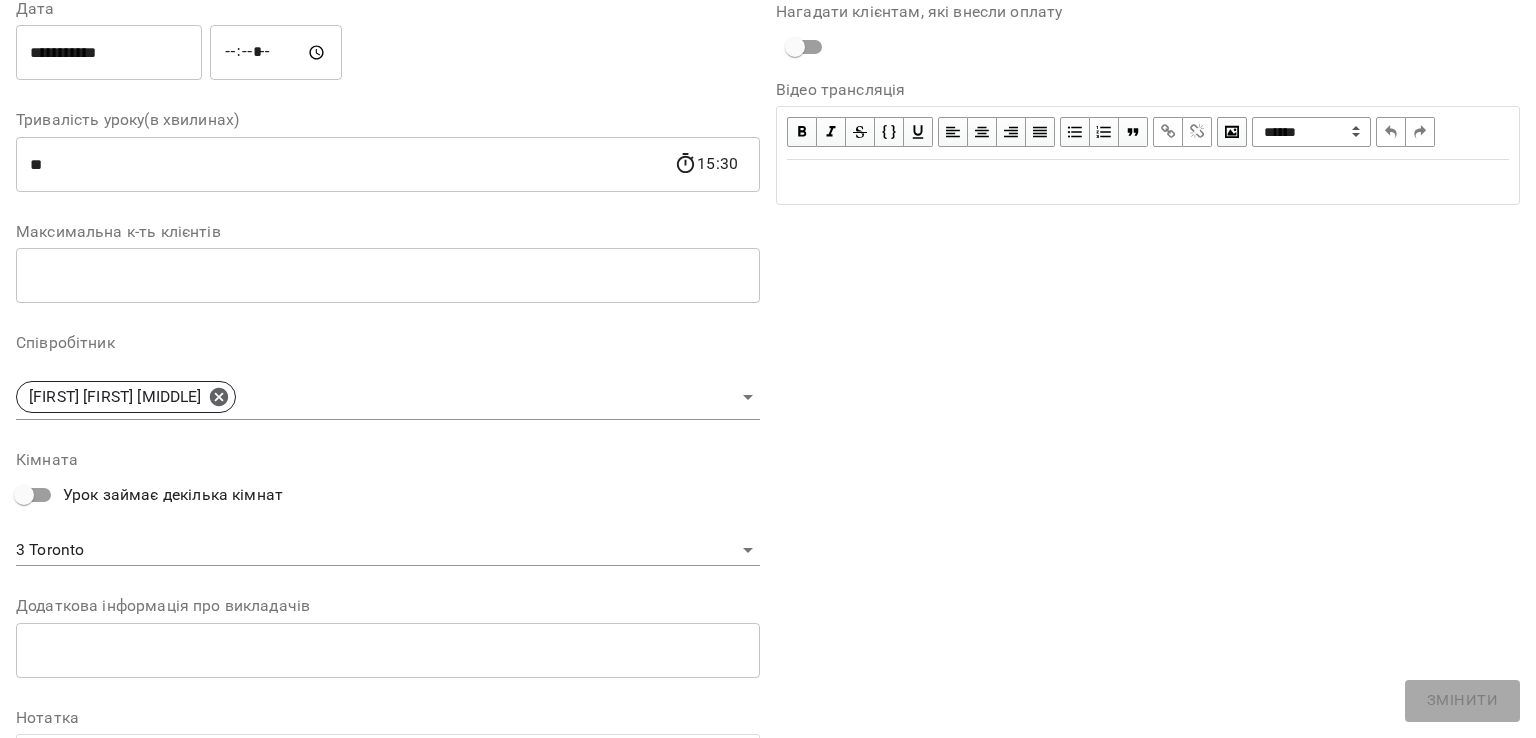 click on "For Business 1 57 UA Журнал відвідувань / Індив.Тетяна Божко  Олексіївна    пн, 14 лип 2025 14:30 / Урок відбувся пн ,  14:30 Індив.Тетяна Божко  Олексіївна  Урок №63 Попередні уроки пт 11 лип 2025 14:30 пн 07 лип 2025 14:30 пт 04 лип 2025 14:30 пн 30 черв 2025 14:30 пт 27 черв 2025 14:30   Індив.Тетяна Божко  Олексіївна  ( 60 хв. ) Пакет_12_індив Змінити урок Скасувати Урок Божко Тетяна  Олексіївна 3 Toronto Кімната Гончаренко Ксенія 2025-07-14 03:10:48 Створити розсилку   Гончаренко Ксенія 4 Індивідуальні Free 02 лип  -  14 лип Оцінки Прогул Скасувати
​ *" at bounding box center (768, 456) 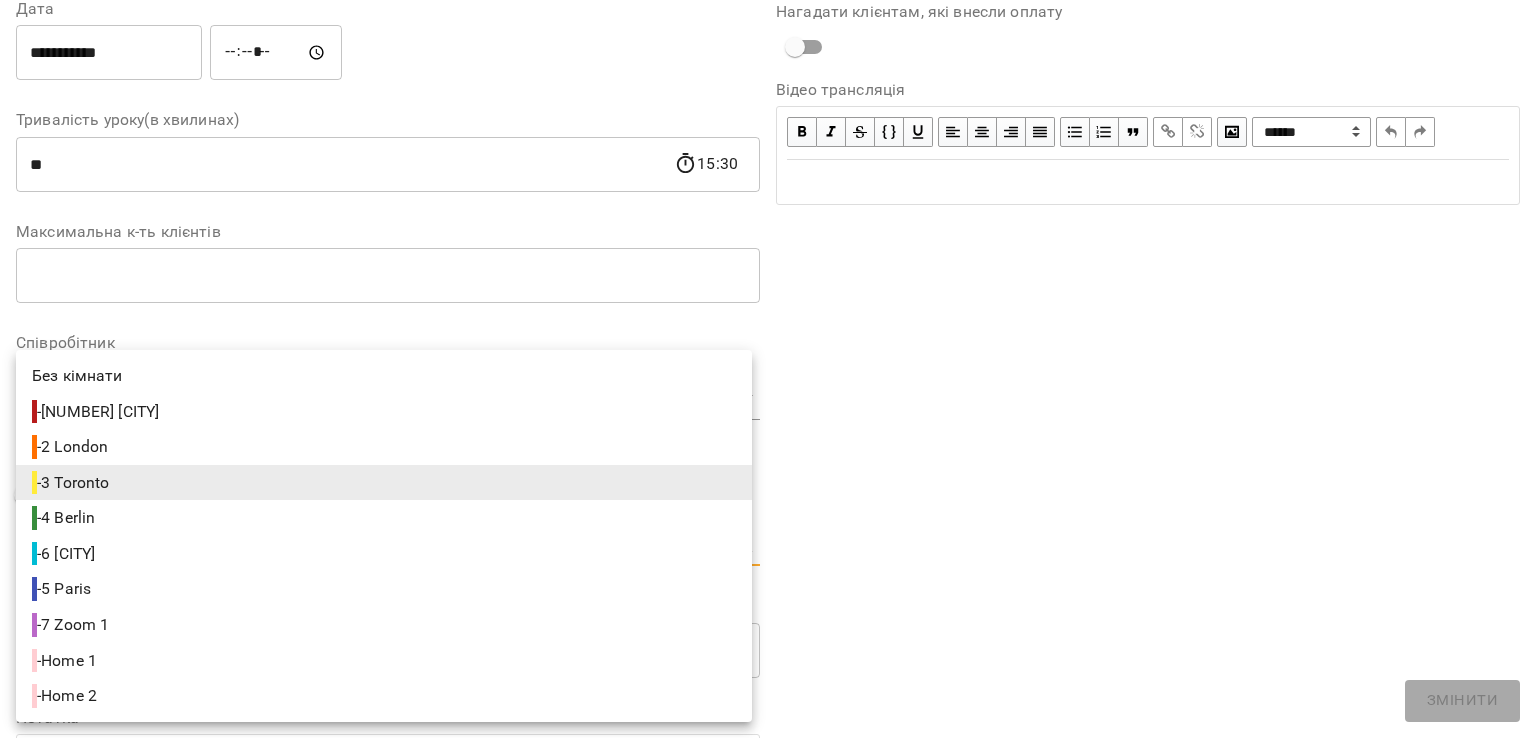 click on "-  1 New York" at bounding box center [98, 412] 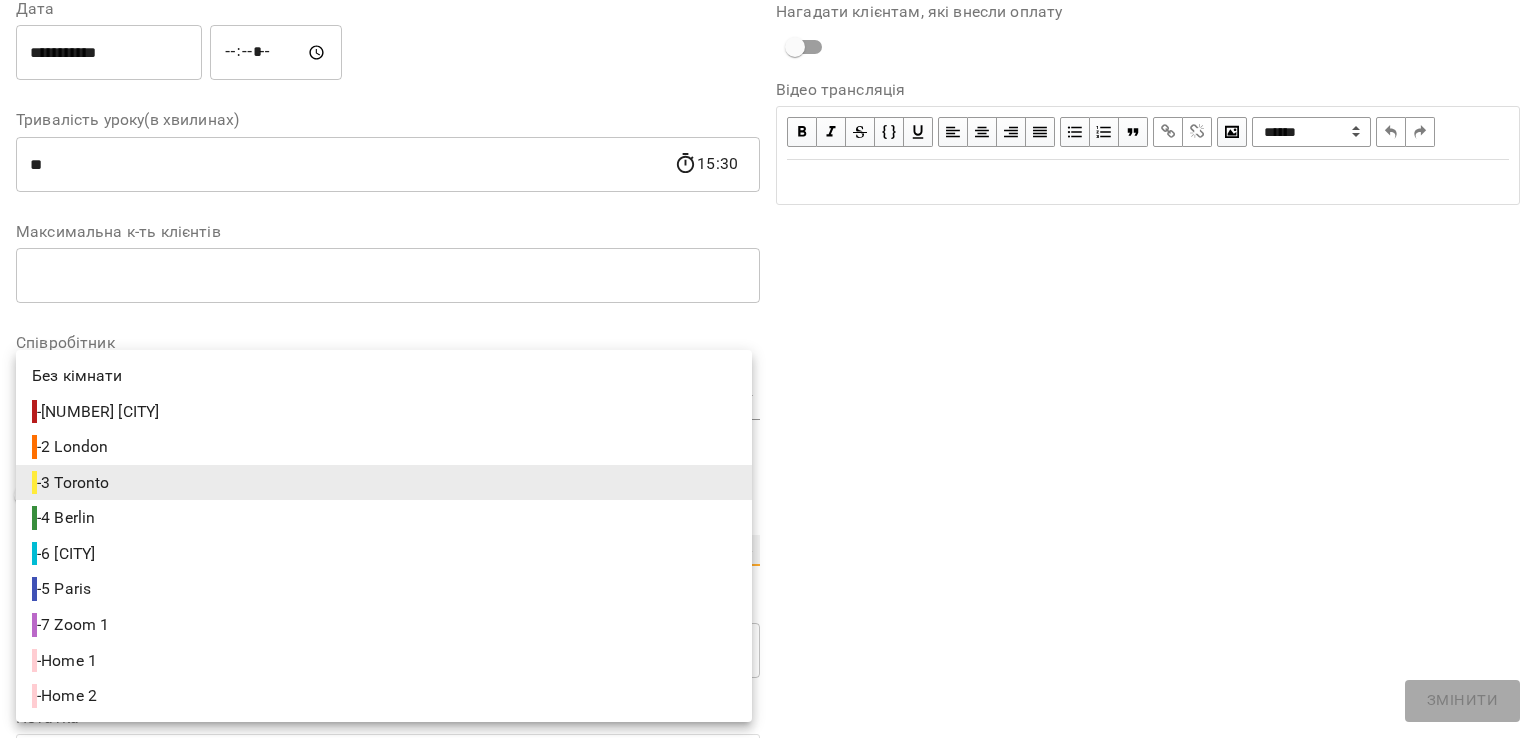 type on "**********" 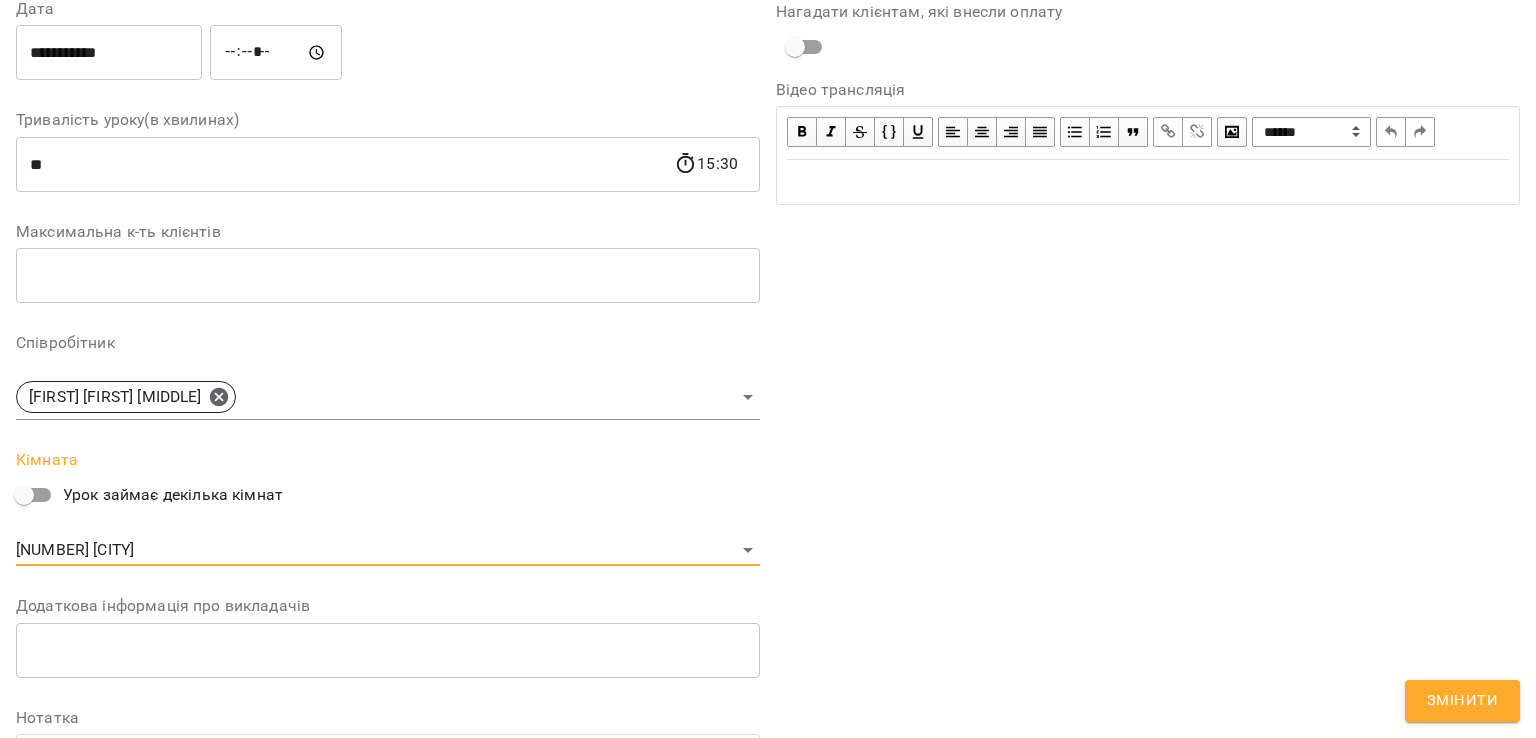 click on "Змінити" at bounding box center [1462, 701] 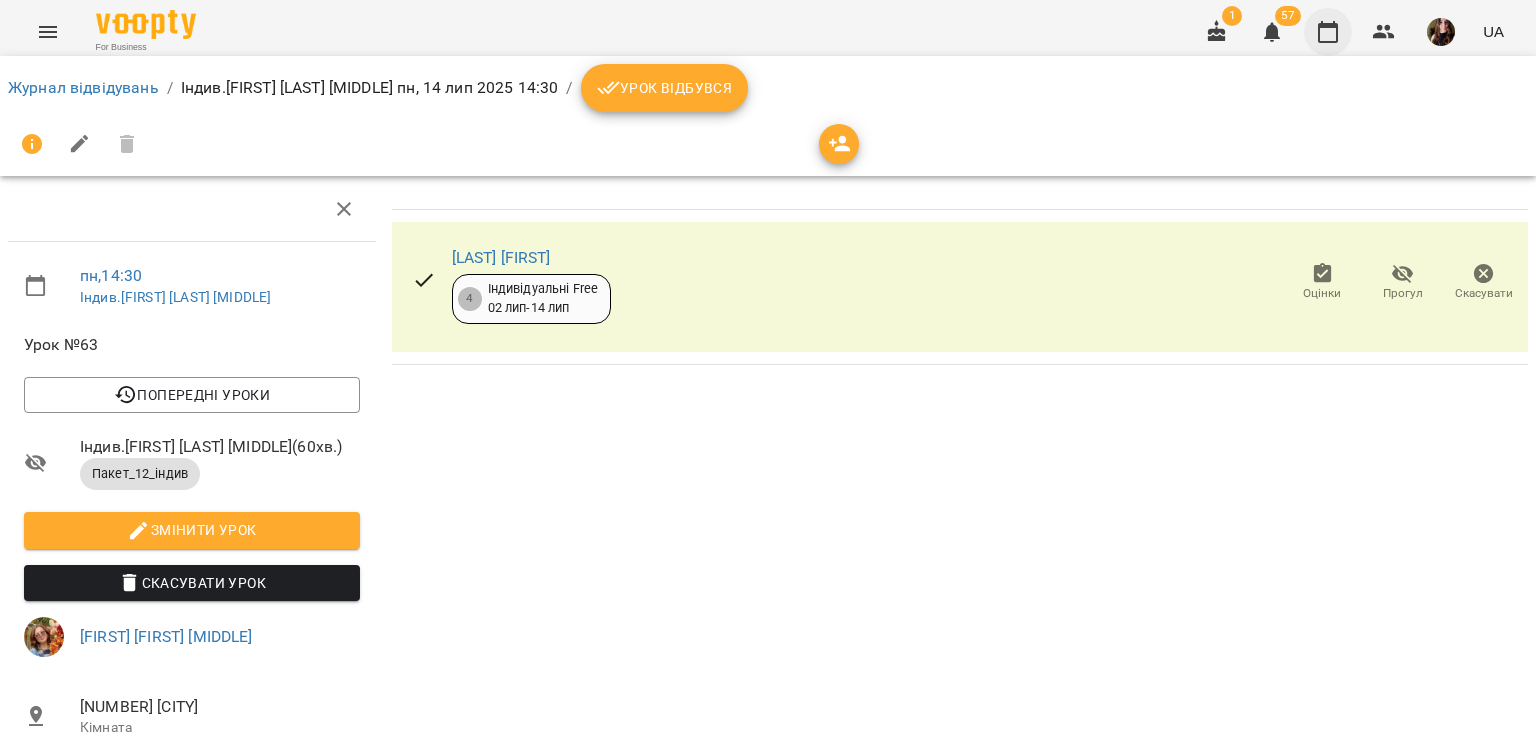 click 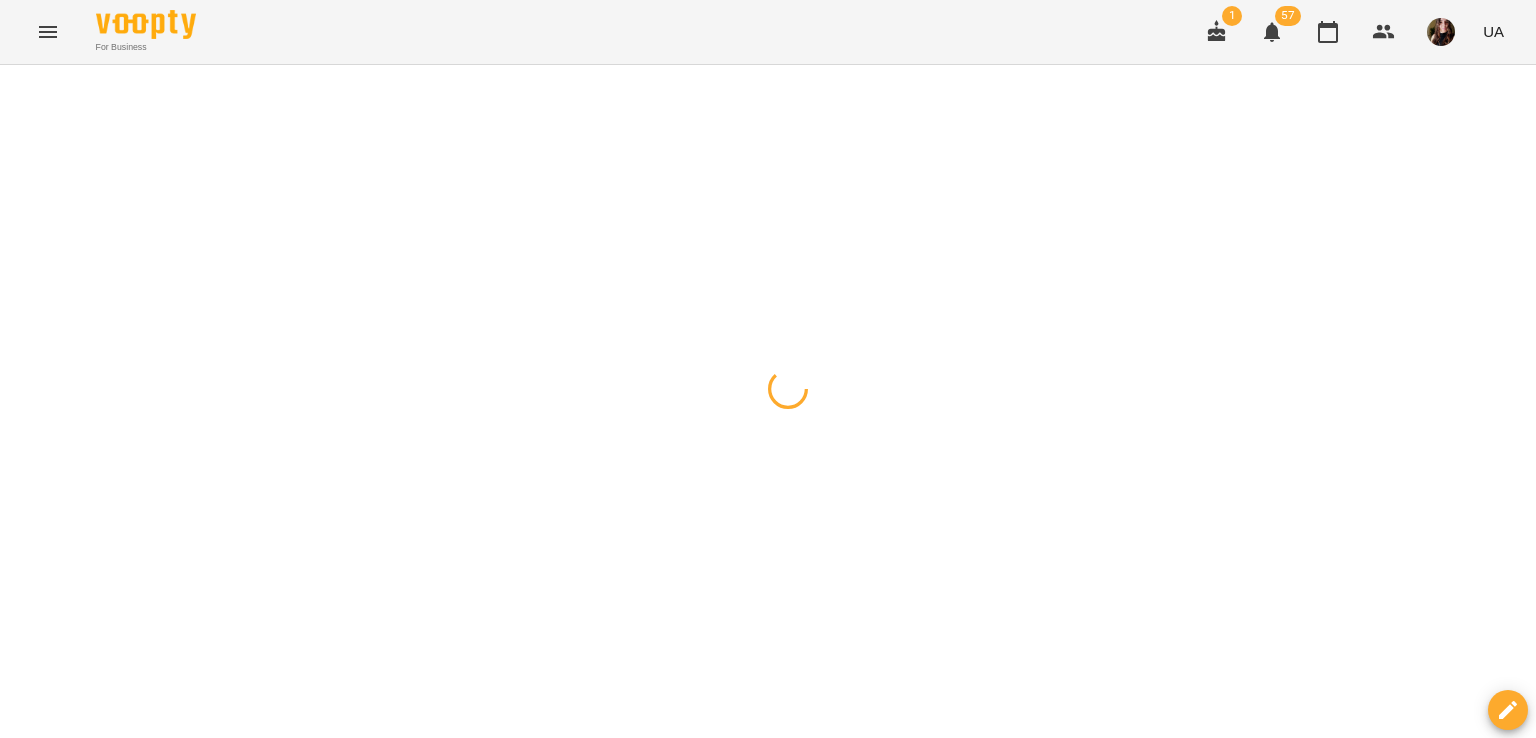 click on "For Business 1 57 UA" at bounding box center (768, 32) 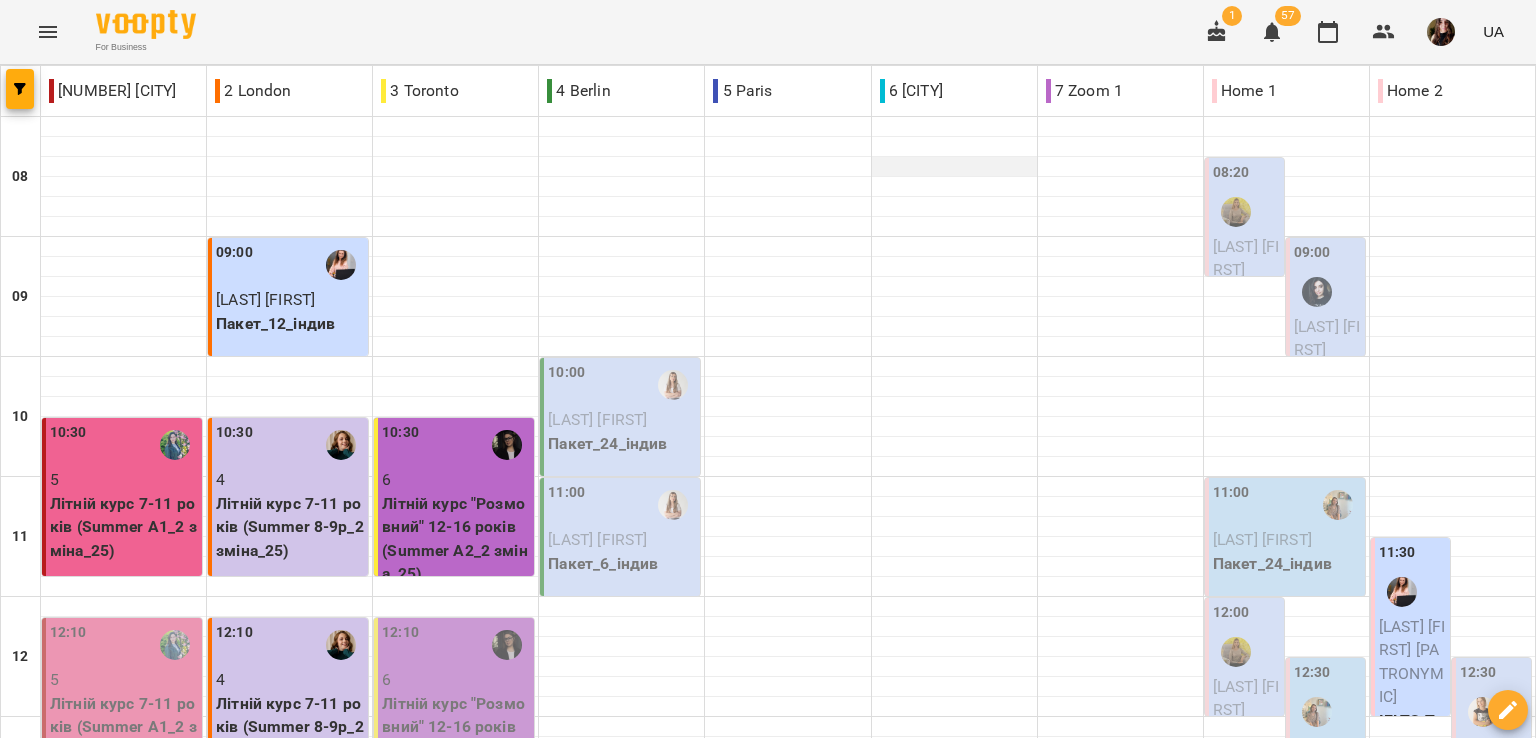scroll, scrollTop: 400, scrollLeft: 0, axis: vertical 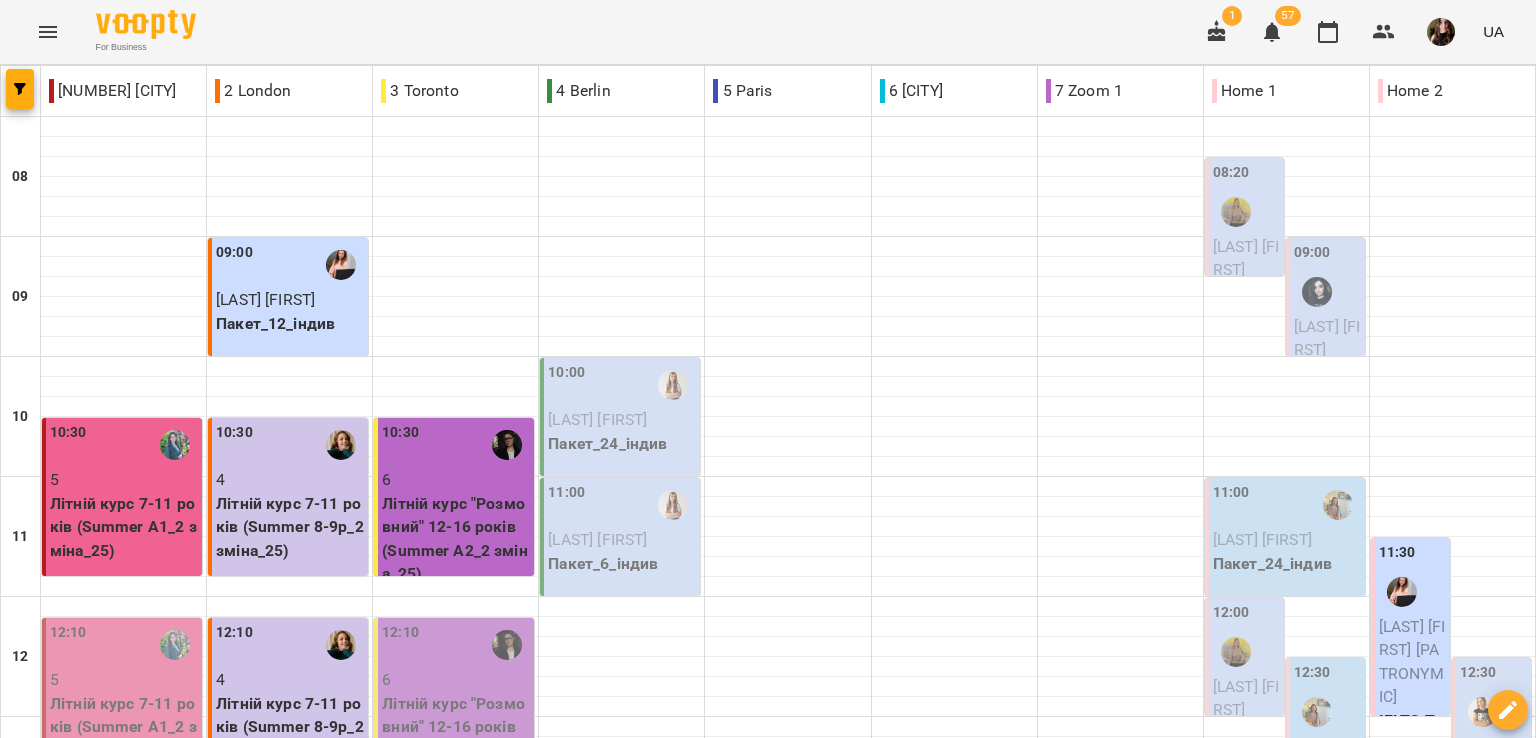 click on "For Business 1 57 UA" at bounding box center [768, 32] 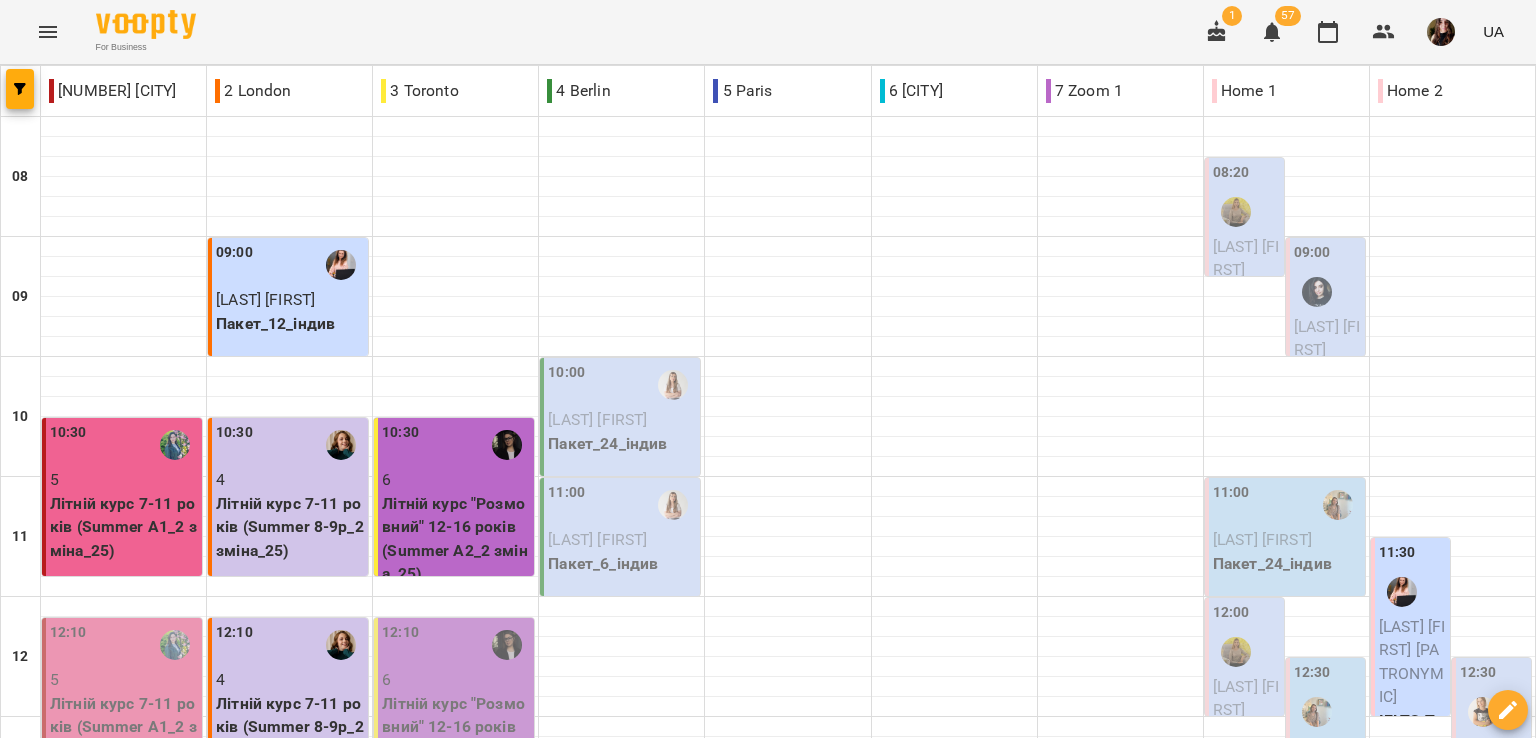 click on "For Business 1 57 UA" at bounding box center [768, 32] 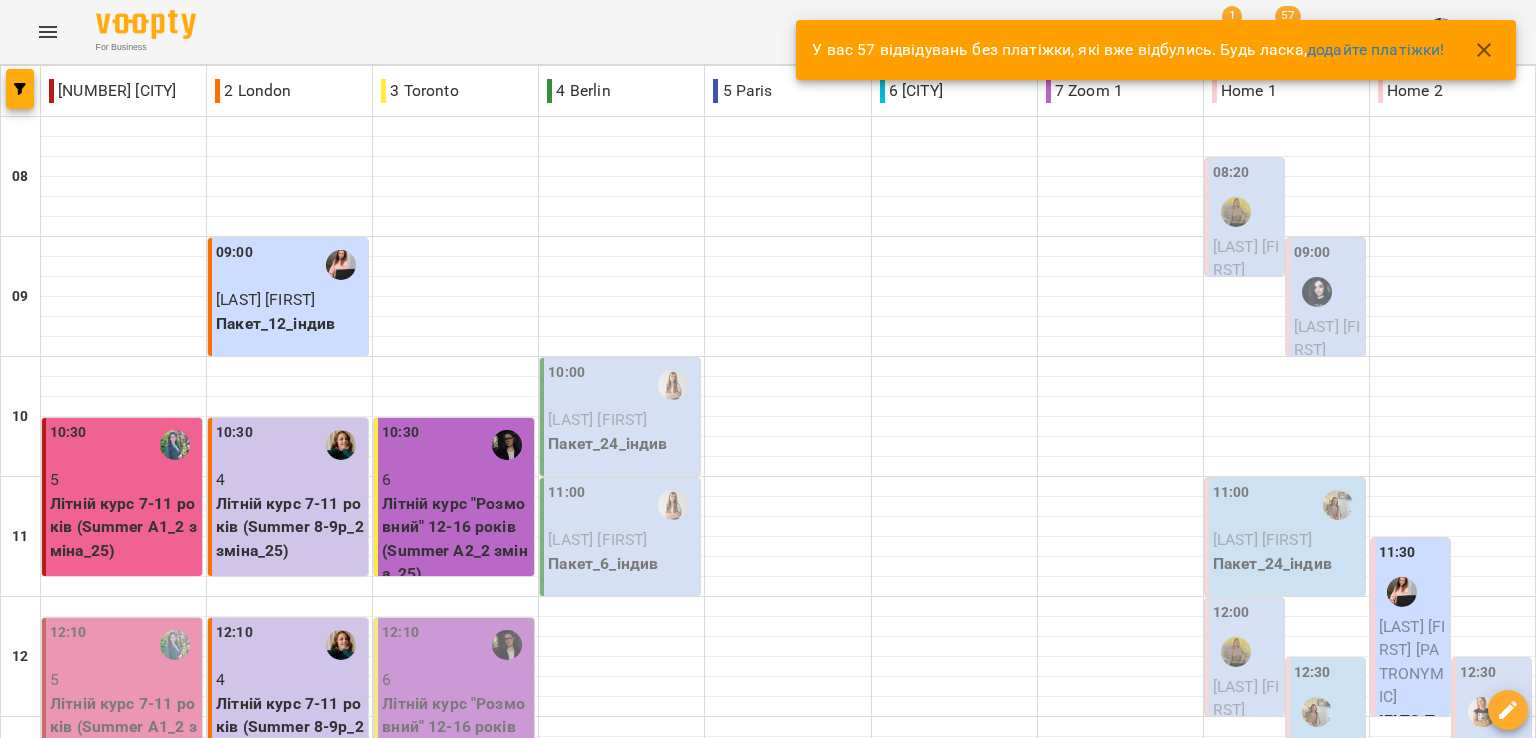 click on "вт" at bounding box center (433, 1703) 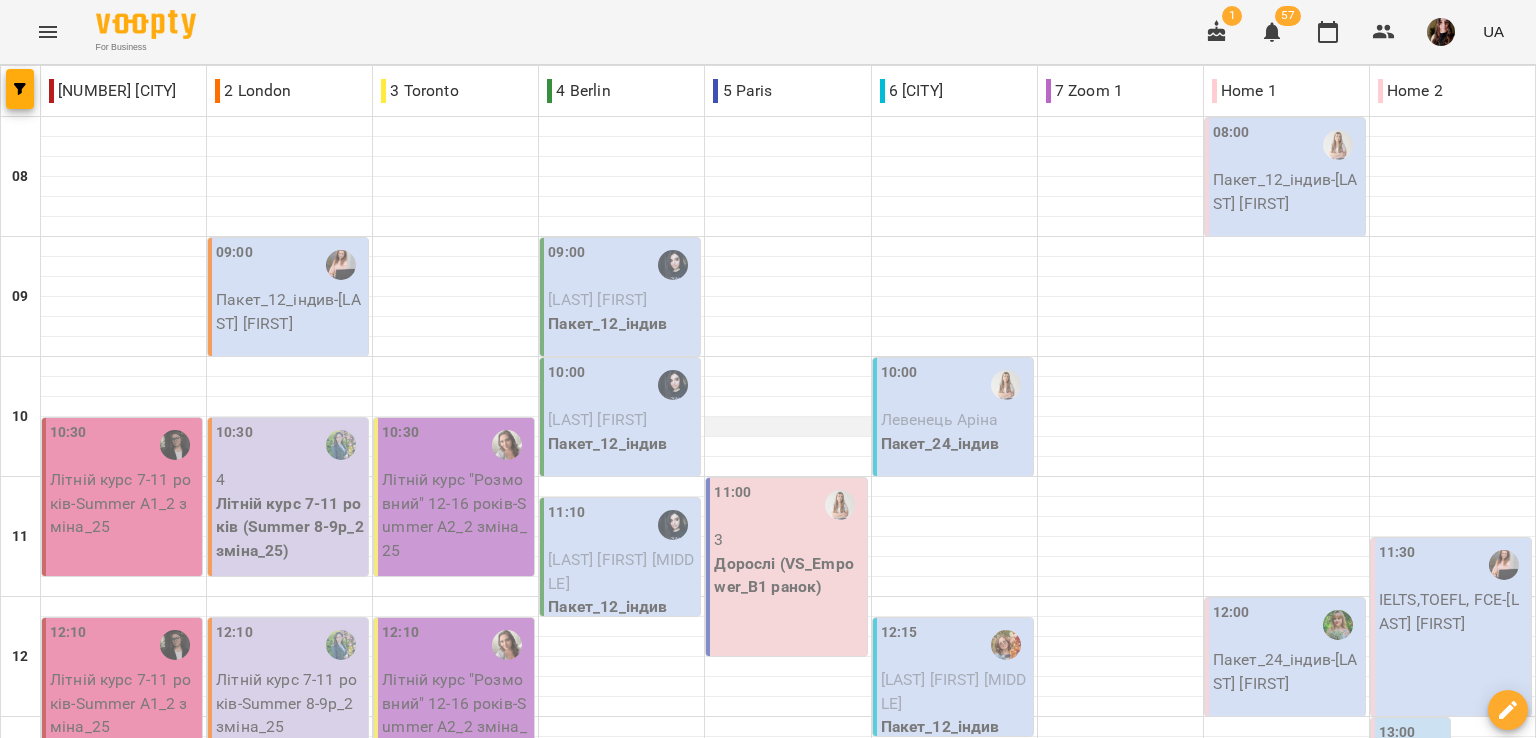 scroll, scrollTop: 0, scrollLeft: 0, axis: both 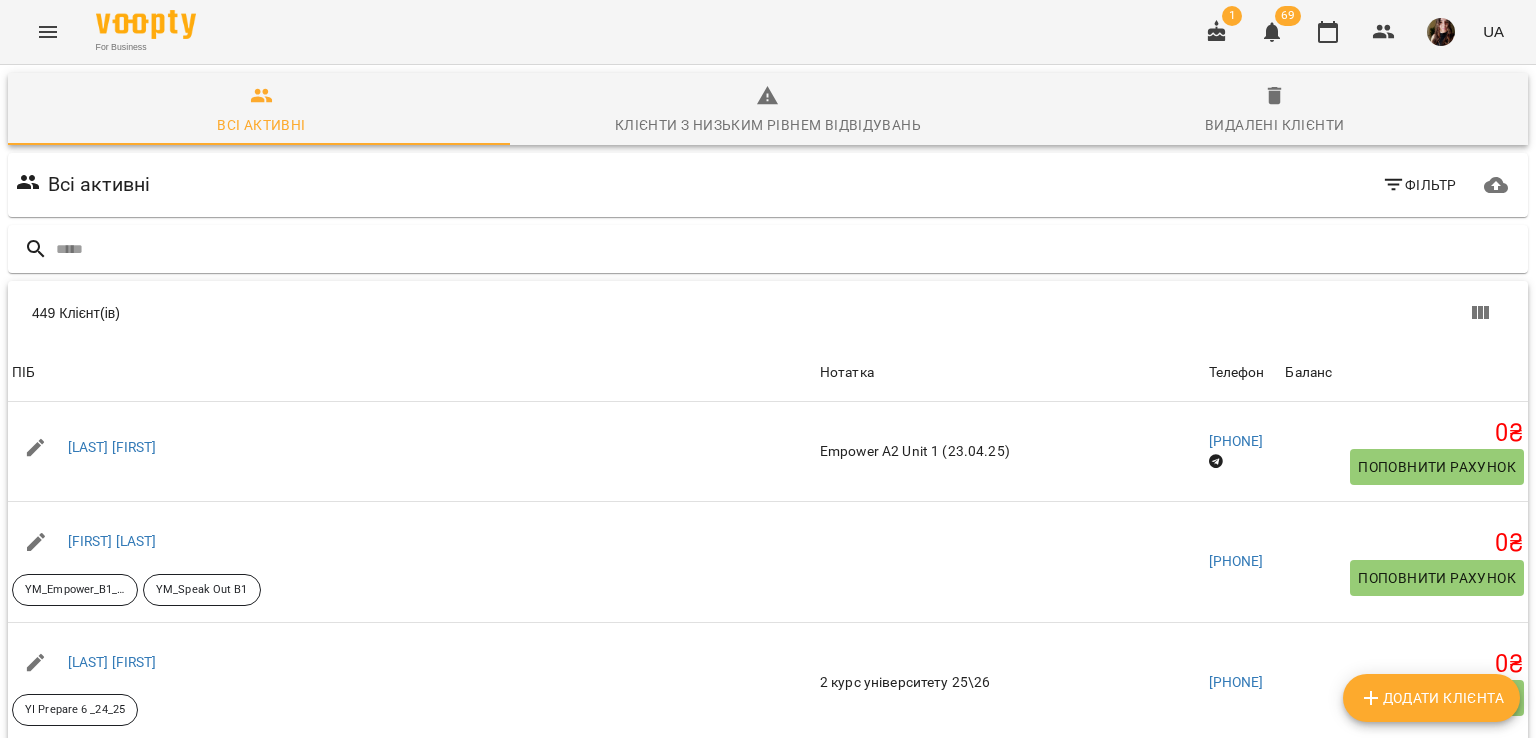 click 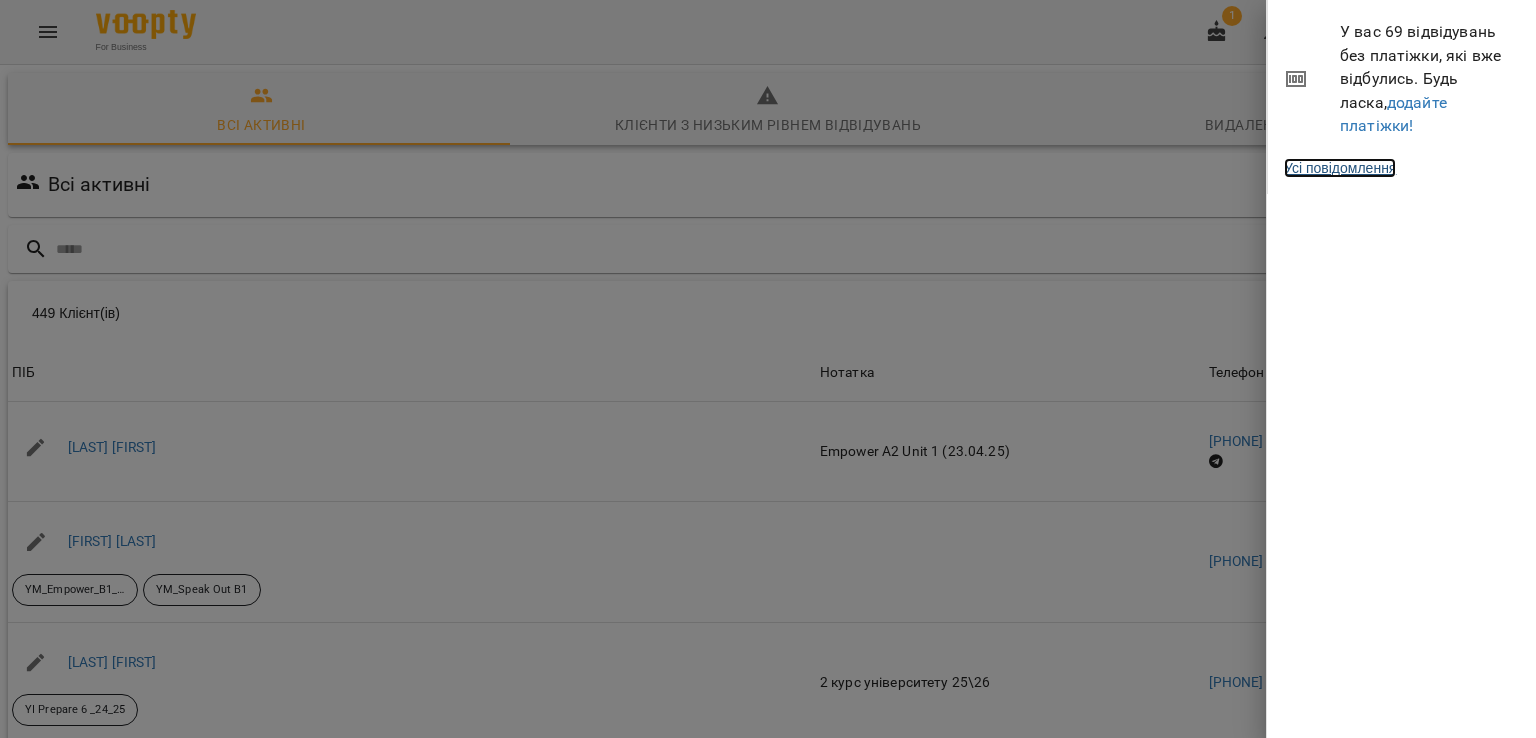 drag, startPoint x: 1333, startPoint y: 143, endPoint x: 1005, endPoint y: 1, distance: 357.41852 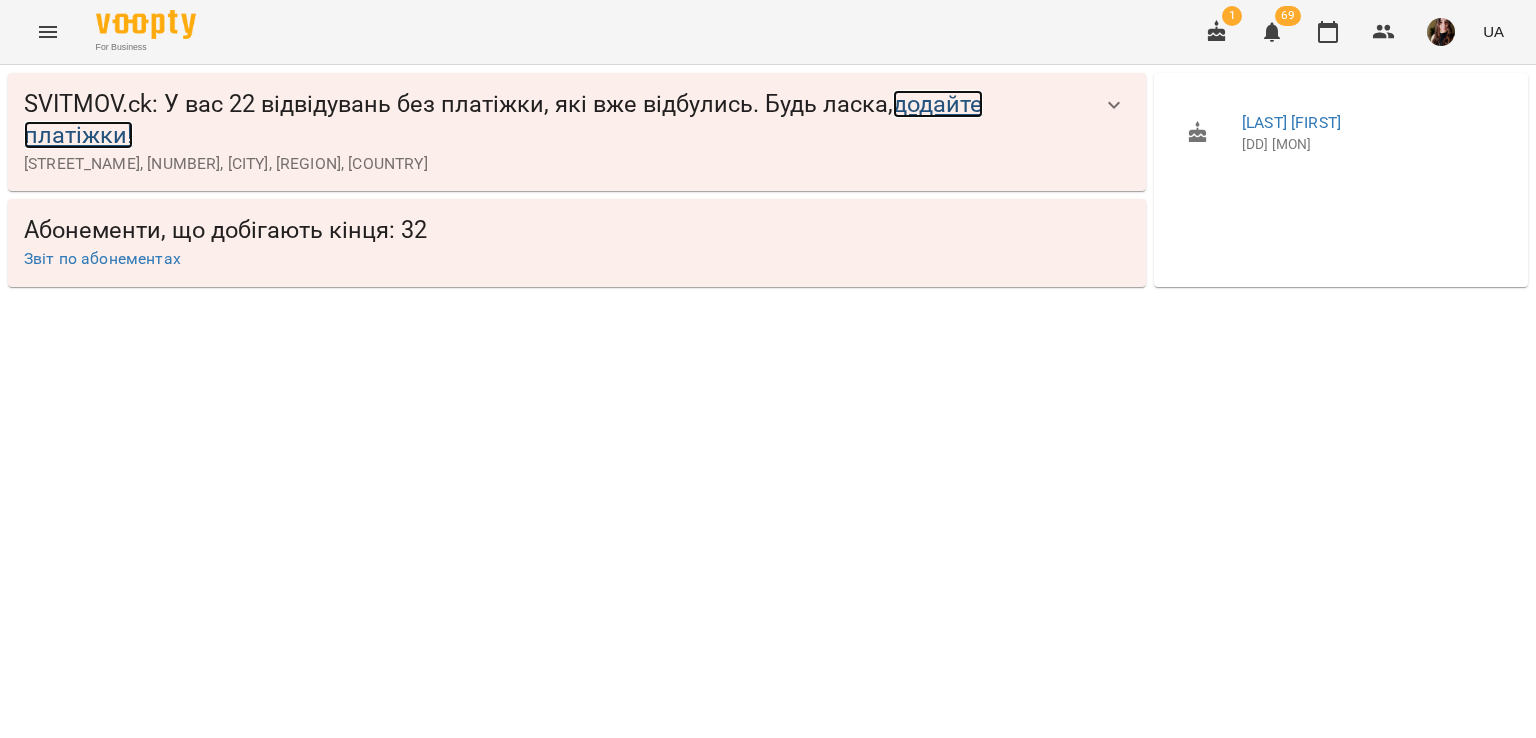 click on "додайте платіжки!" at bounding box center (503, 119) 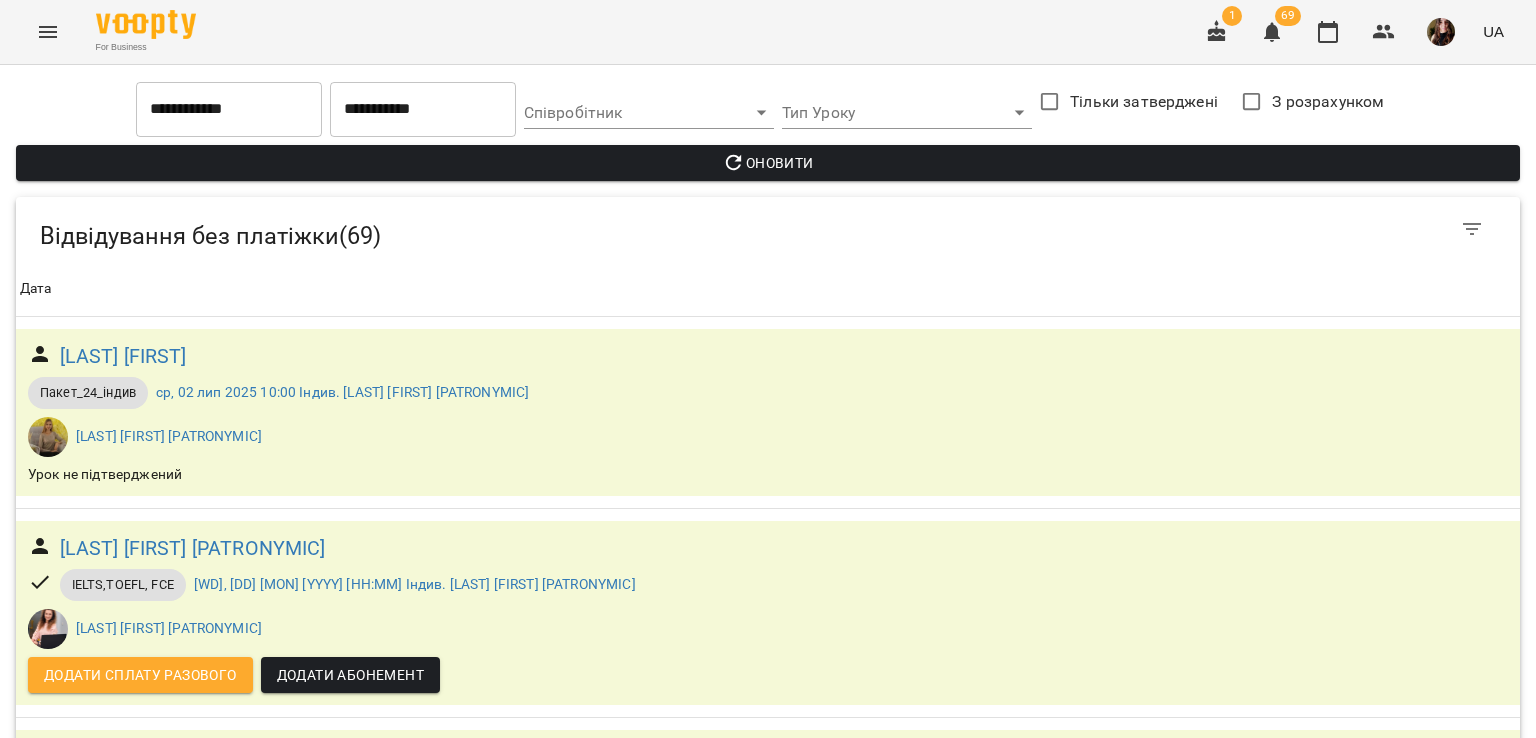 click on "For Business 1 69 UA" at bounding box center (768, 32) 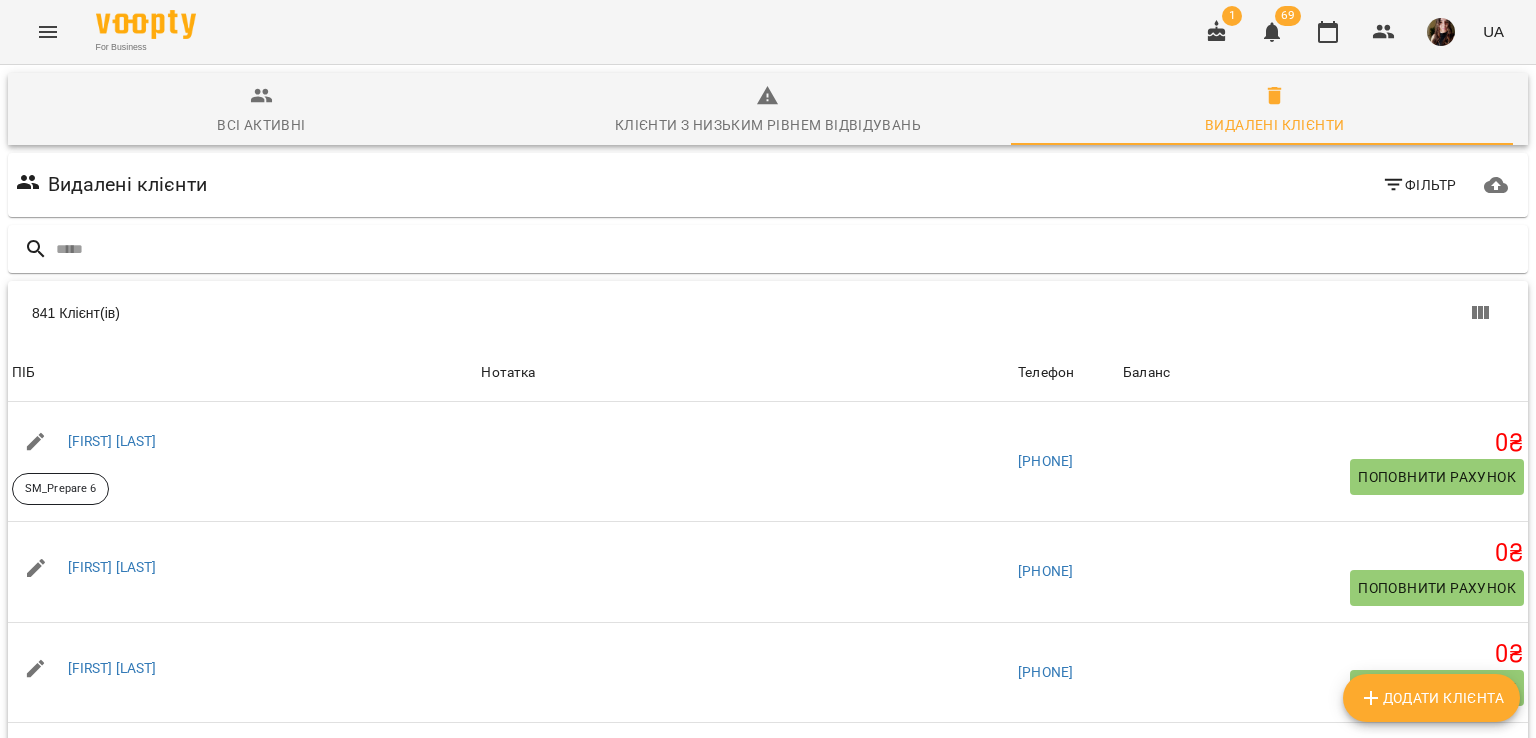 scroll, scrollTop: 0, scrollLeft: 0, axis: both 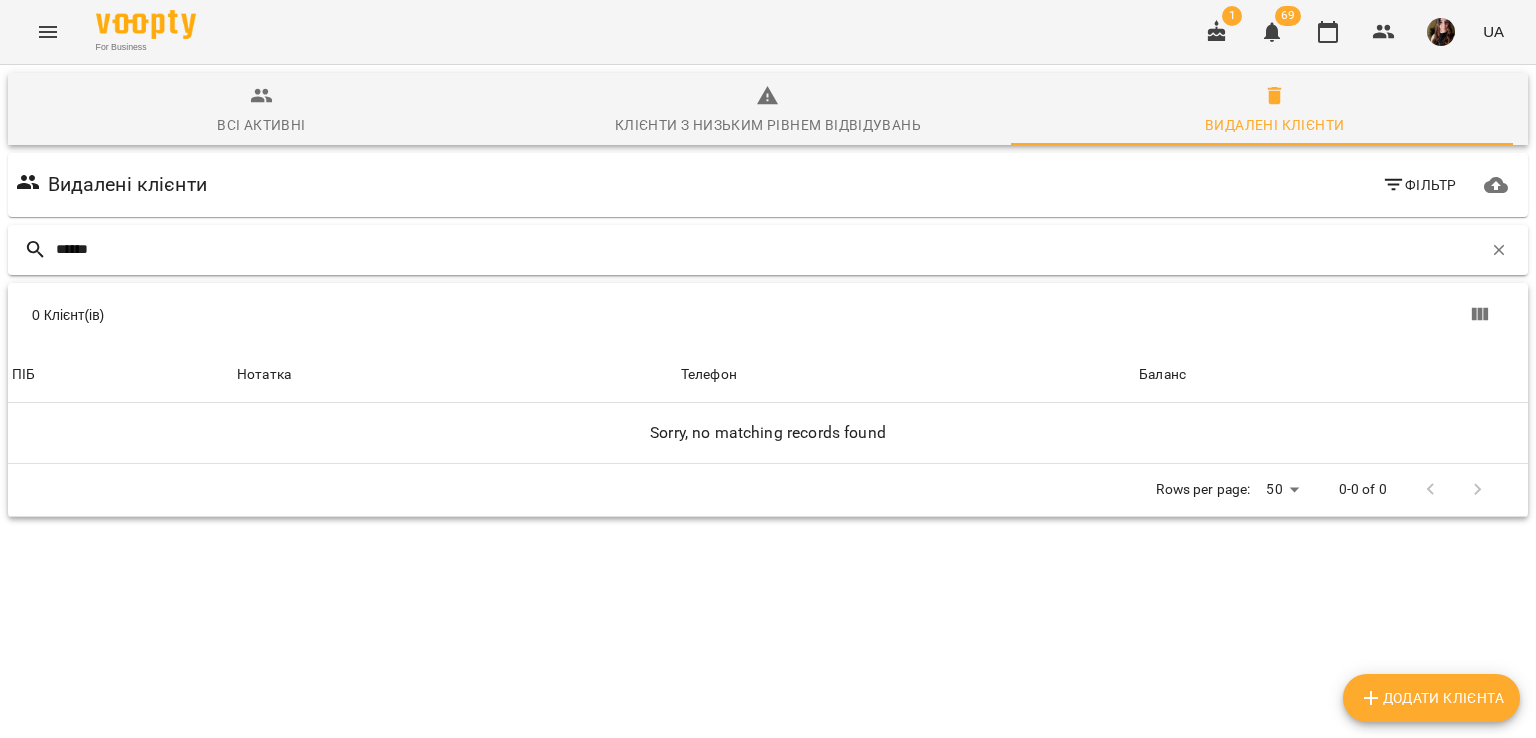click on "******" at bounding box center [769, 249] 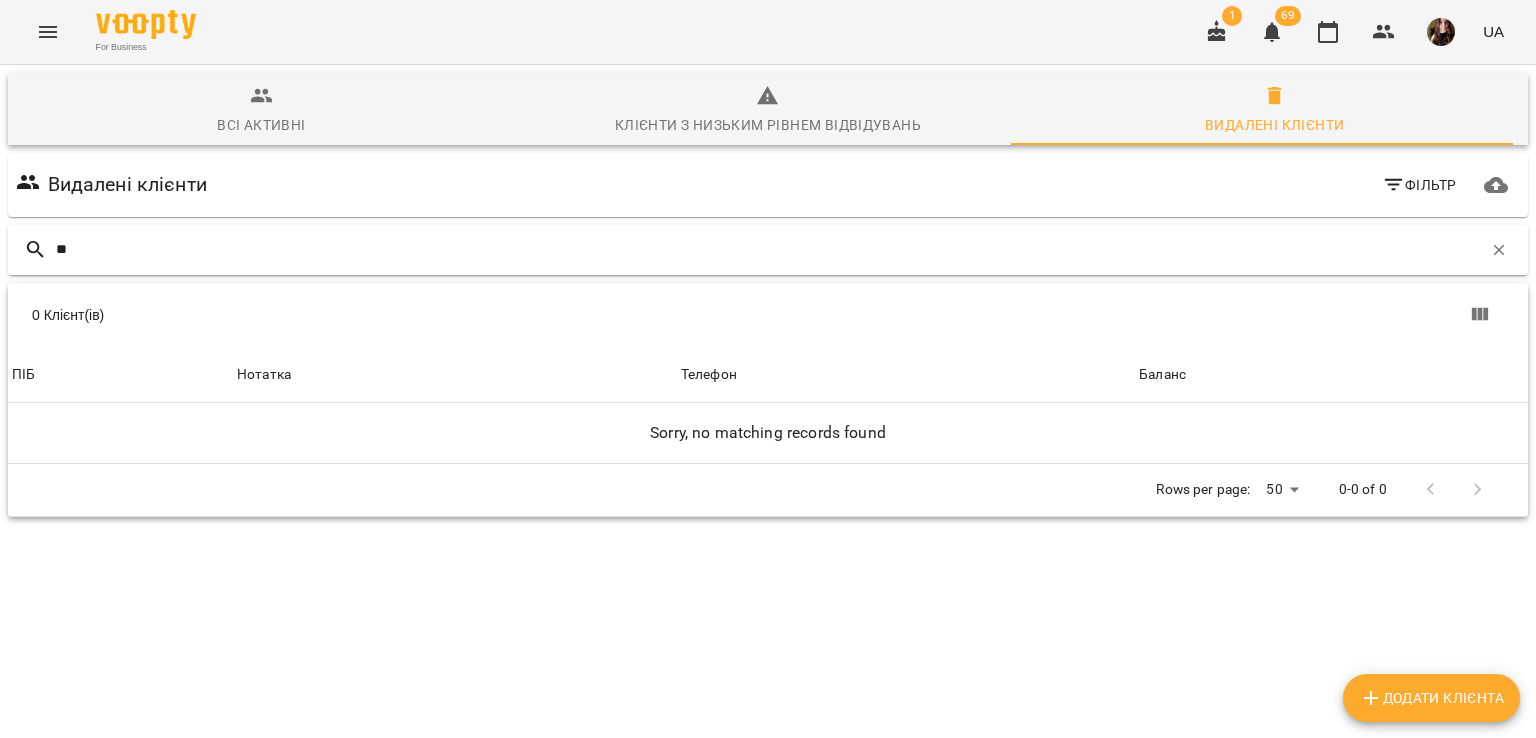 type on "*" 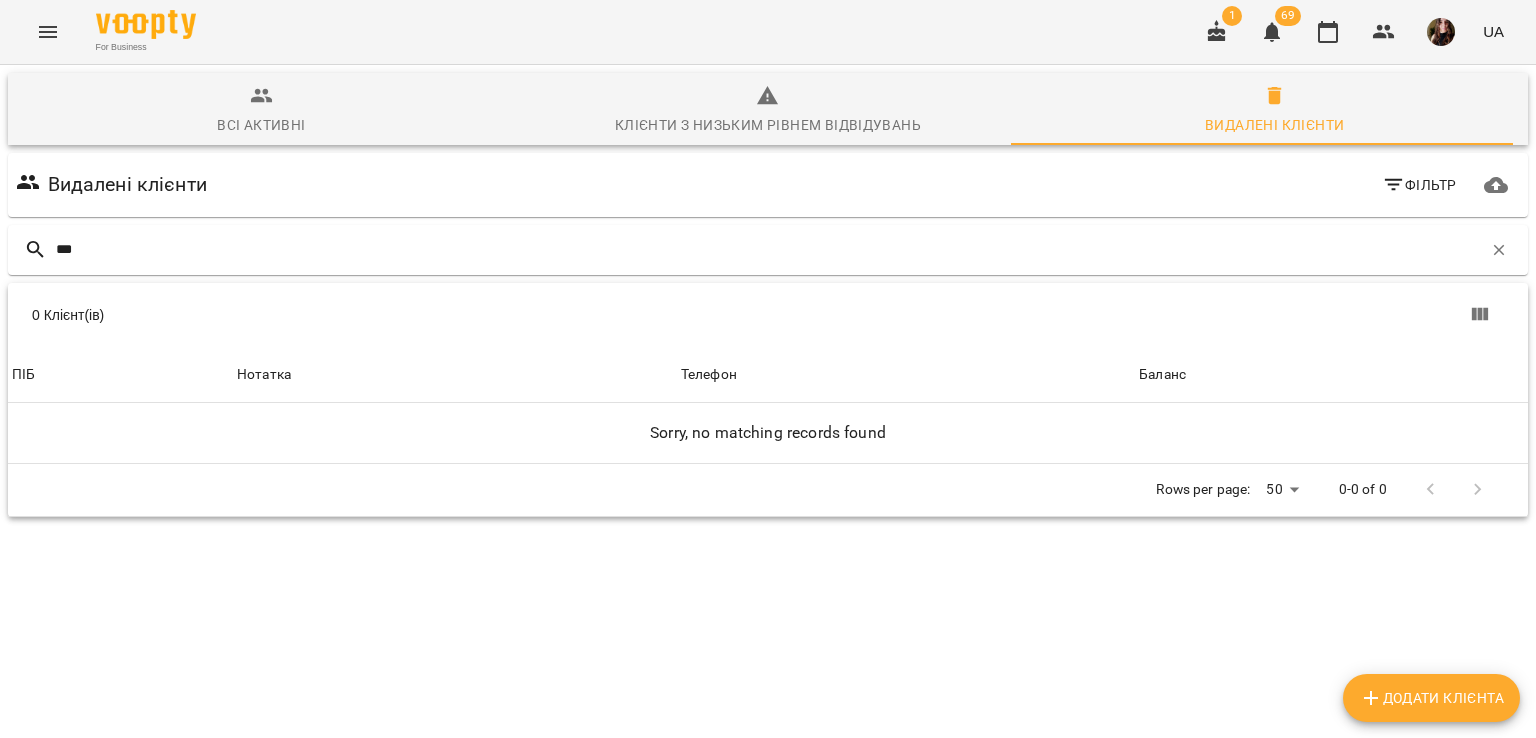 type on "***" 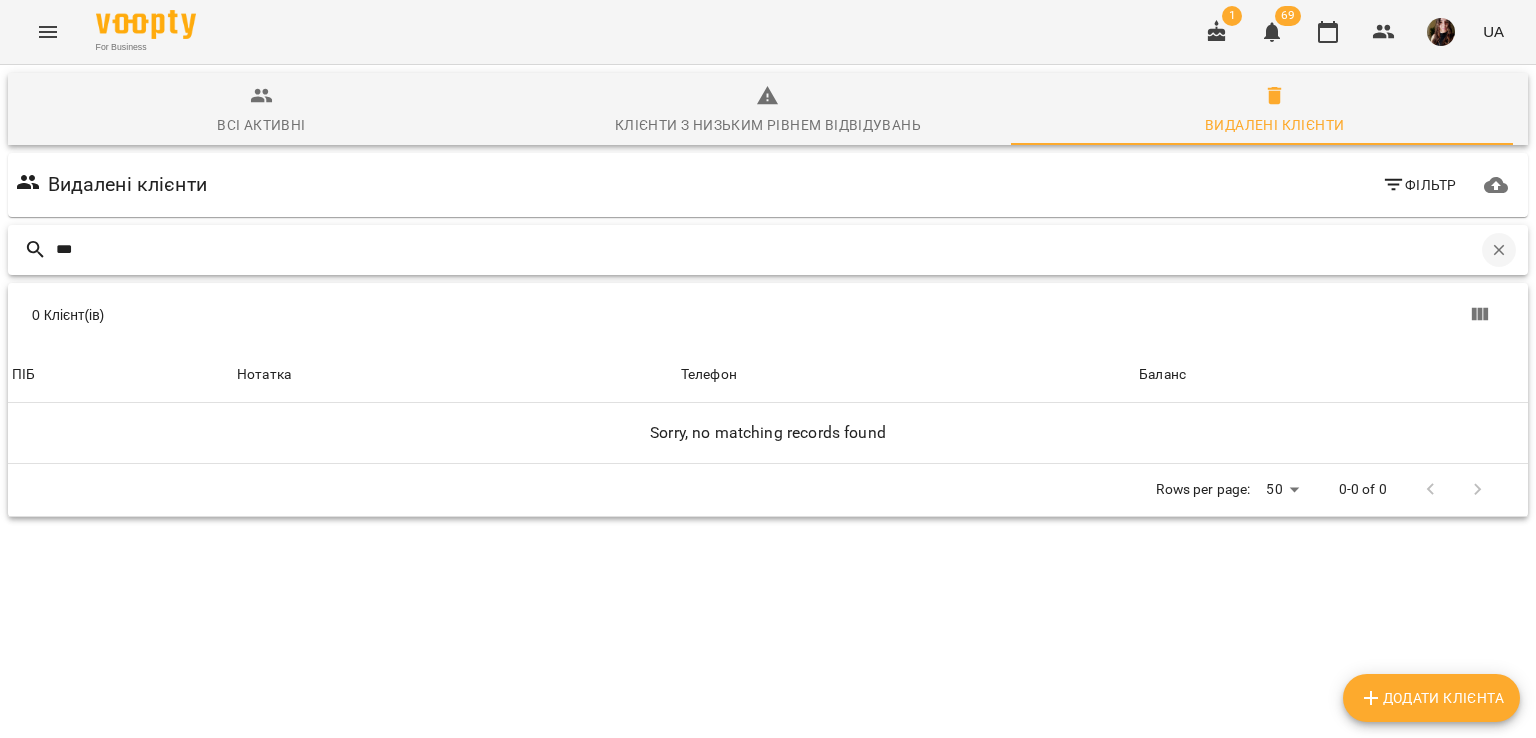 click 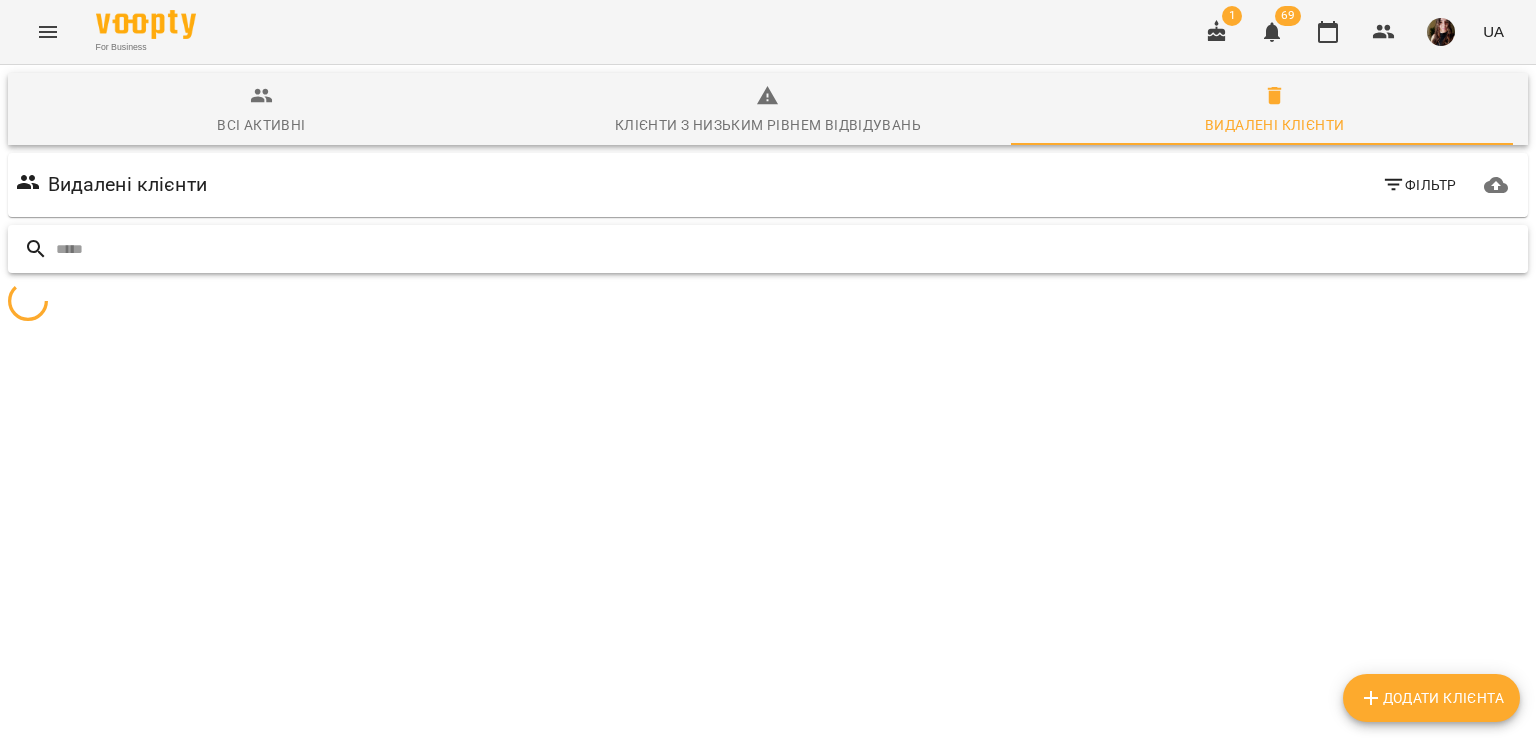 click 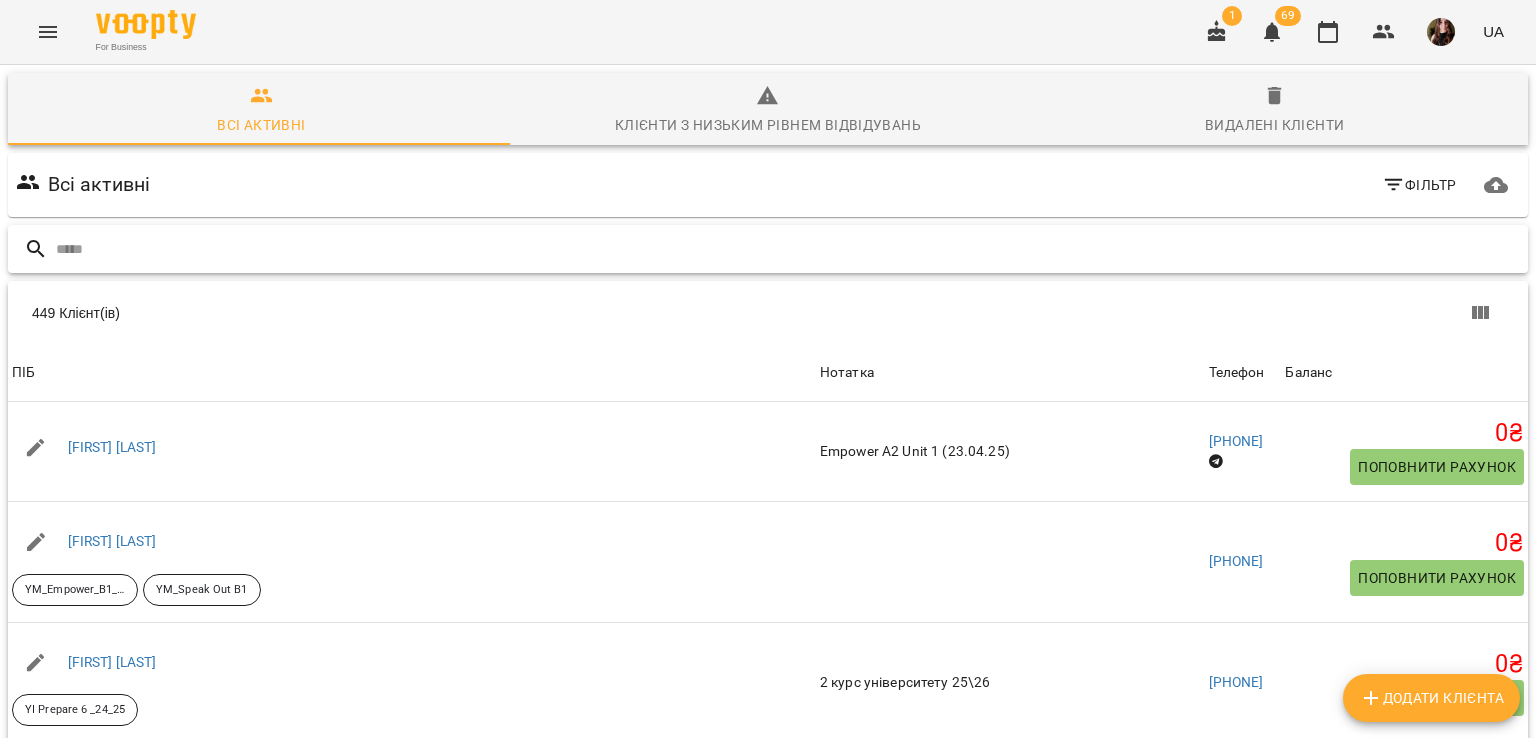 paste on "*********" 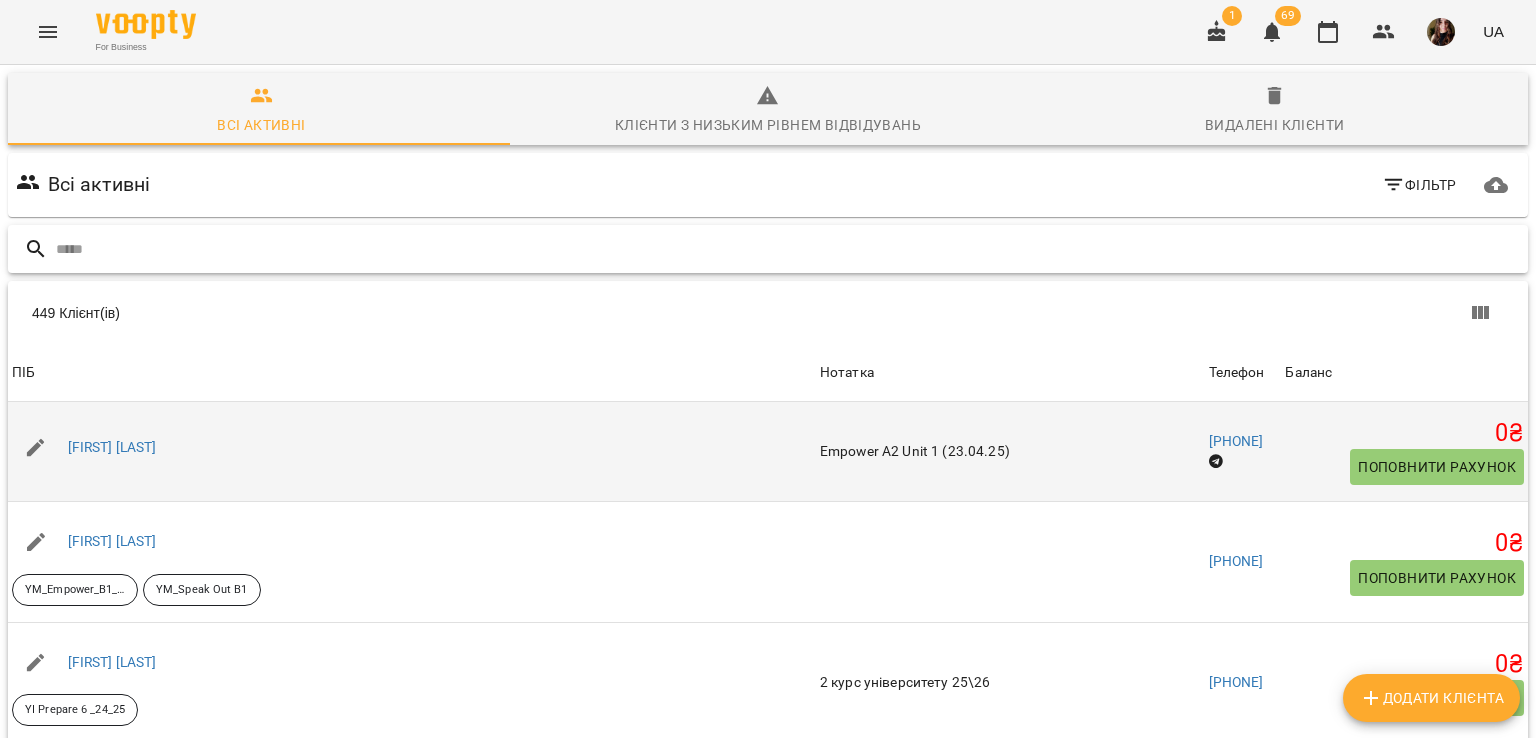 type on "*********" 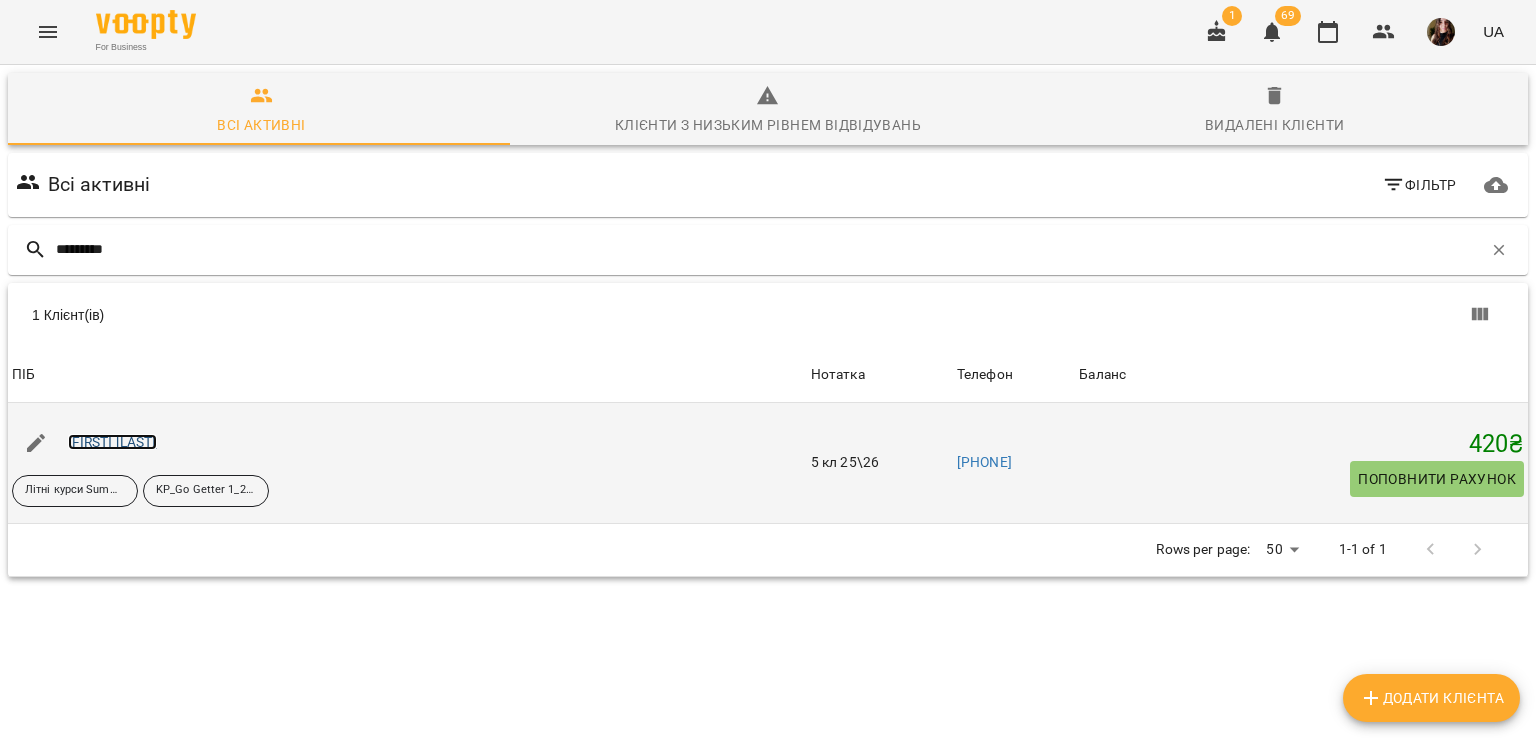 click on "Фірманюк Юлія" at bounding box center [112, 442] 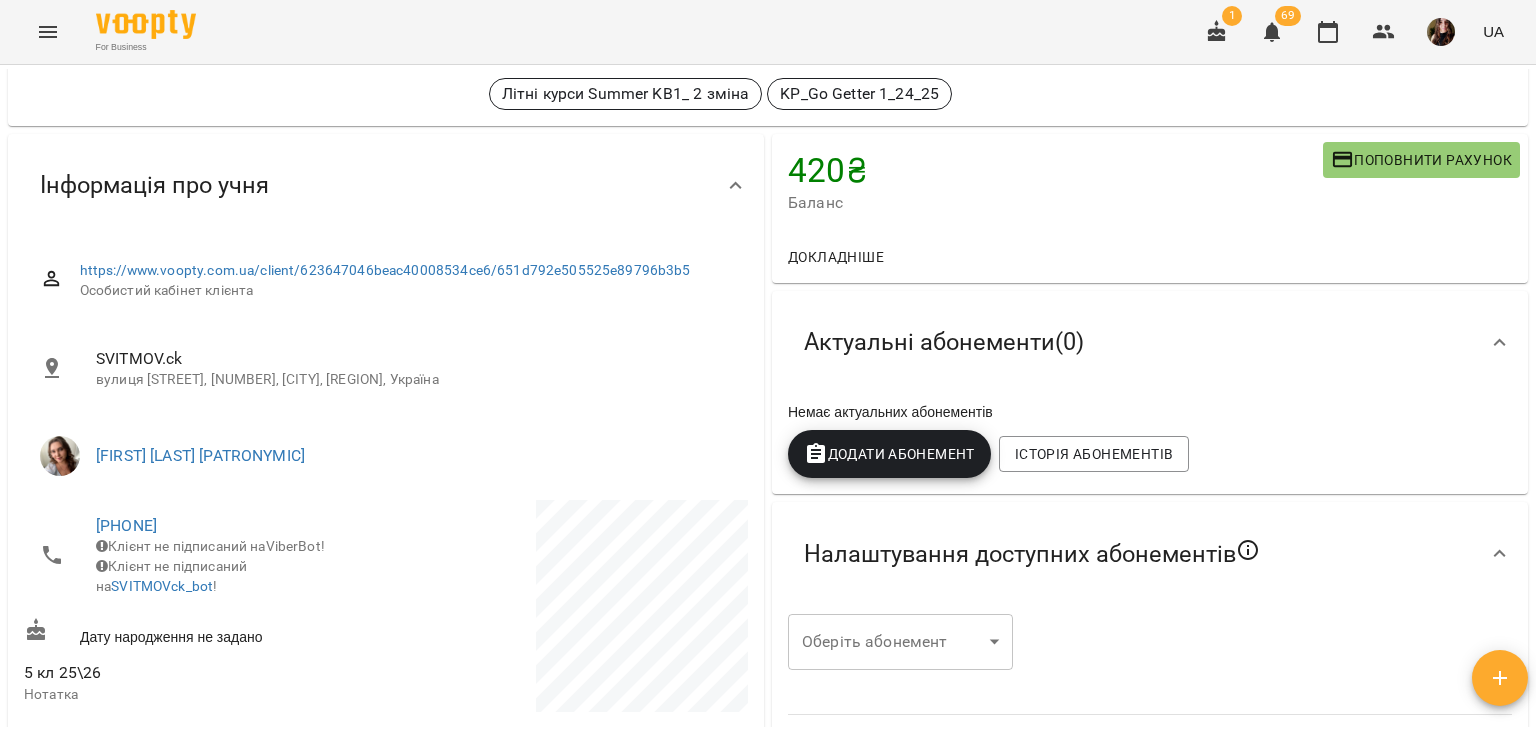 scroll, scrollTop: 0, scrollLeft: 0, axis: both 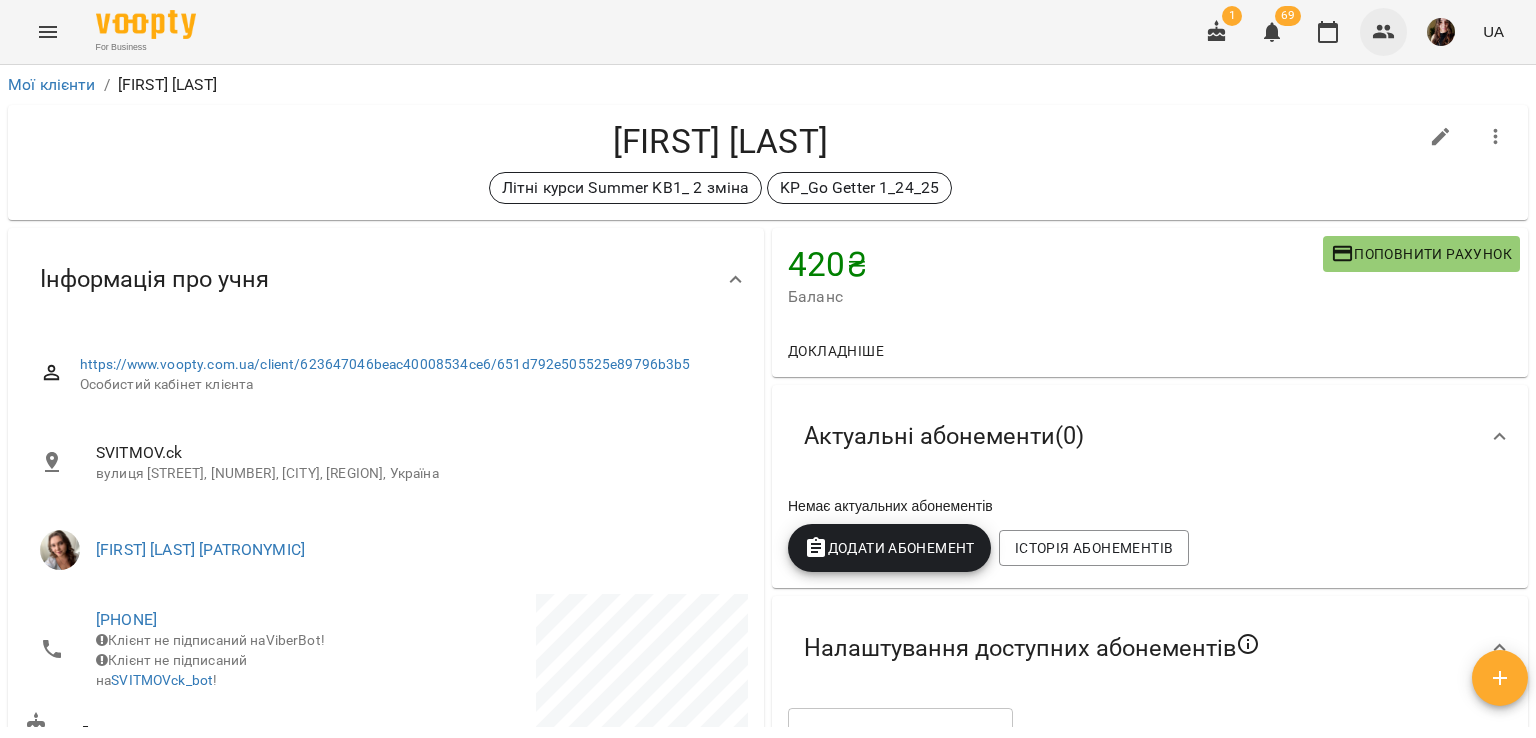 click 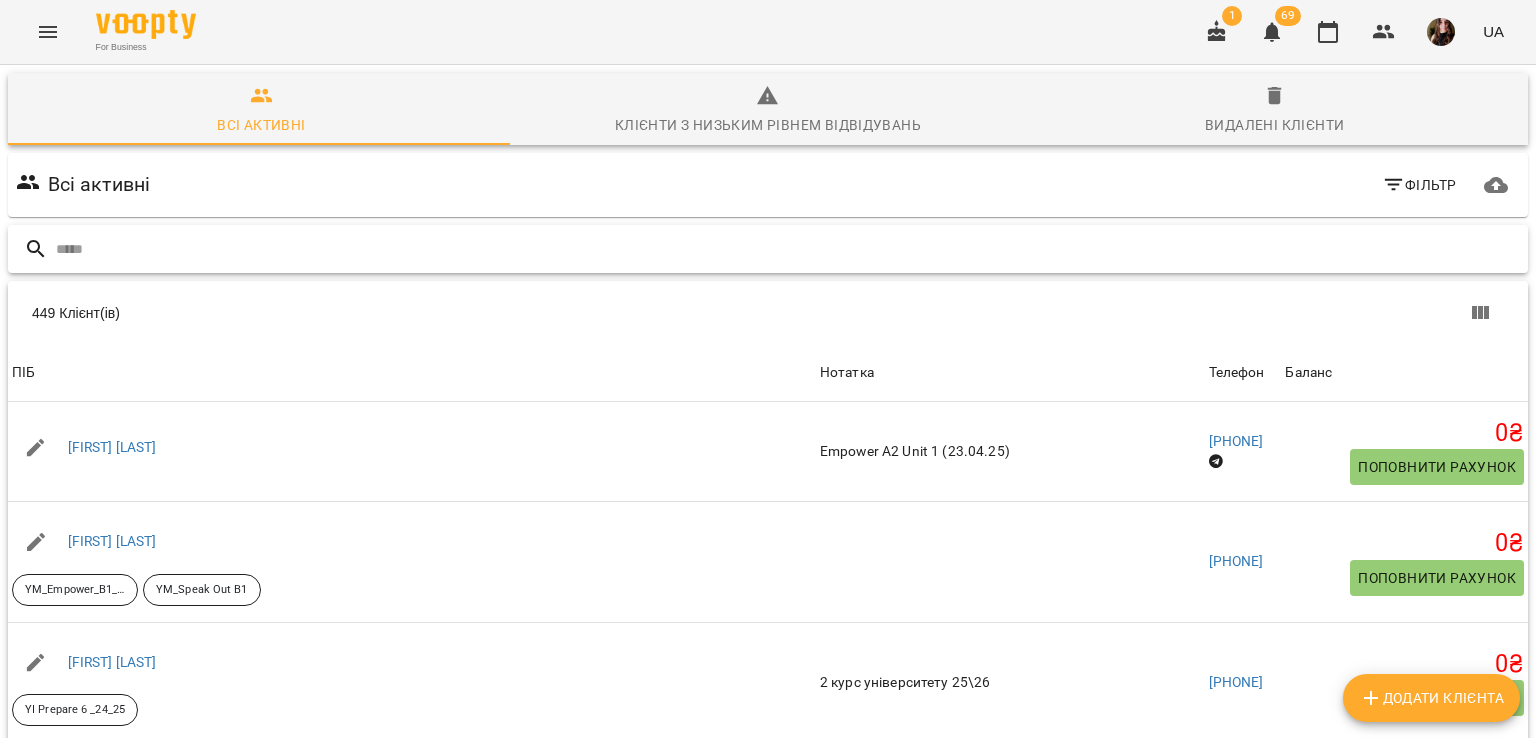 click at bounding box center [788, 249] 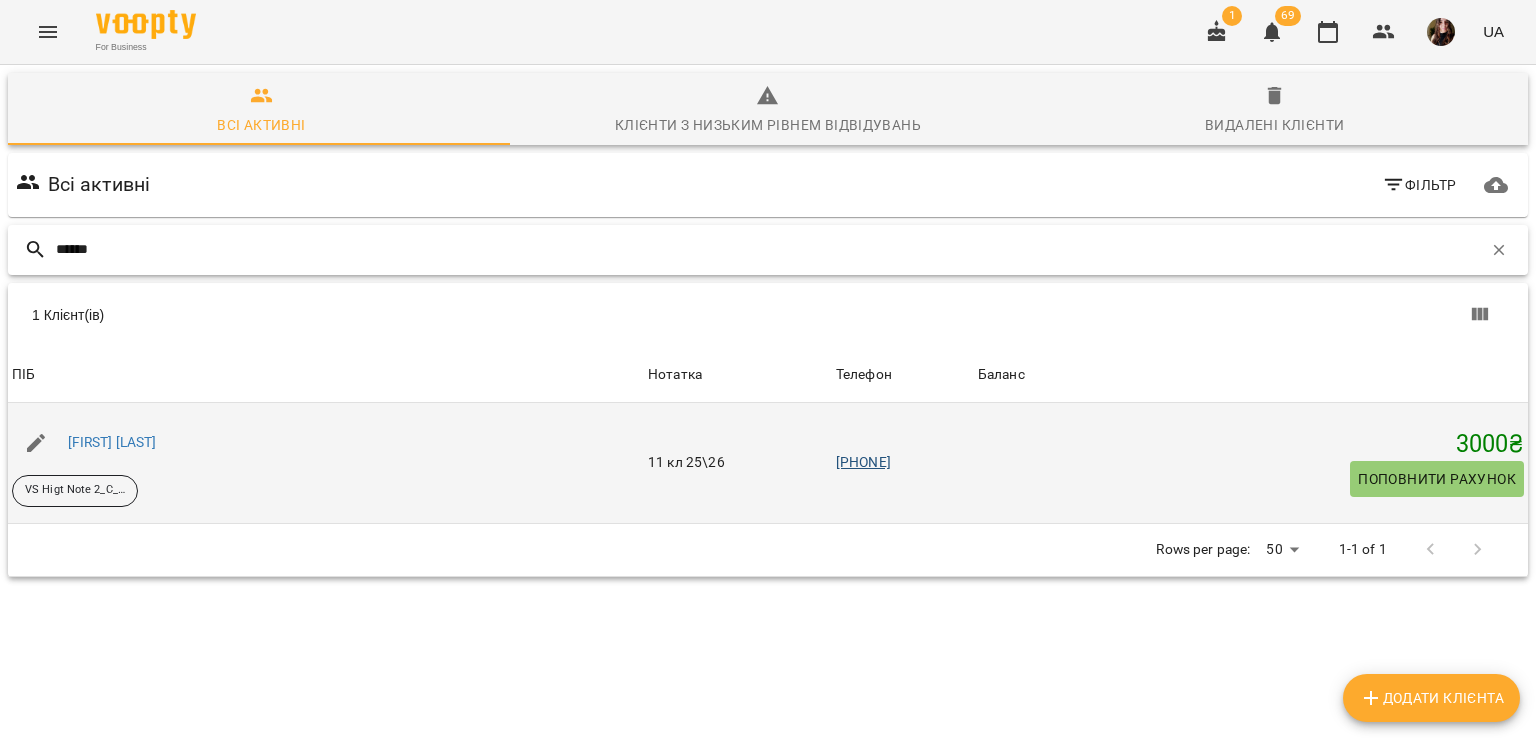 type on "******" 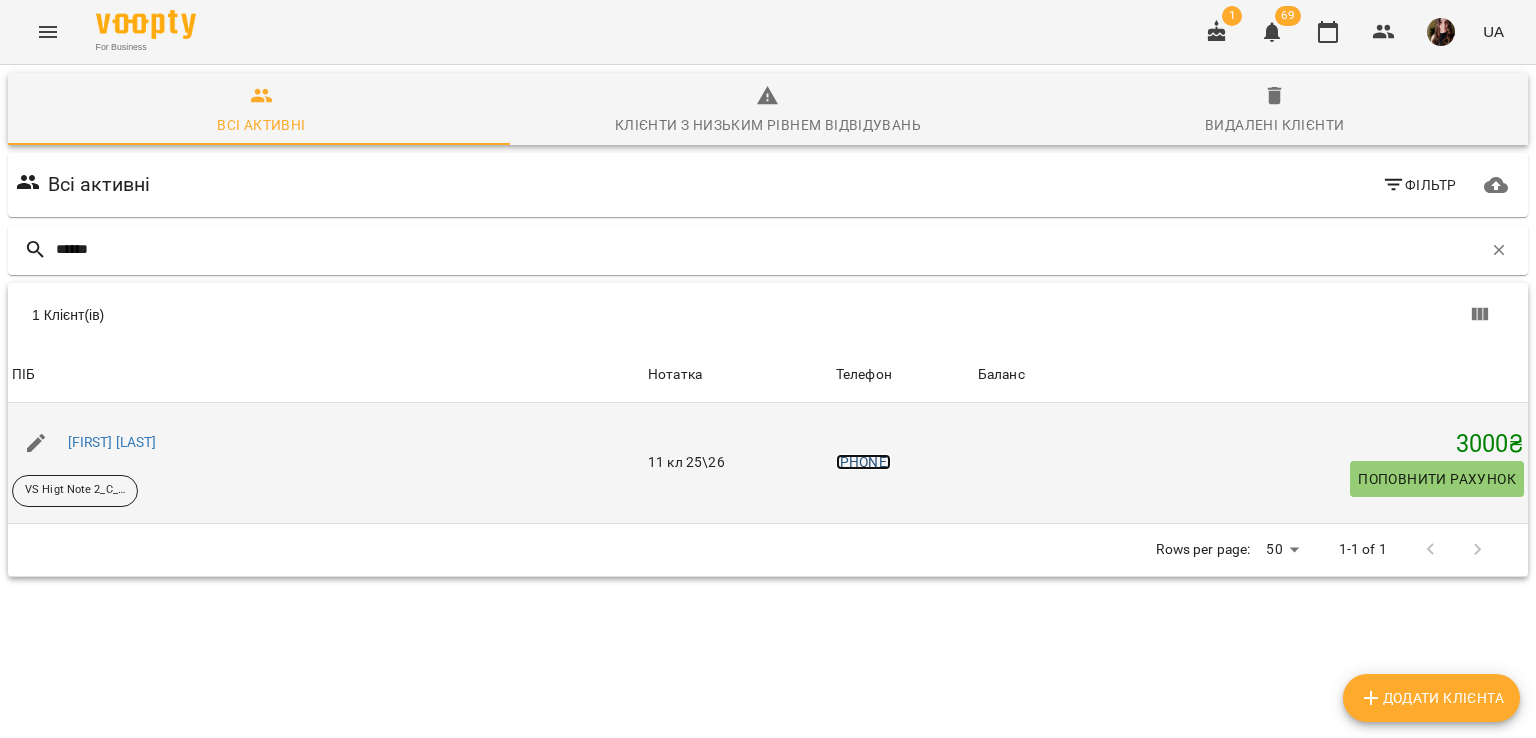 click on "+380937740015" at bounding box center (863, 462) 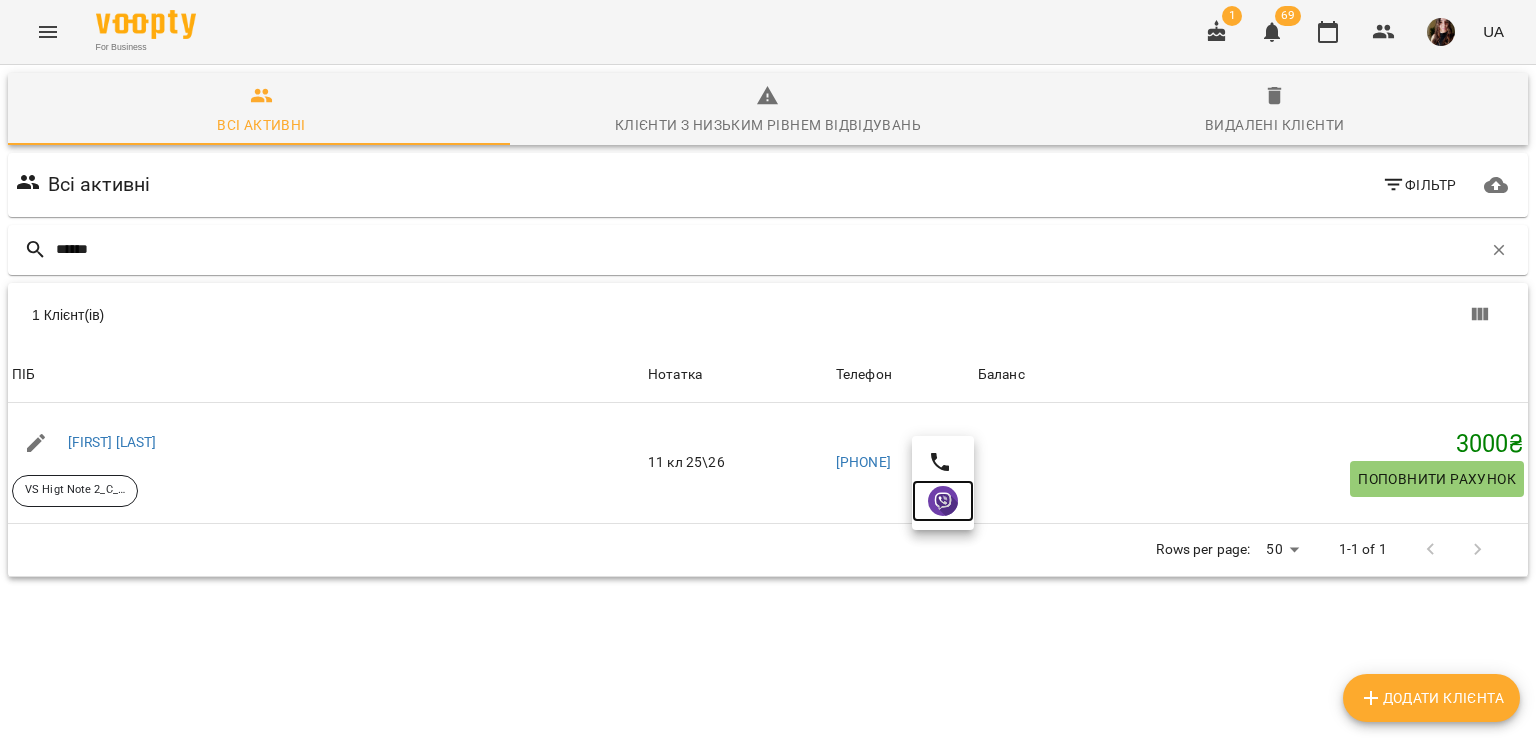 click at bounding box center (943, 501) 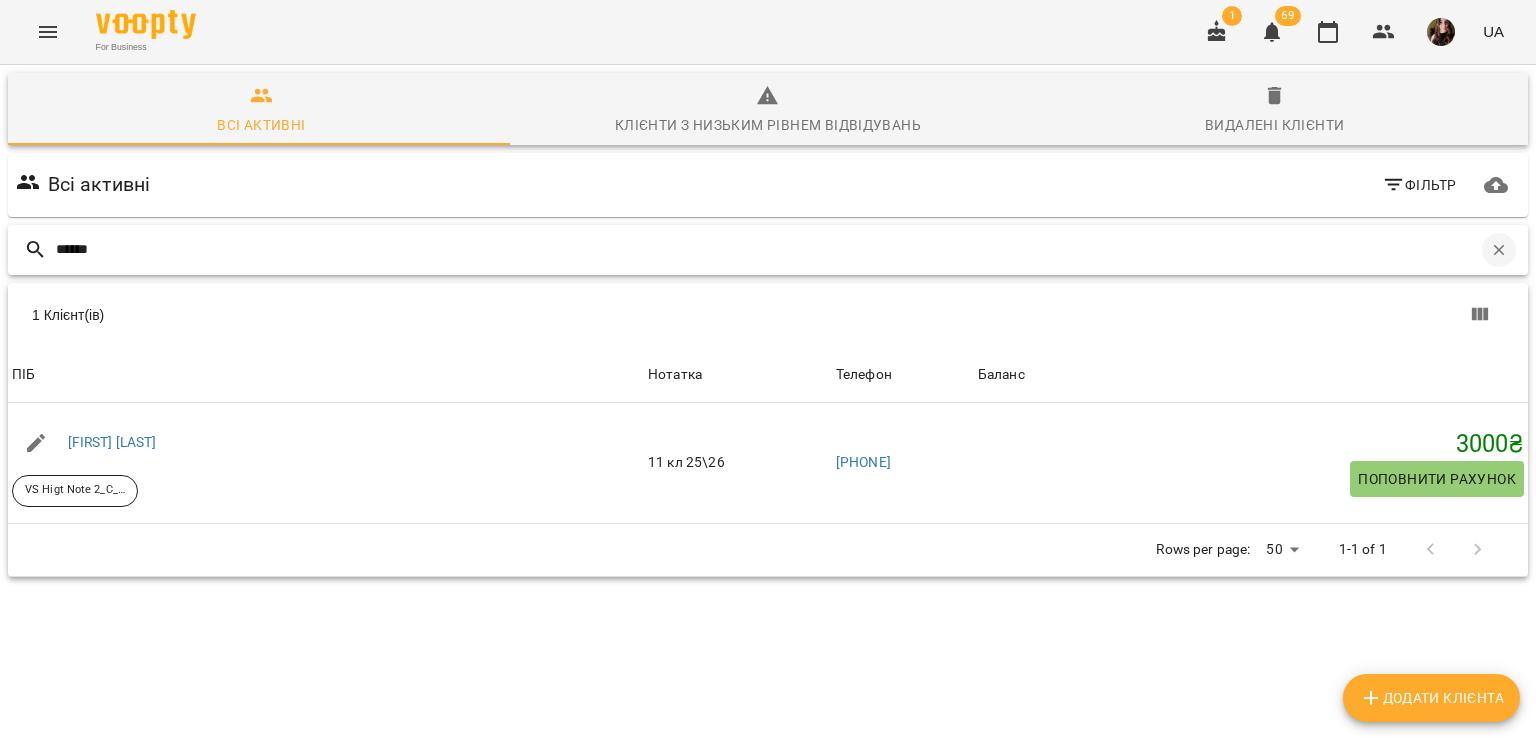 click at bounding box center [1499, 250] 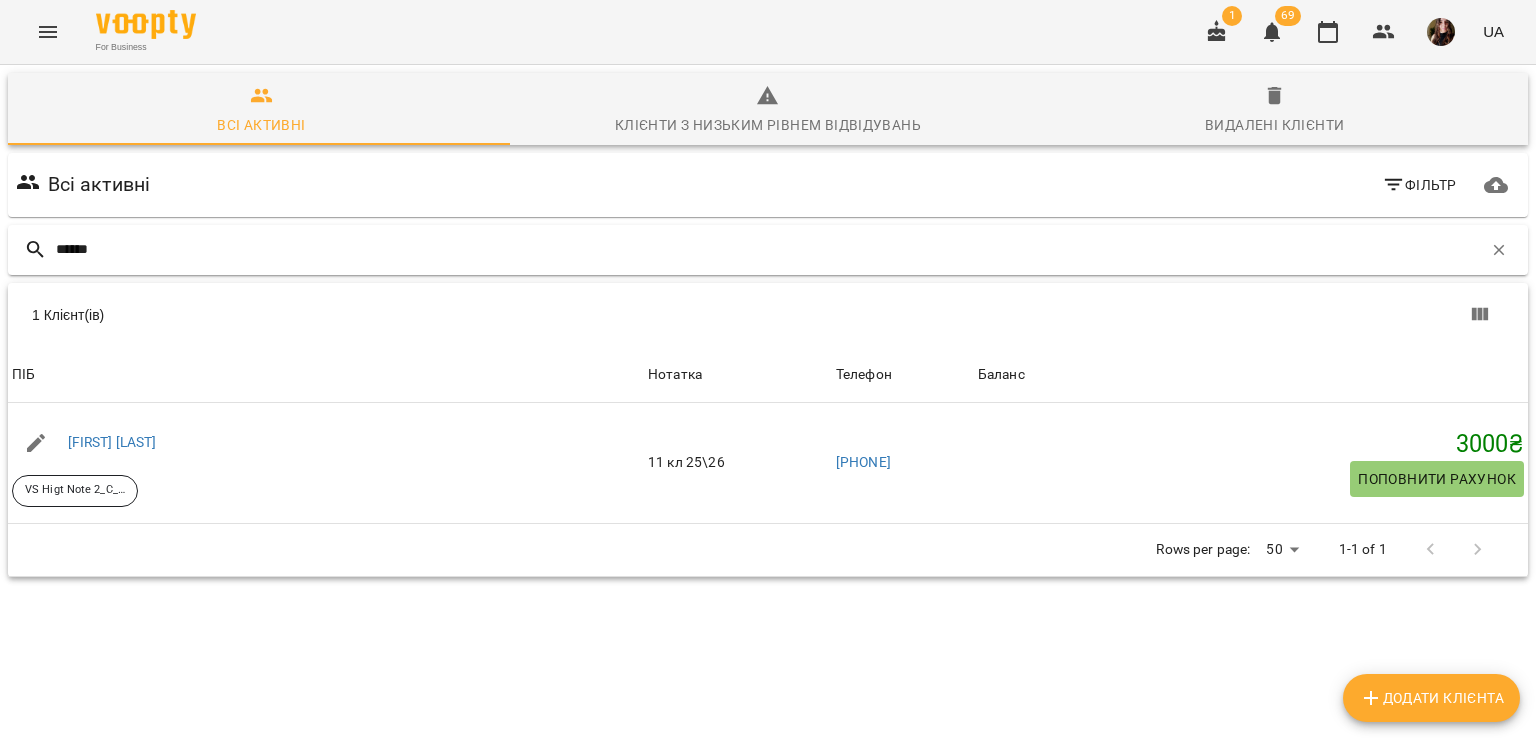 type 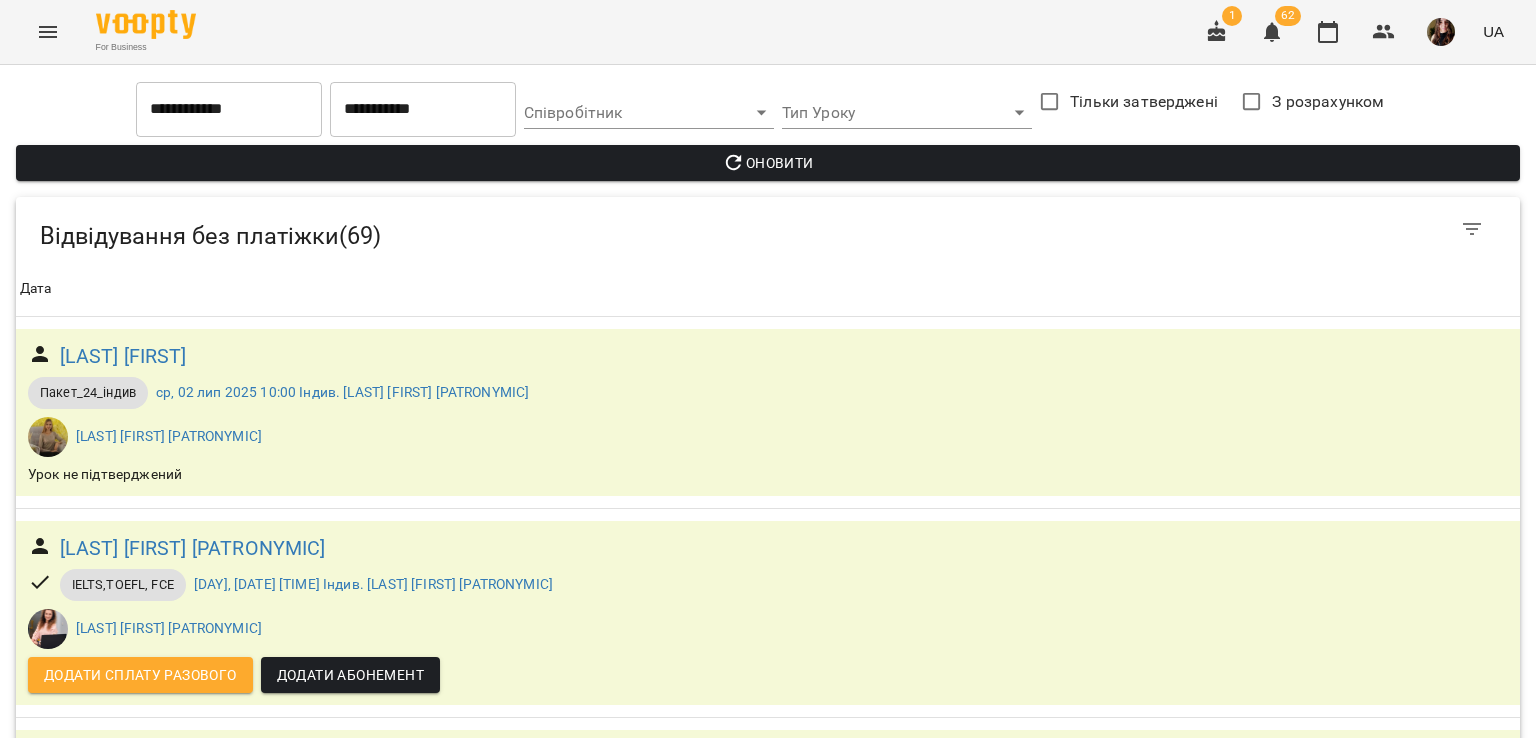 scroll, scrollTop: 0, scrollLeft: 0, axis: both 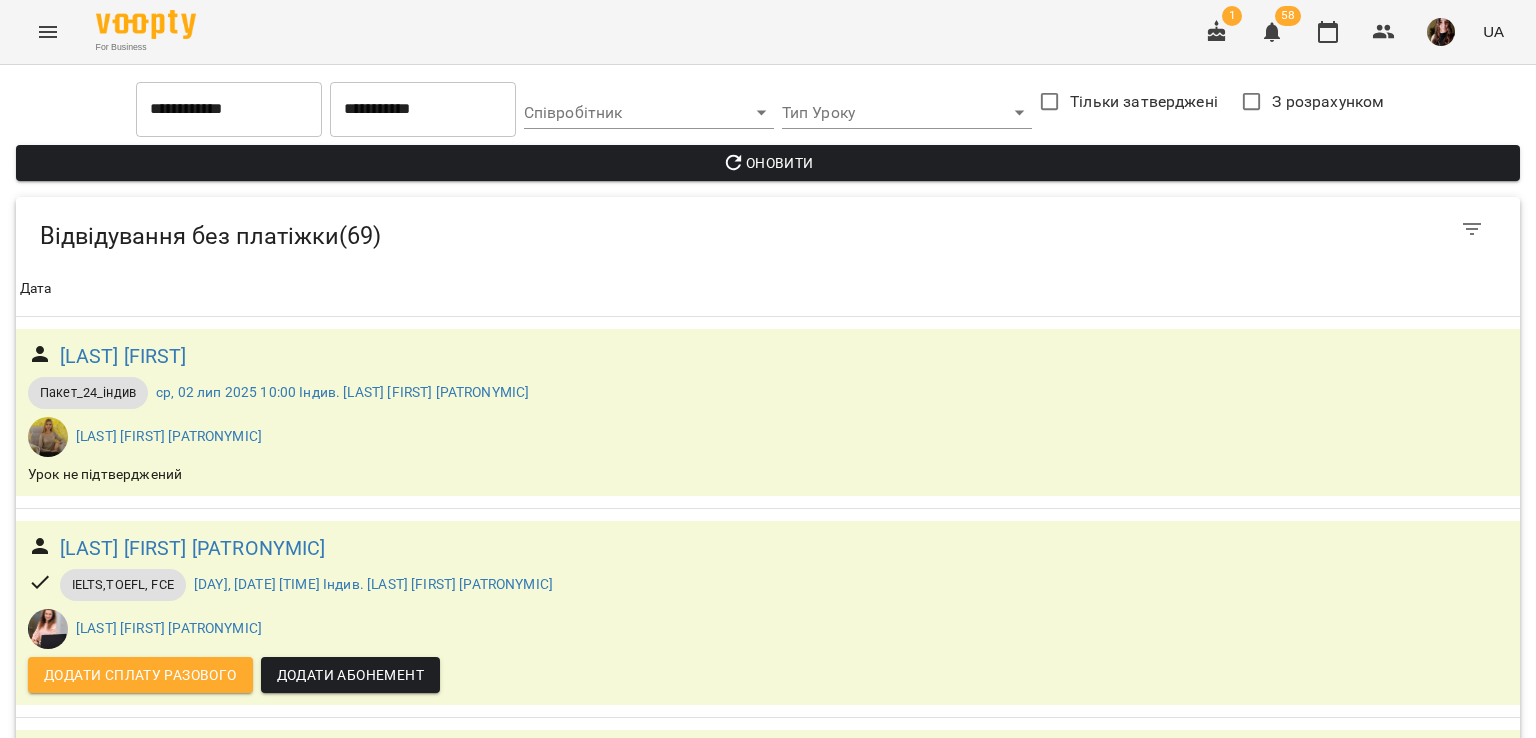 click 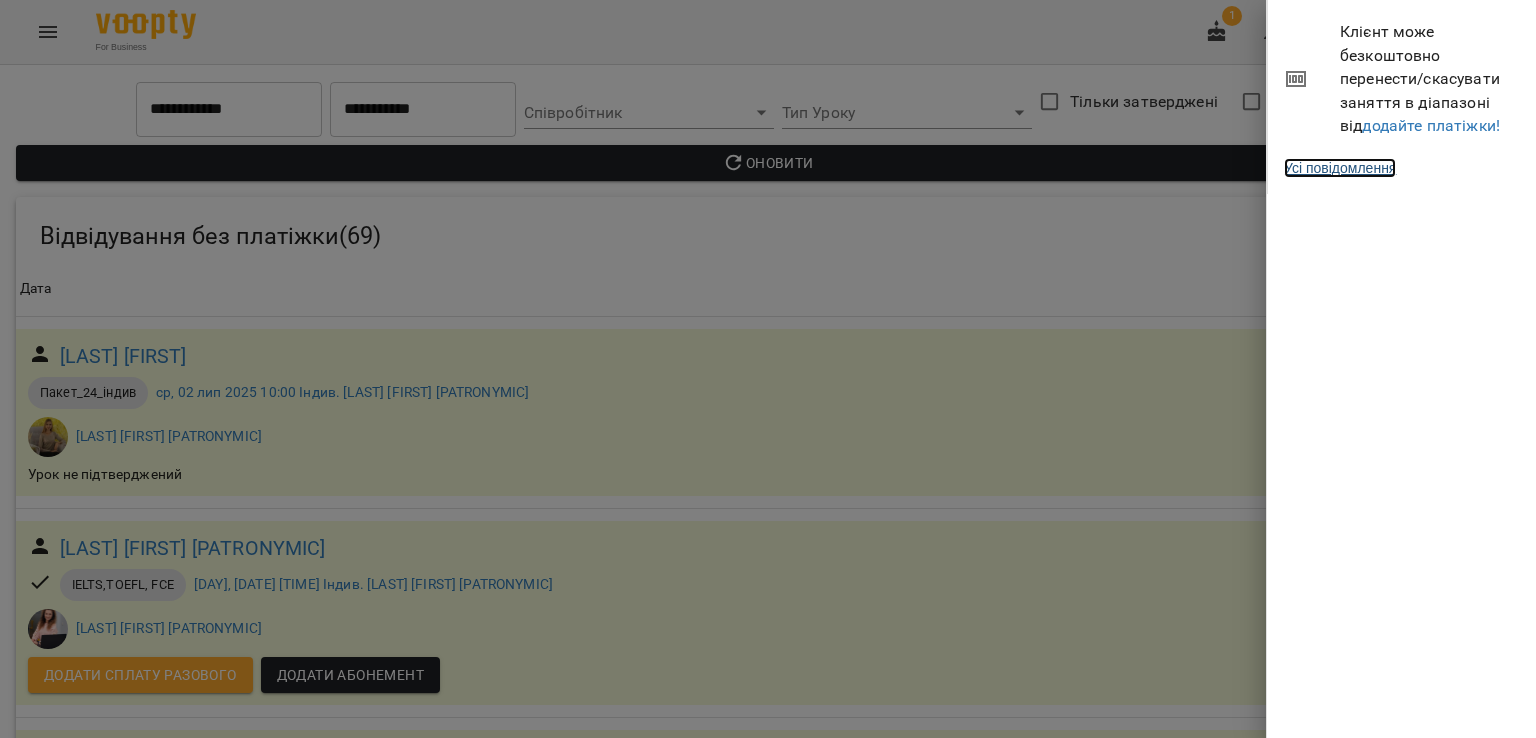 click on "Усі повідомлення" at bounding box center (1340, 168) 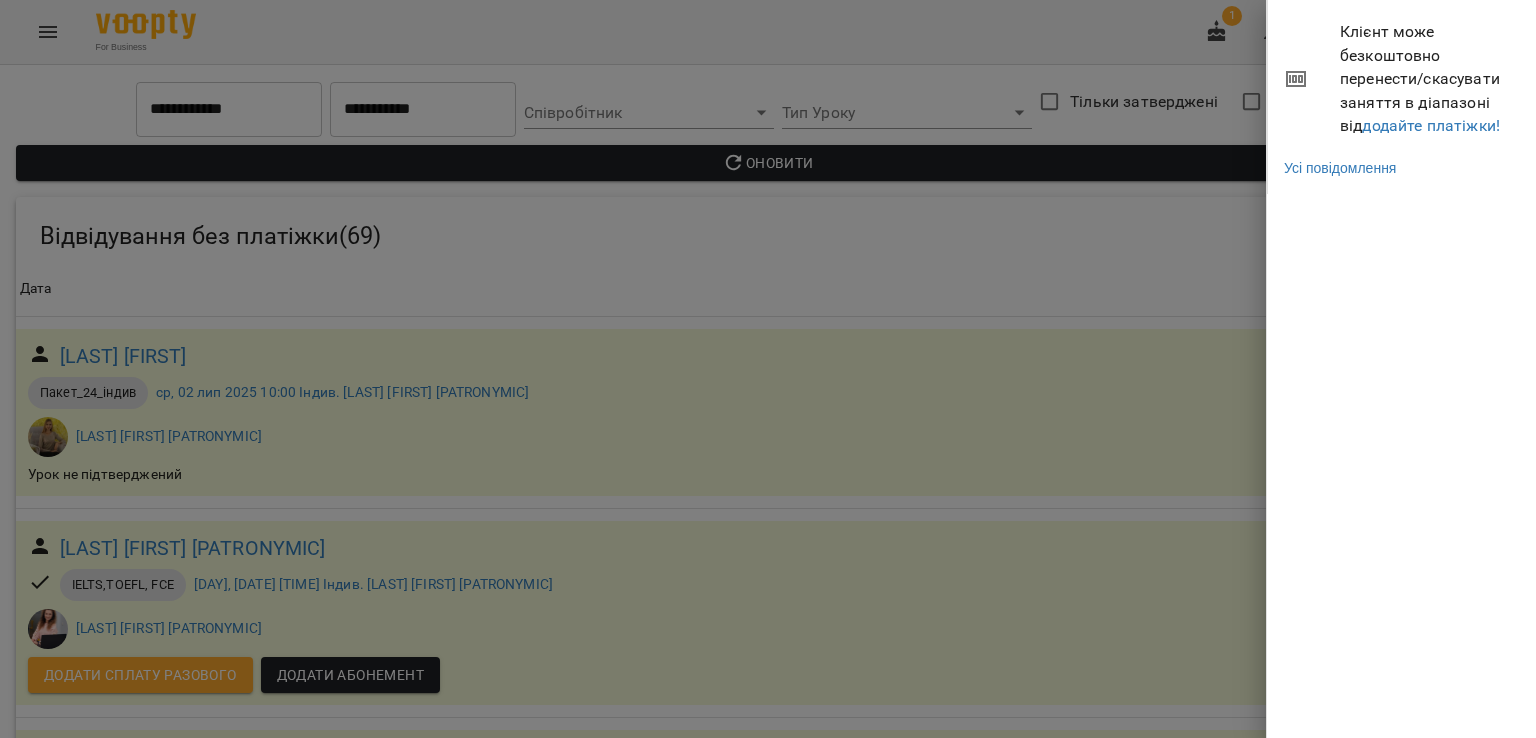 scroll, scrollTop: 0, scrollLeft: 0, axis: both 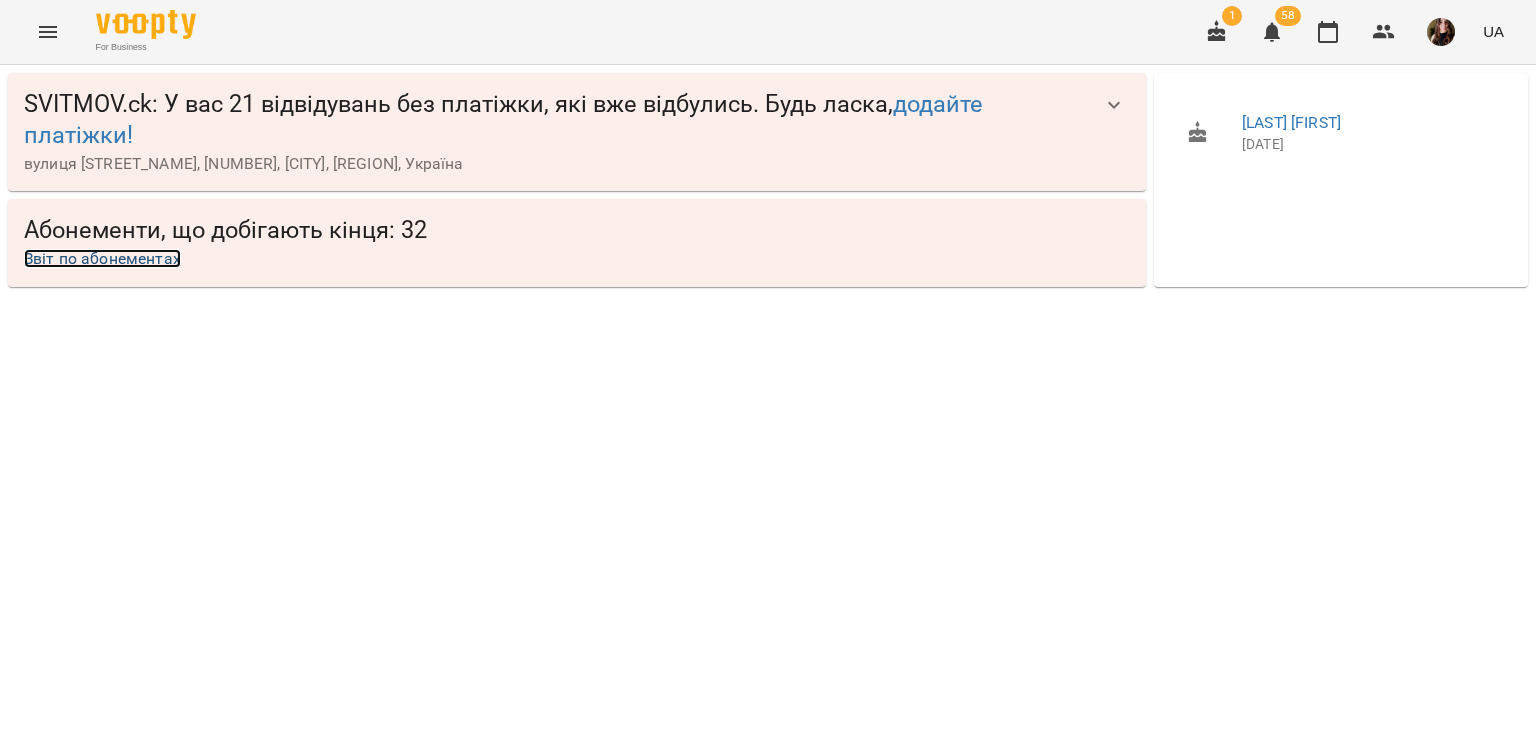 click on "Звіт по абонементах" at bounding box center (102, 258) 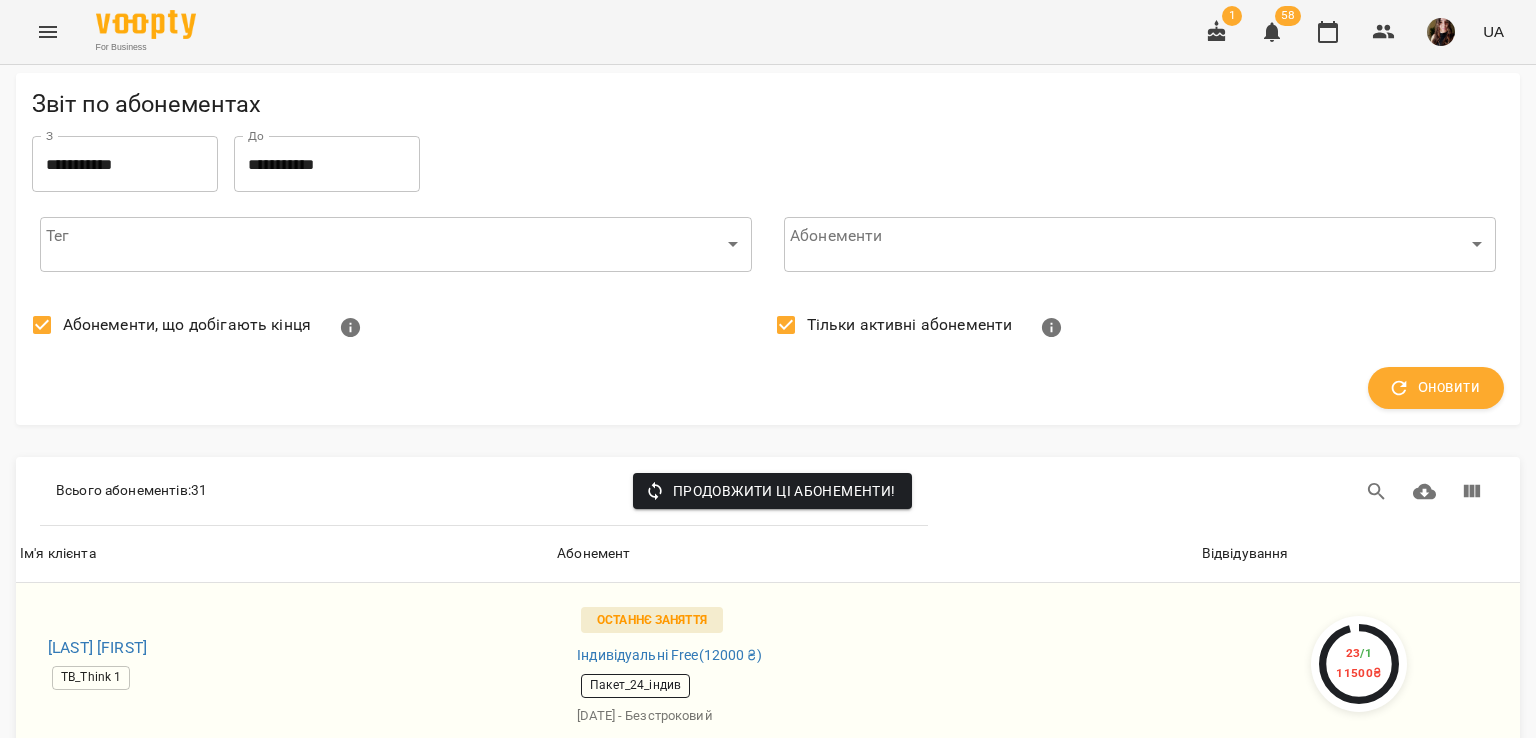 scroll, scrollTop: 300, scrollLeft: 0, axis: vertical 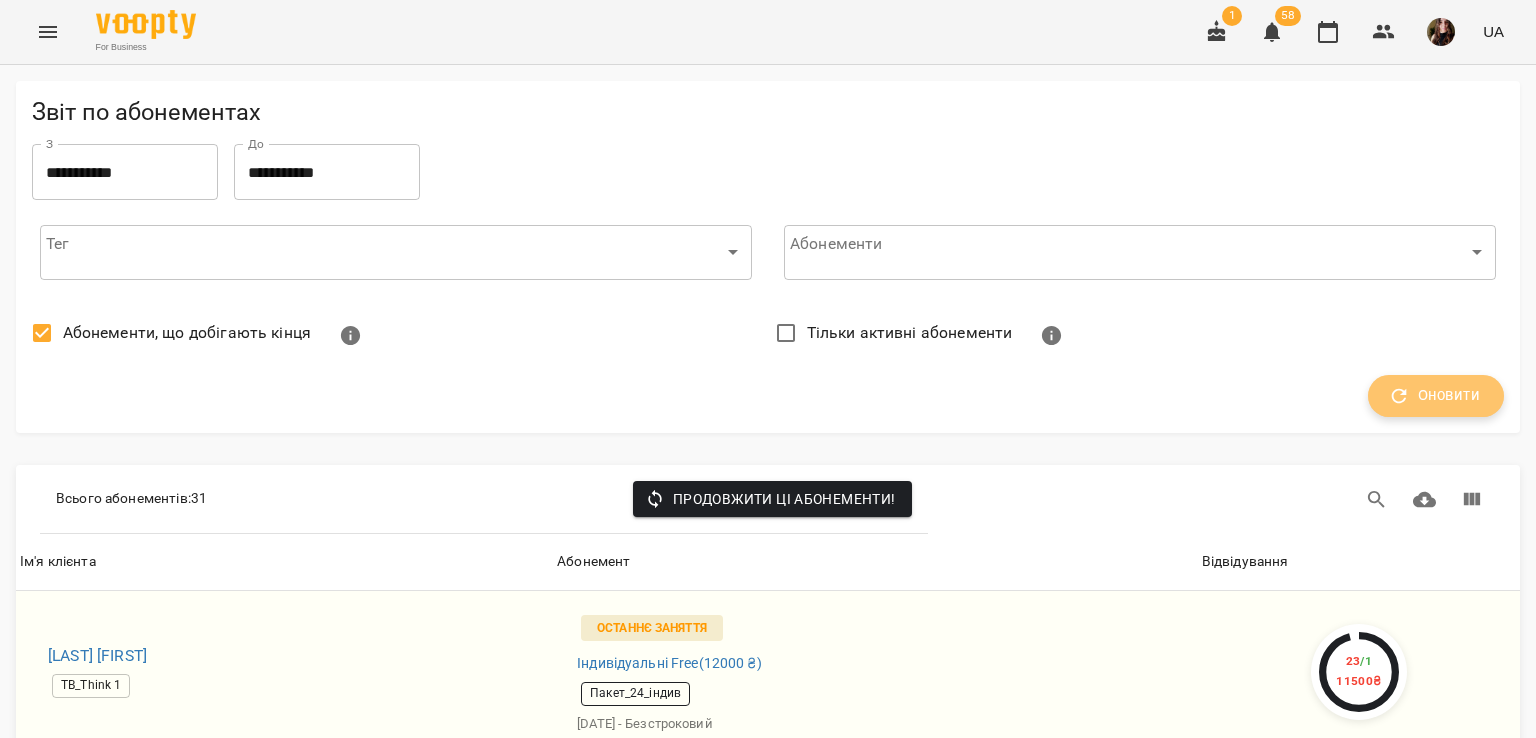 click on "Оновити" at bounding box center (1436, 396) 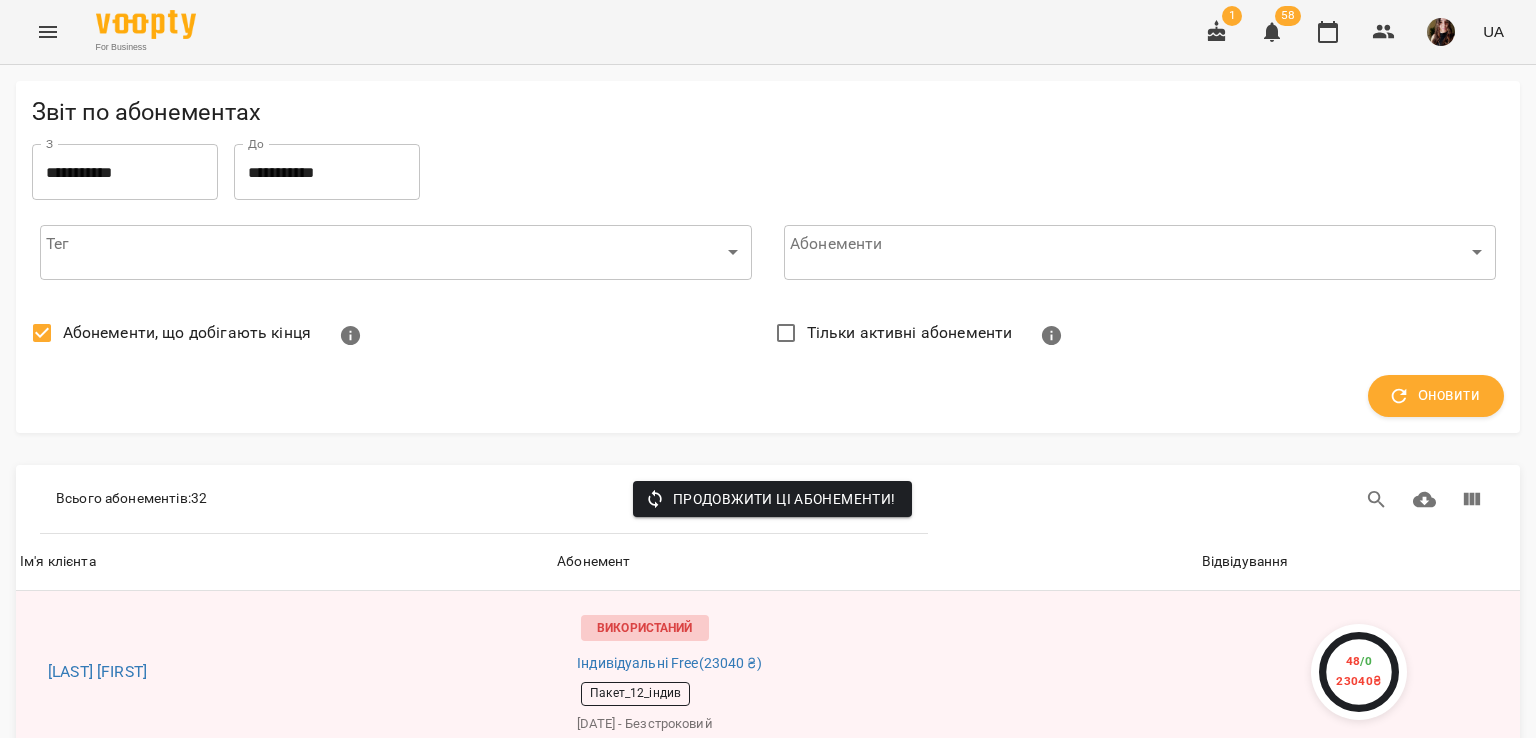 scroll, scrollTop: 400, scrollLeft: 0, axis: vertical 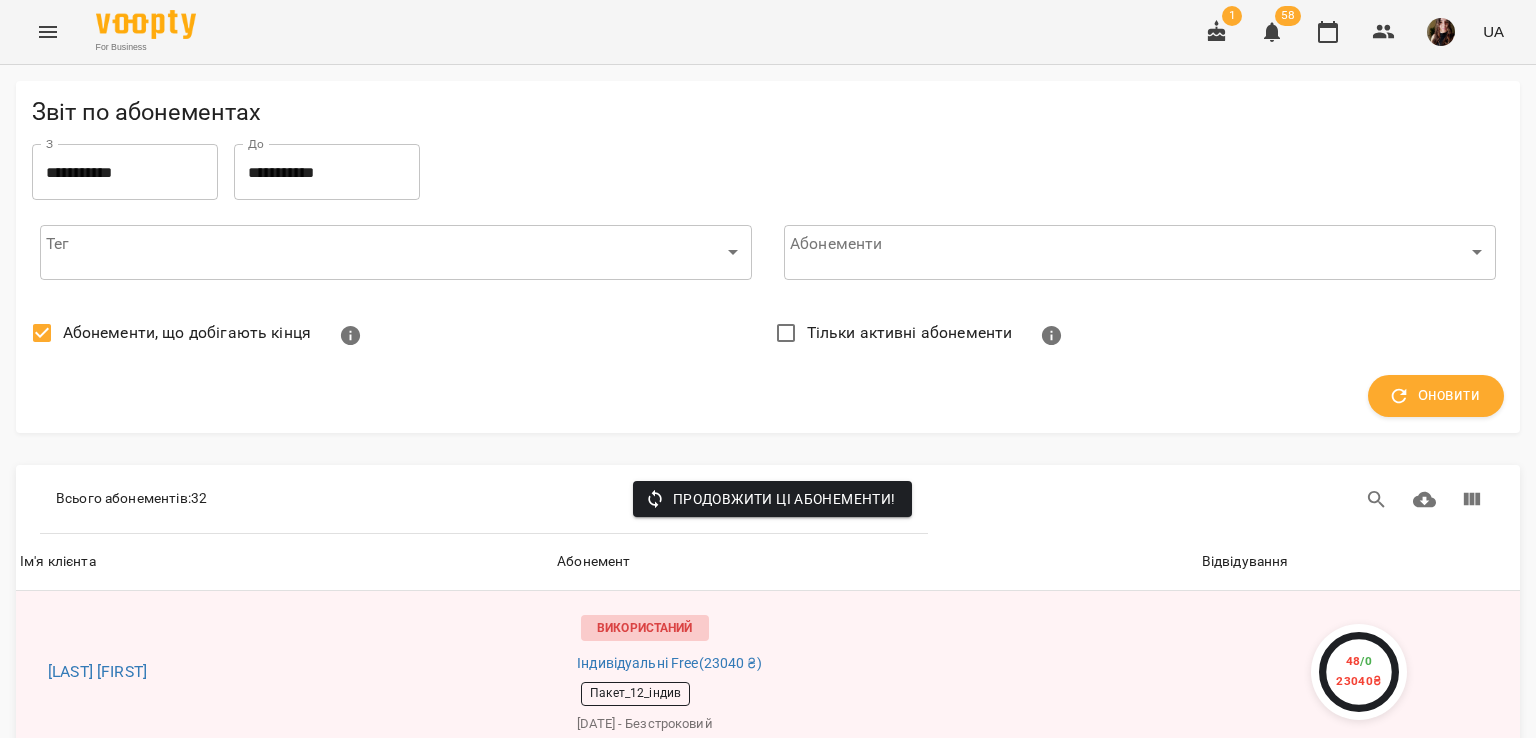 click 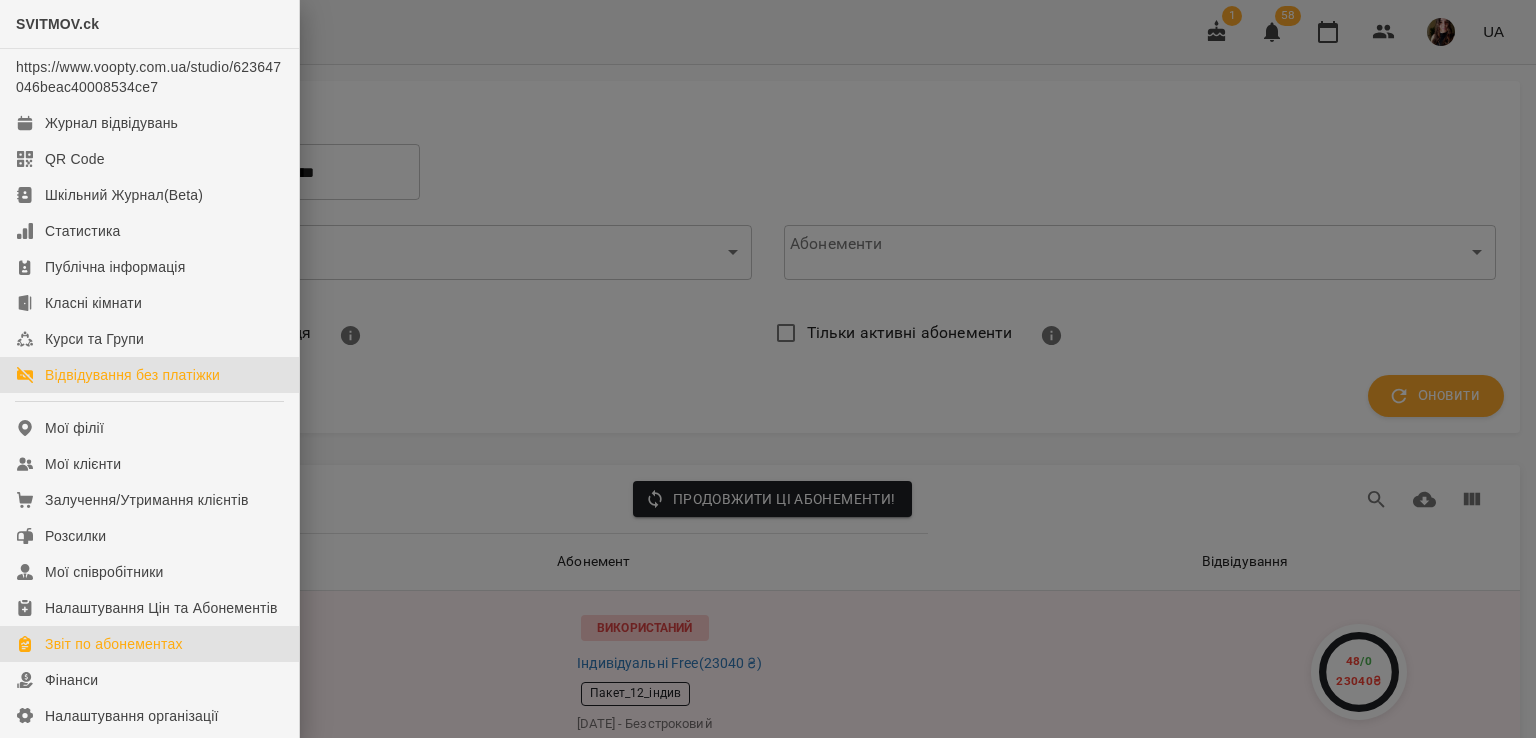 click on "Відвідування без платіжки" at bounding box center (132, 375) 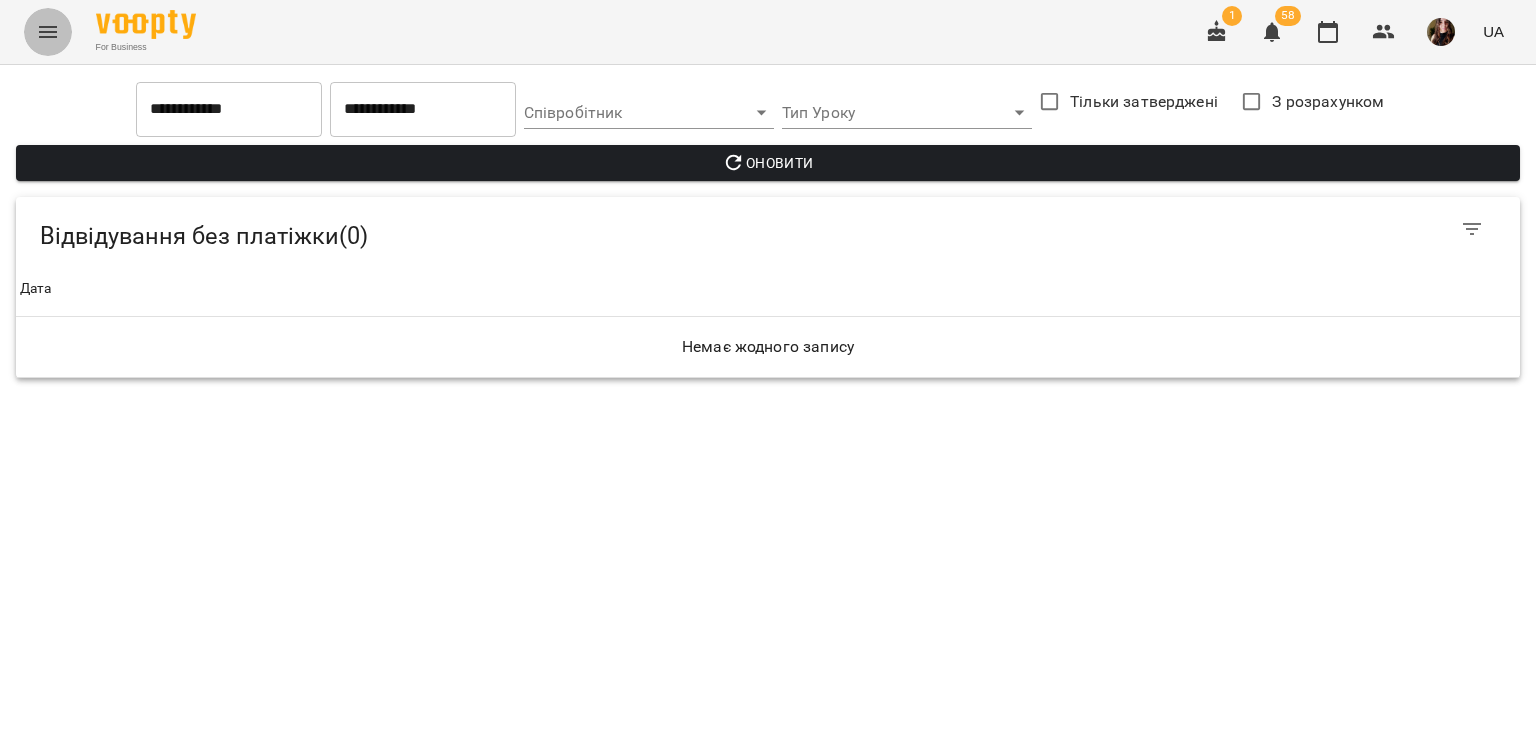 click at bounding box center [48, 32] 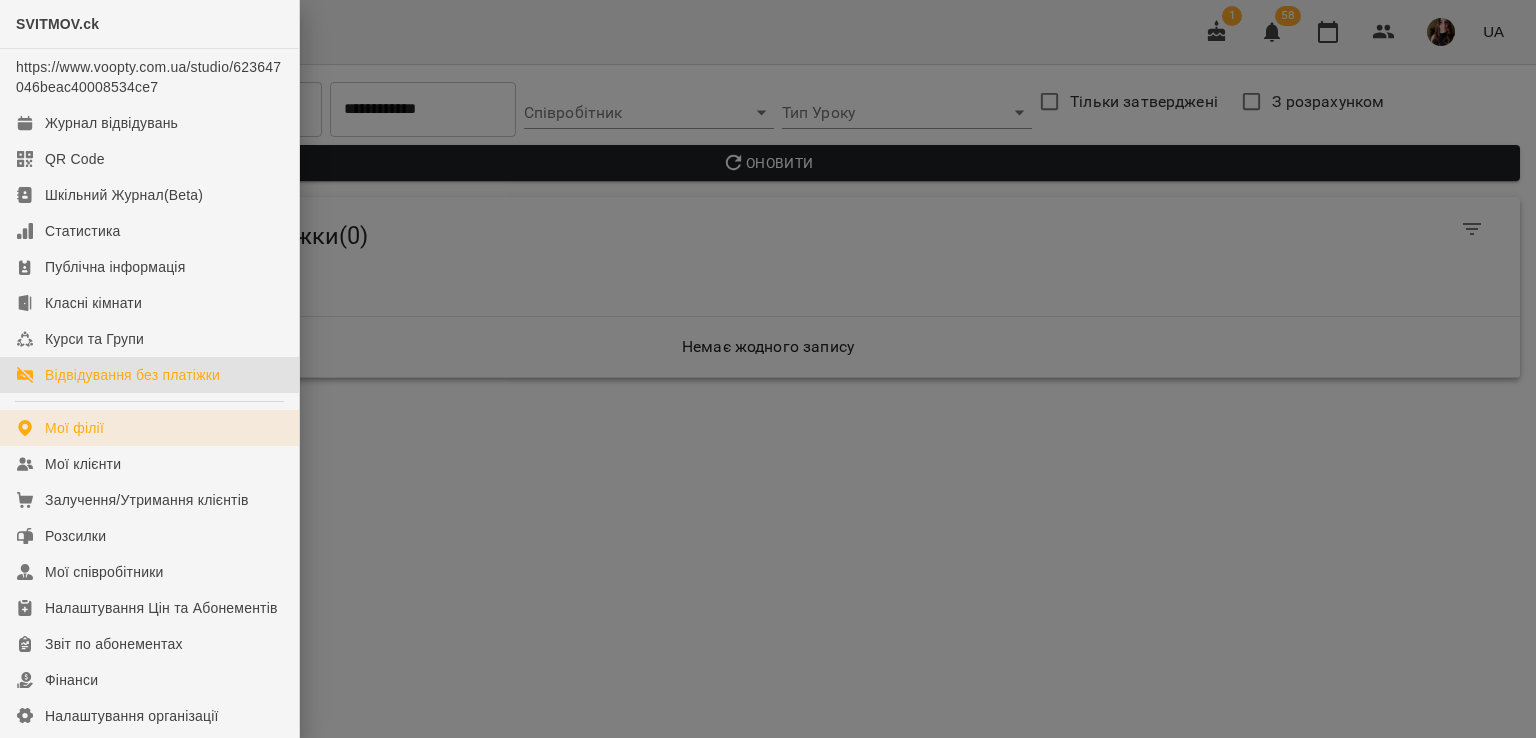 scroll, scrollTop: 100, scrollLeft: 0, axis: vertical 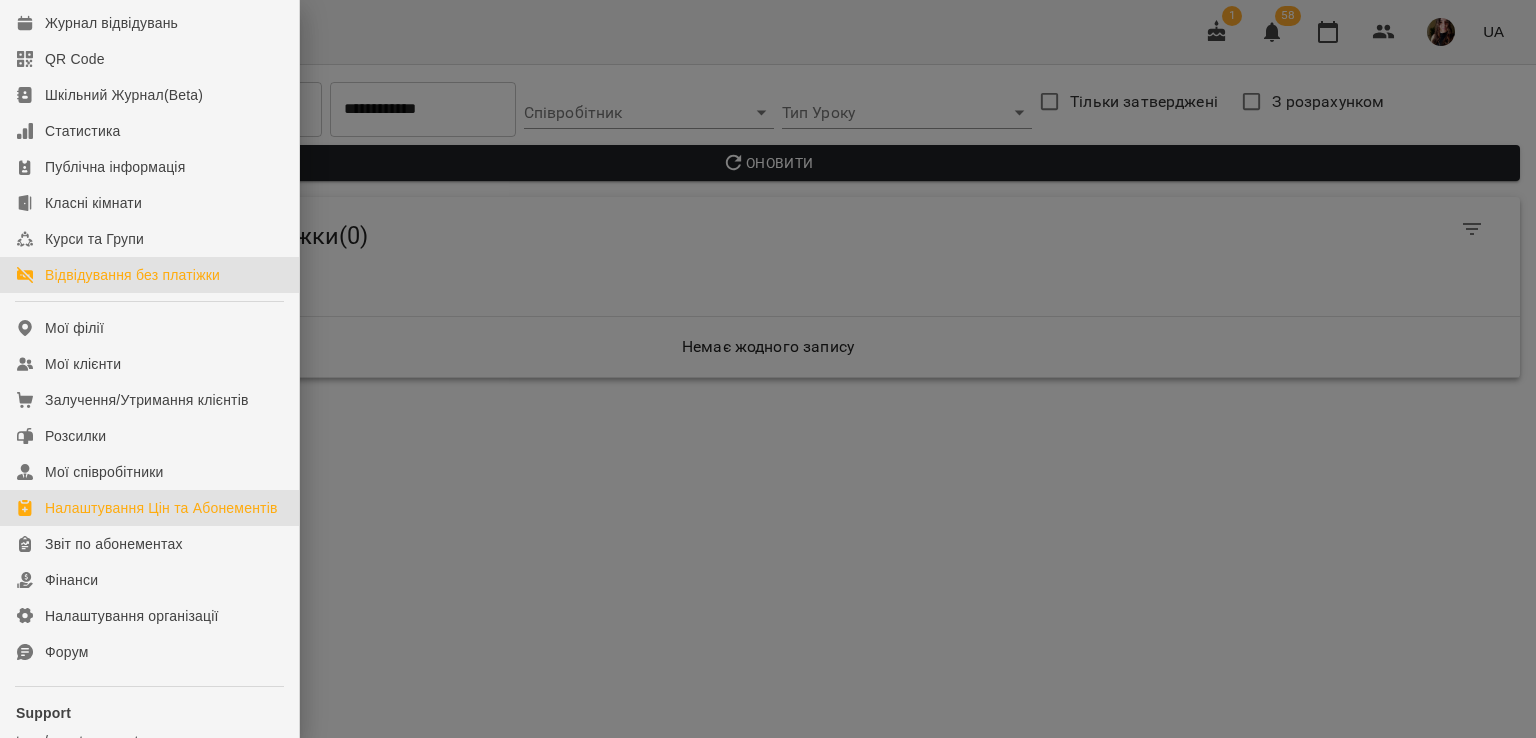 click on "Налаштування Цін та Абонементів" at bounding box center [161, 508] 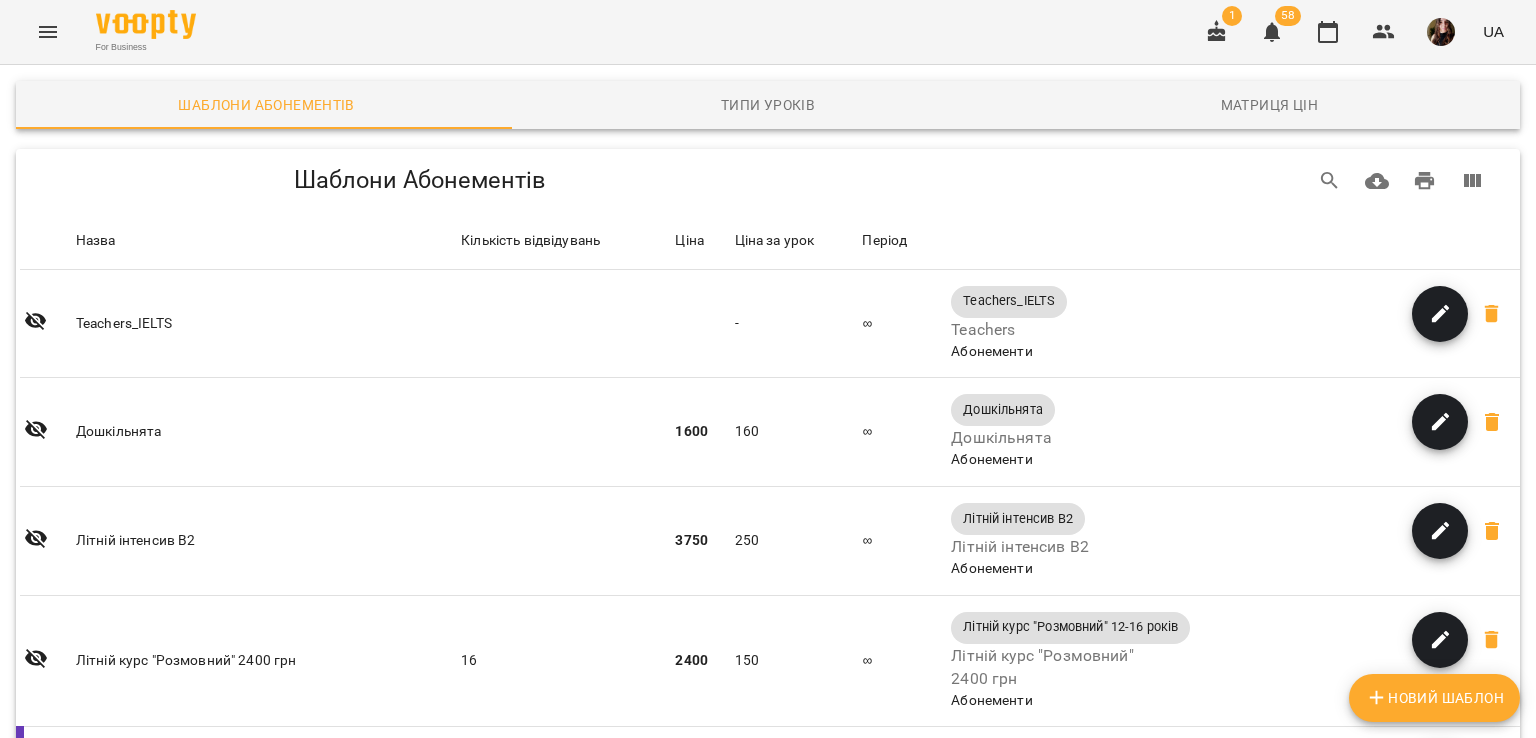 click at bounding box center [48, 32] 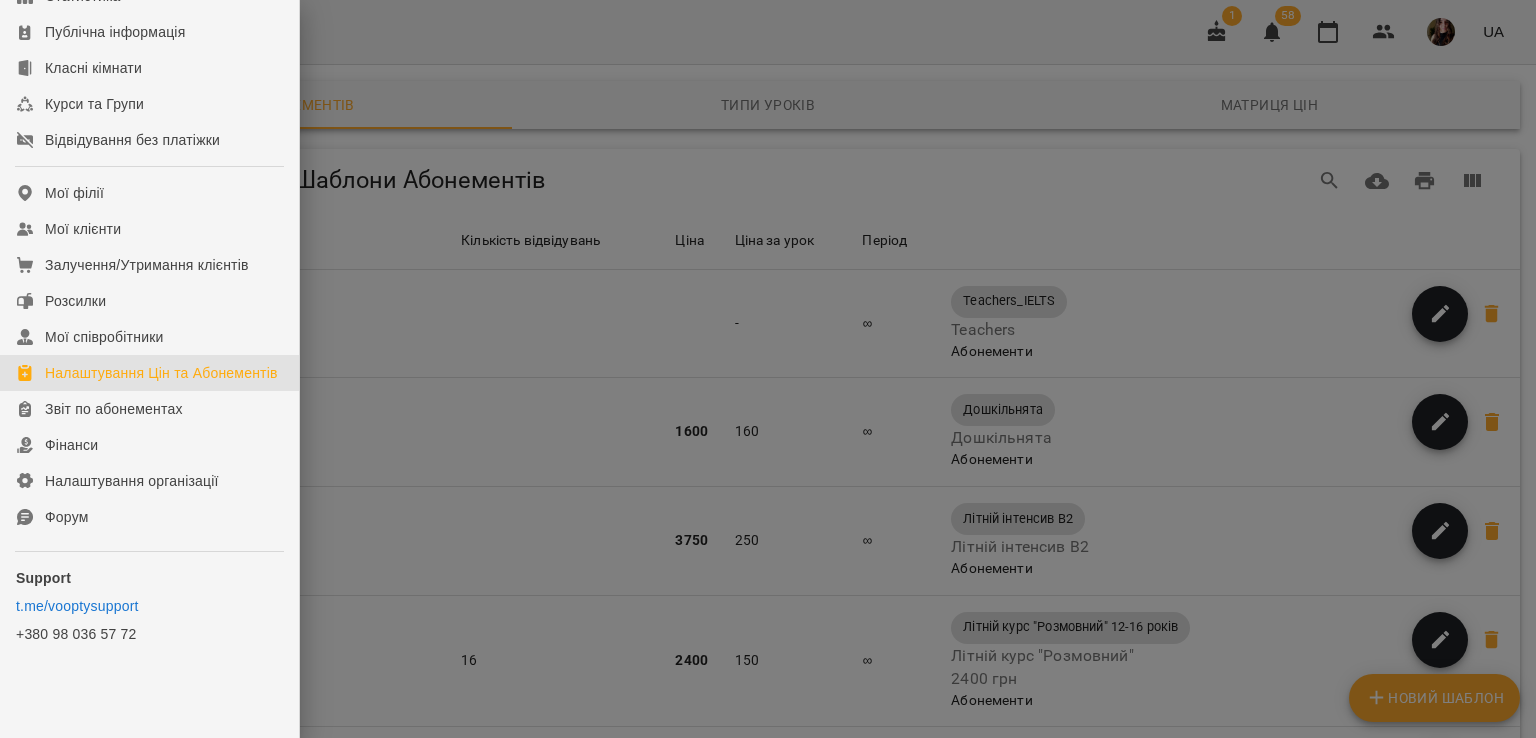 scroll, scrollTop: 257, scrollLeft: 0, axis: vertical 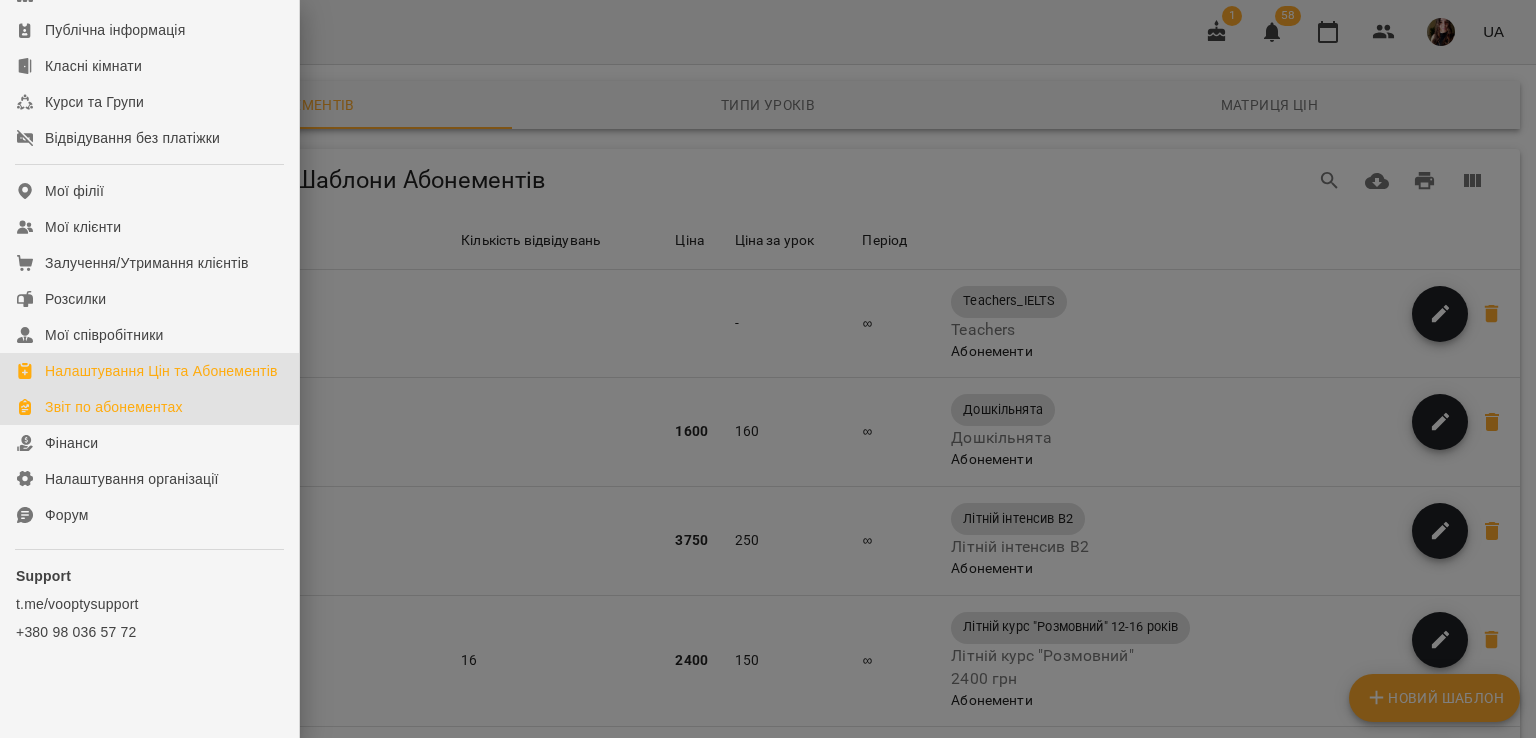 click on "Звіт по абонементах" at bounding box center (114, 407) 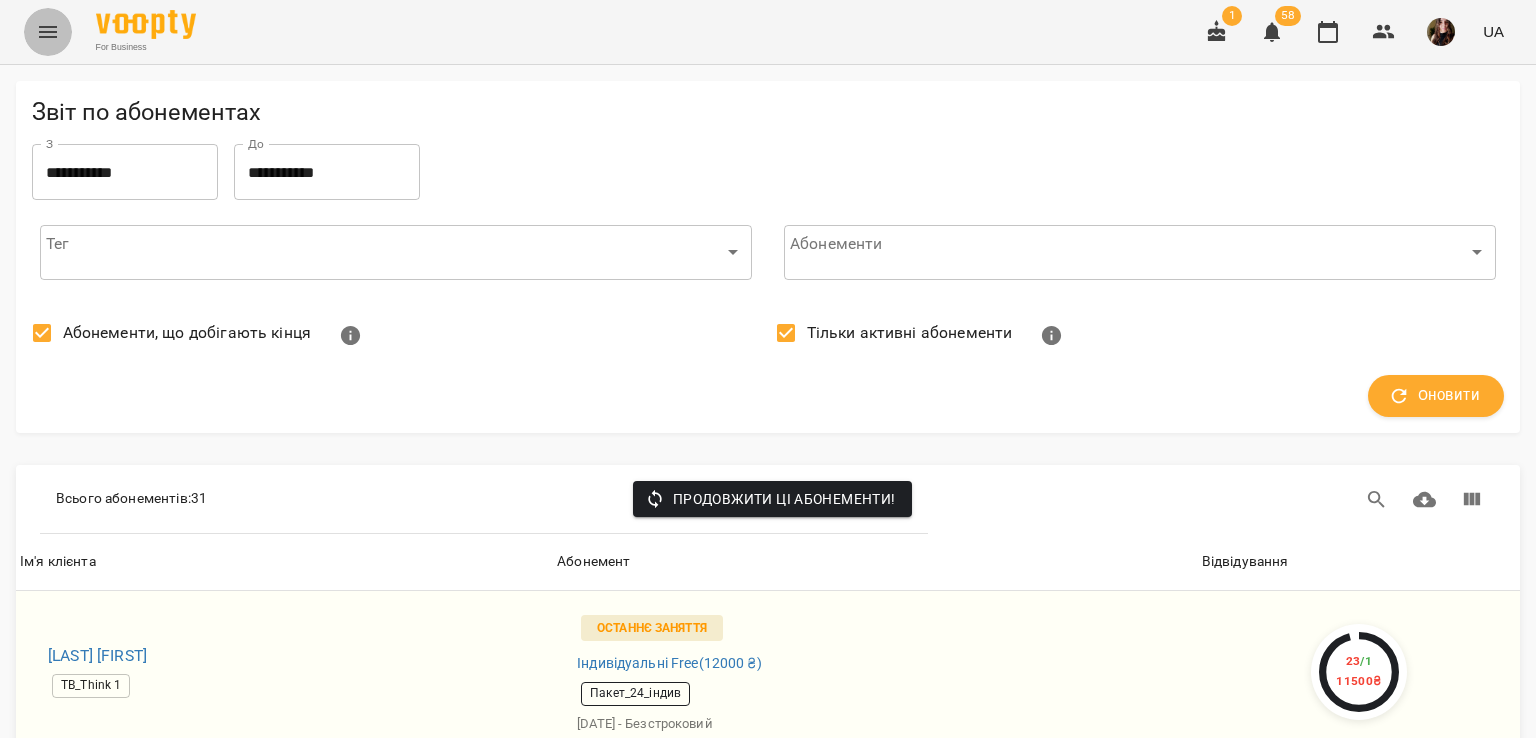 click 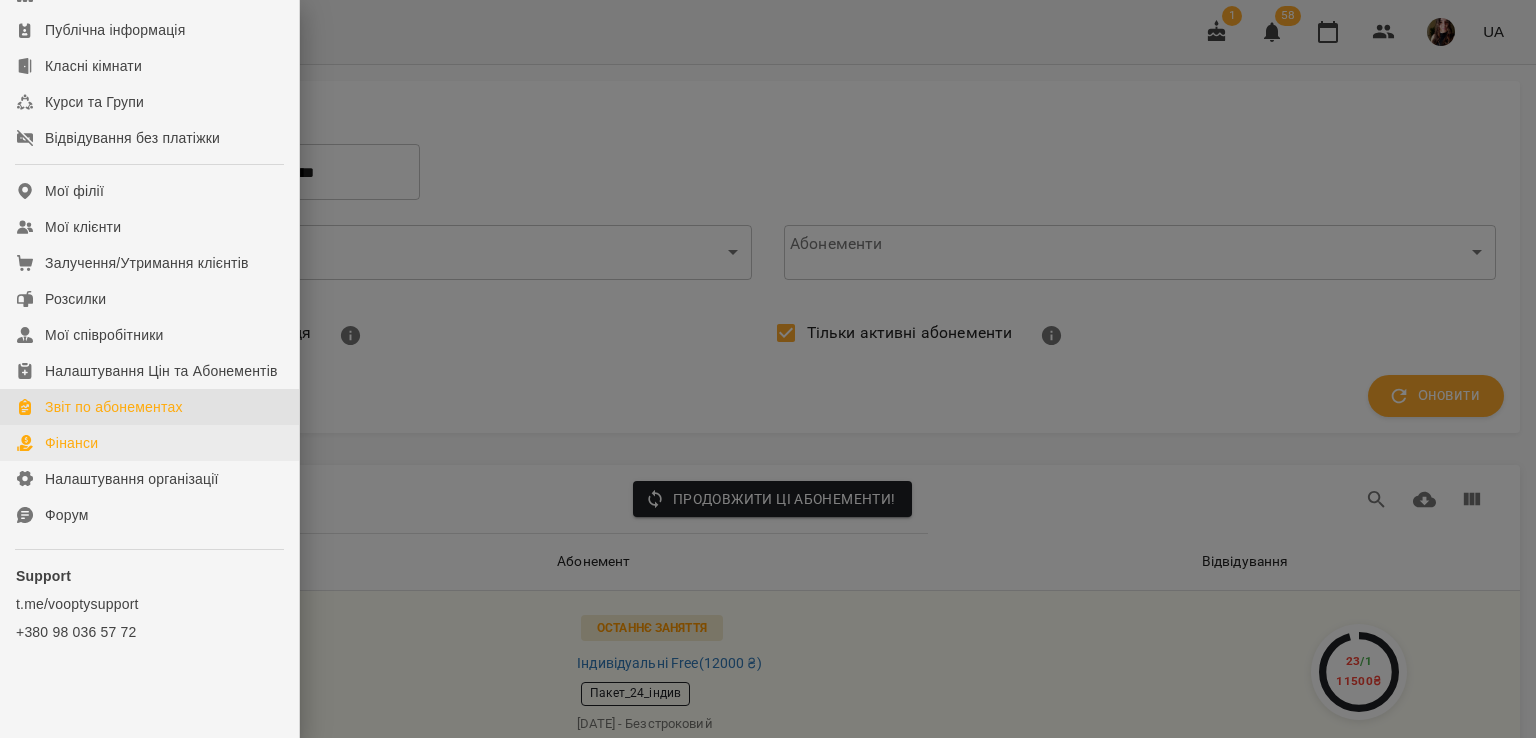 scroll, scrollTop: 257, scrollLeft: 0, axis: vertical 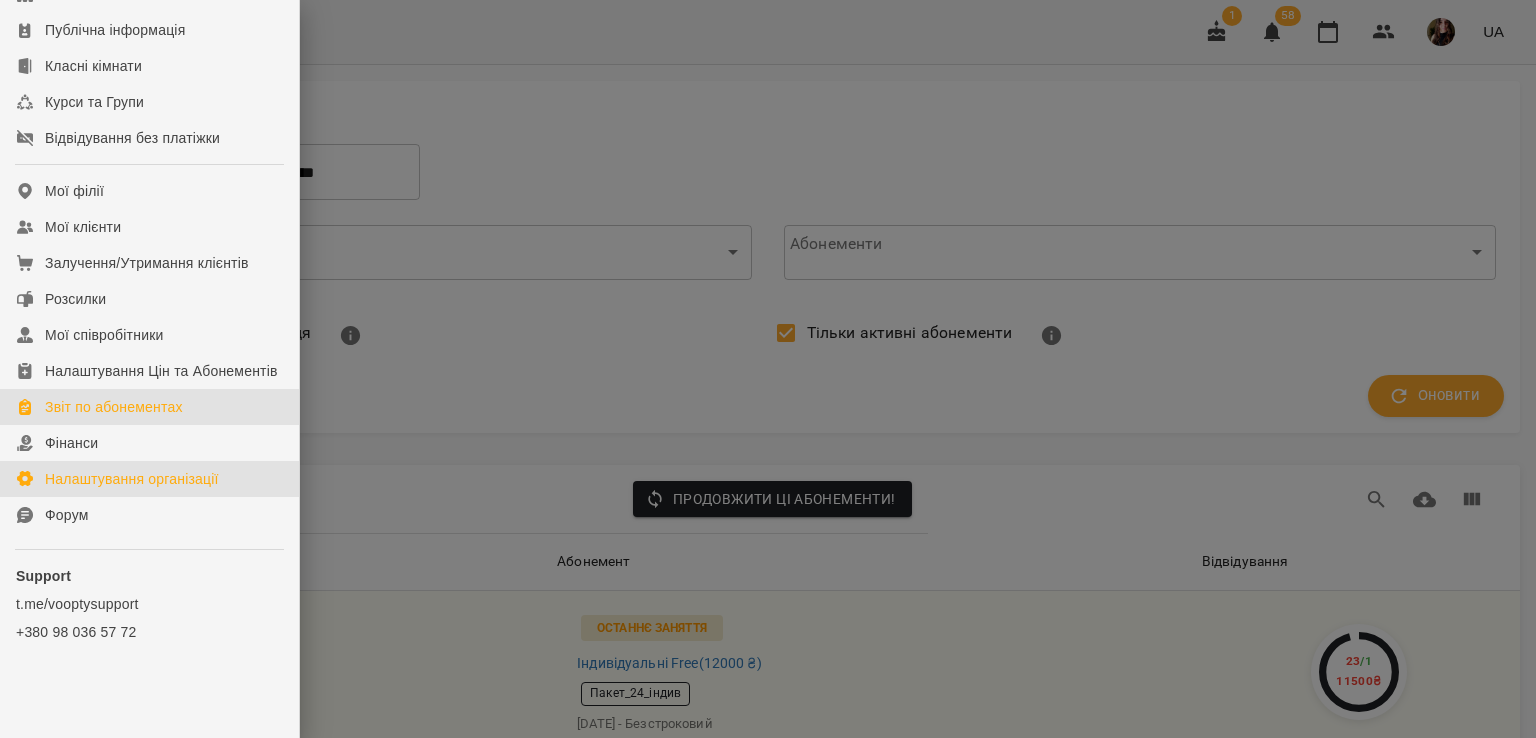 click on "Налаштування організації" at bounding box center (149, 479) 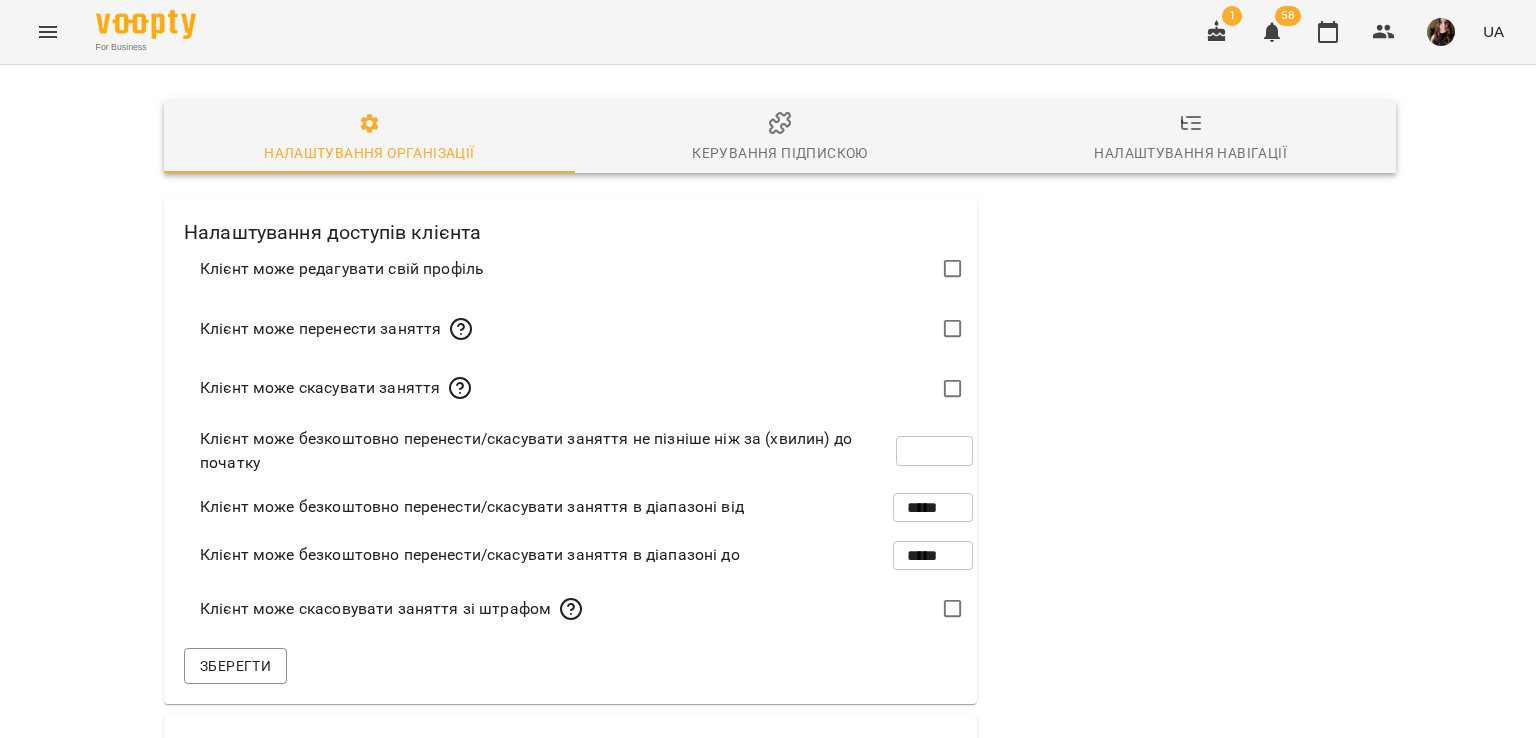 scroll, scrollTop: 643, scrollLeft: 0, axis: vertical 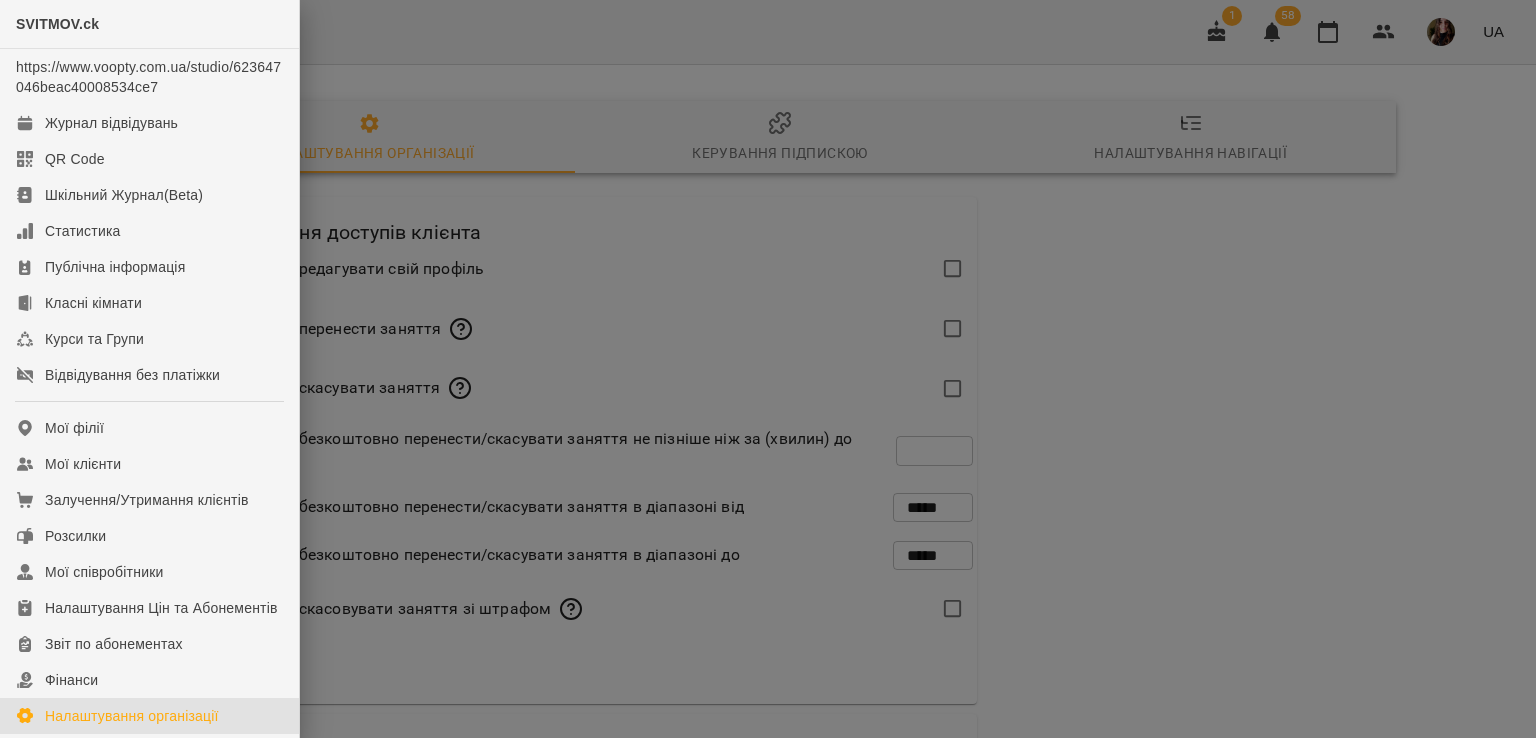 click at bounding box center [768, 369] 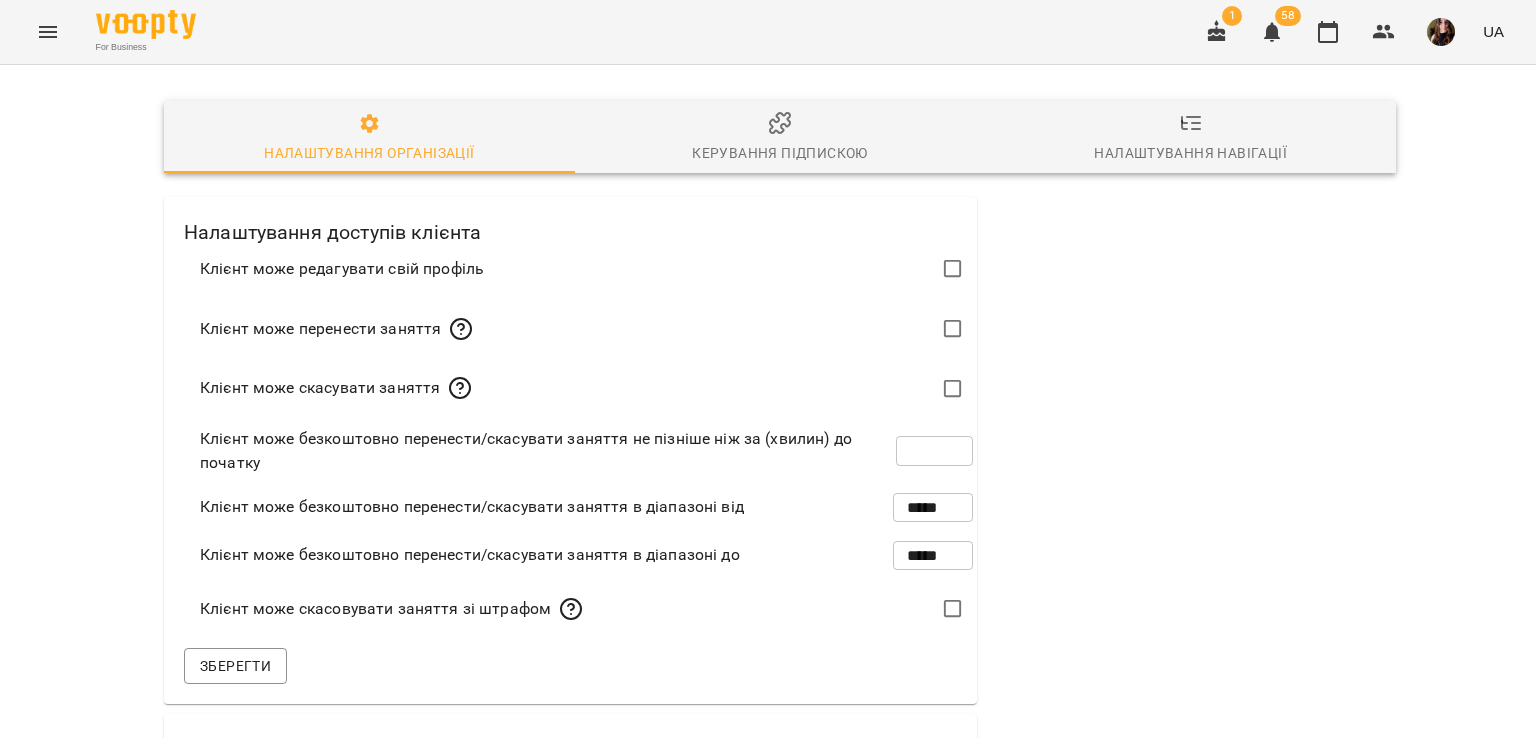 click 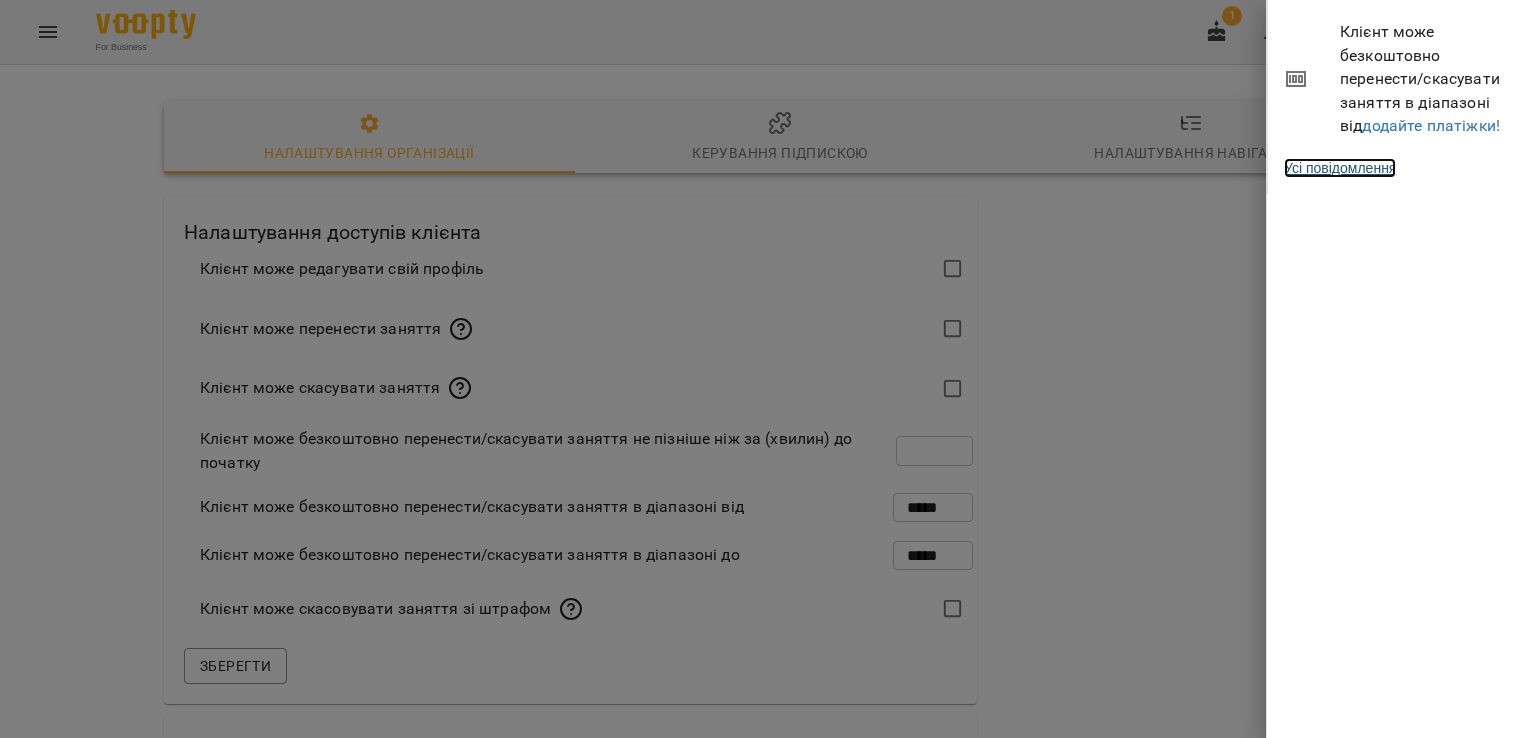click on "Усі повідомлення" at bounding box center (1340, 168) 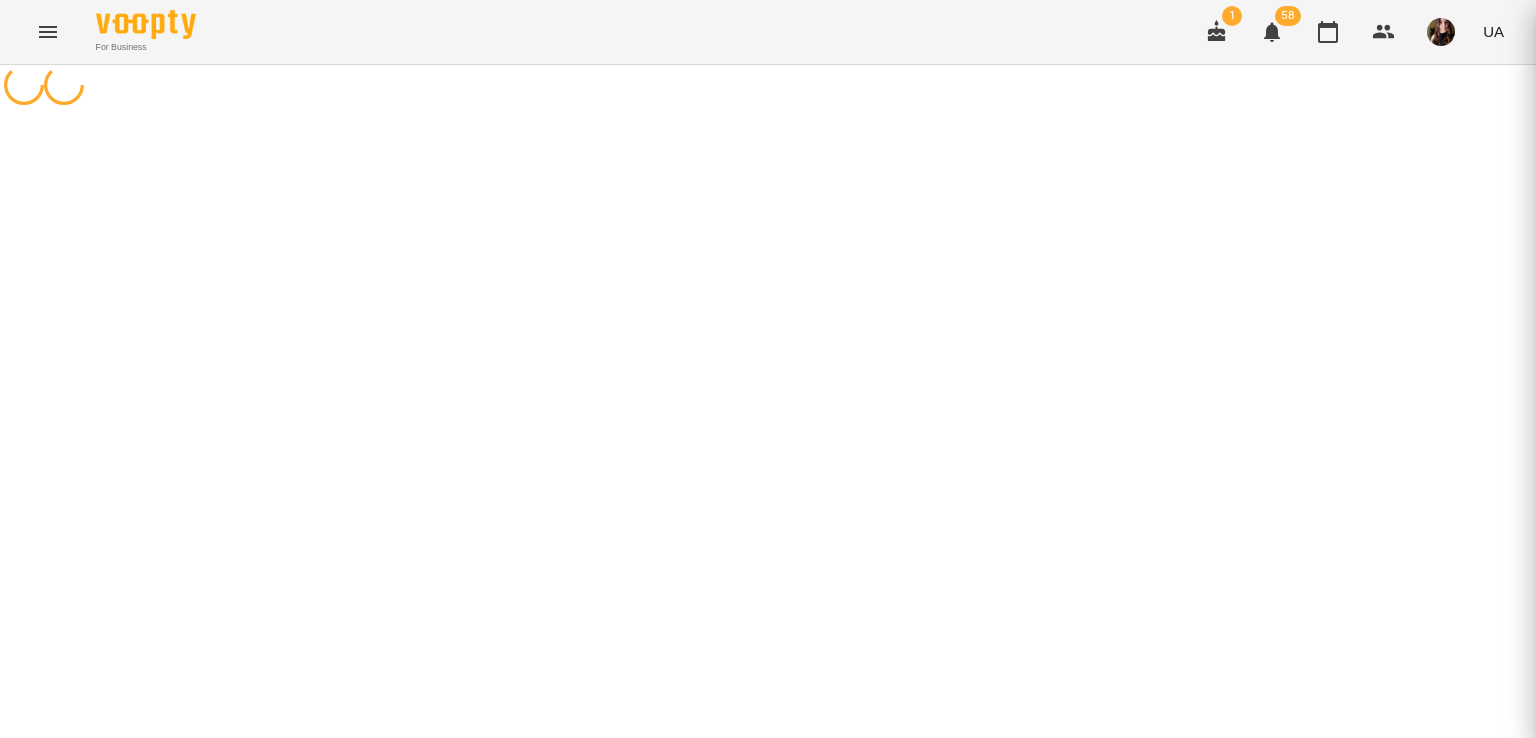 scroll, scrollTop: 0, scrollLeft: 0, axis: both 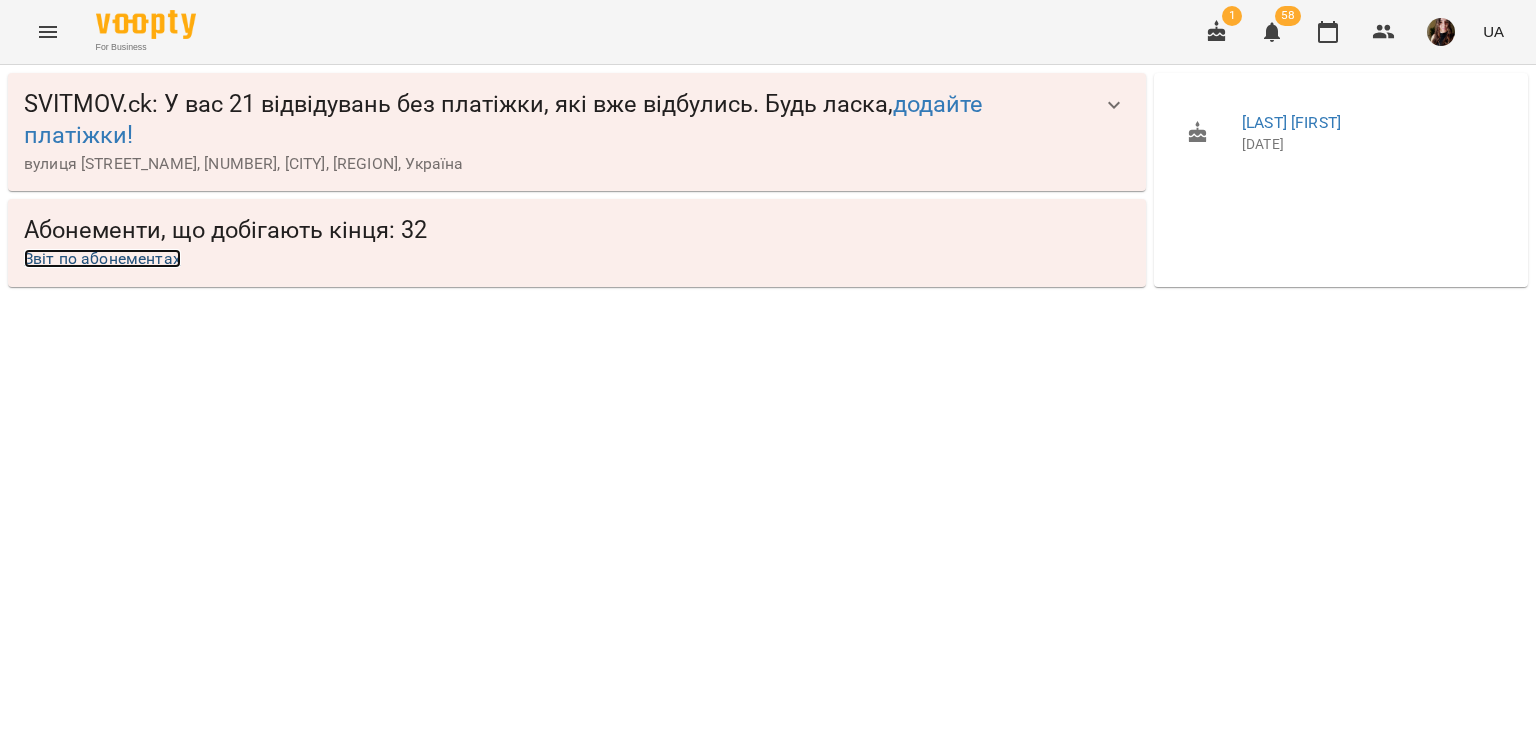 click on "Звіт по абонементах" at bounding box center (102, 258) 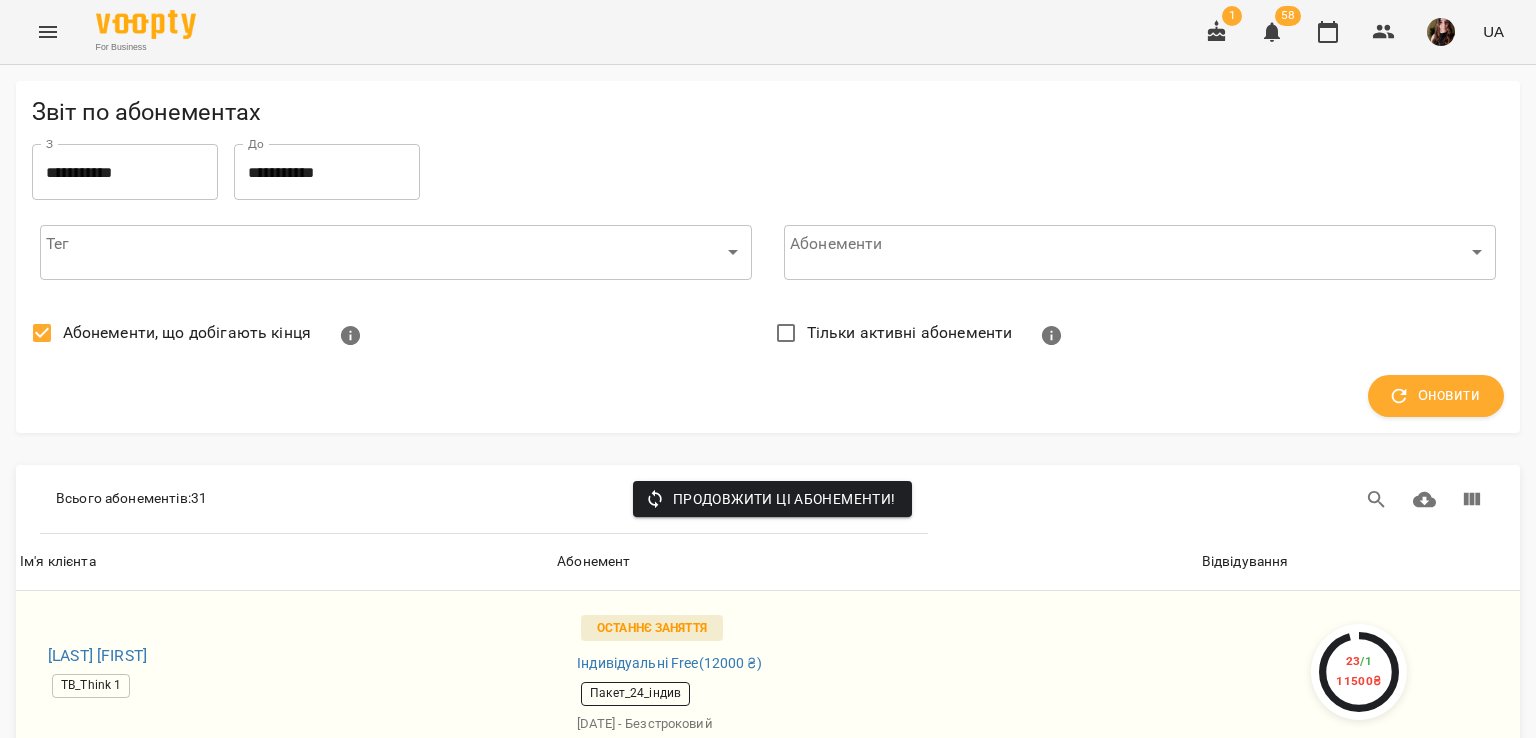 click on "Оновити" at bounding box center [1436, 396] 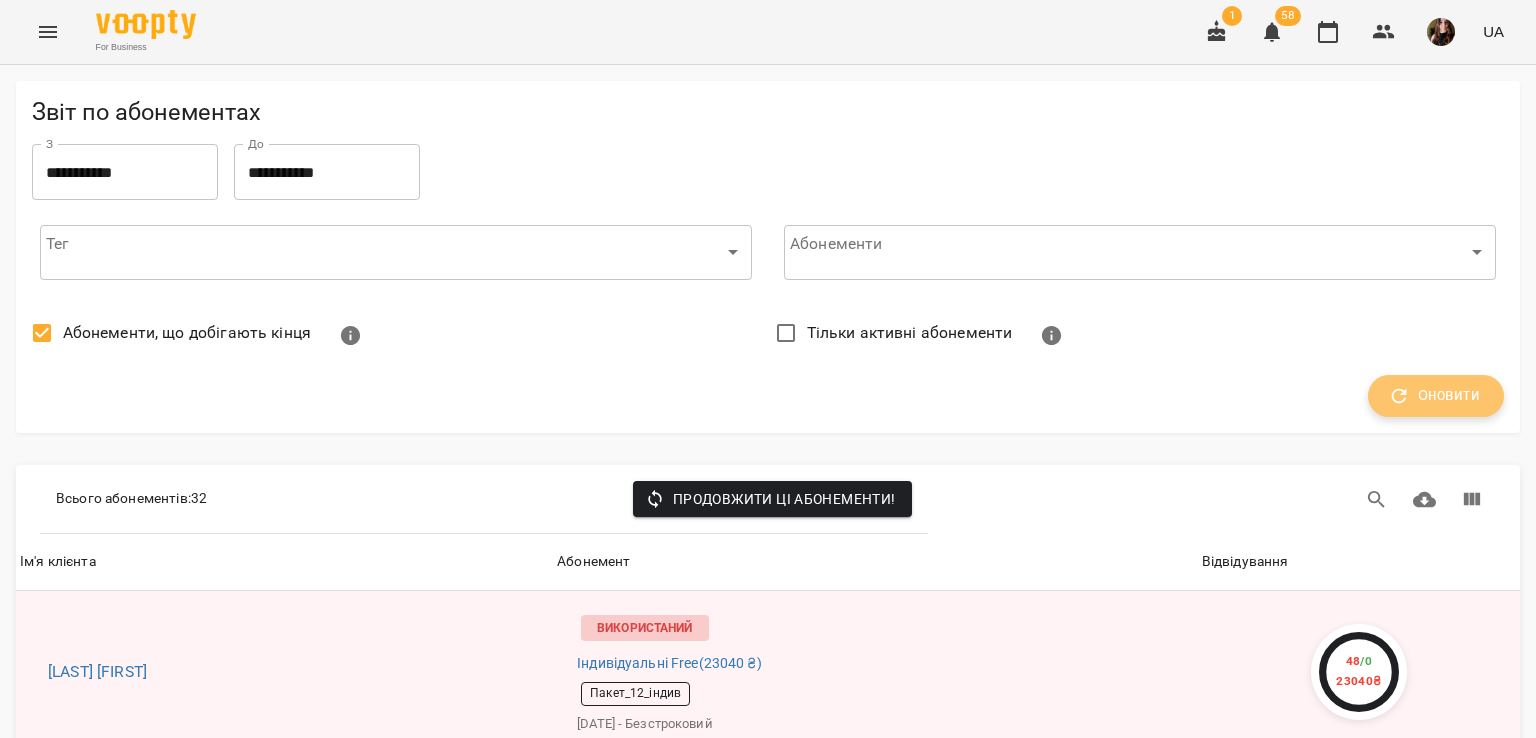 click on "Оновити" at bounding box center (1436, 396) 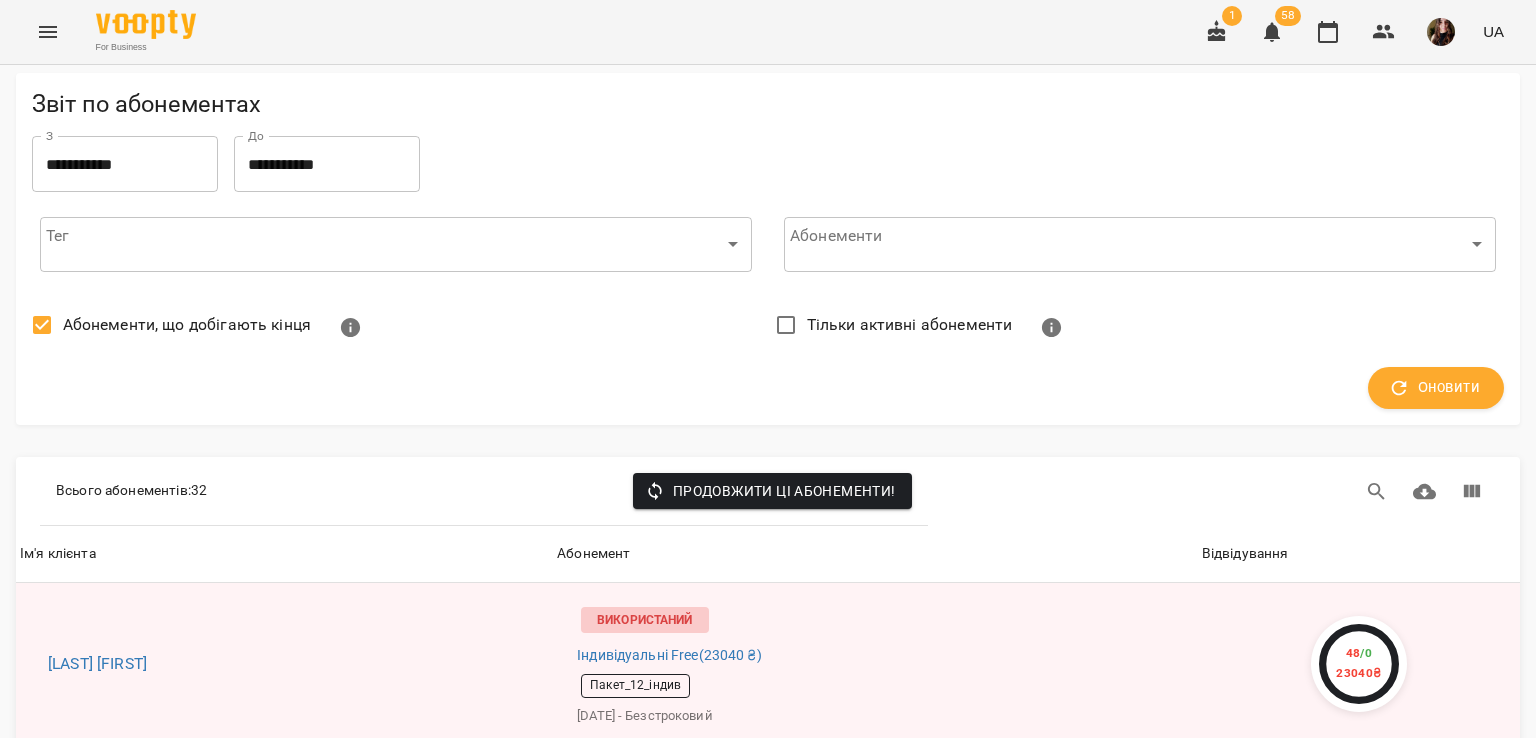 scroll, scrollTop: 5170, scrollLeft: 0, axis: vertical 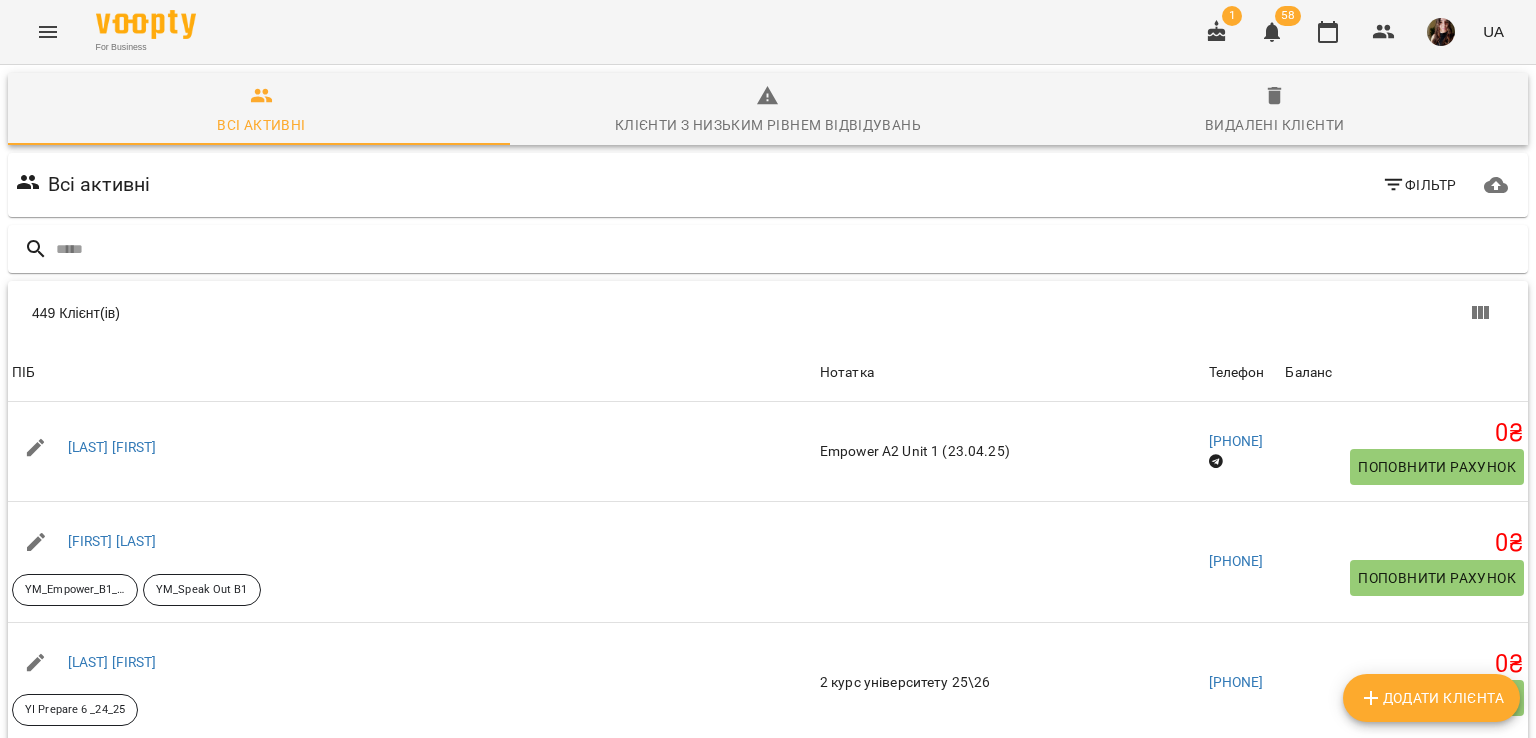 click 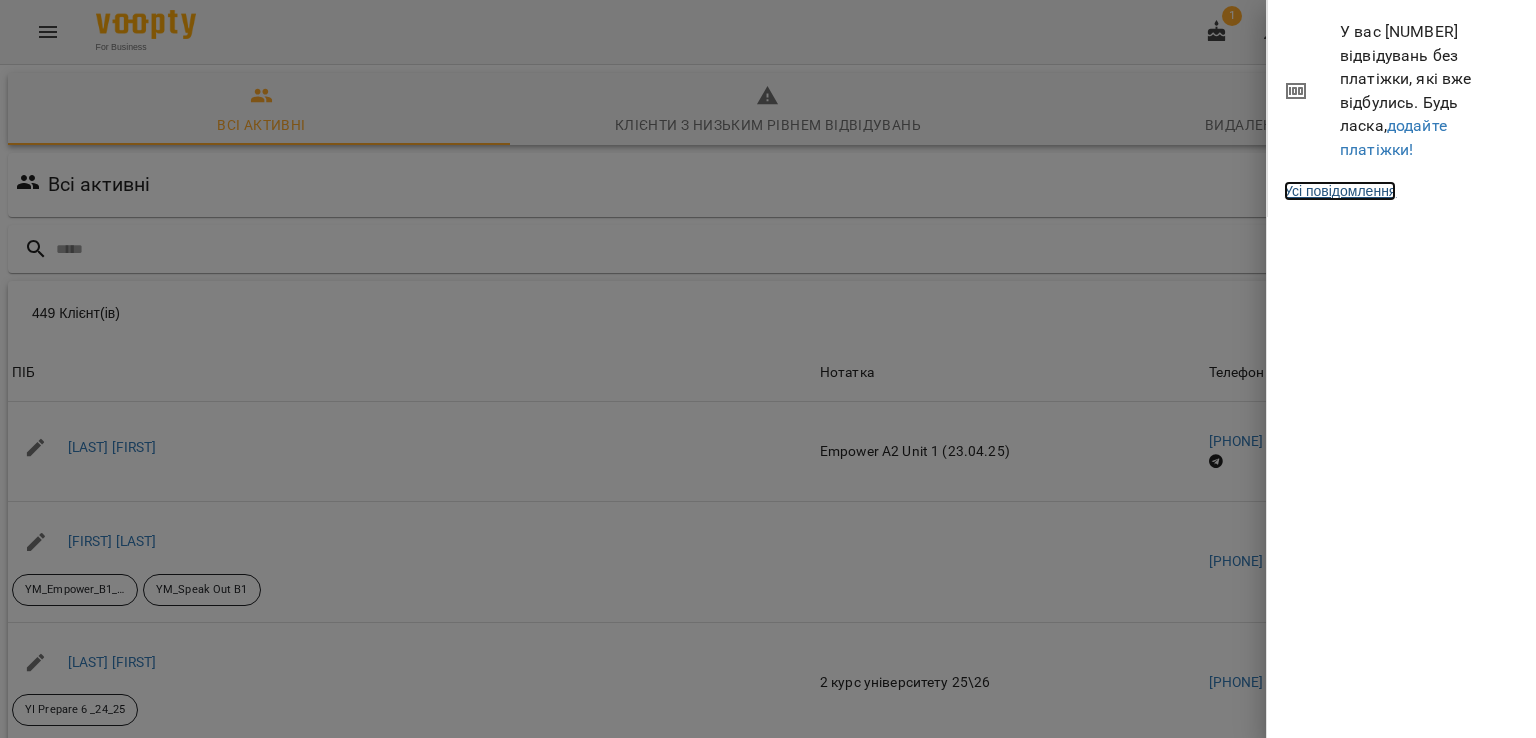 click on "Усі повідомлення" at bounding box center (1340, 191) 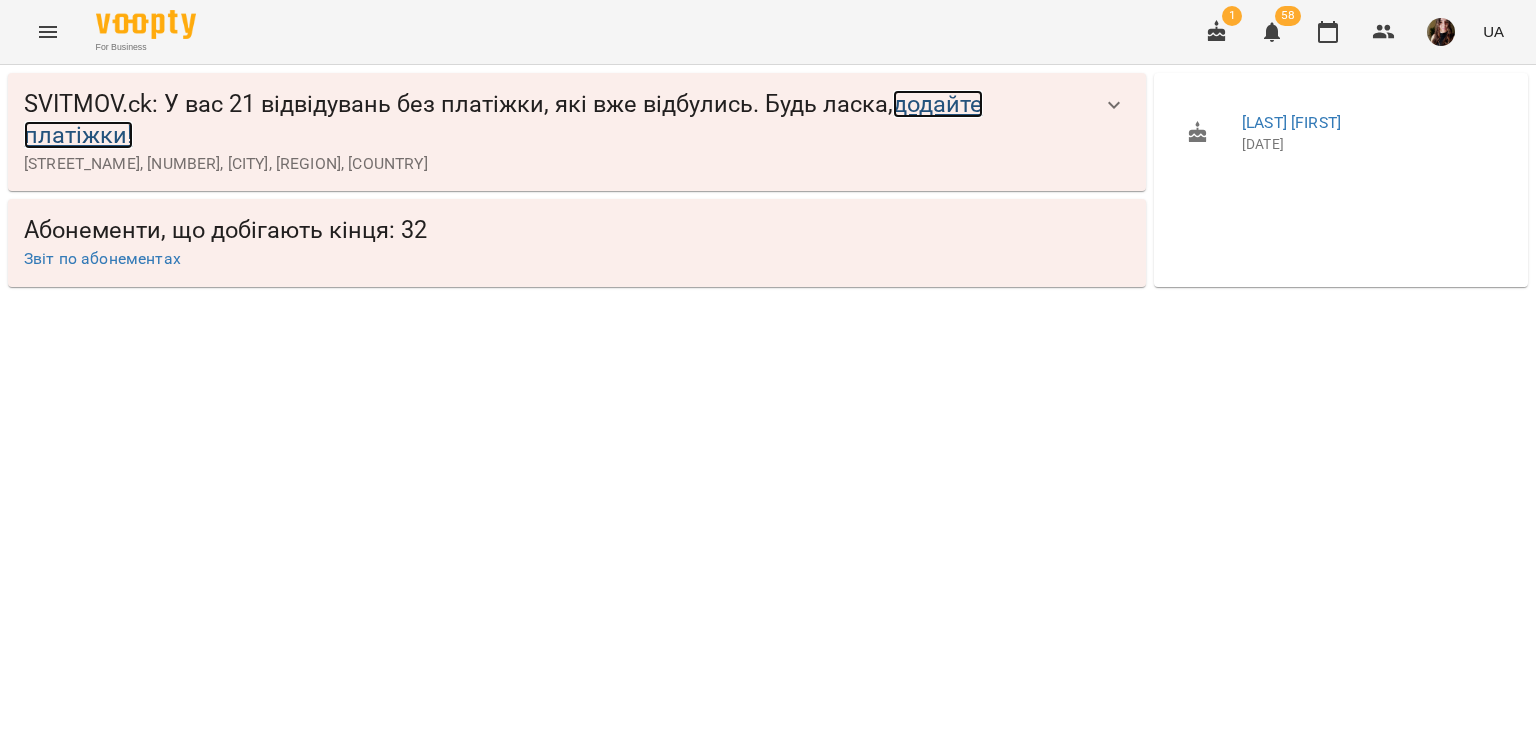 click on "додайте платіжки!" at bounding box center (503, 119) 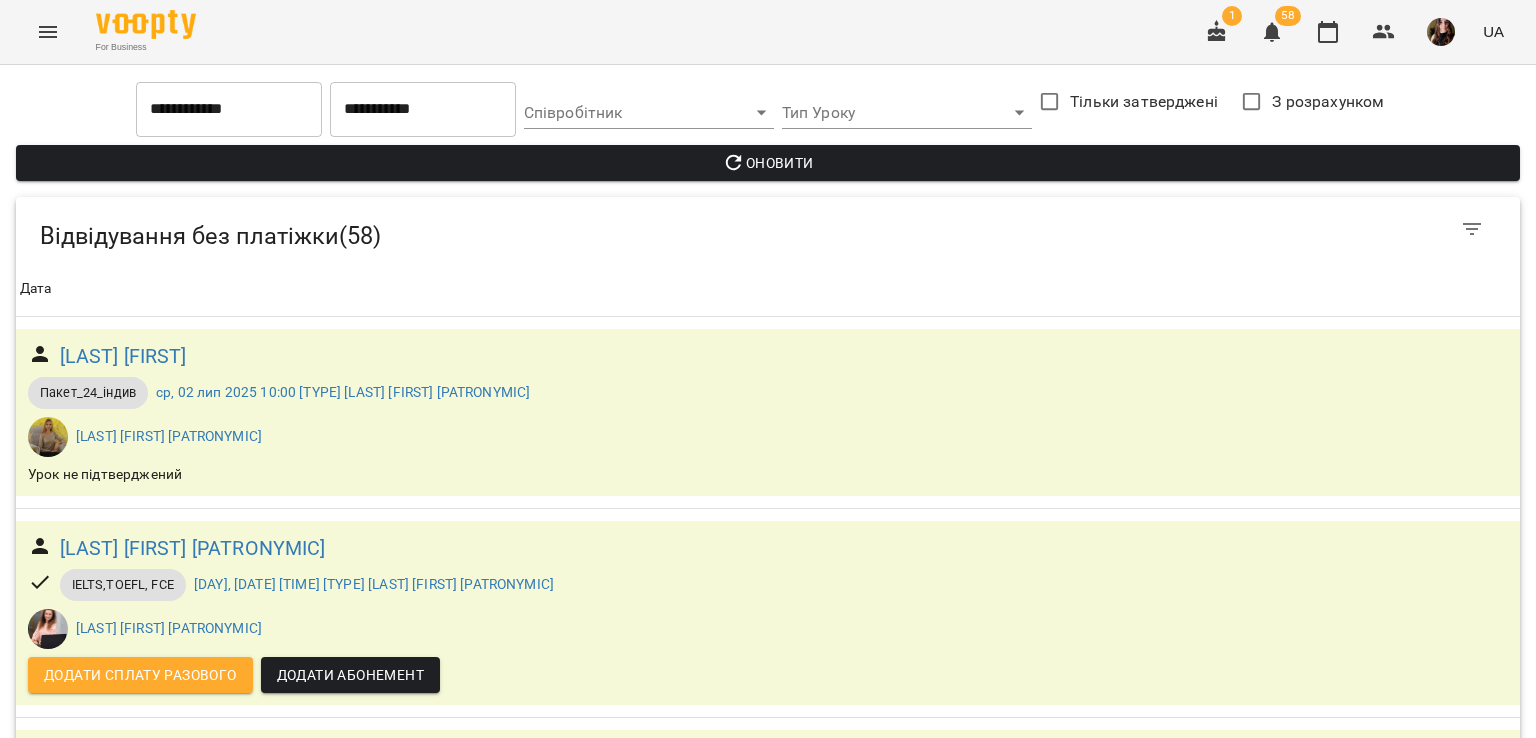 scroll, scrollTop: 5100, scrollLeft: 0, axis: vertical 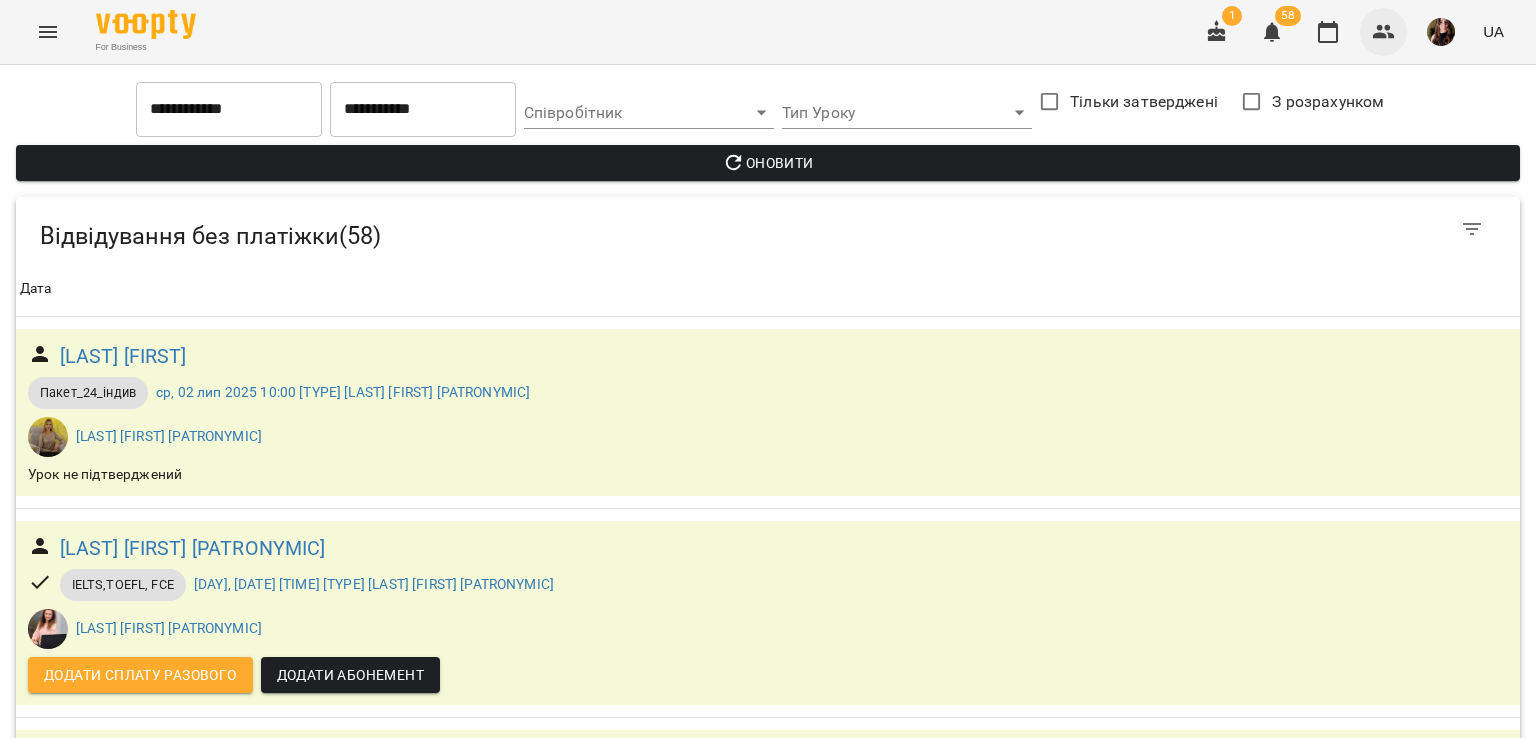 click 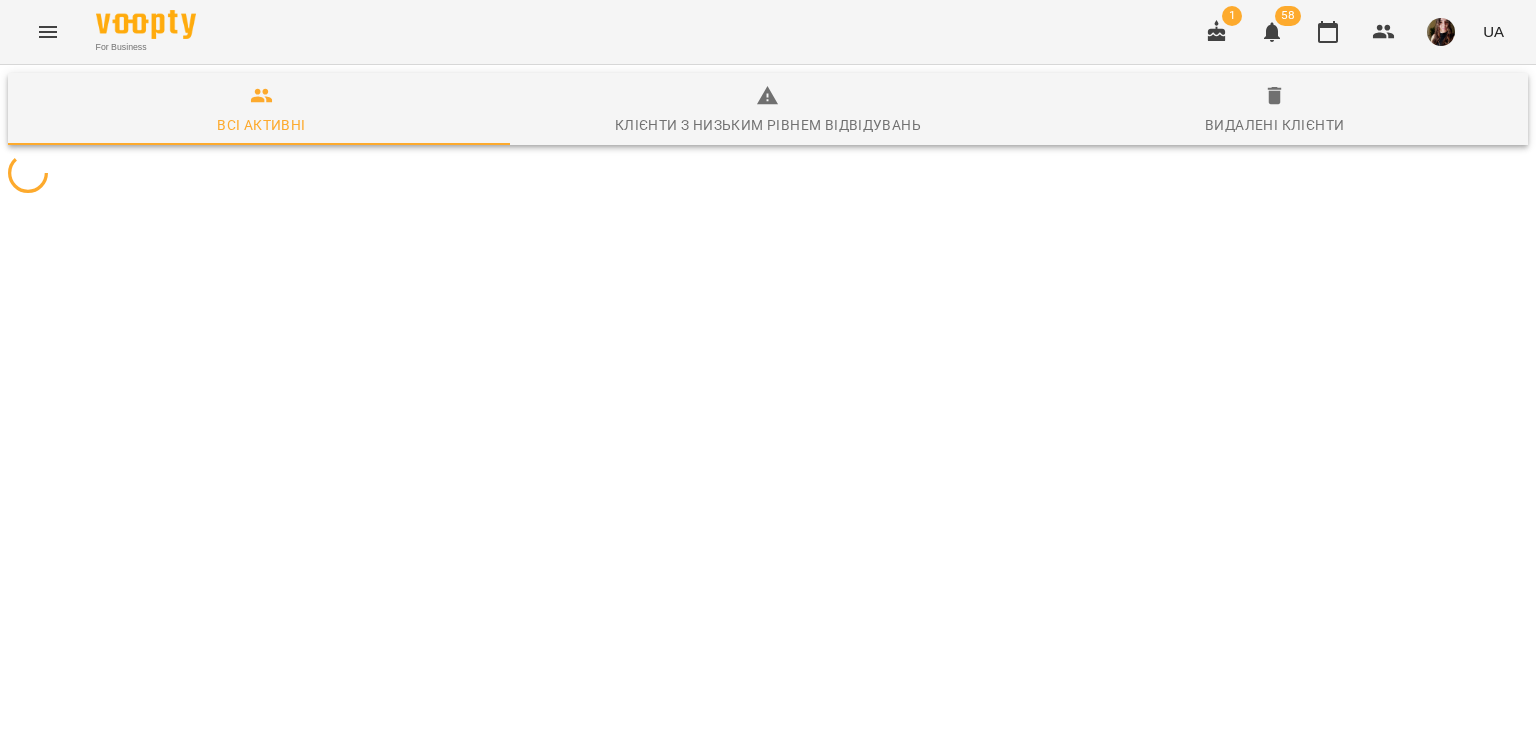scroll, scrollTop: 0, scrollLeft: 0, axis: both 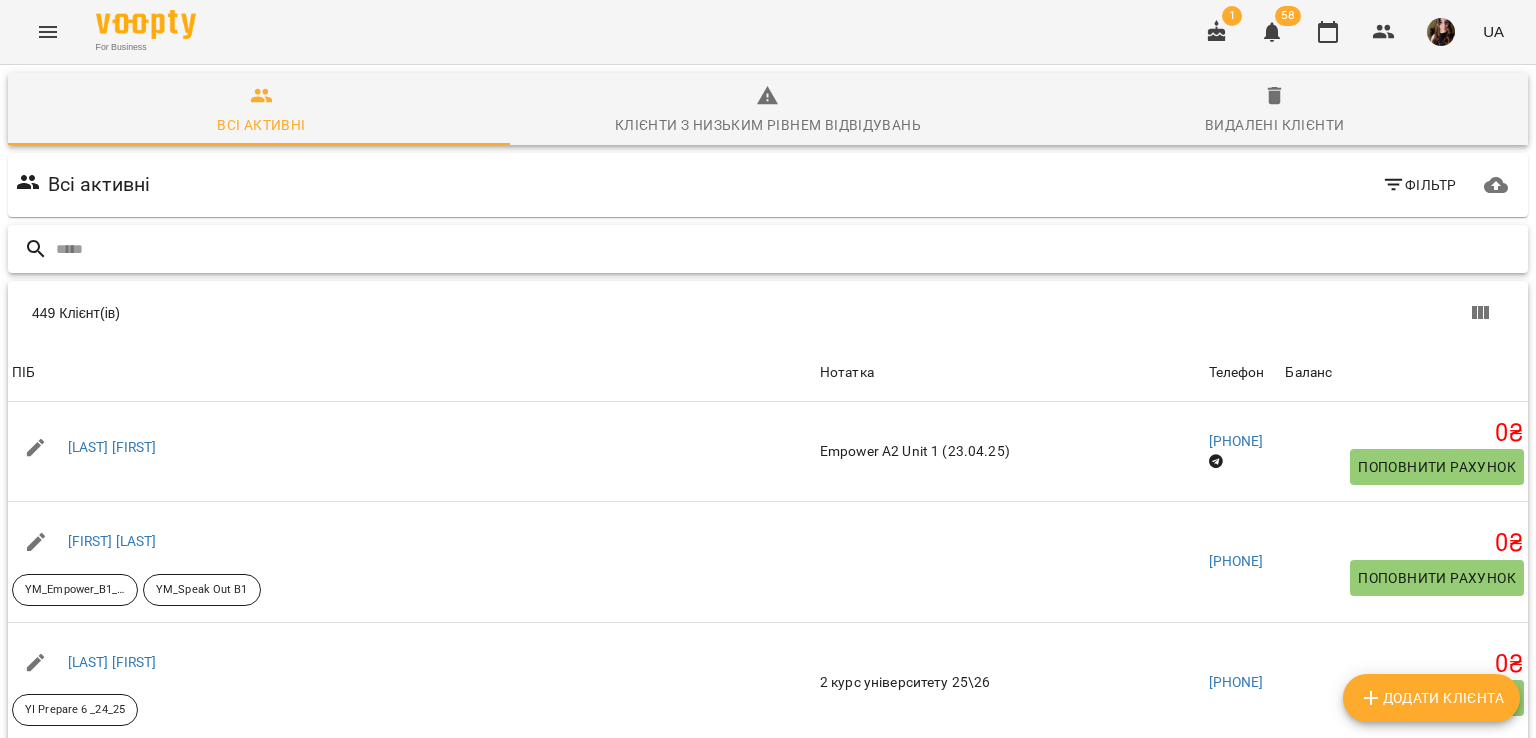 click at bounding box center [788, 249] 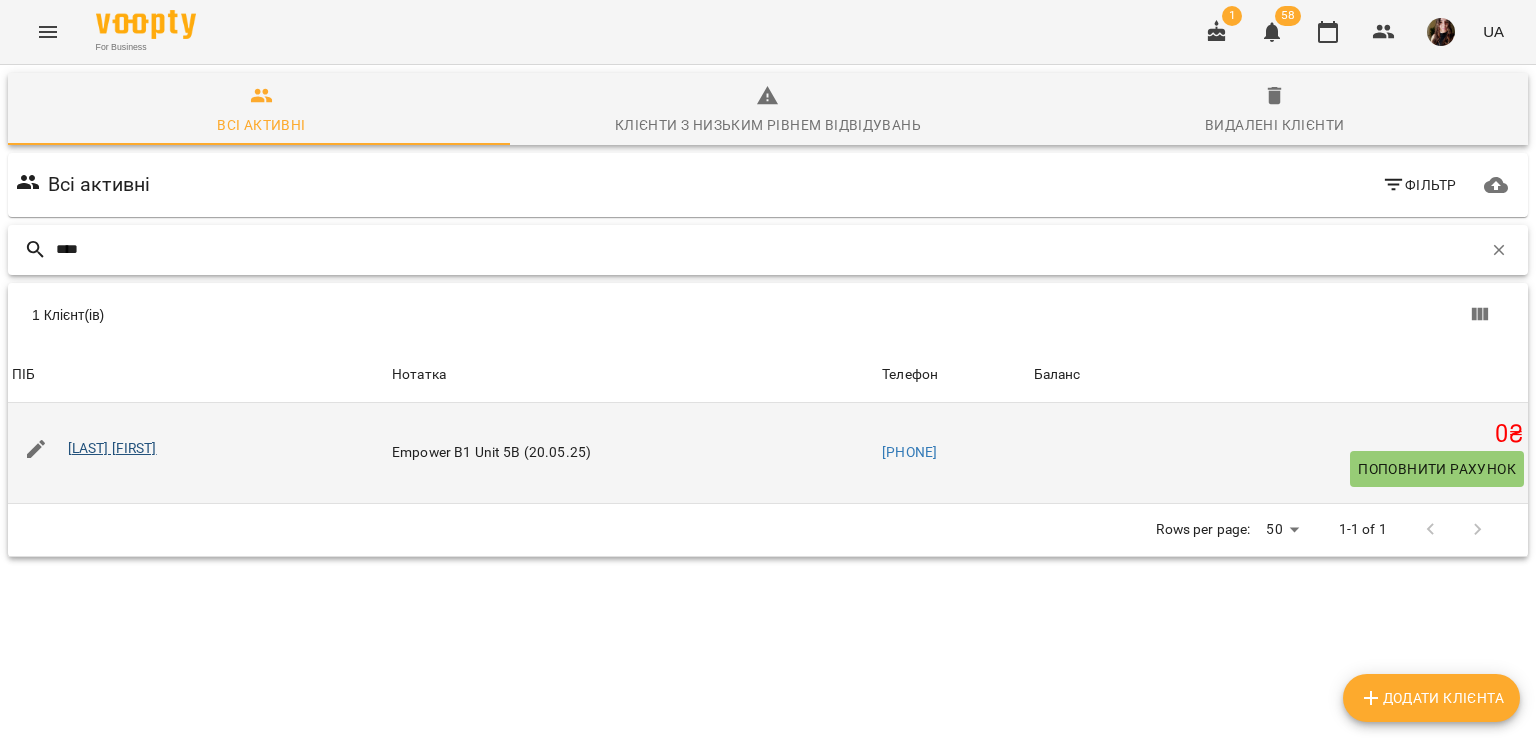 type on "****" 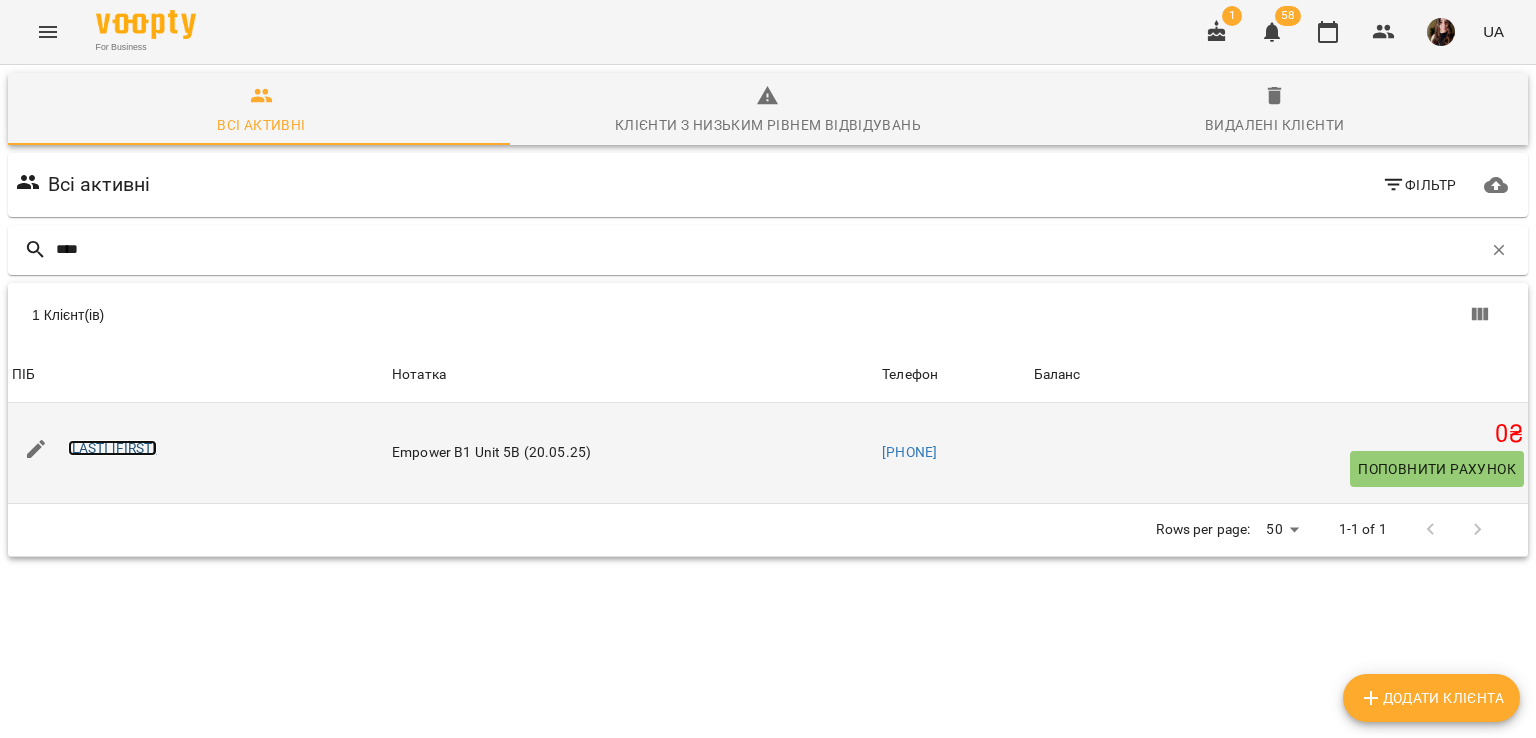 click on "Озірська Діана" at bounding box center [112, 448] 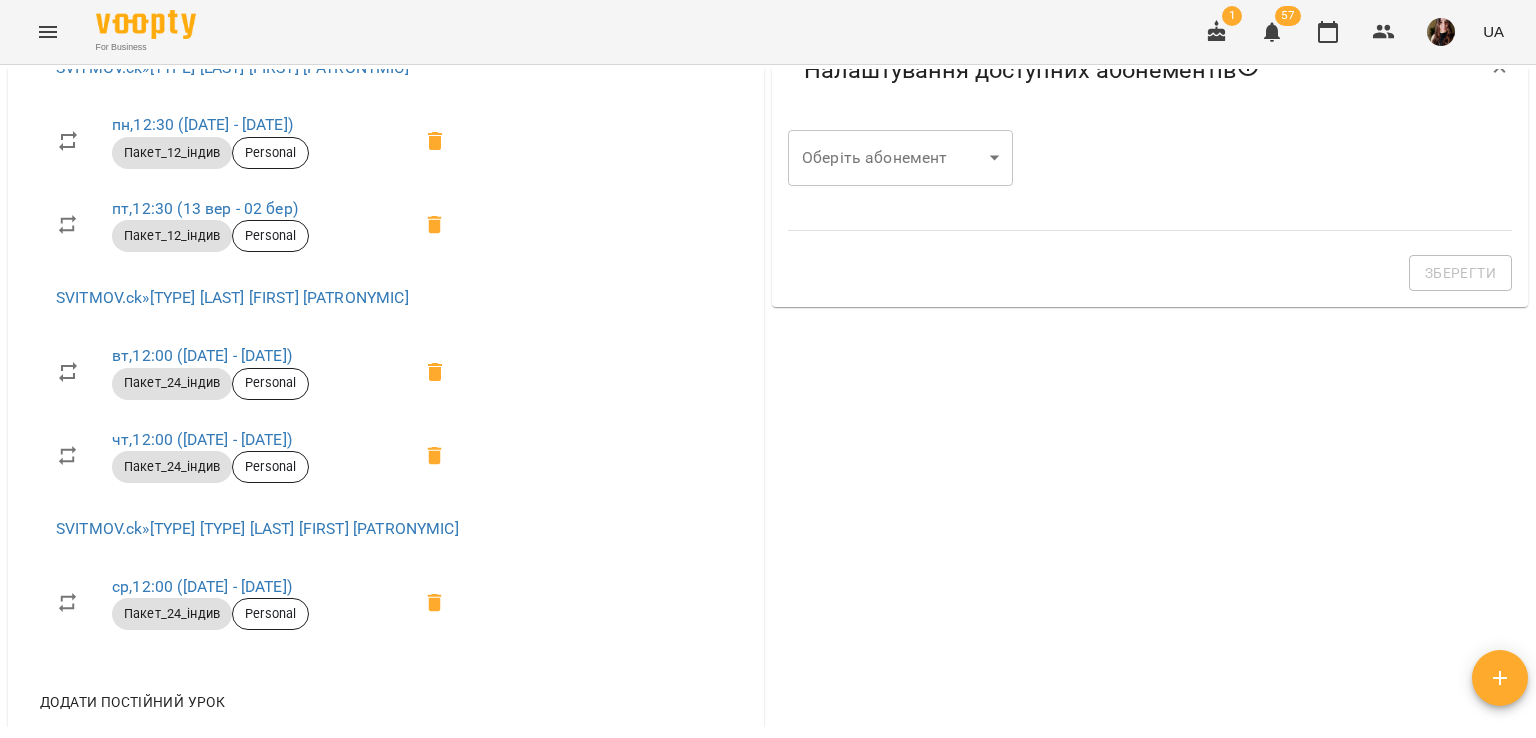 scroll, scrollTop: 800, scrollLeft: 0, axis: vertical 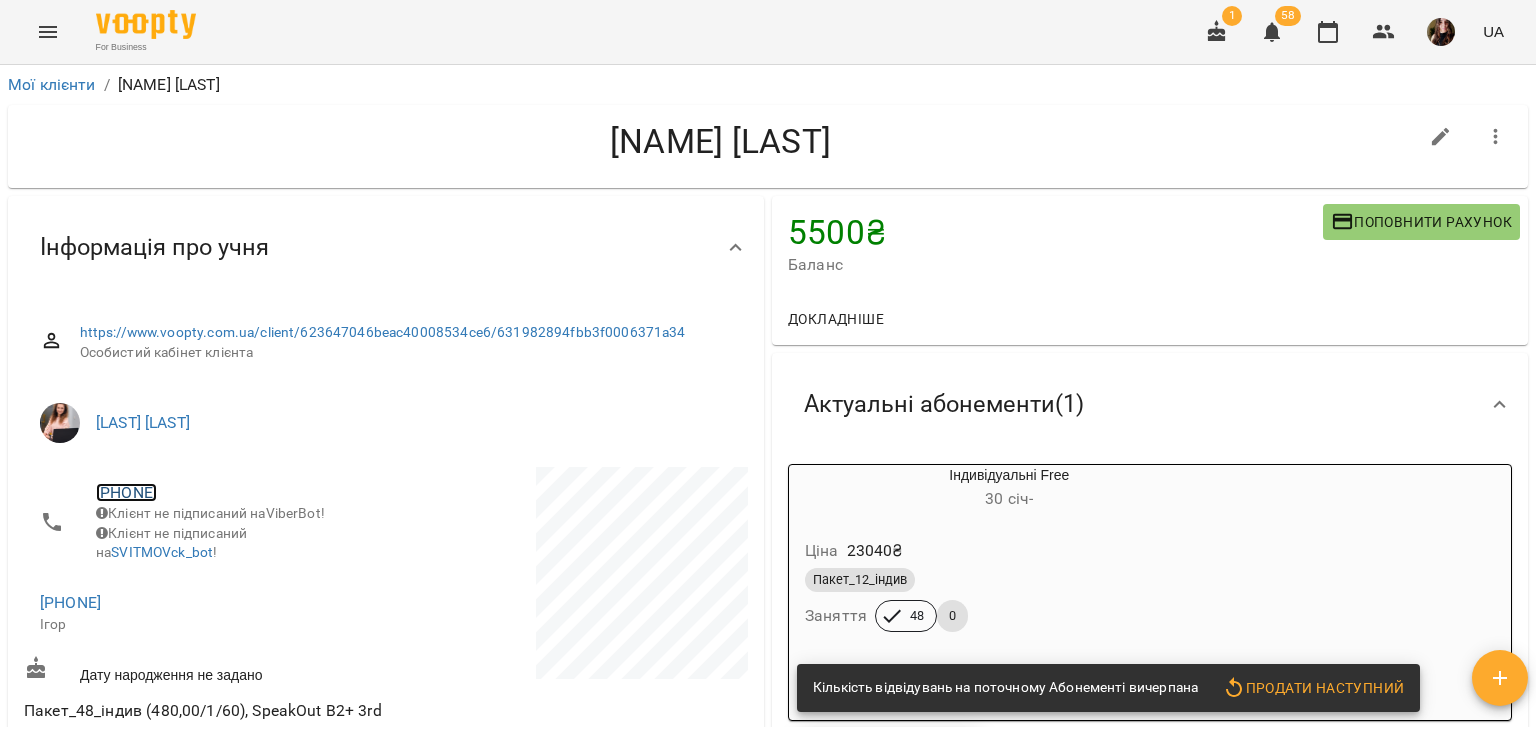 click on "[PHONE]" at bounding box center [126, 492] 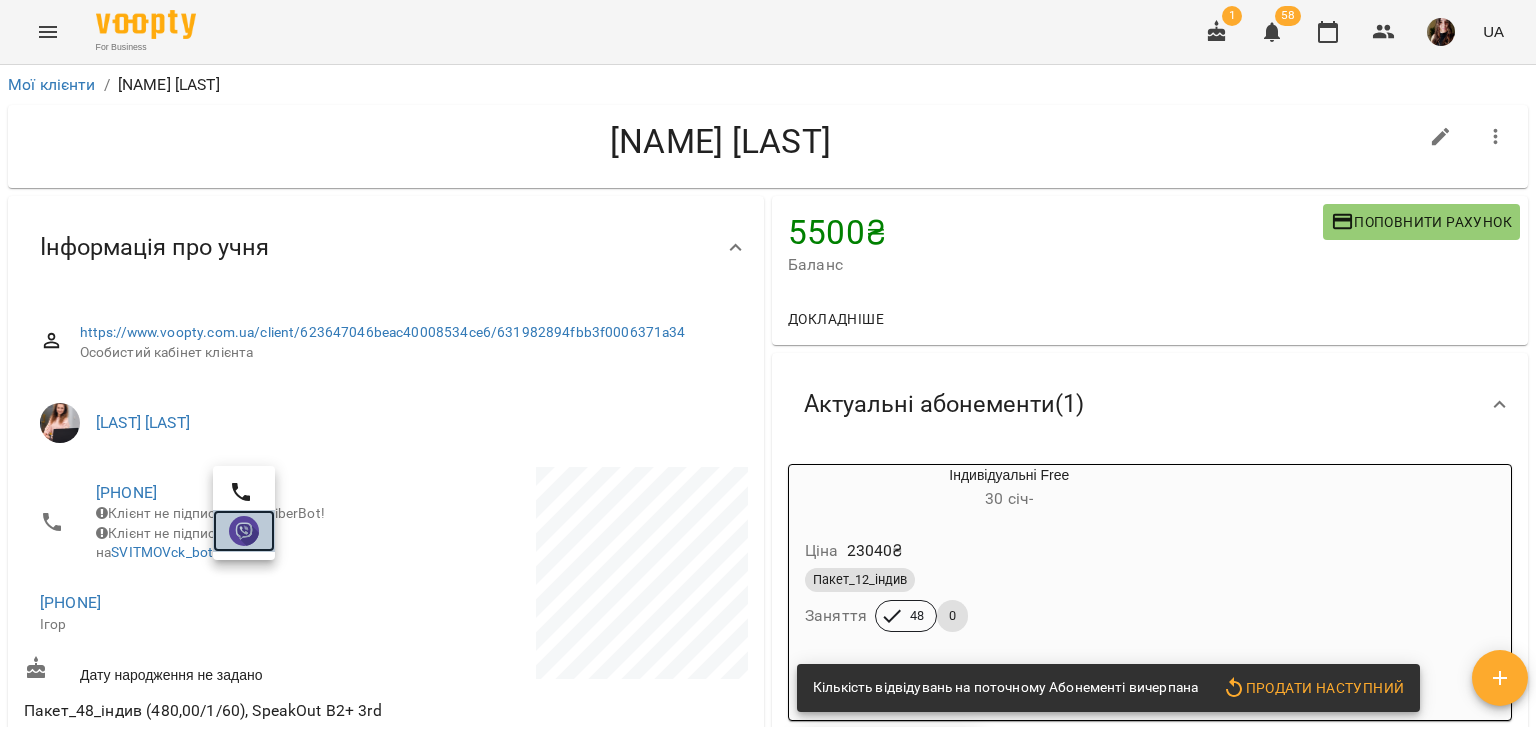 click at bounding box center (244, 531) 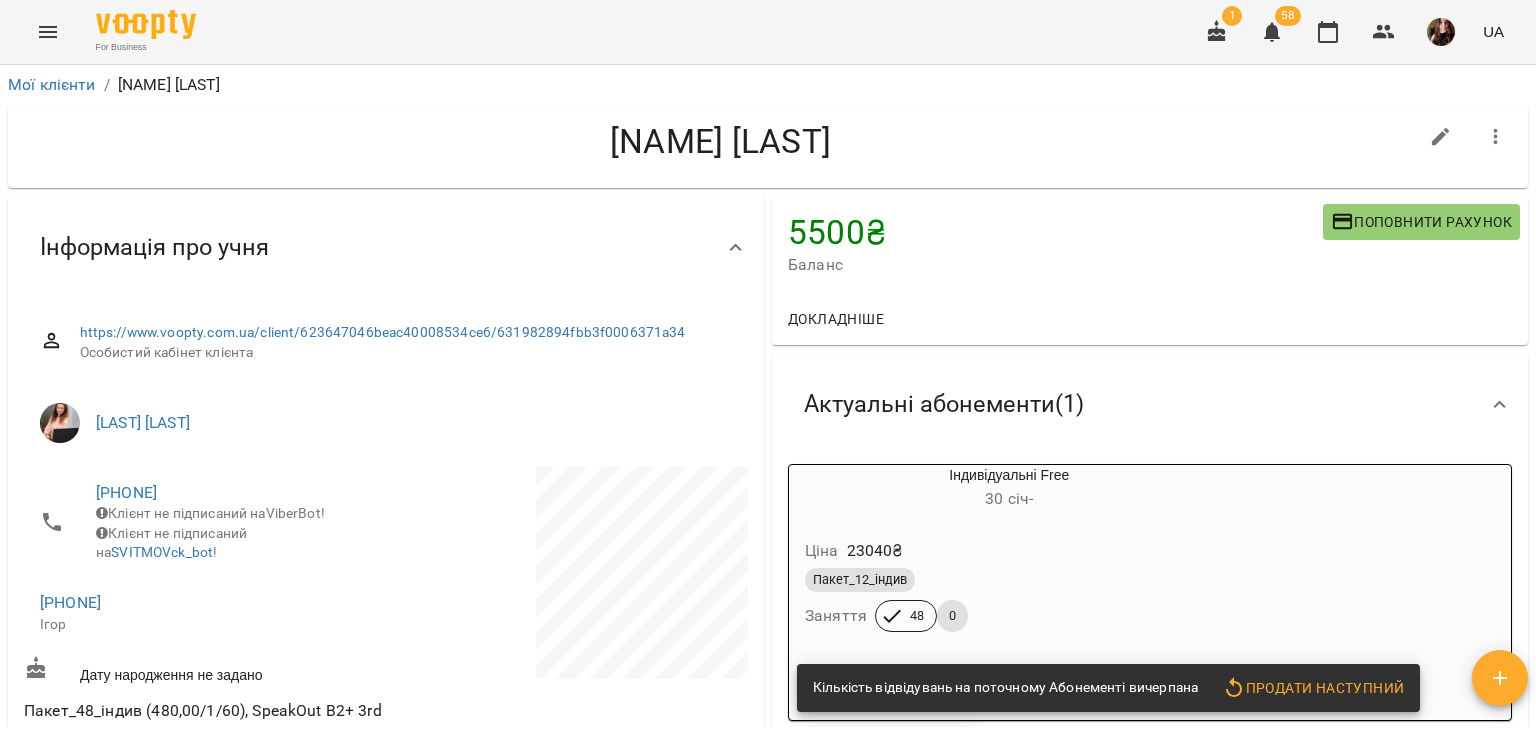 click on "Ткачук Ігор" at bounding box center (720, 141) 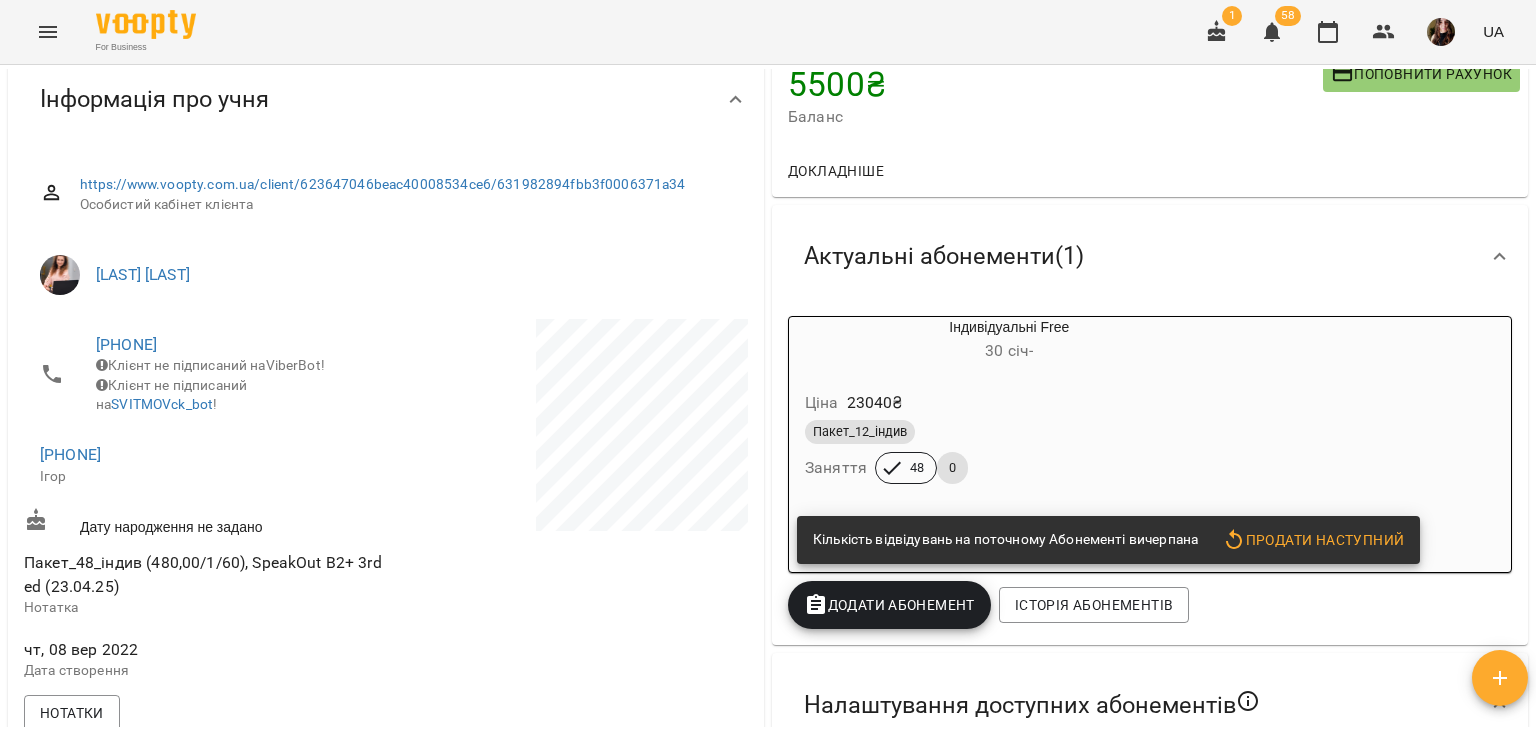 scroll, scrollTop: 200, scrollLeft: 0, axis: vertical 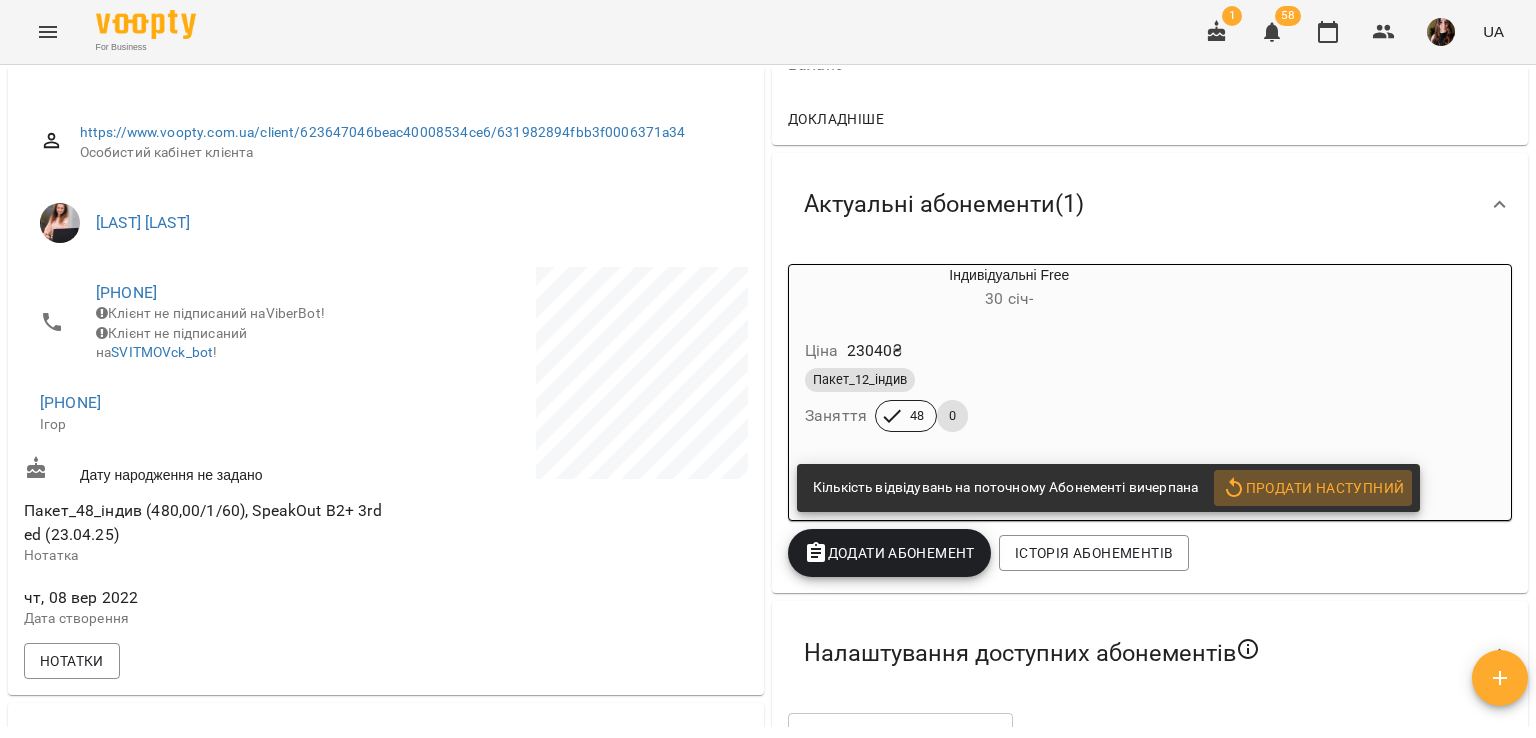 click on "Продати наступний" at bounding box center [1313, 488] 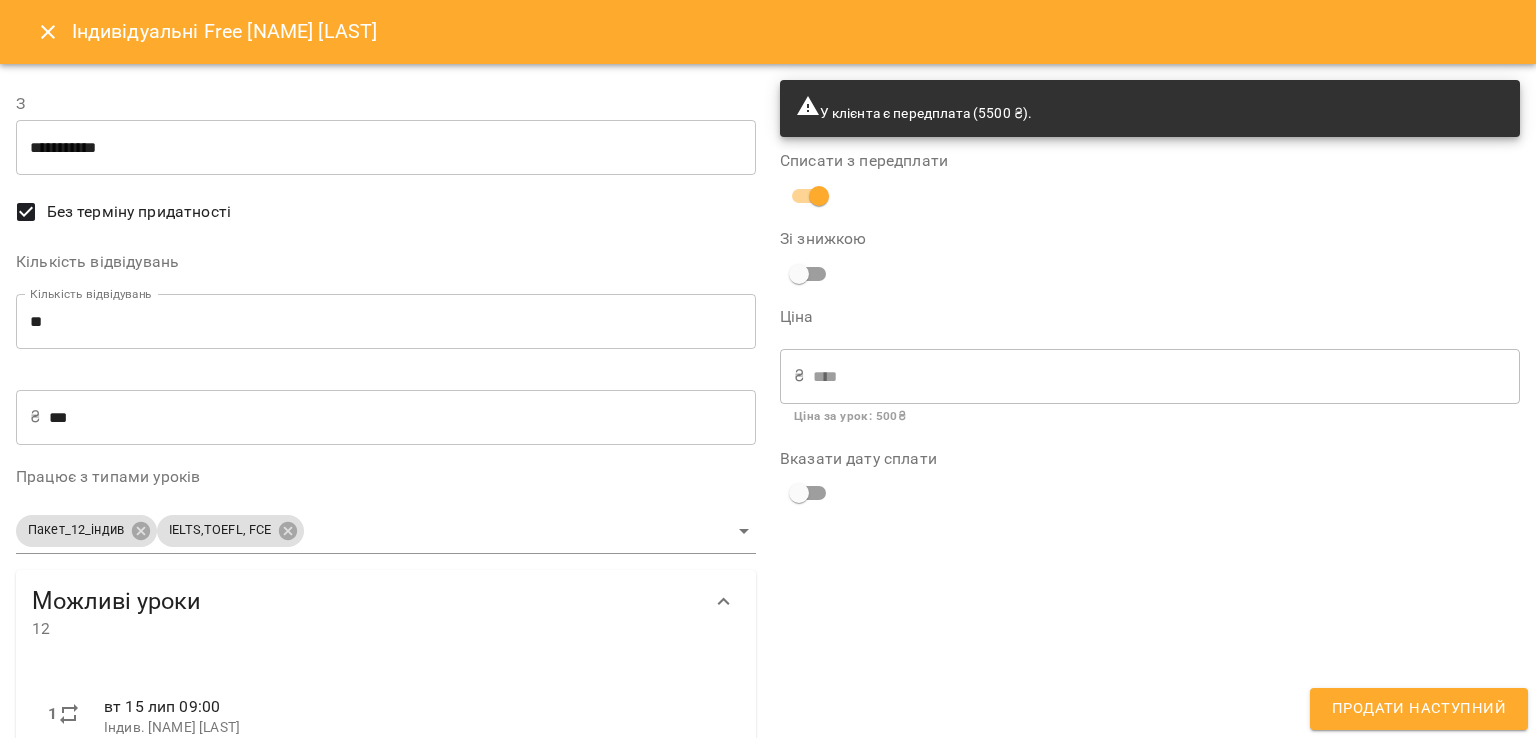 click at bounding box center [48, 32] 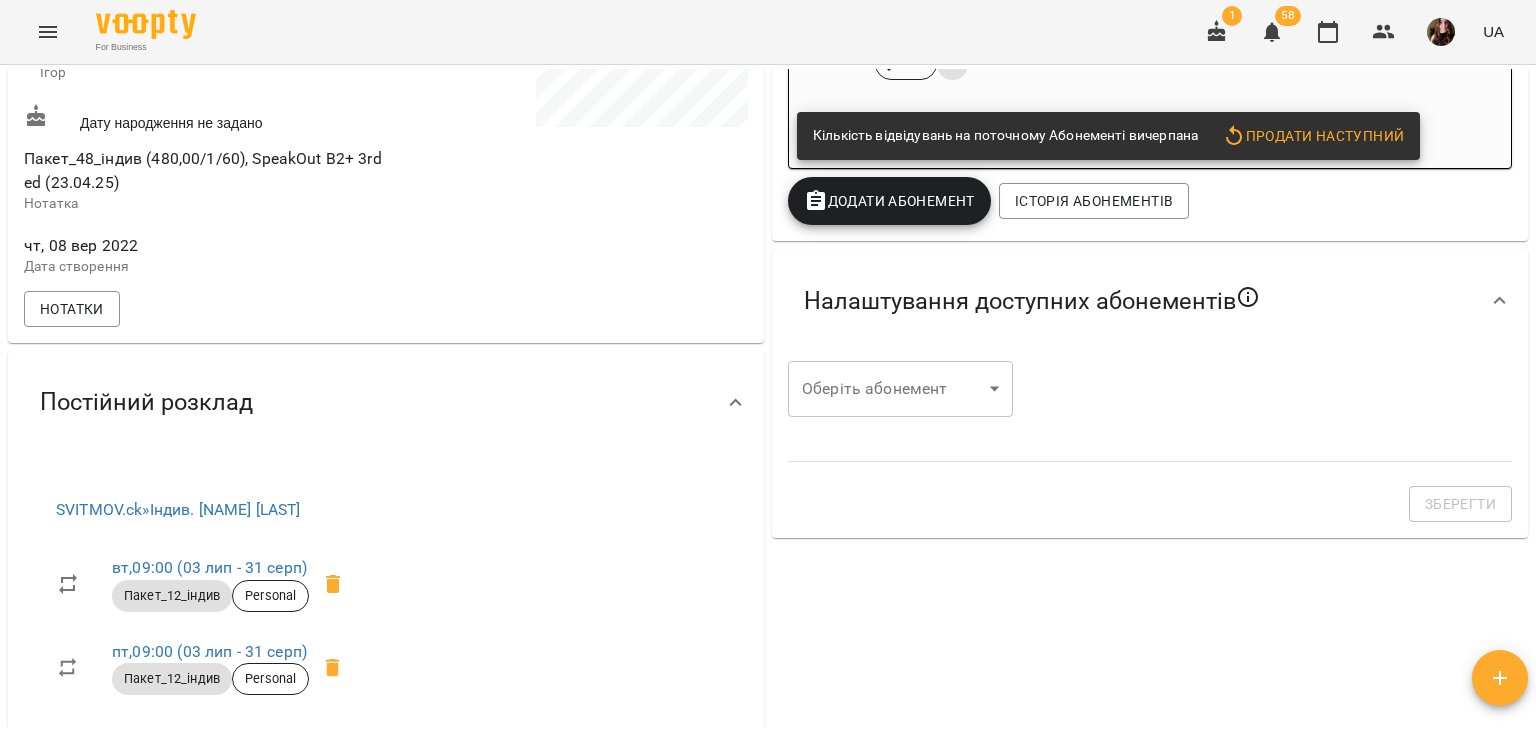 scroll, scrollTop: 245, scrollLeft: 0, axis: vertical 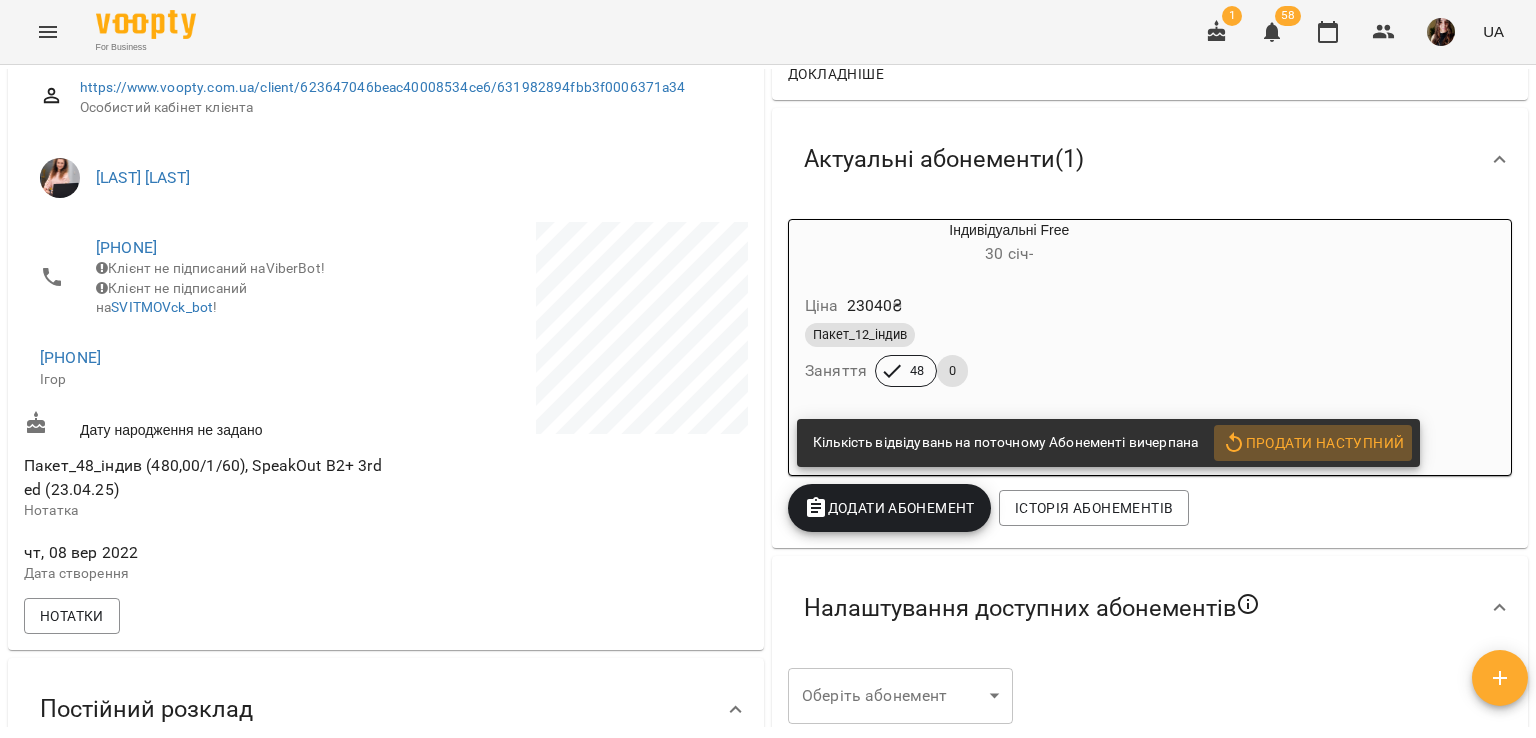 click on "Продати наступний" at bounding box center (1313, 443) 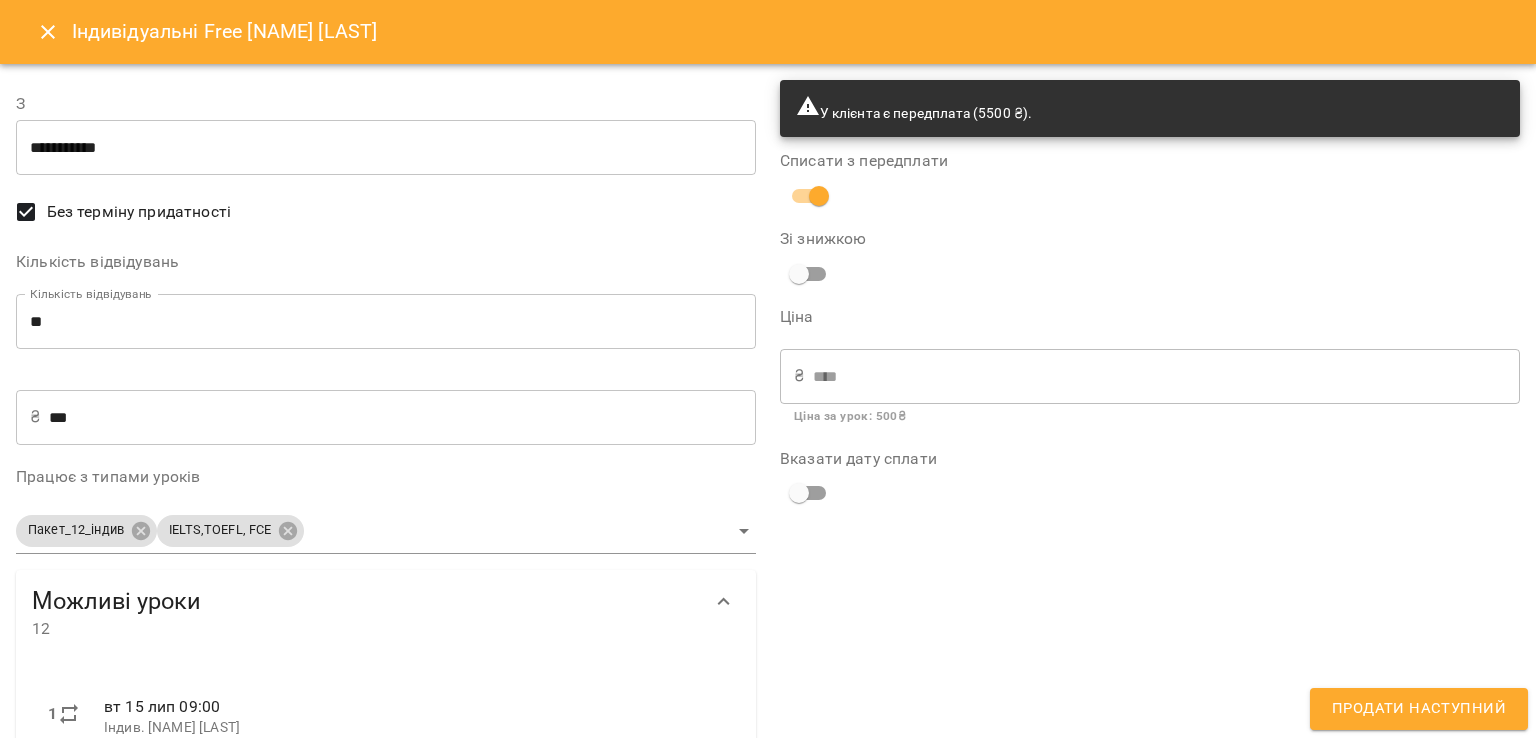 click on "**" at bounding box center (386, 322) 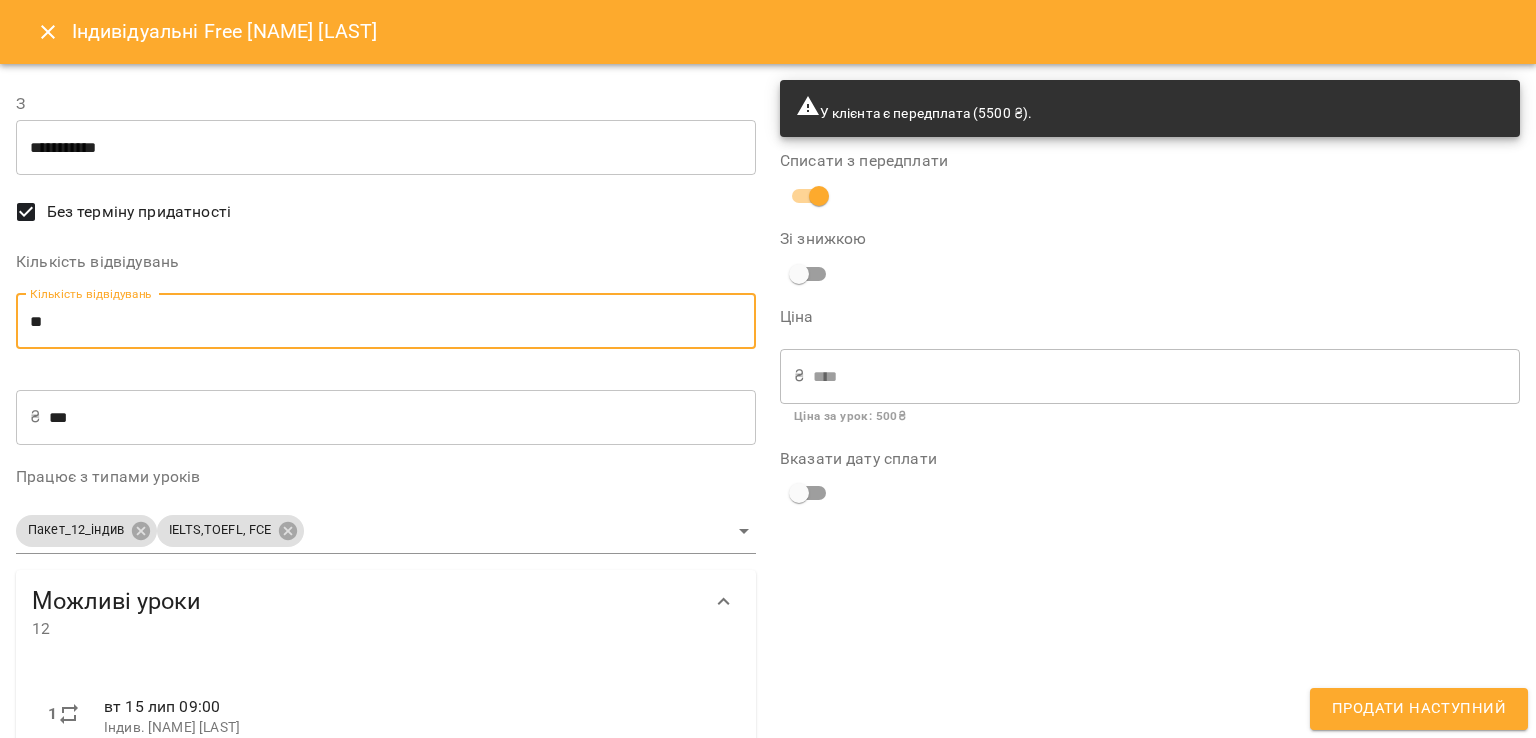 type on "*" 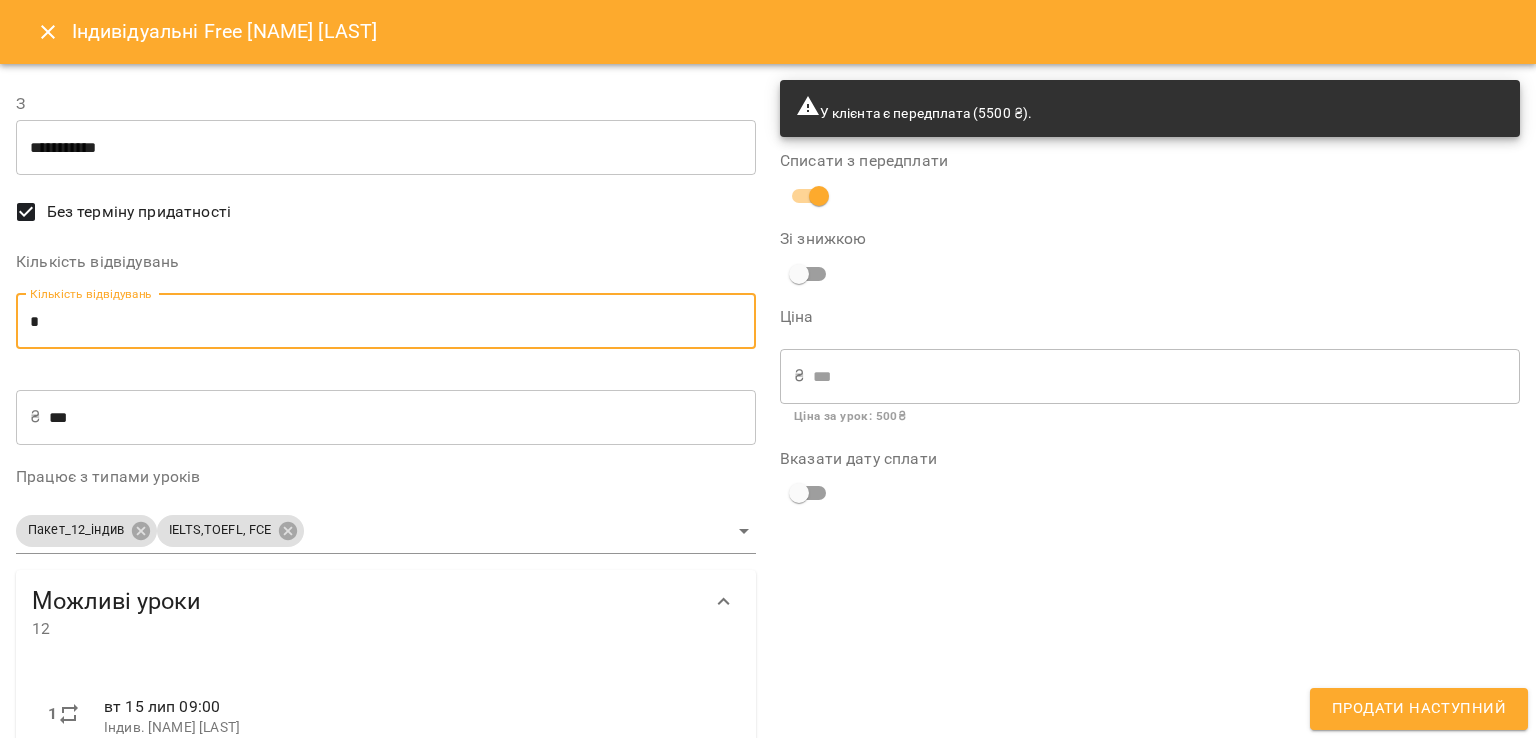 type on "**" 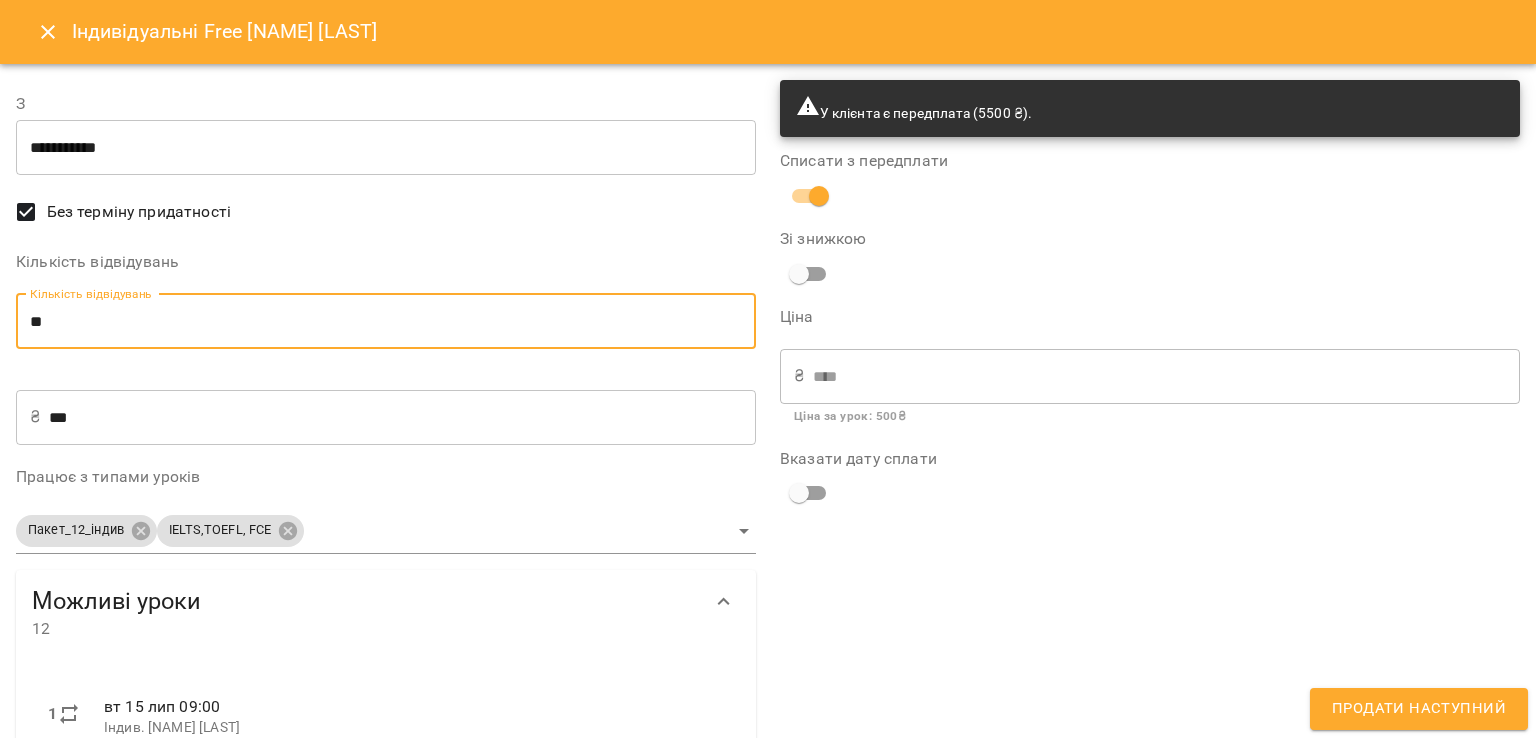type on "**" 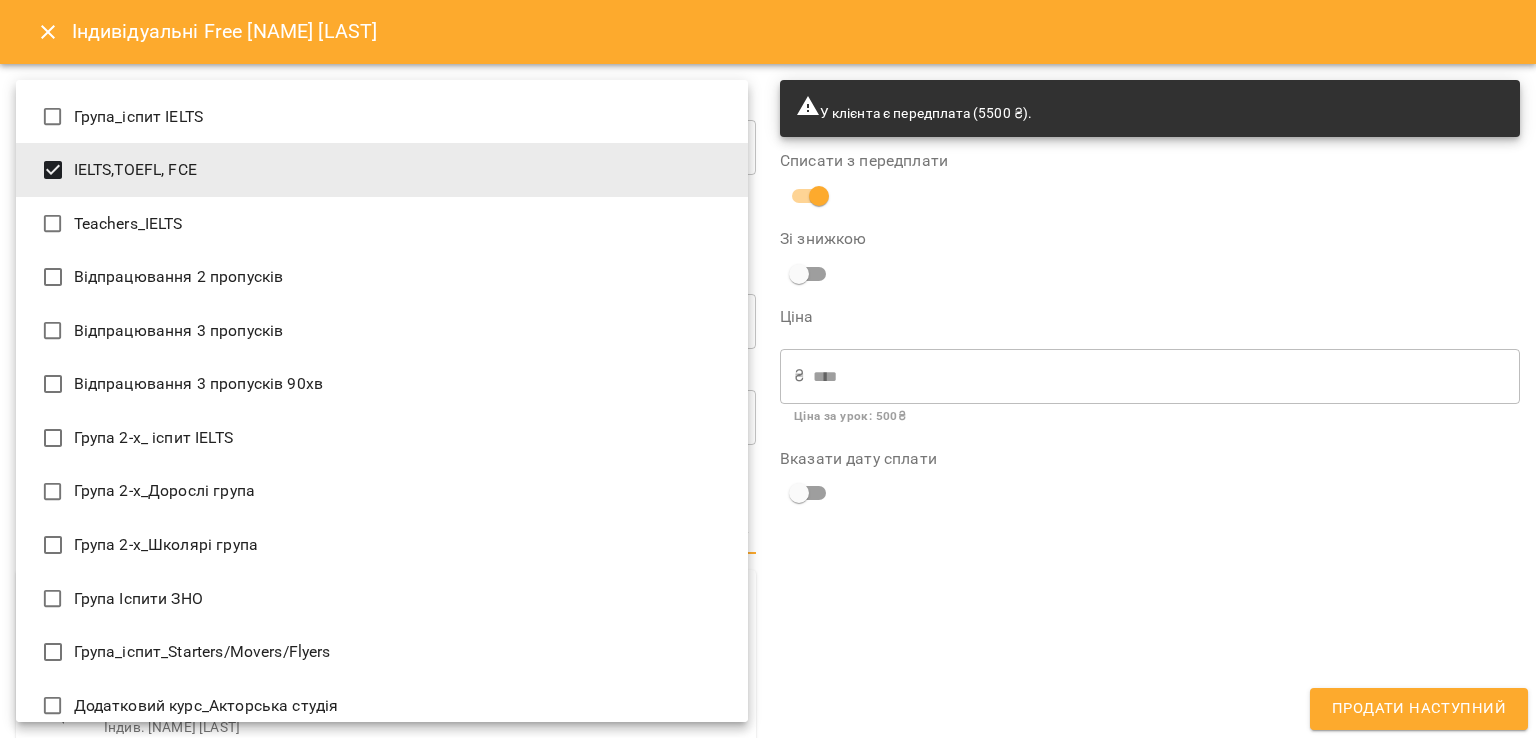 scroll, scrollTop: 0, scrollLeft: 0, axis: both 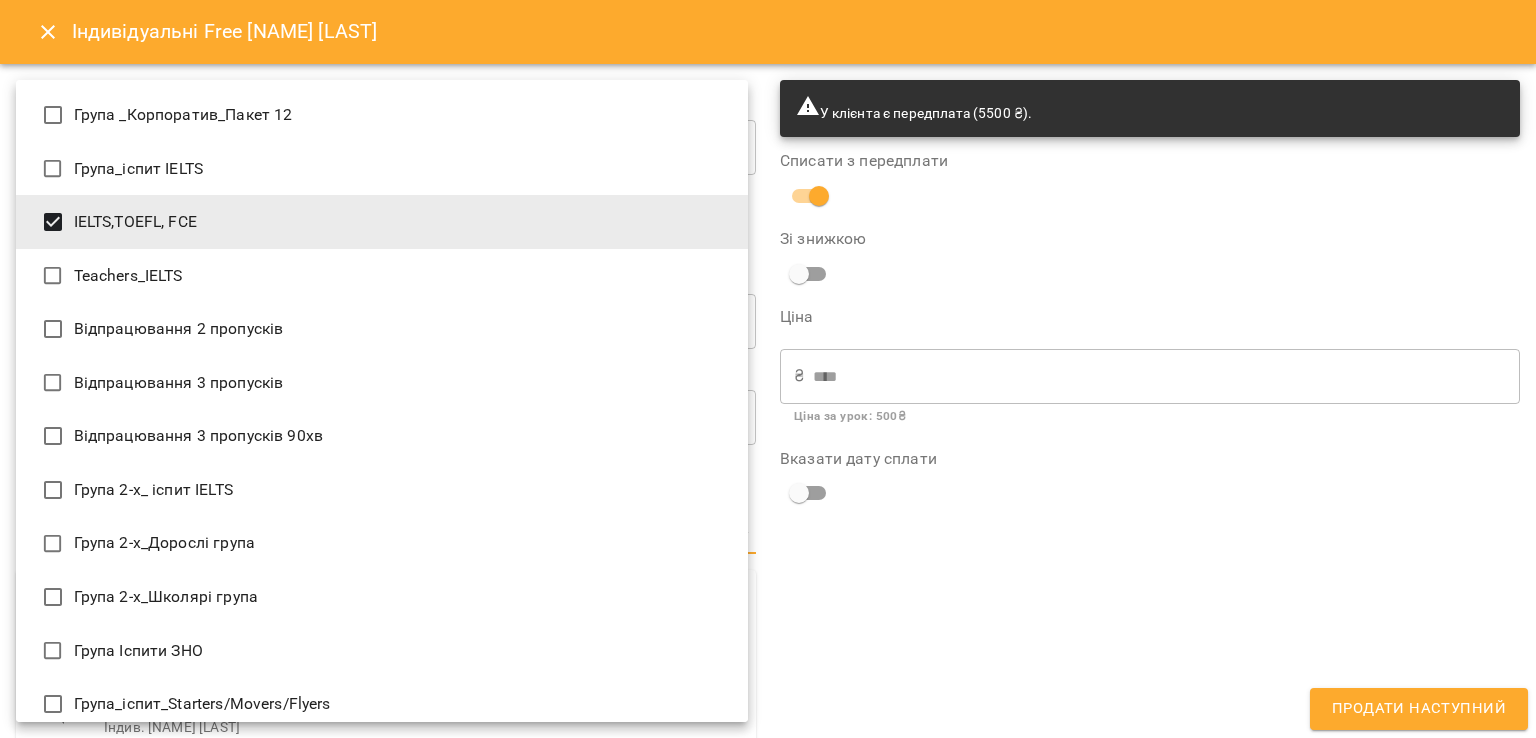 type on "**********" 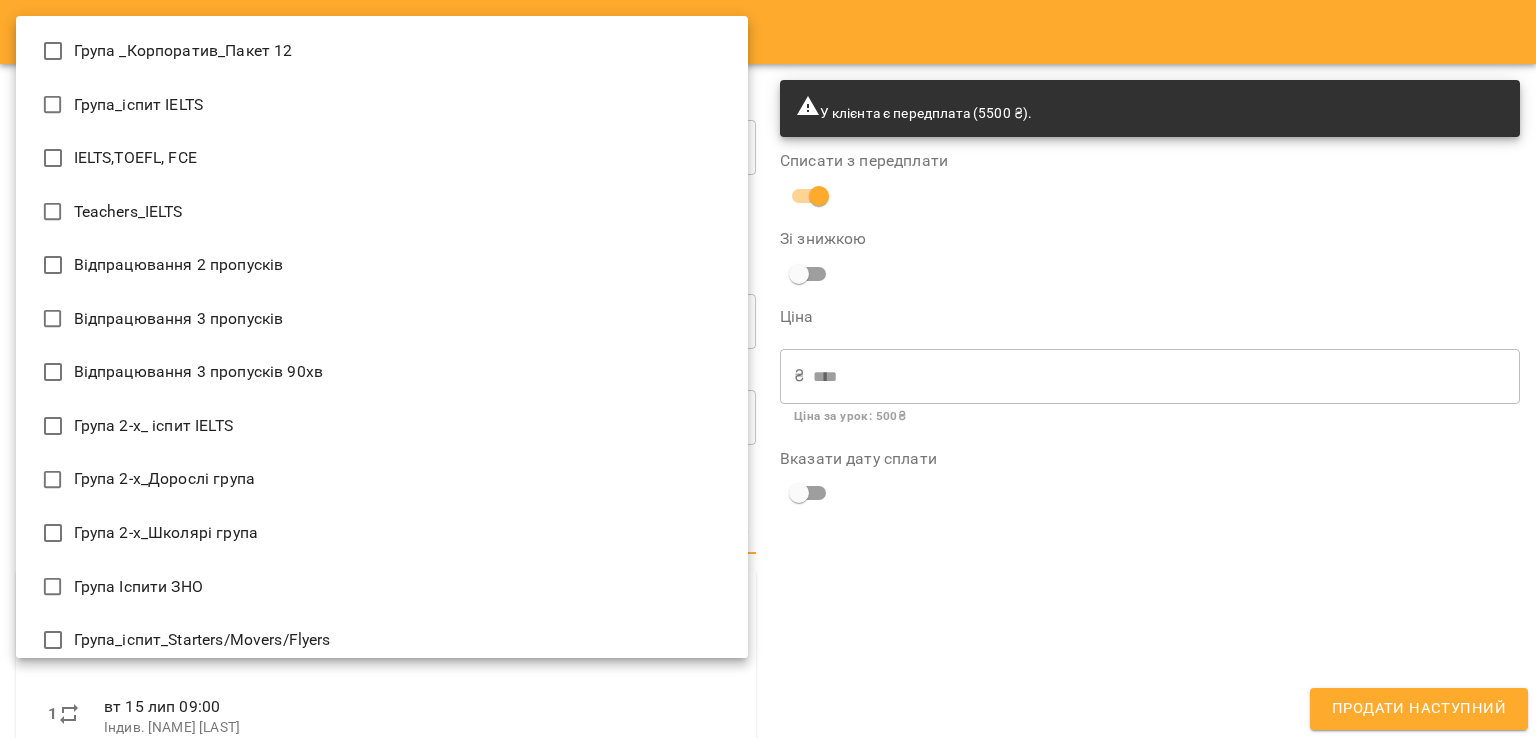 click at bounding box center [768, 369] 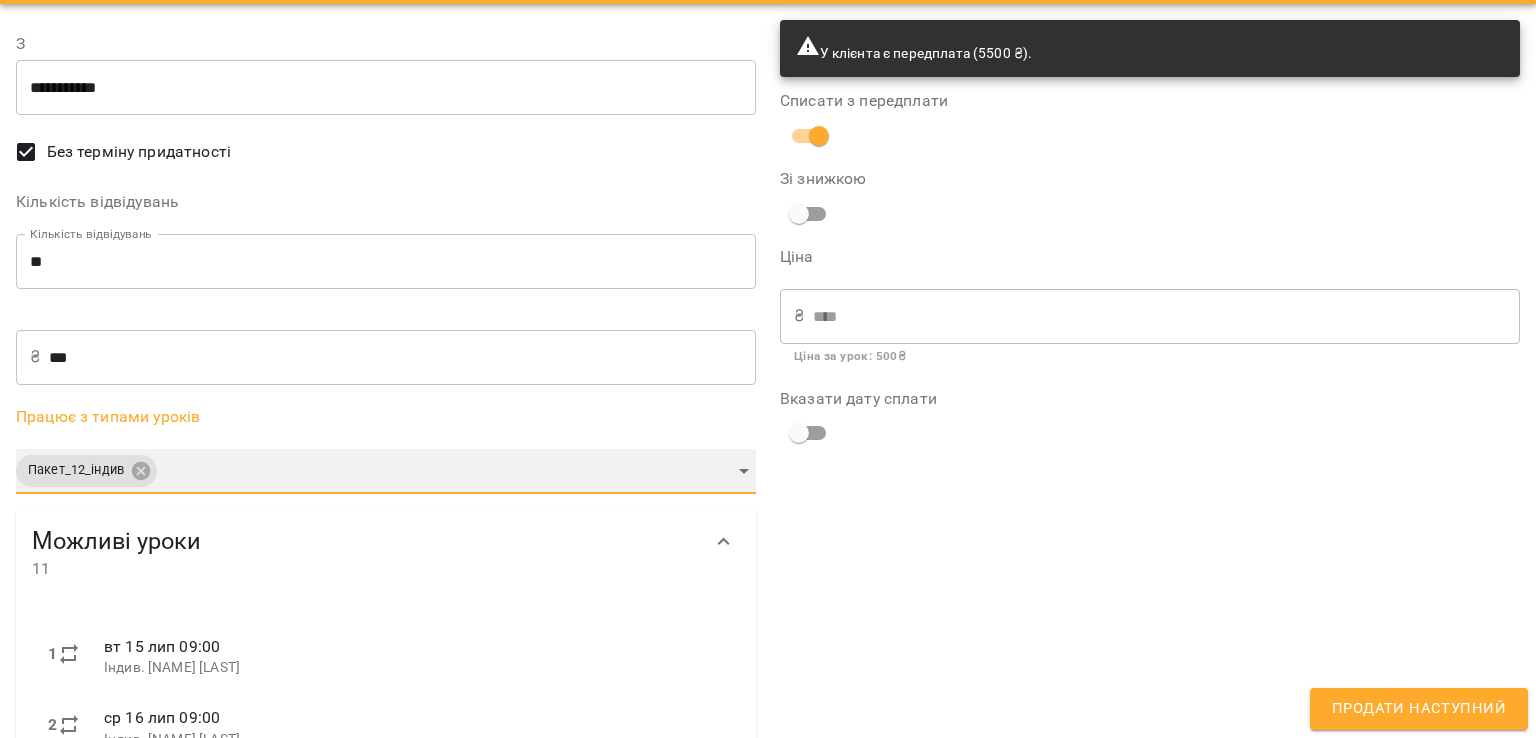 scroll, scrollTop: 0, scrollLeft: 0, axis: both 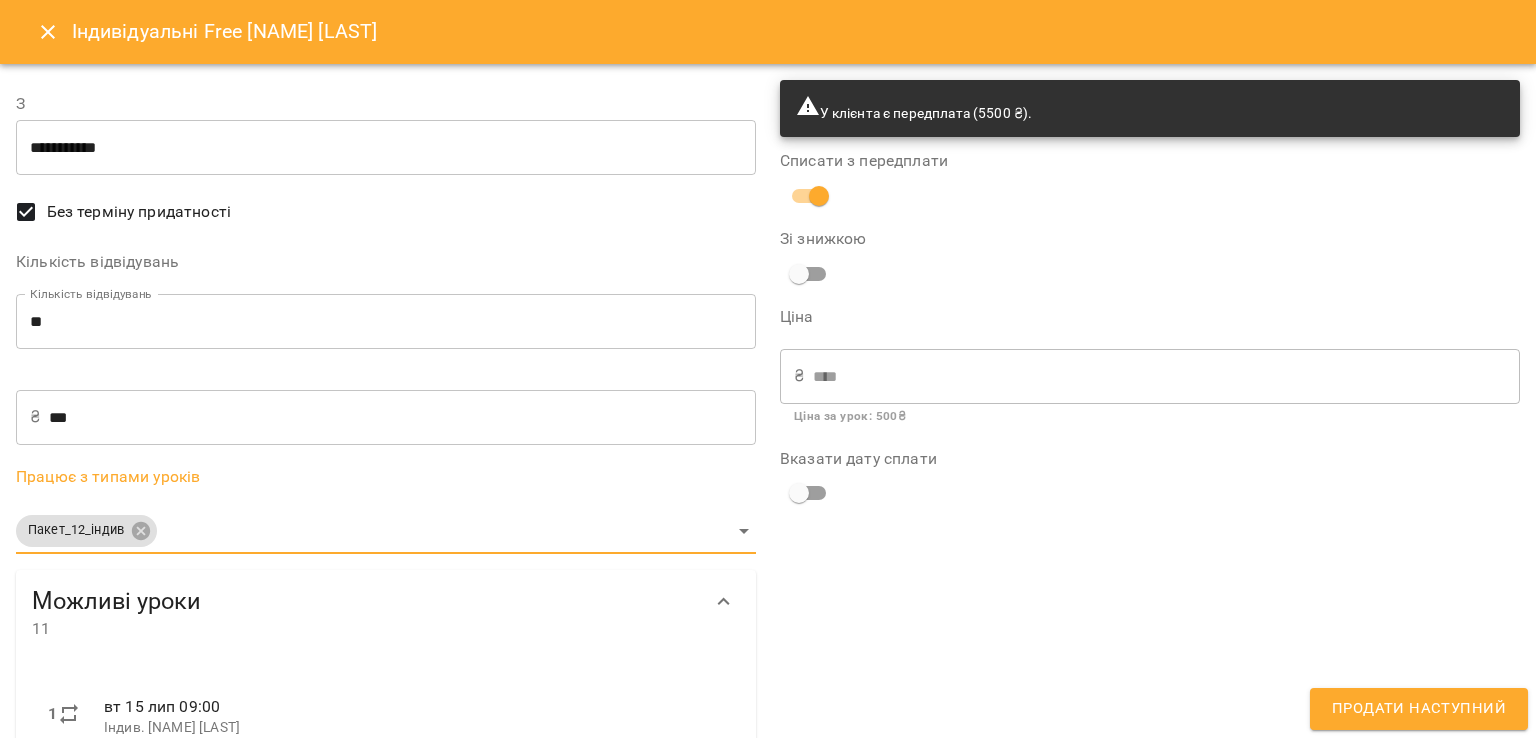 click on "Продати наступний" at bounding box center (1419, 709) 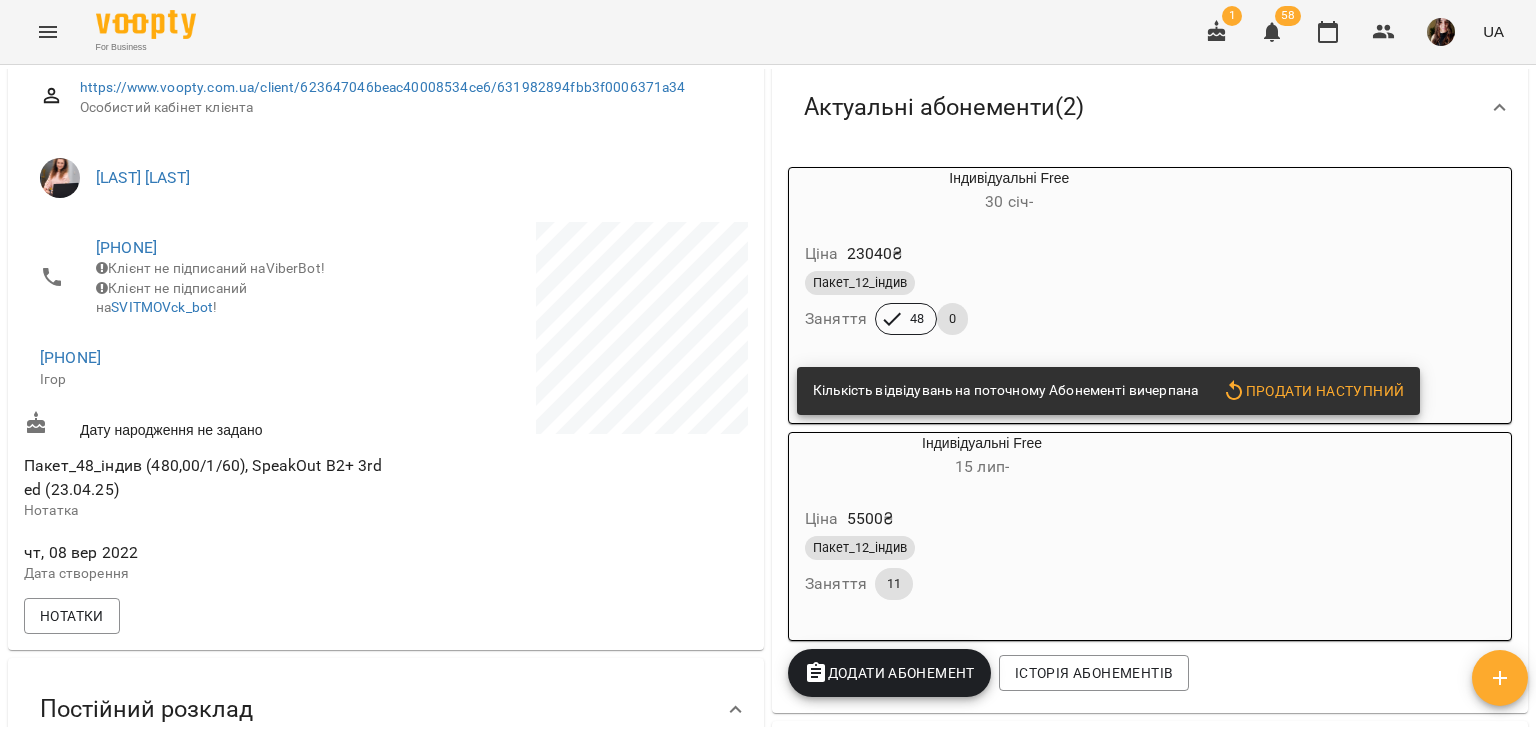 click on "Пакет_12_індив" at bounding box center (1009, 283) 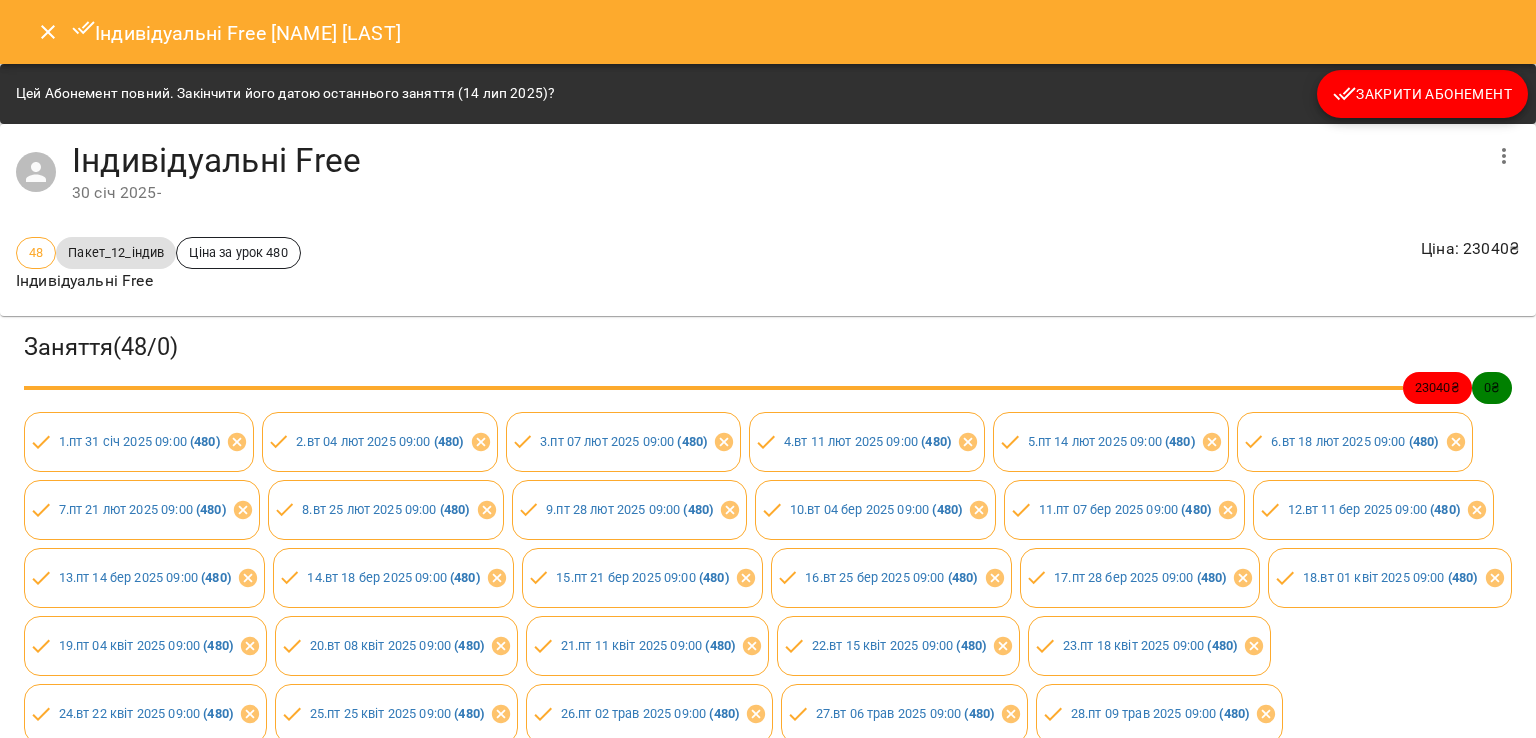click on "Закрити Абонемент" at bounding box center (1422, 94) 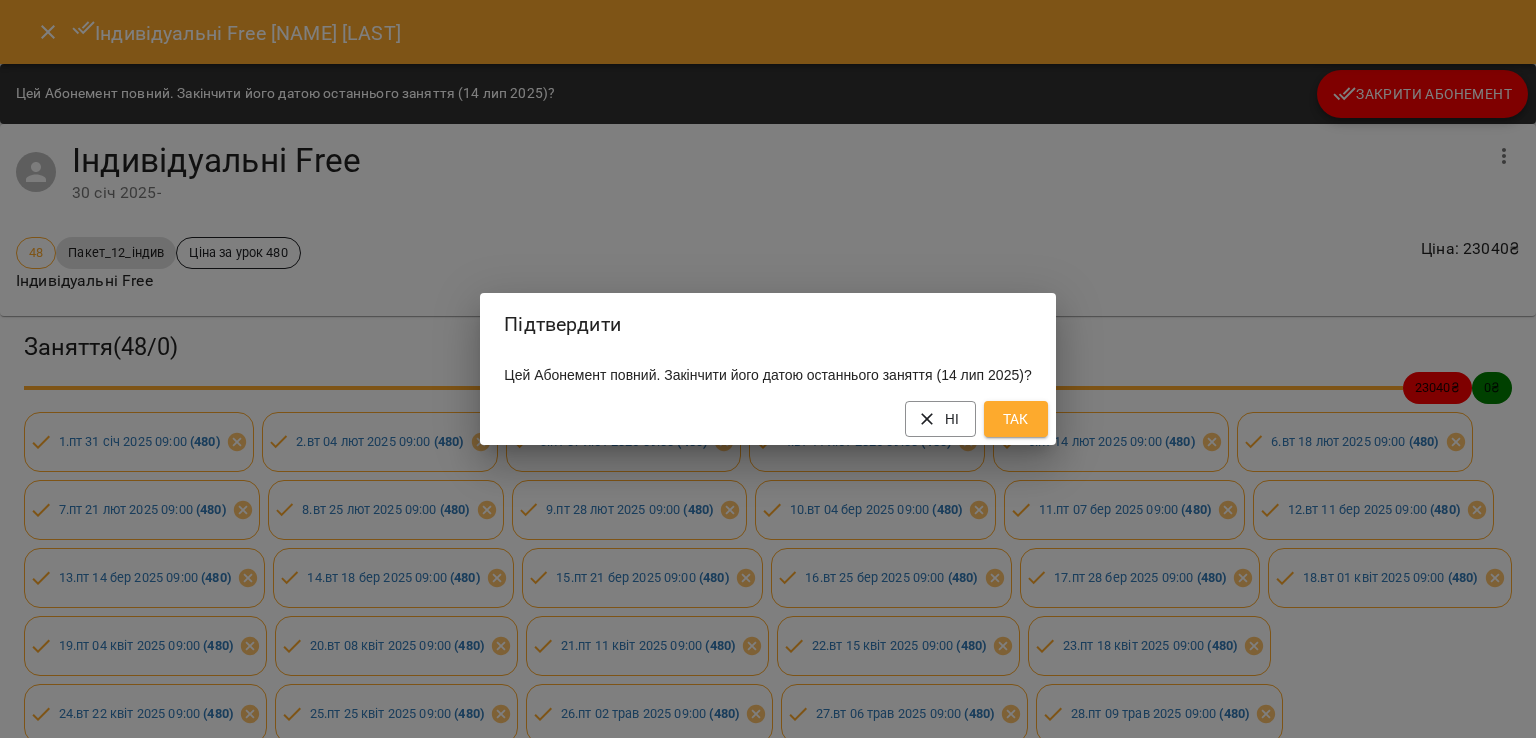 click on "Так" at bounding box center [1016, 419] 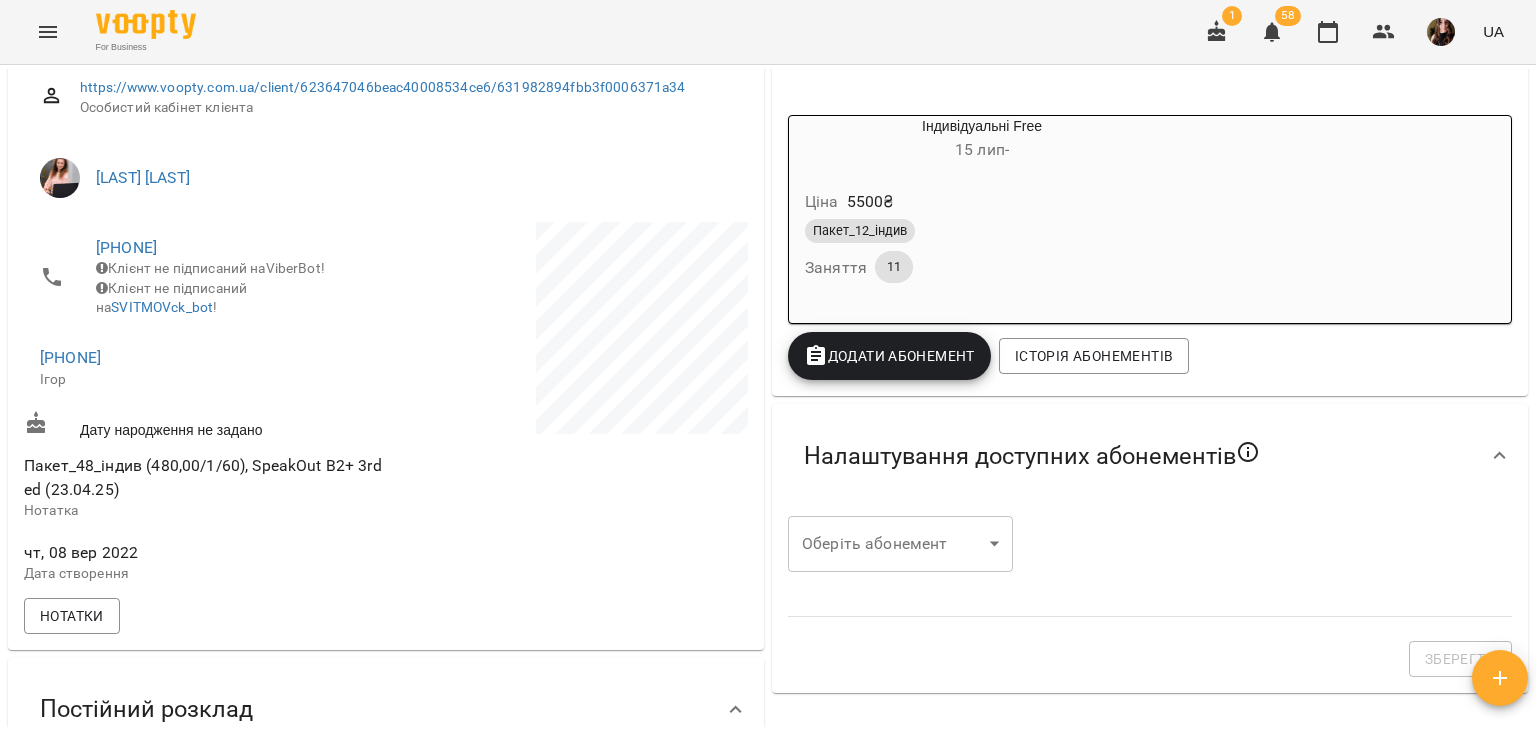 scroll, scrollTop: 0, scrollLeft: 0, axis: both 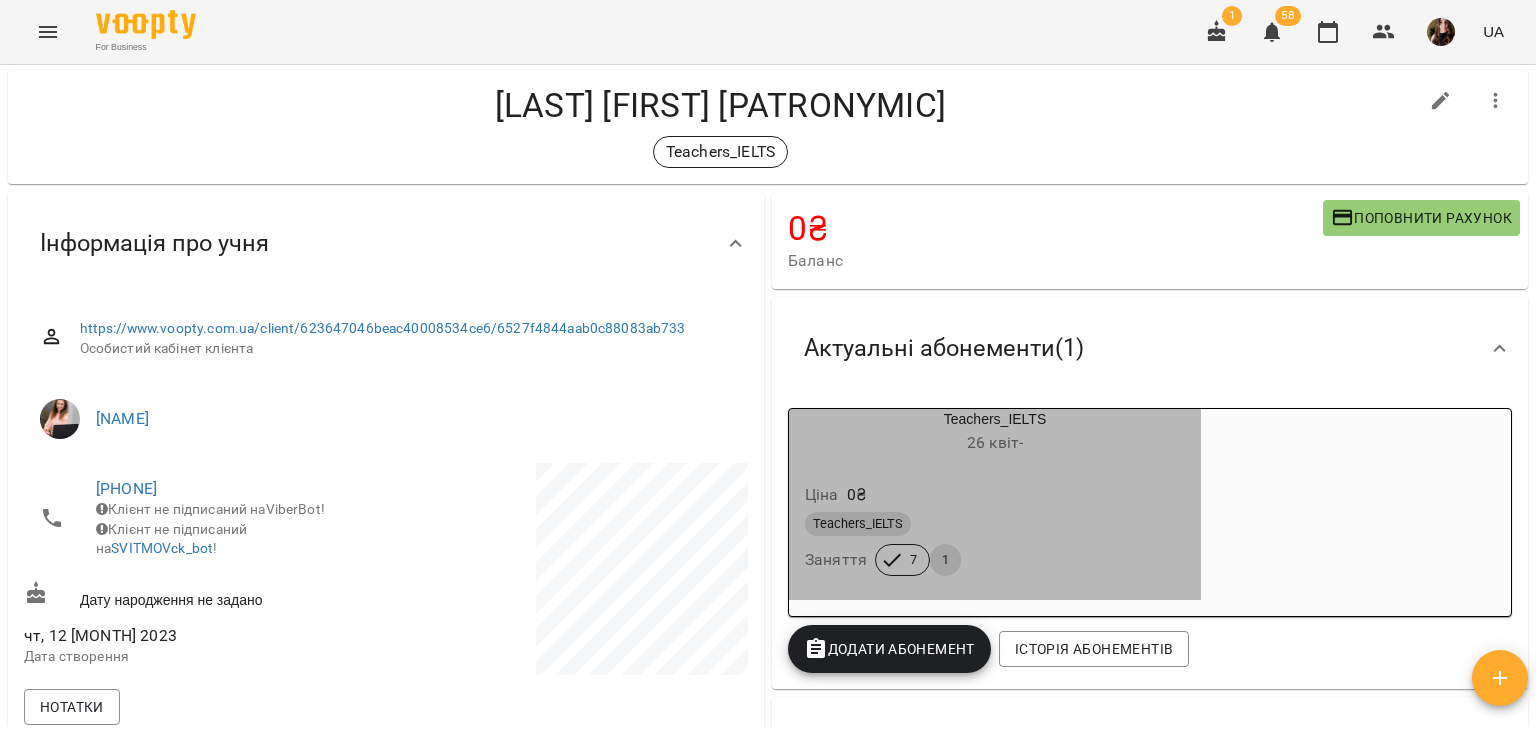 click on "Teachers_IELTS" at bounding box center (995, 524) 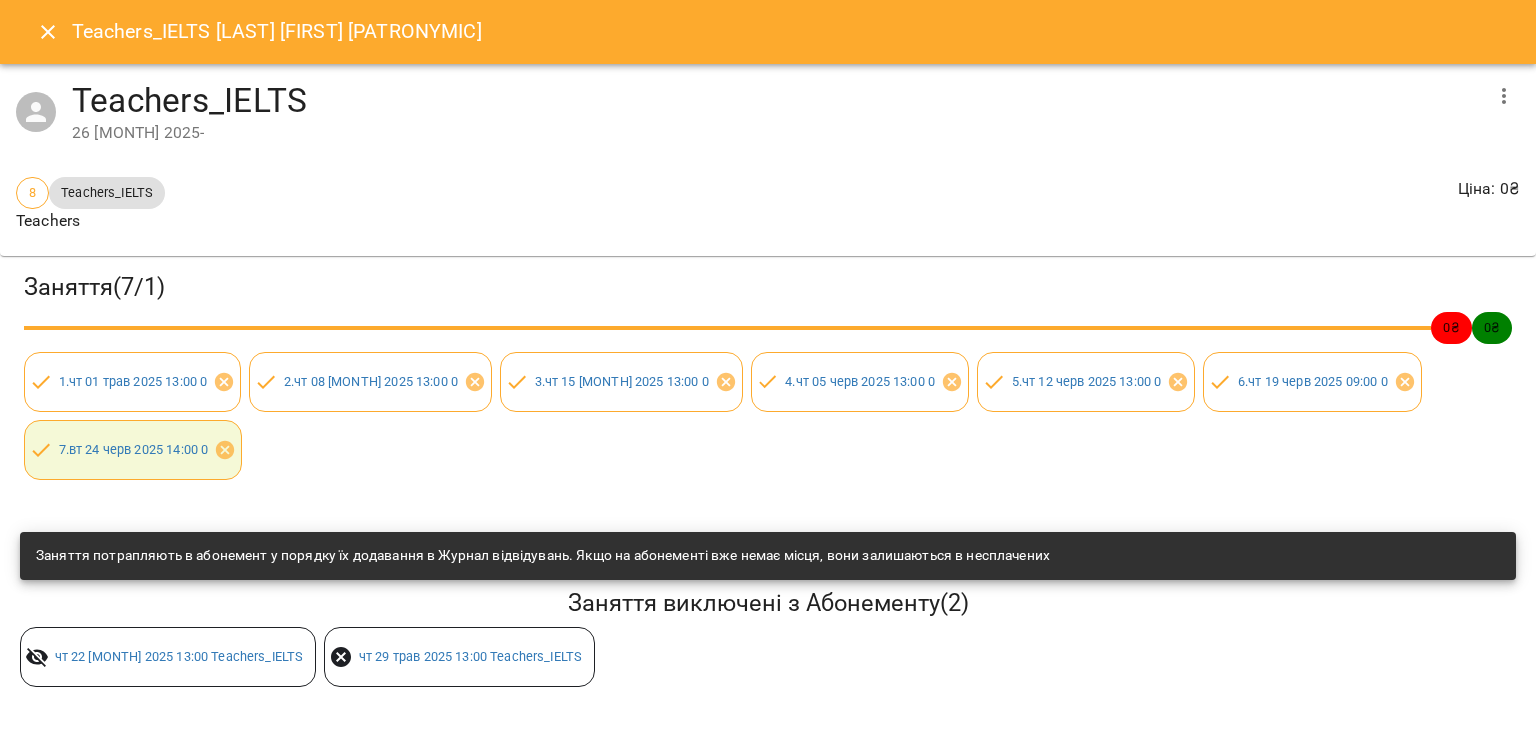 click 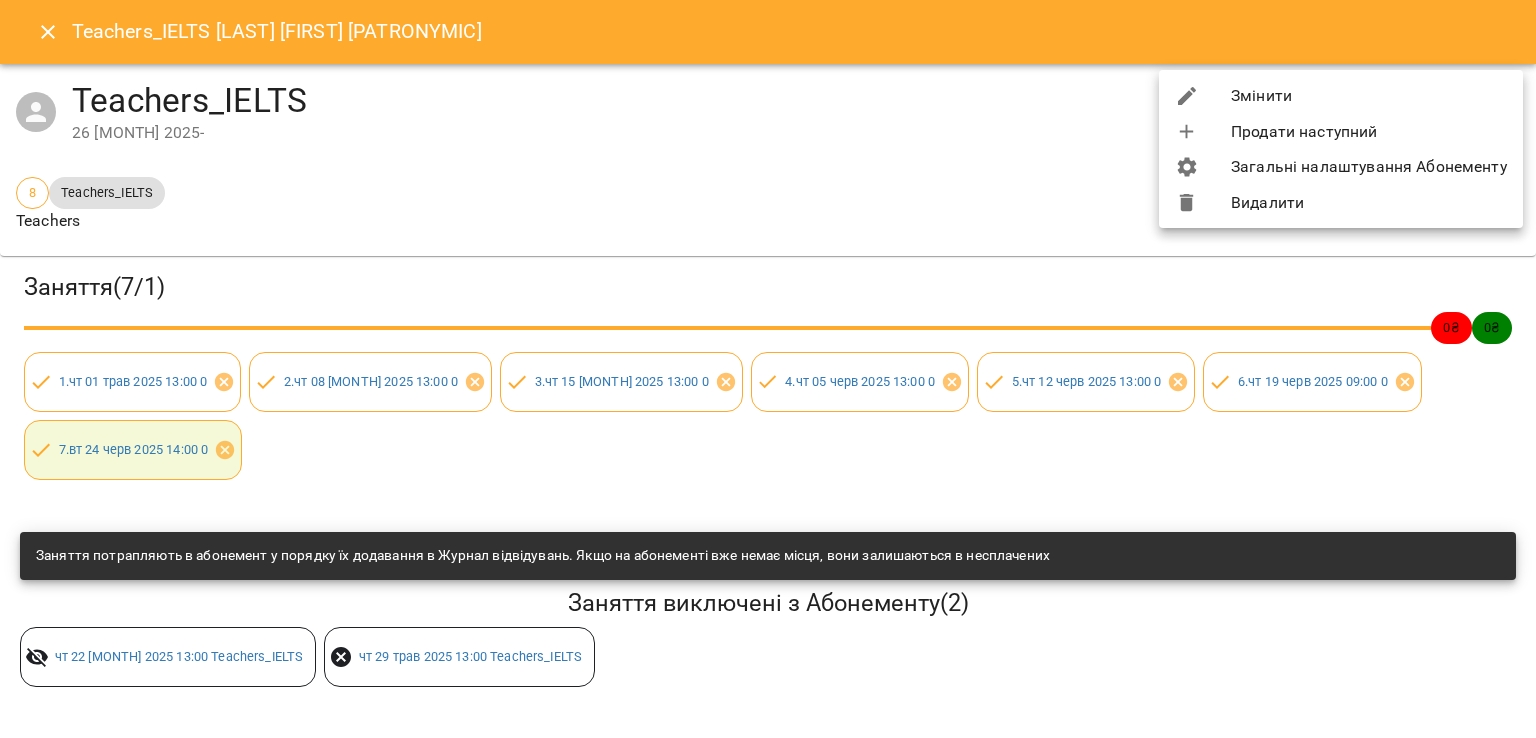 click on "Видалити" at bounding box center (1341, 203) 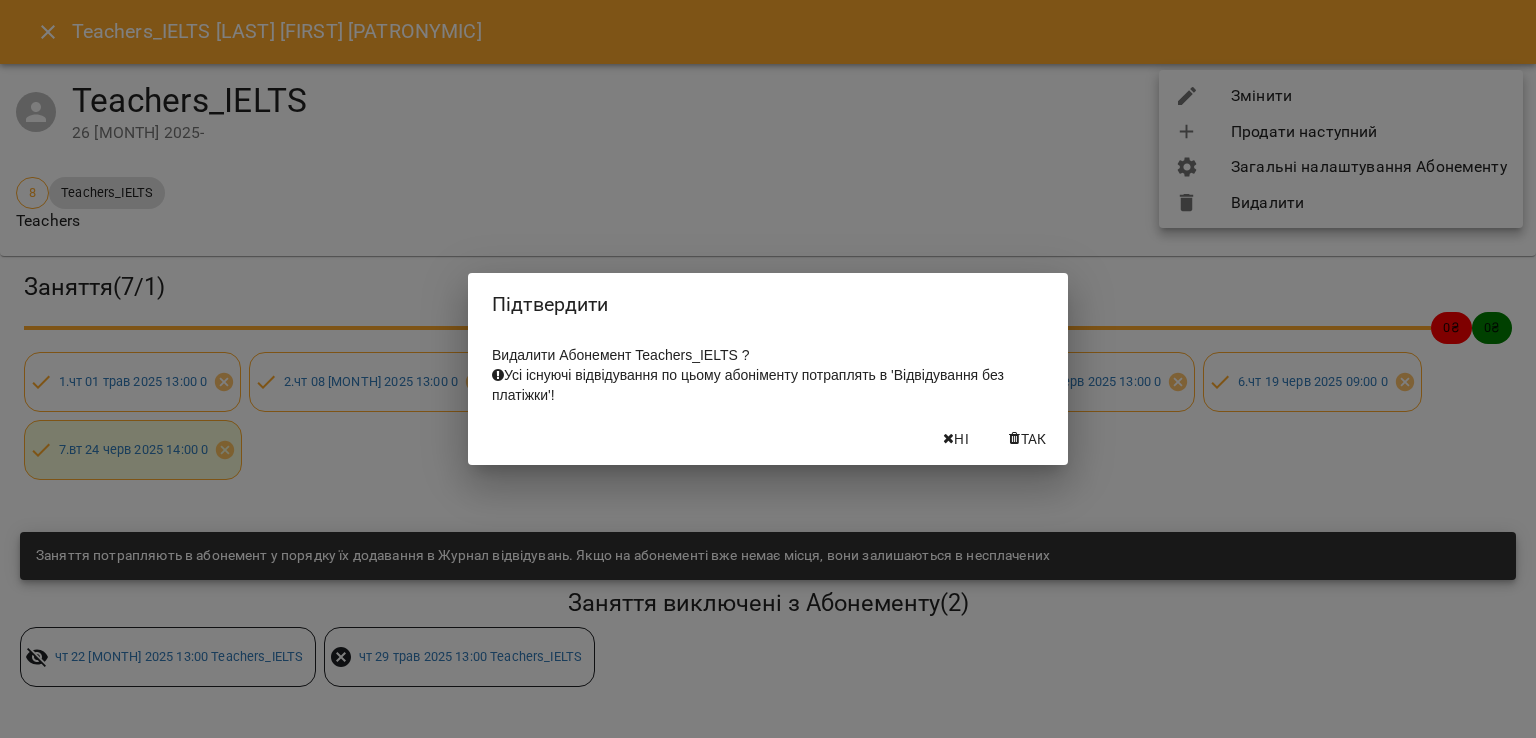 click on "Так" at bounding box center [1034, 439] 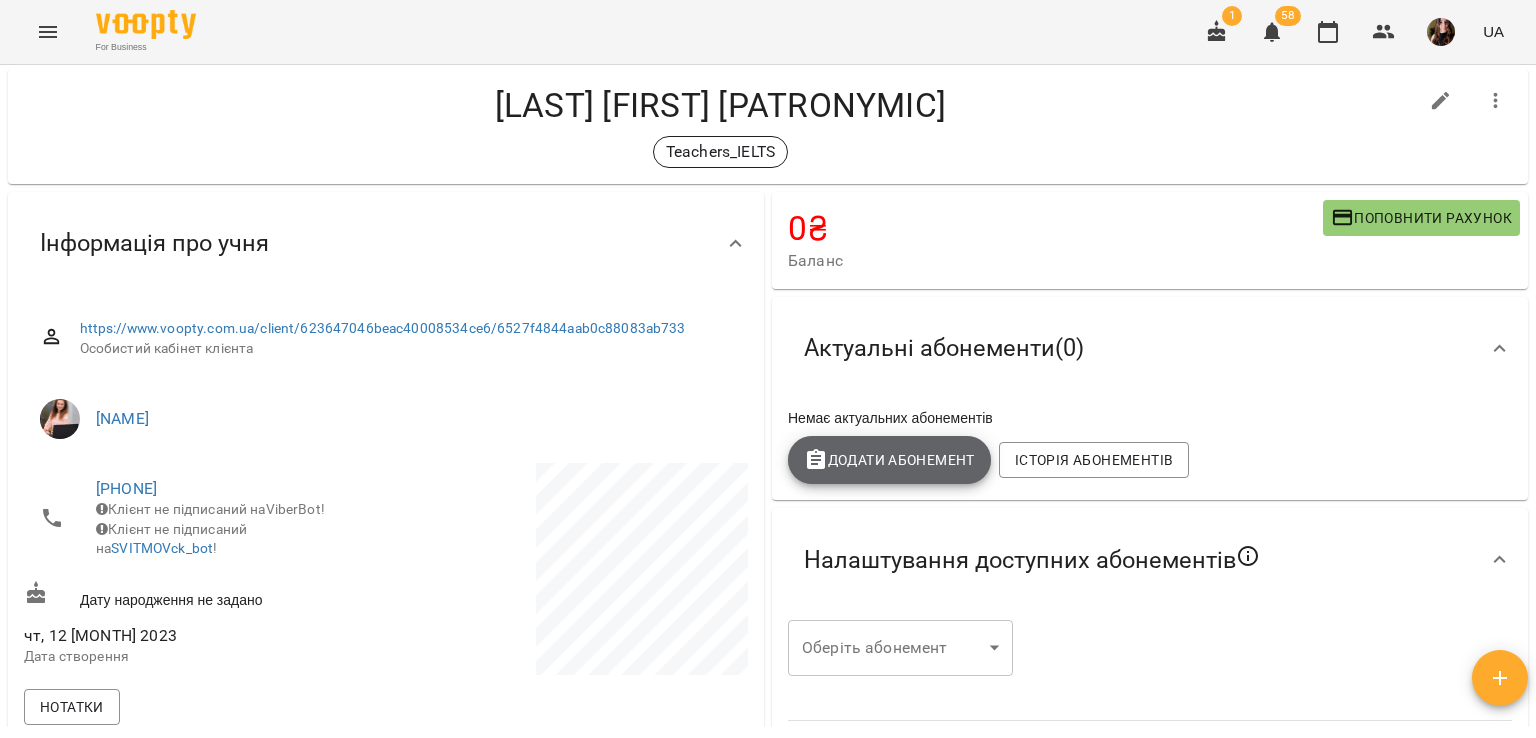 click on "Додати Абонемент" at bounding box center (889, 460) 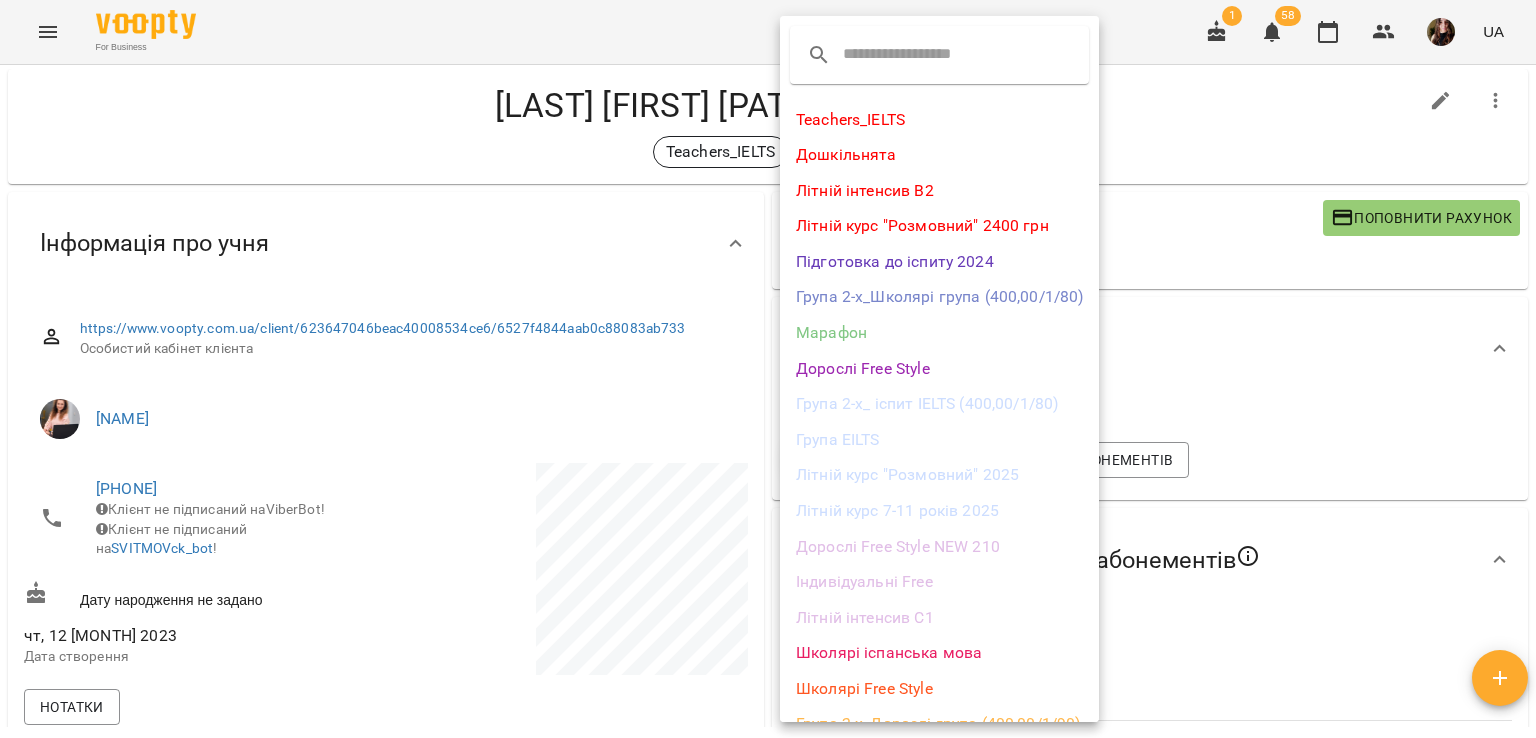 click on "Teachers_IELTS Дошкільнята Літній інтенсив В2  Літній курс "Розмовний" 2400 грн Підготовка до іспиту 2024 Група 2-х_Школярі група (400,00/1/80) Марафон Дорослі Free Style Група 2-х_ іспит IELTS (400,00/1/80) Група EILTS Літній курс "Розмовний" 2025 Літній курс 7-11 років  2025 Дорослі Free Style NEW 210 Індивідуальні Free Літній інтенсив С1 Школярі іспанська мова  Школярі Free Style Група 2-х_Дорослі група (400,00/1/90)" at bounding box center [939, 422] 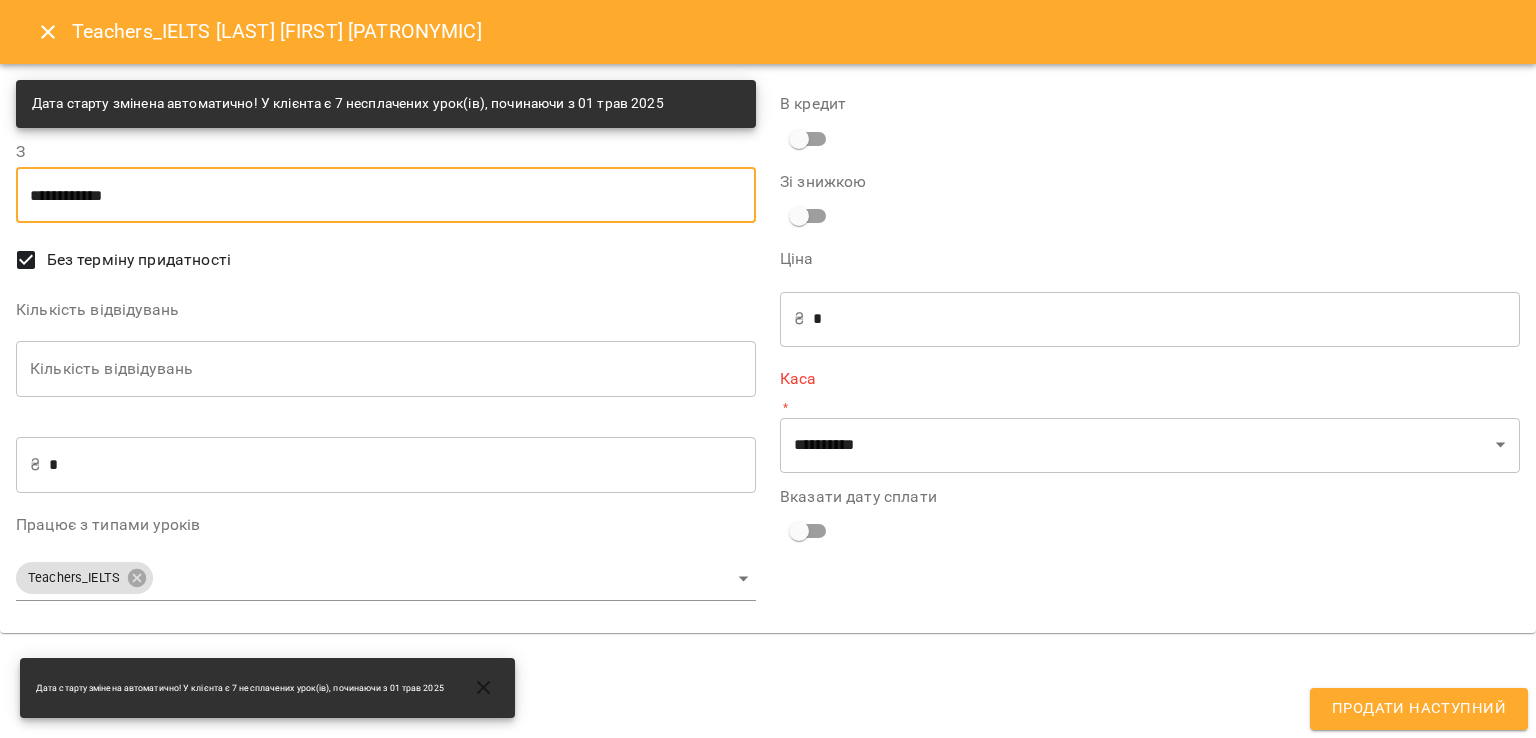 click on "**********" at bounding box center (386, 195) 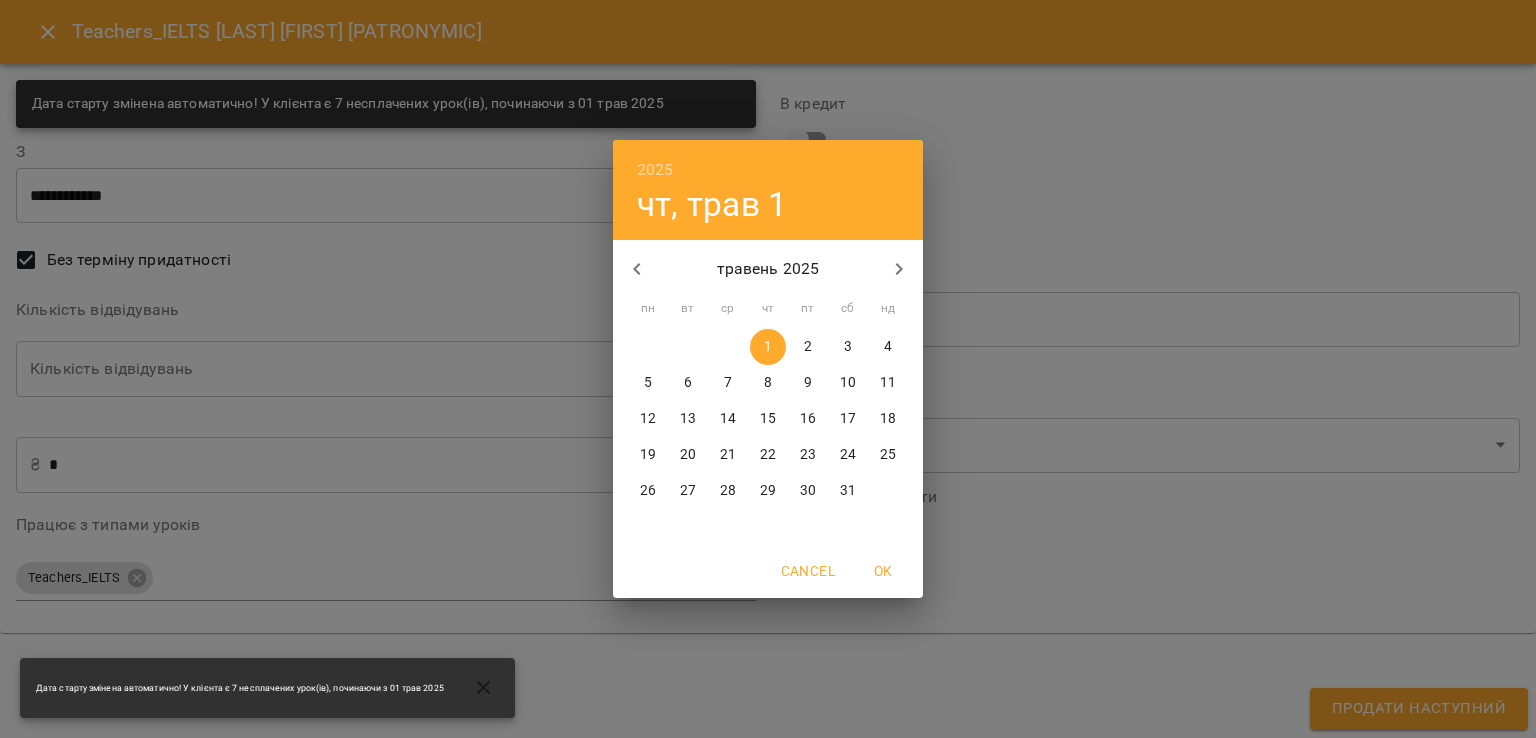 click 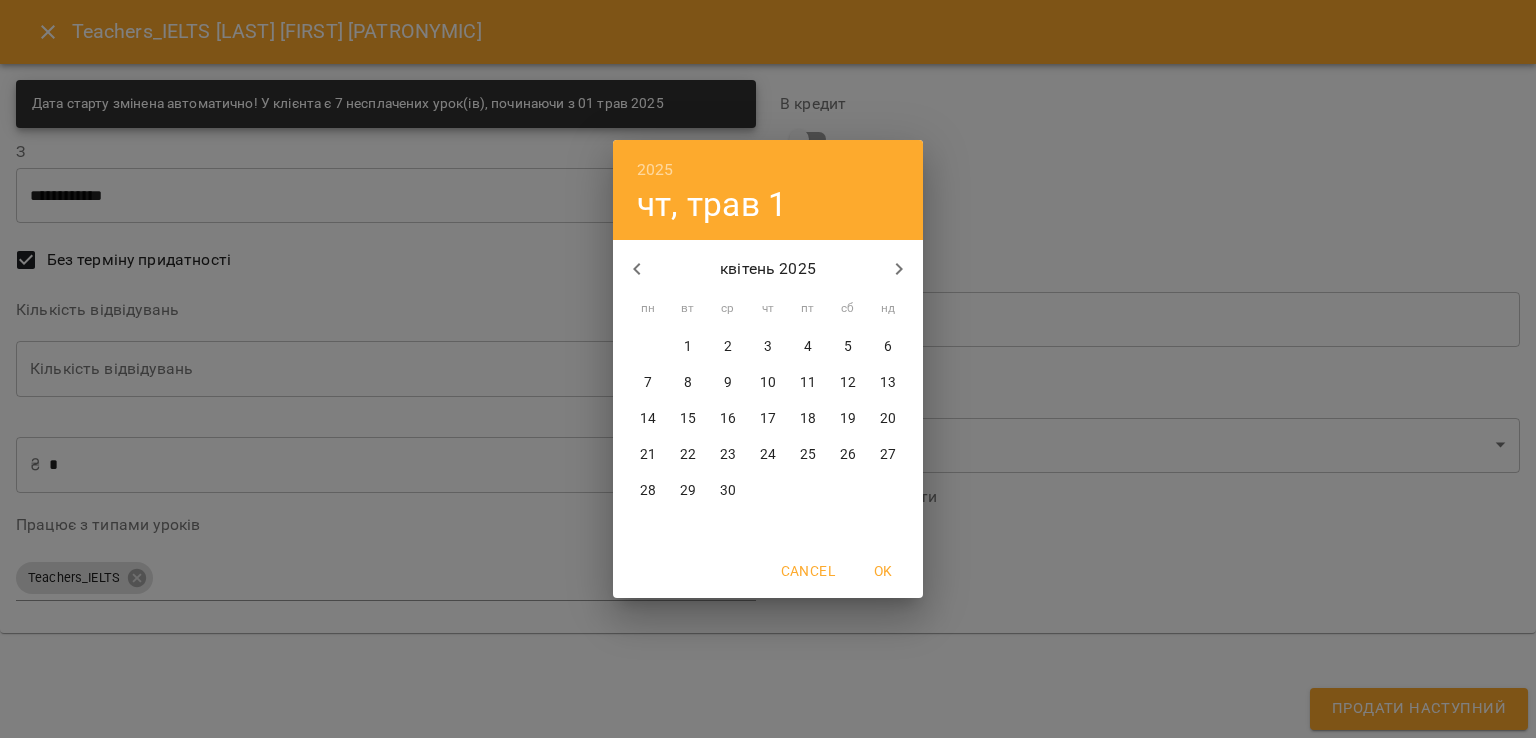 click on "26" at bounding box center [848, 455] 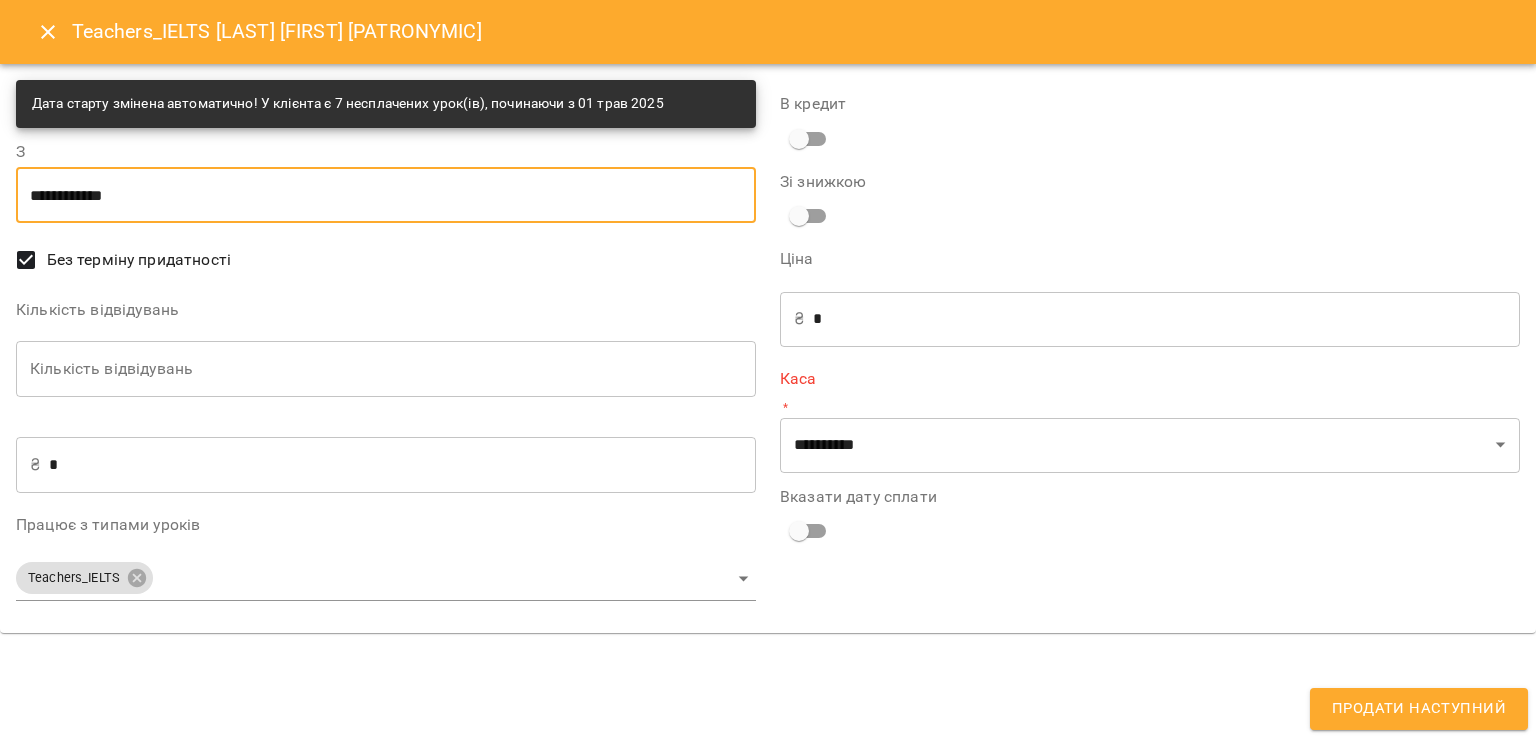 click on "Кількість відвідувань" at bounding box center (386, 369) 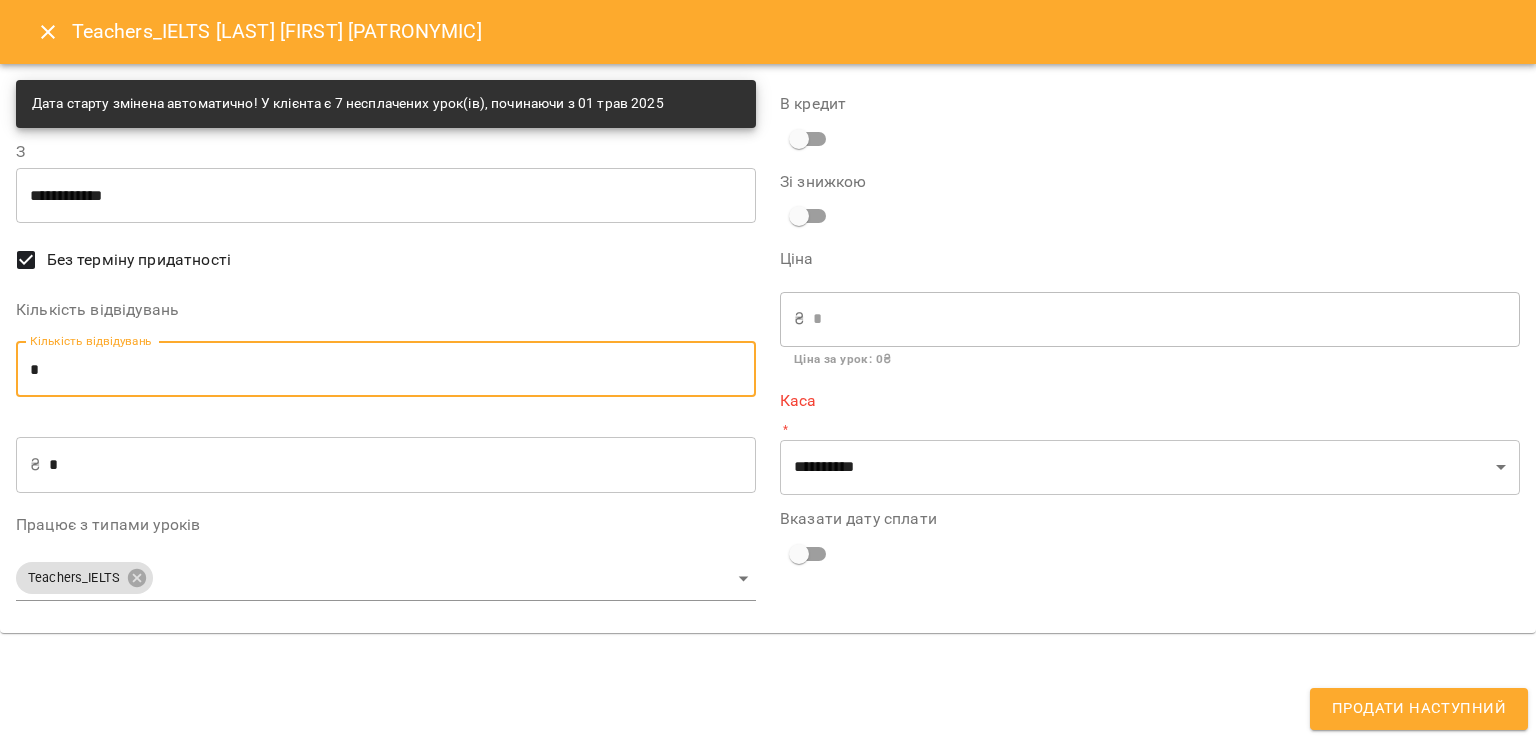 type on "*" 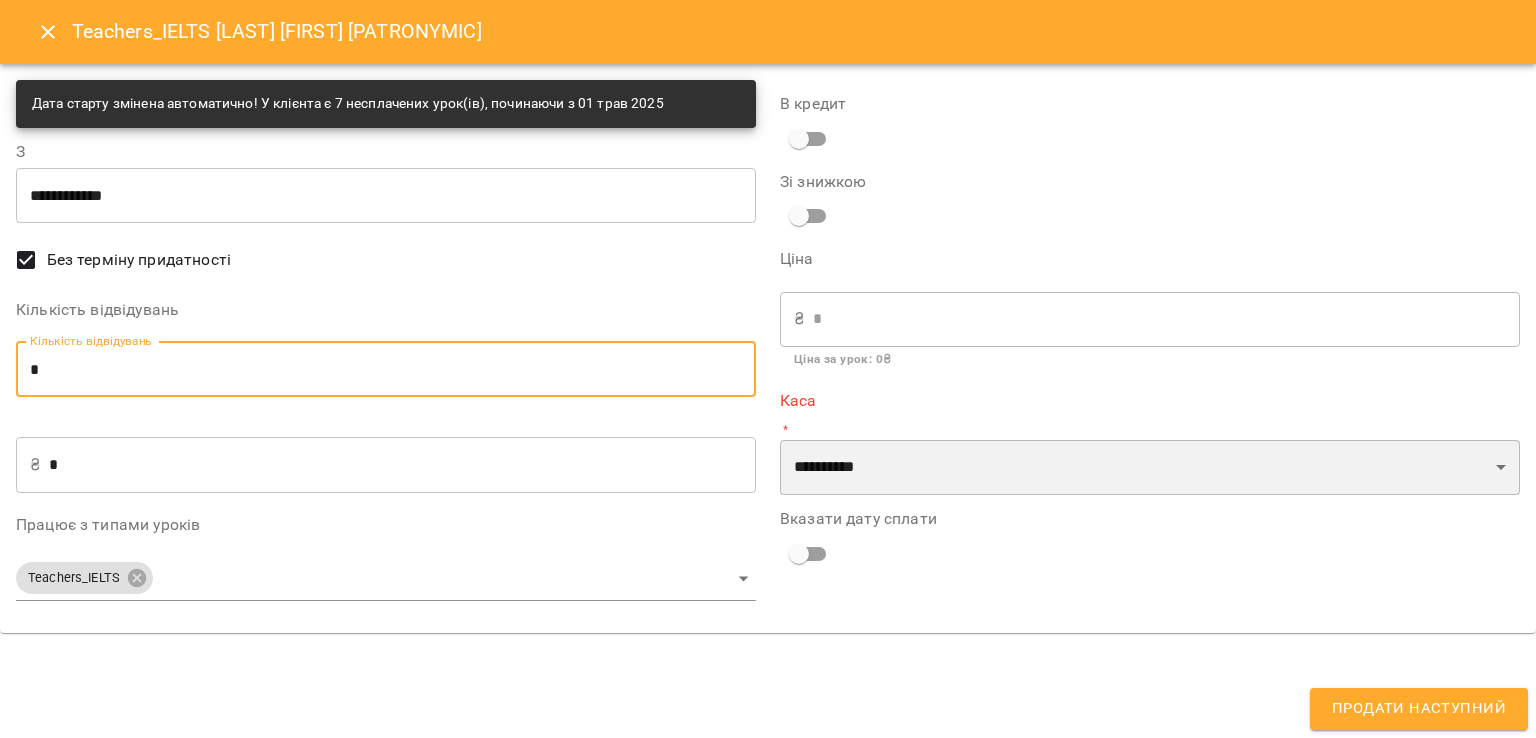 click on "**********" at bounding box center [1150, 468] 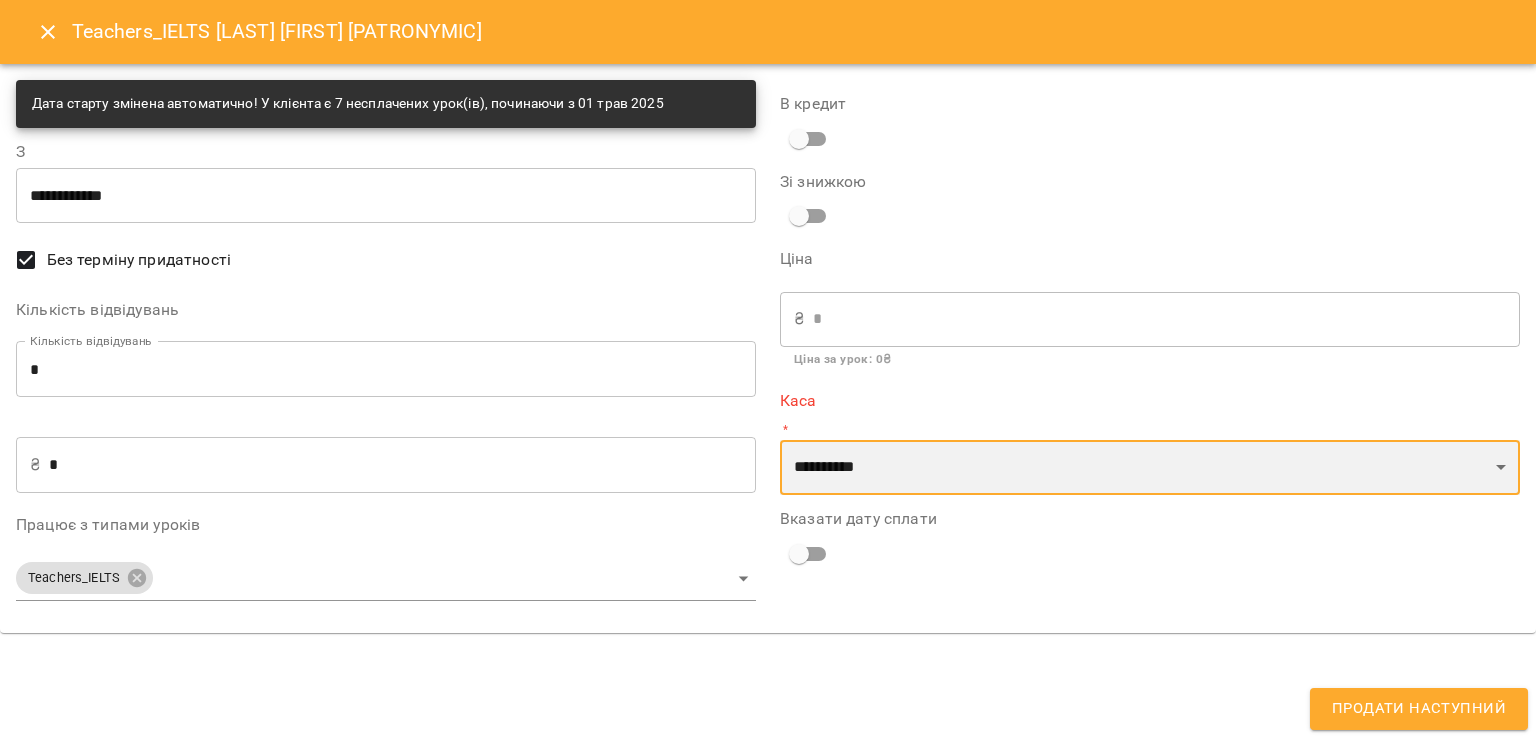 select on "****" 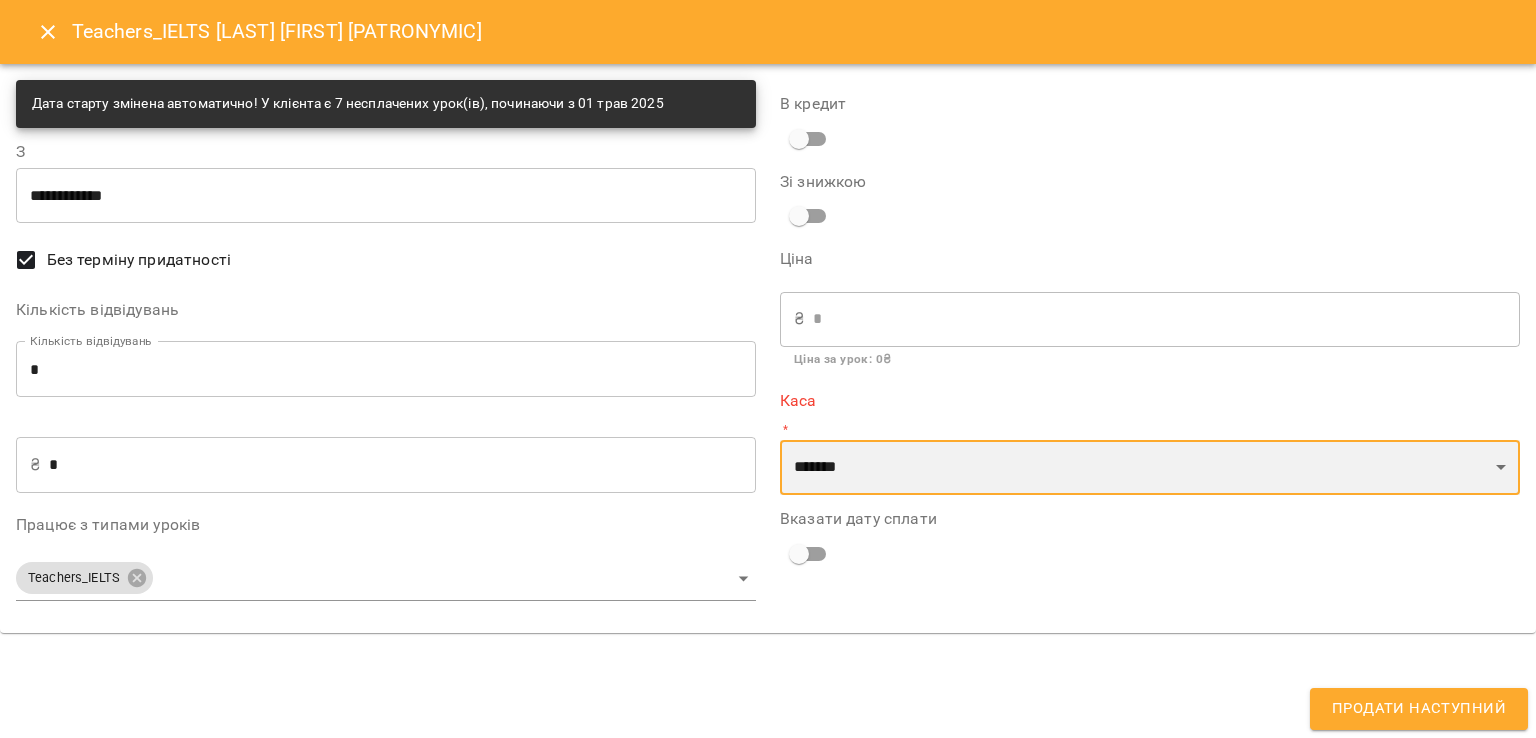 click on "**********" at bounding box center [1150, 468] 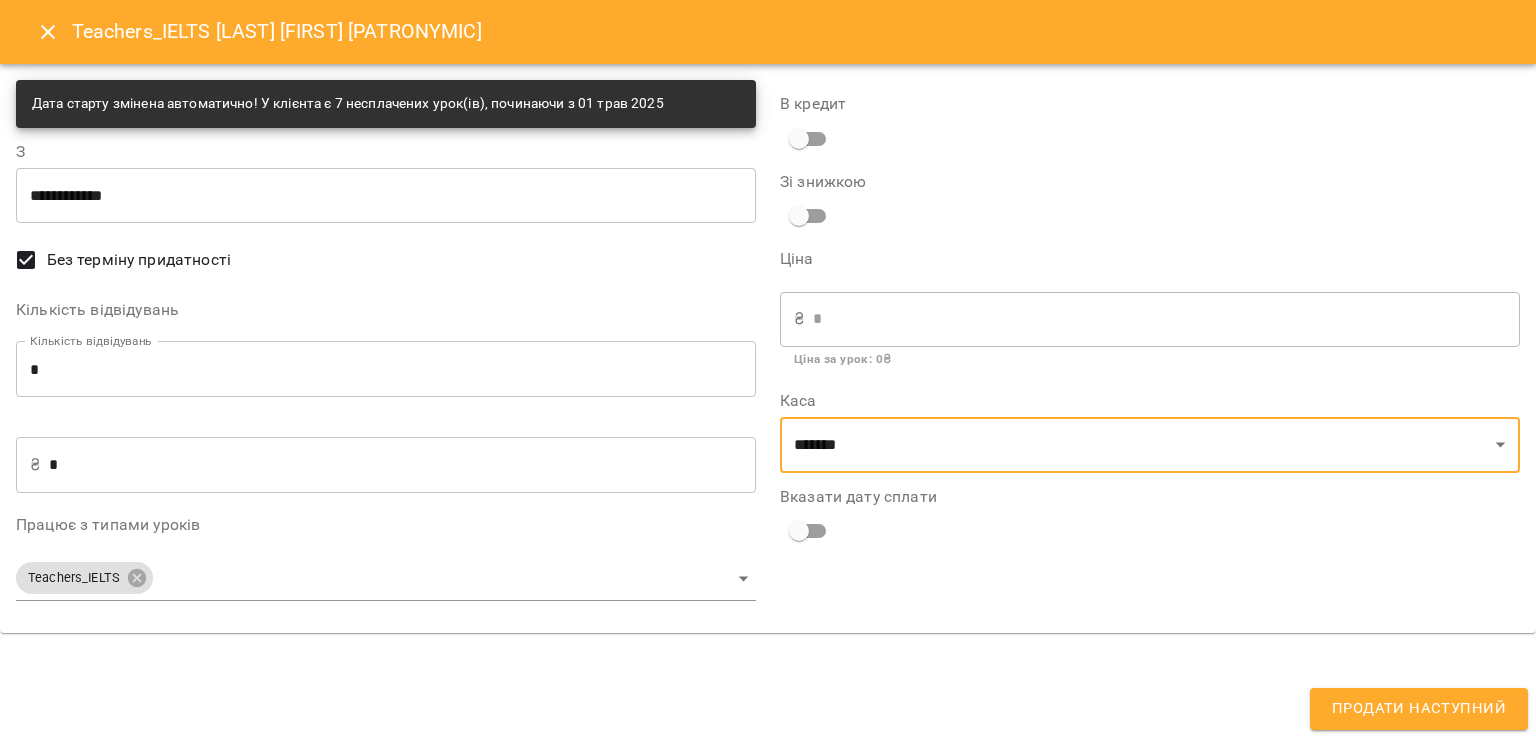 click on "Продати наступний" at bounding box center [1419, 709] 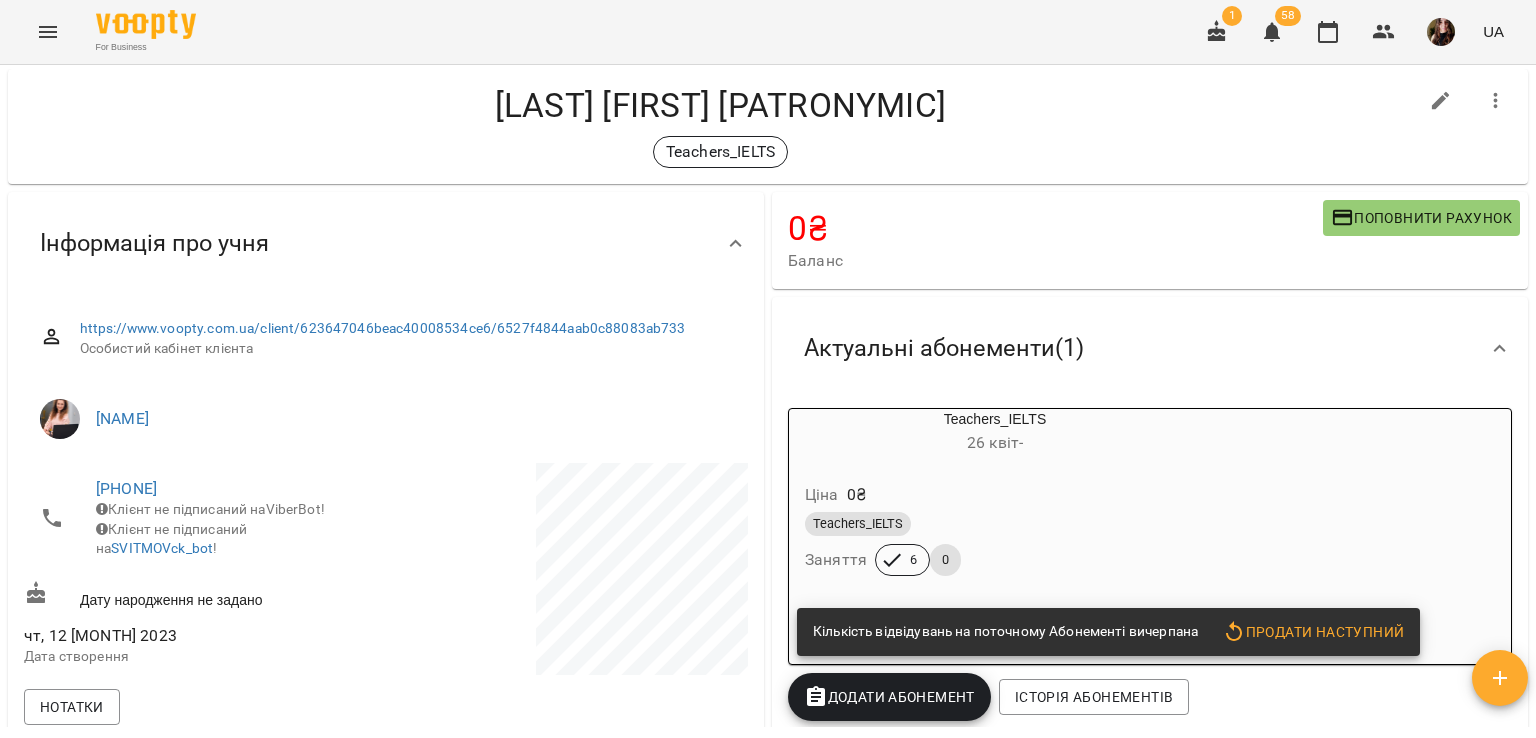 click on "Ціна 0 ₴" at bounding box center [995, 495] 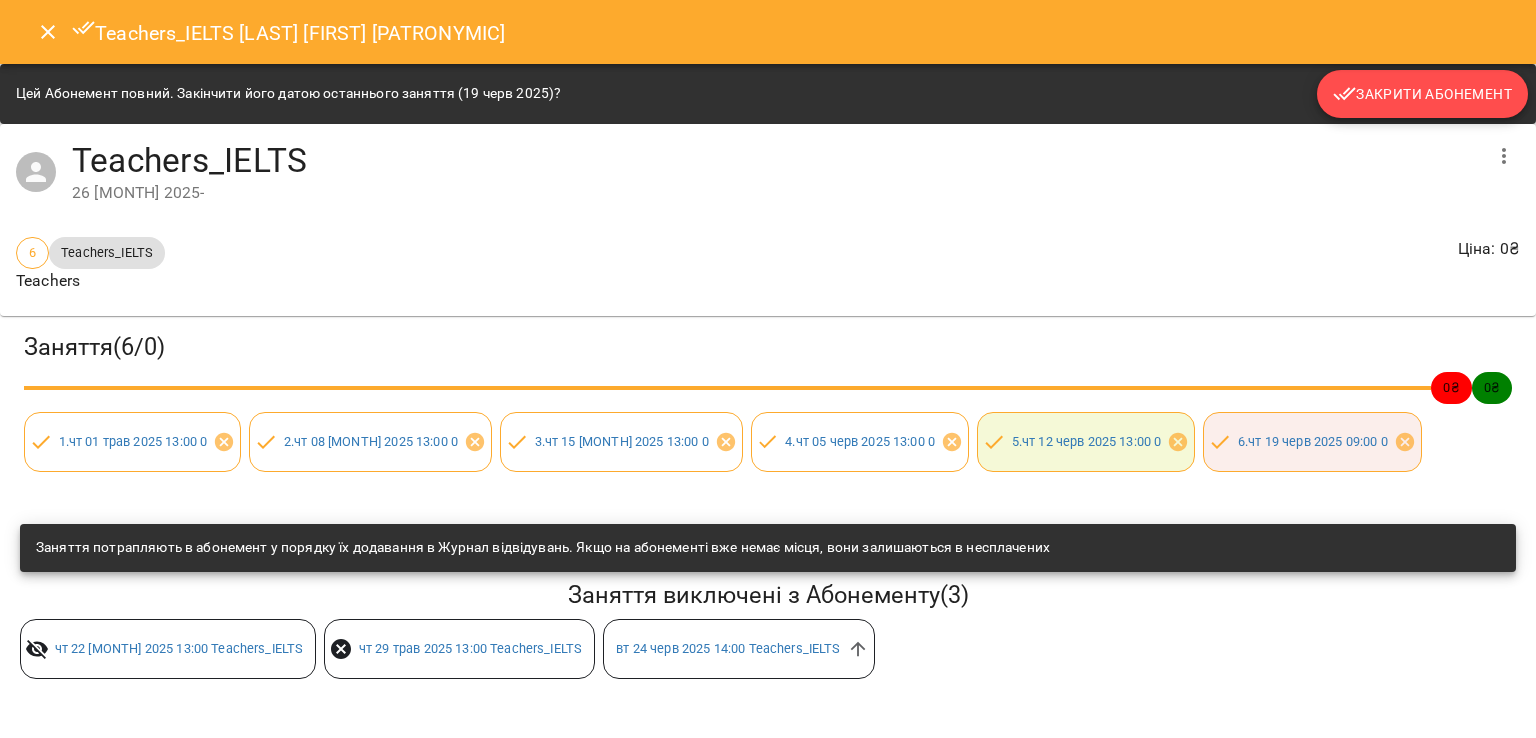 click on "Закрити Абонемент" at bounding box center [1422, 94] 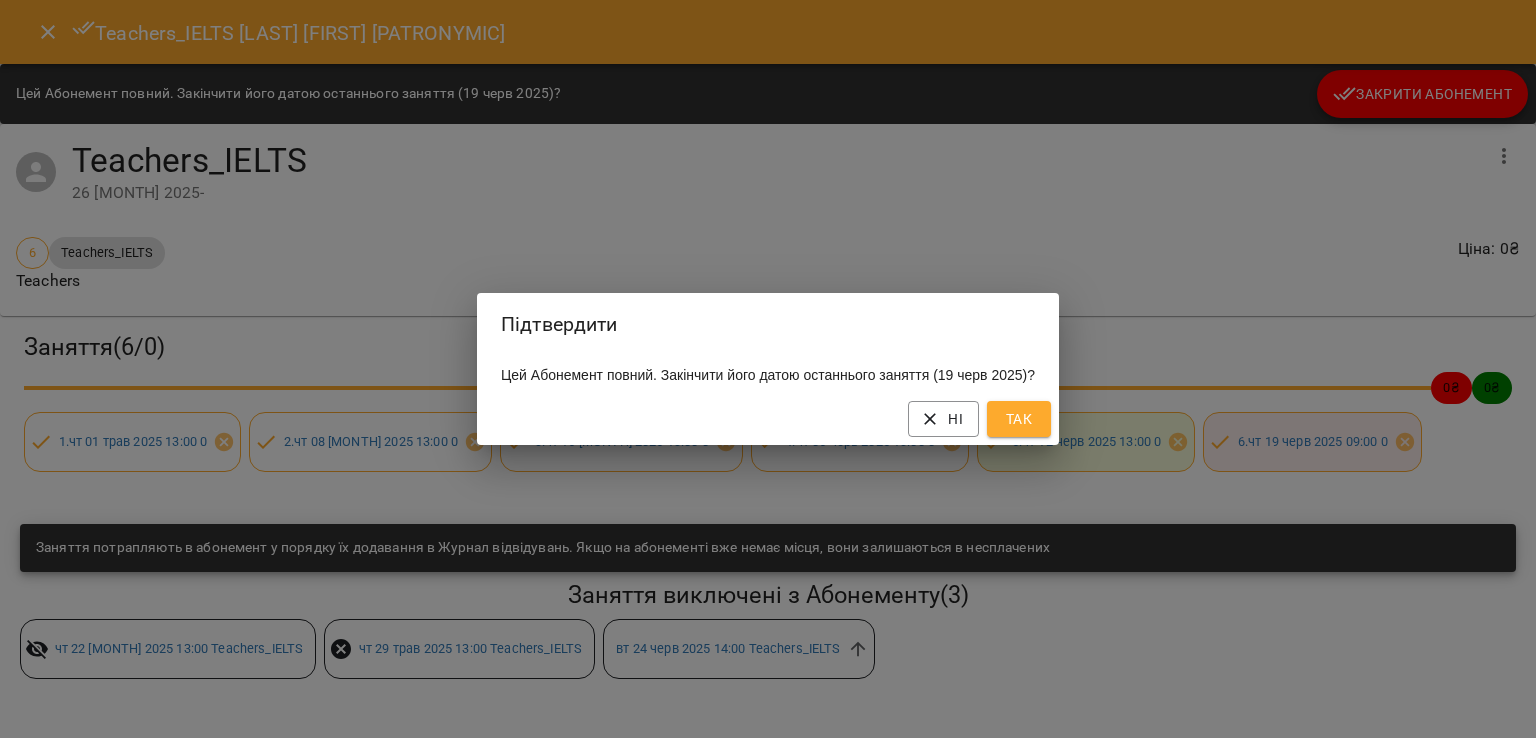 click on "Так" at bounding box center [1019, 419] 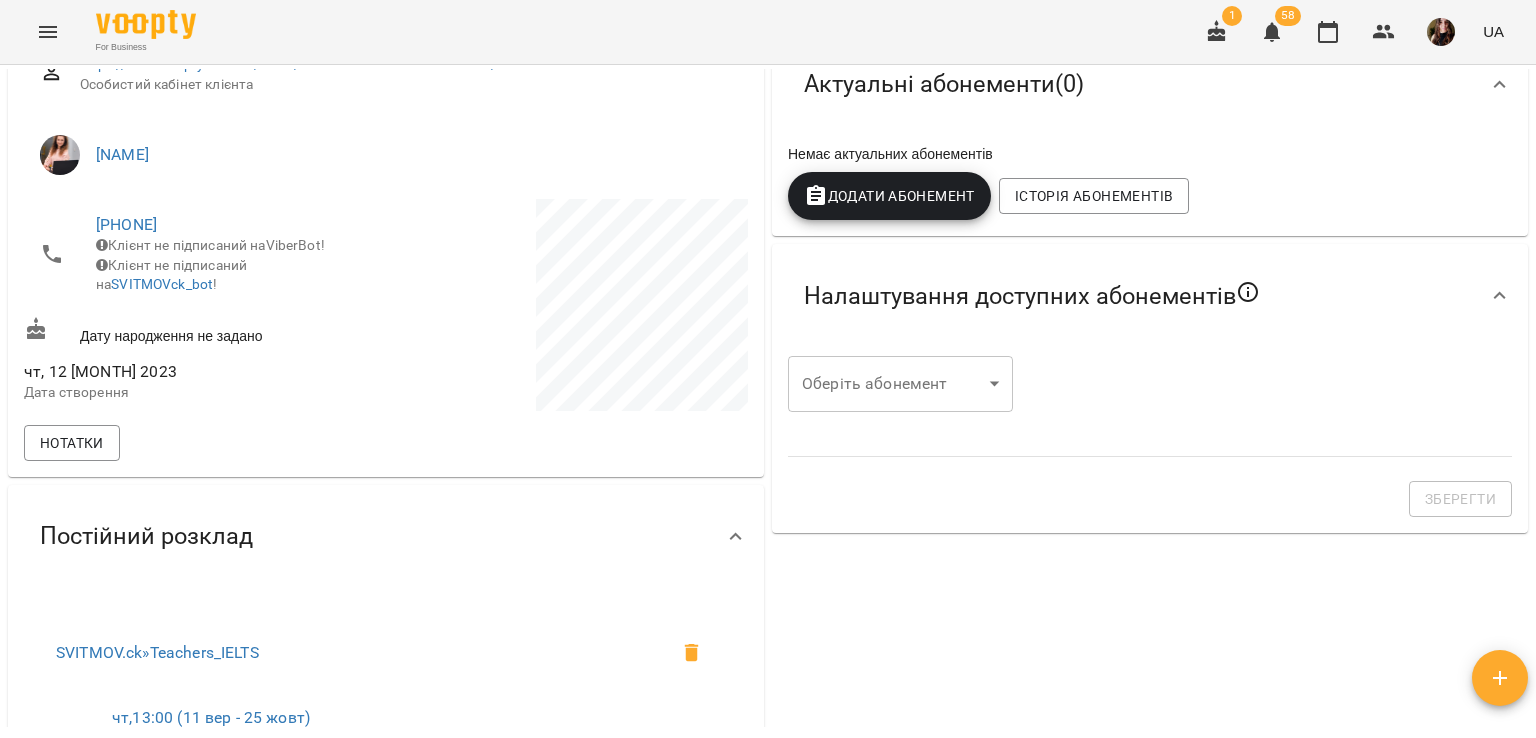 scroll, scrollTop: 0, scrollLeft: 0, axis: both 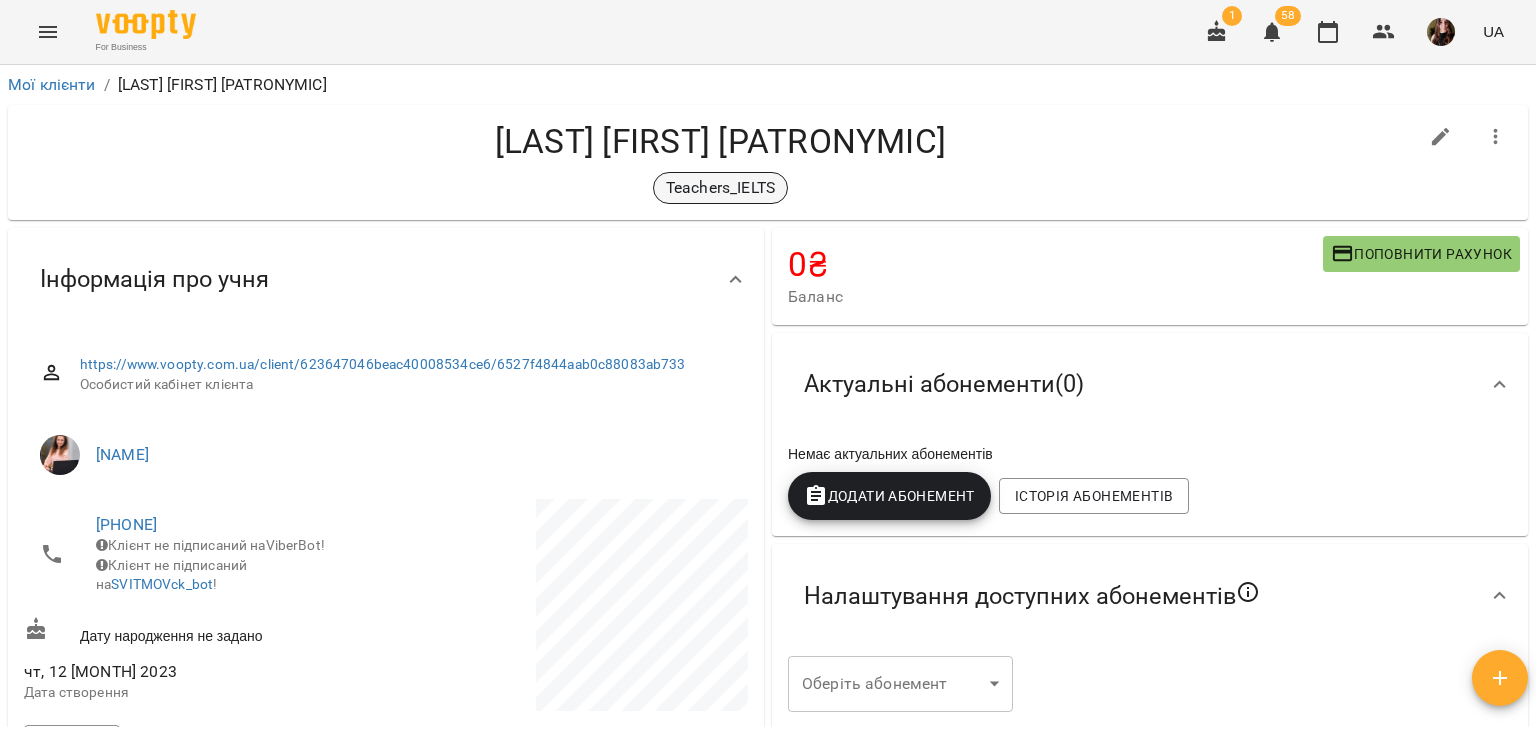 click on "Teachers_IELTS" at bounding box center (720, 188) 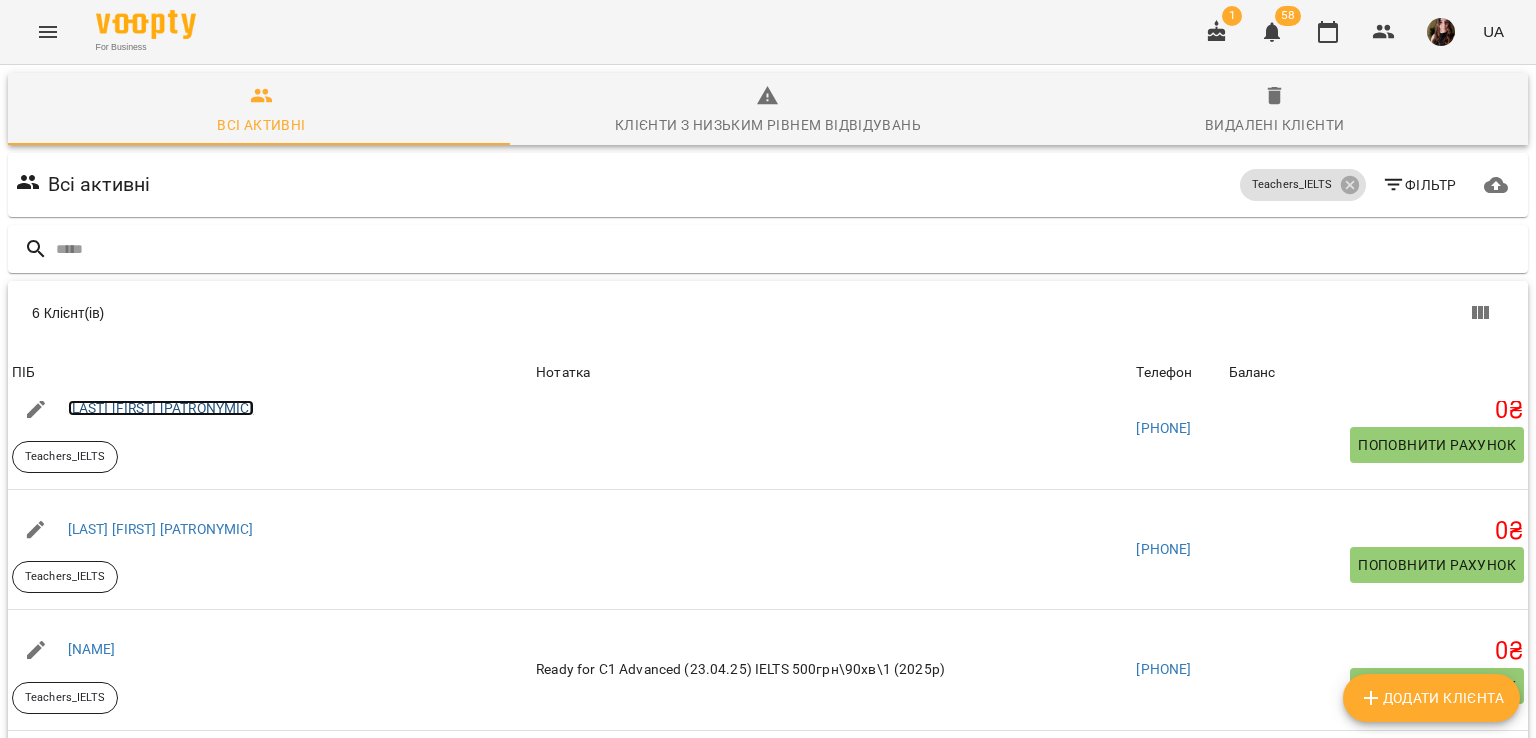 scroll, scrollTop: 200, scrollLeft: 0, axis: vertical 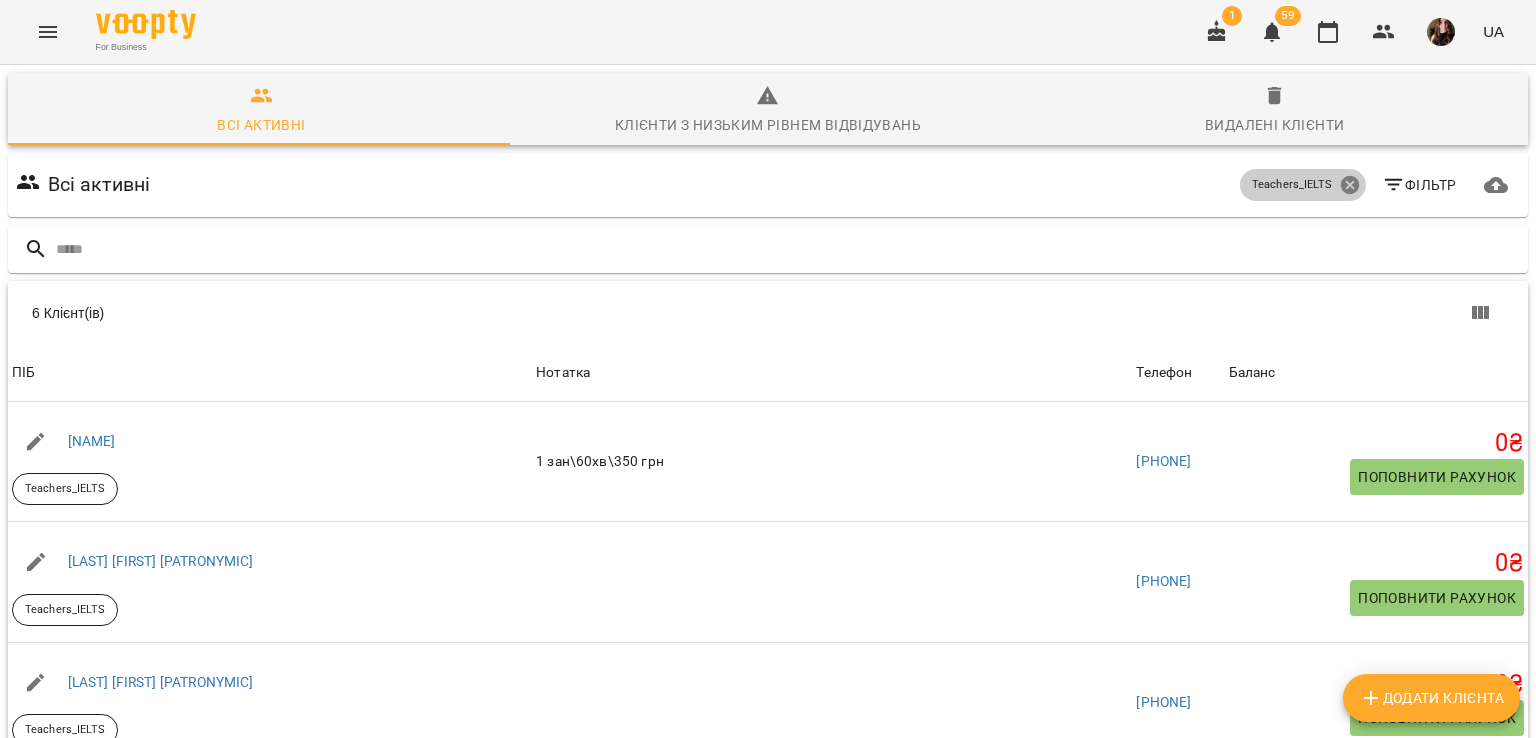 click 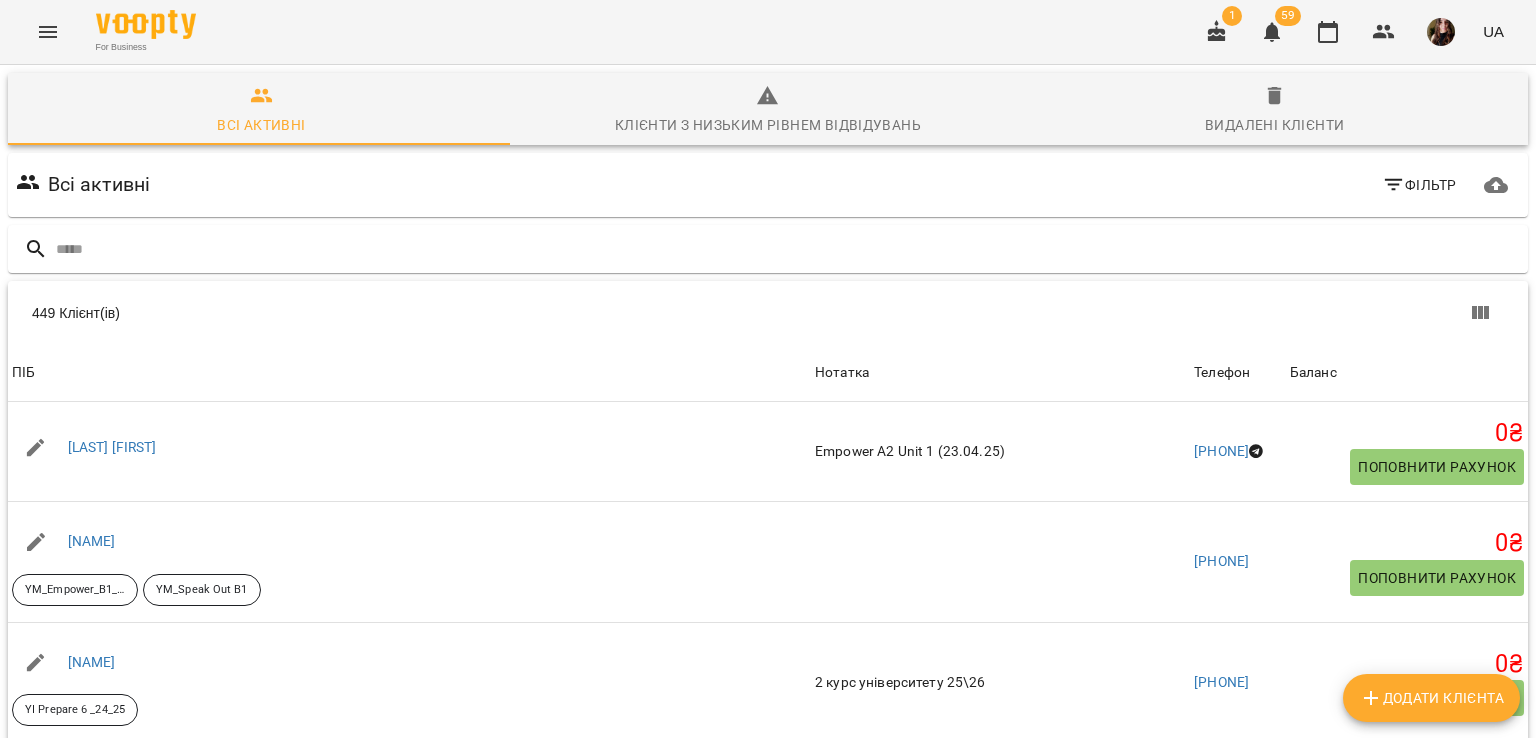 click 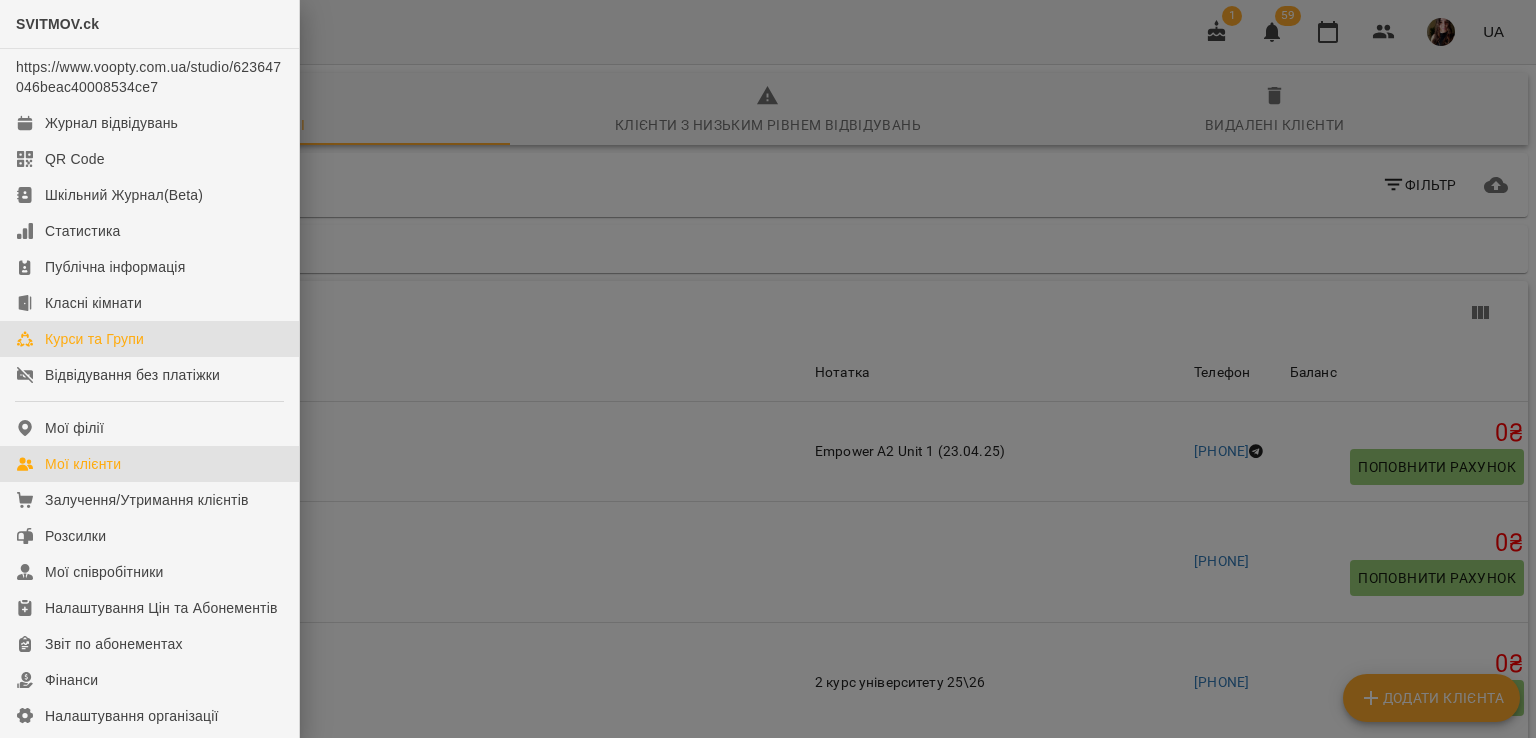click on "Курси та Групи" at bounding box center (94, 339) 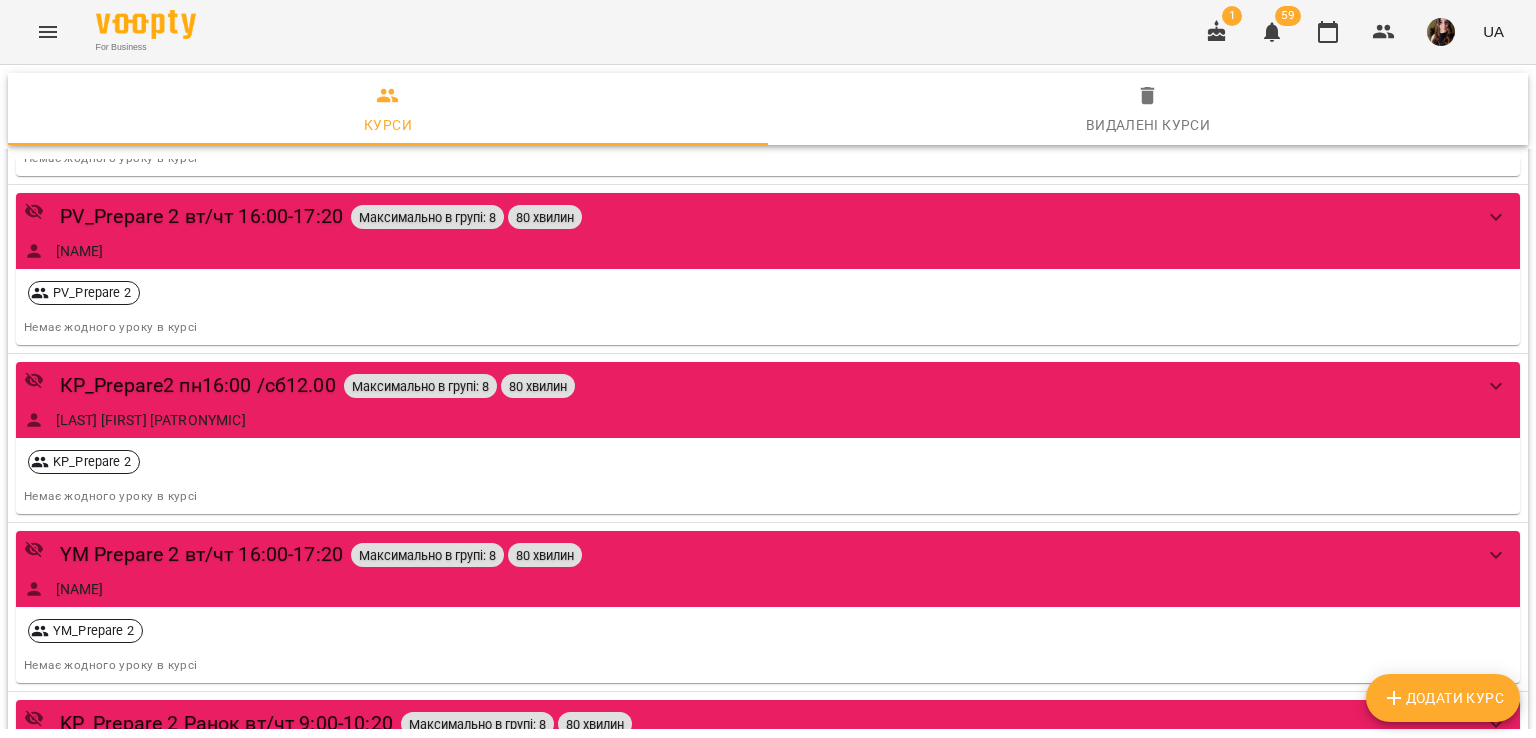 scroll, scrollTop: 15962, scrollLeft: 0, axis: vertical 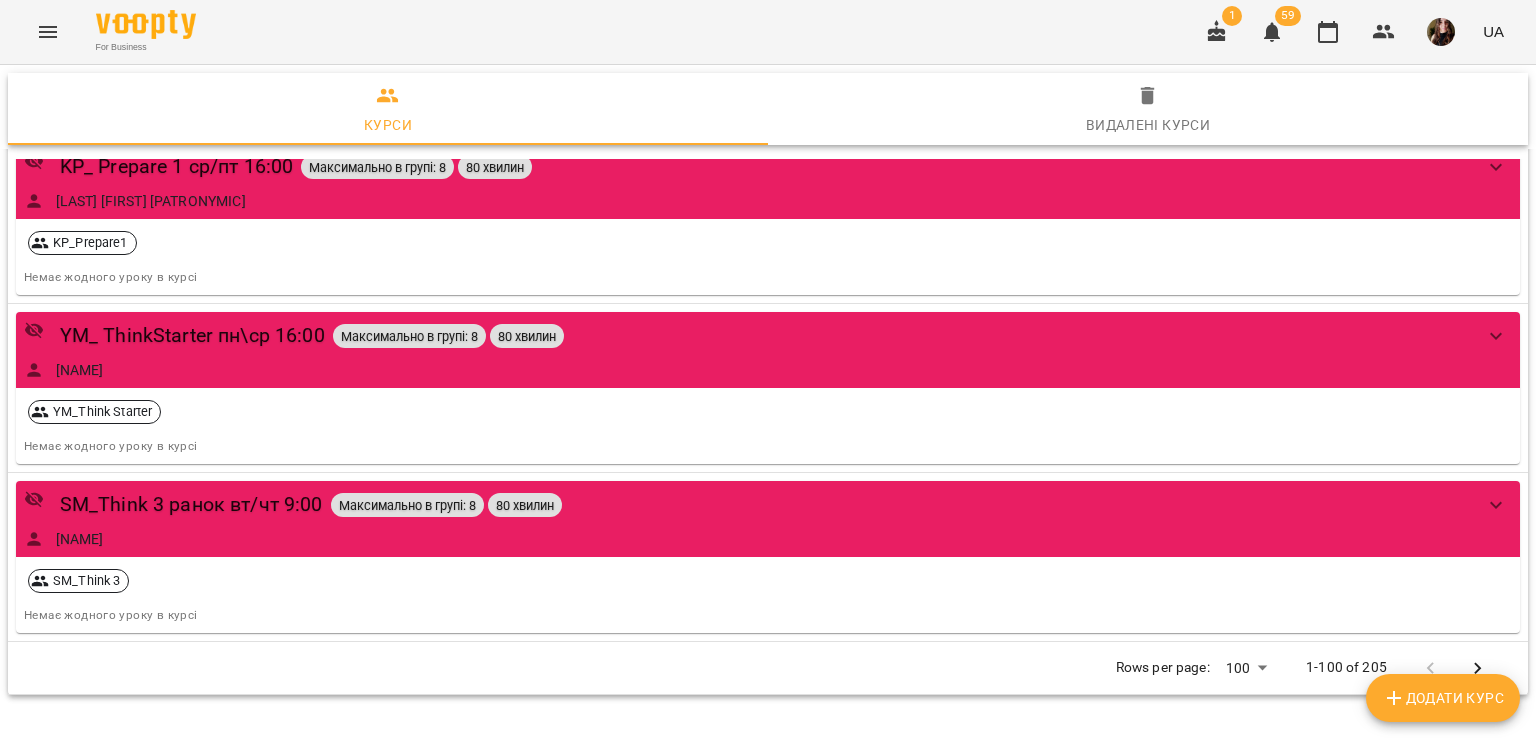 click 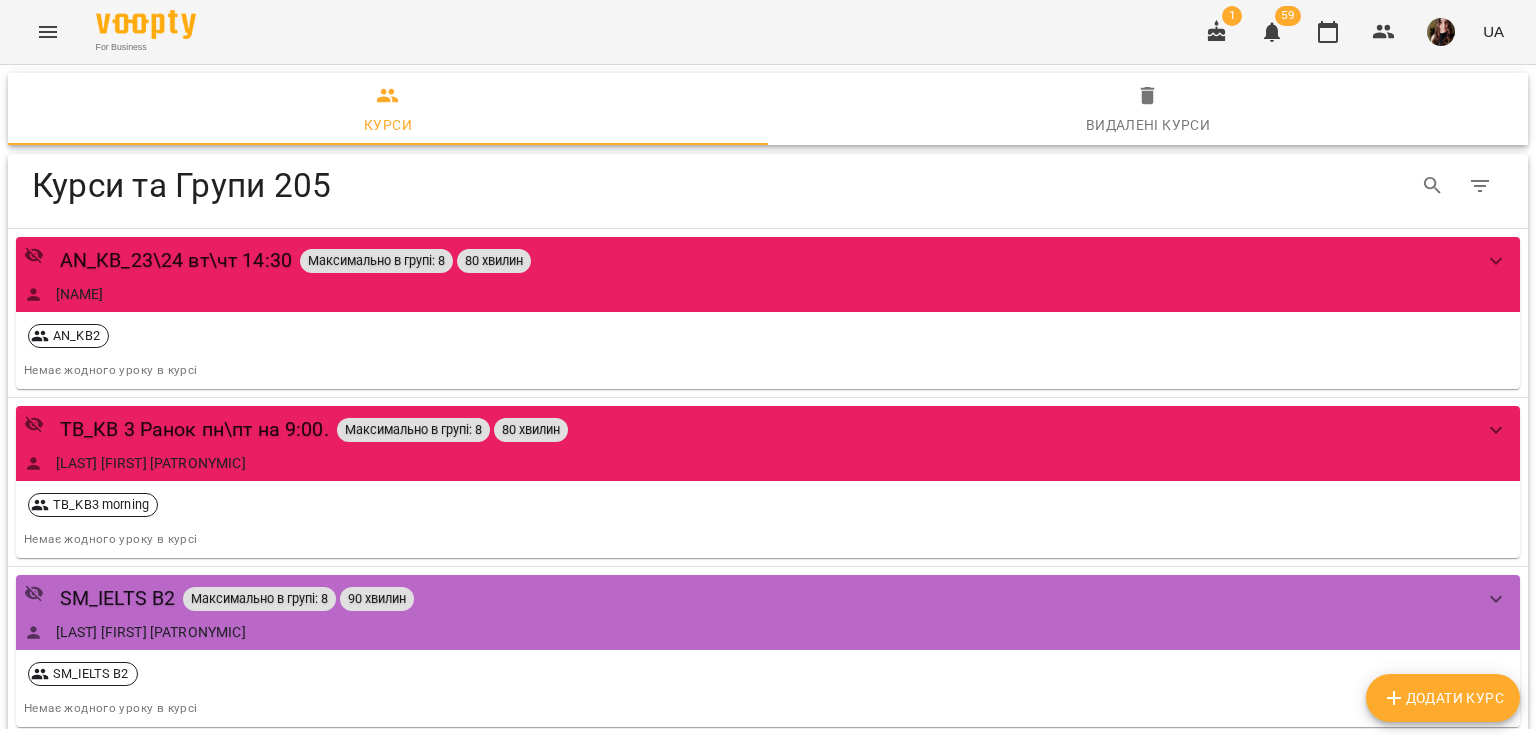 scroll, scrollTop: 0, scrollLeft: 0, axis: both 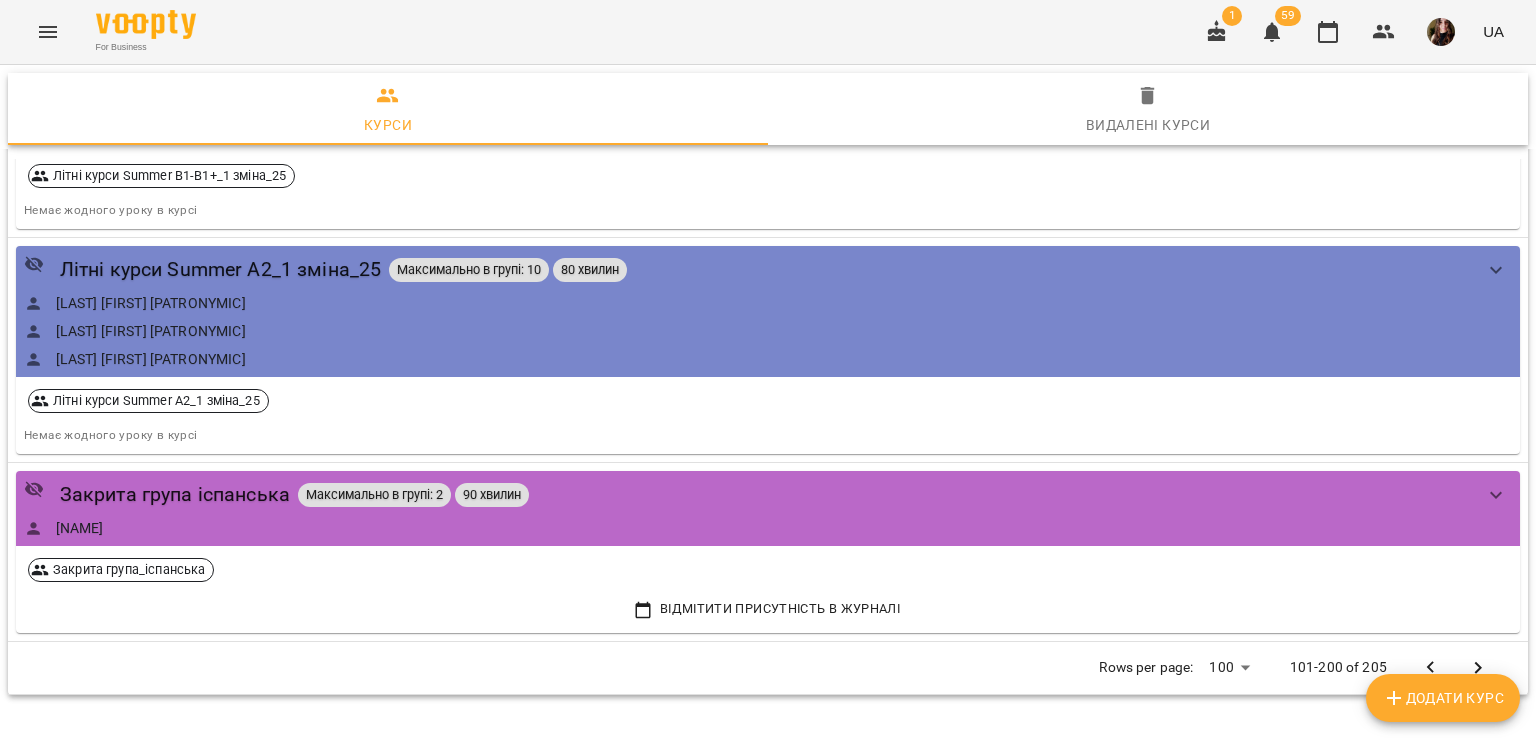click at bounding box center (1431, 668) 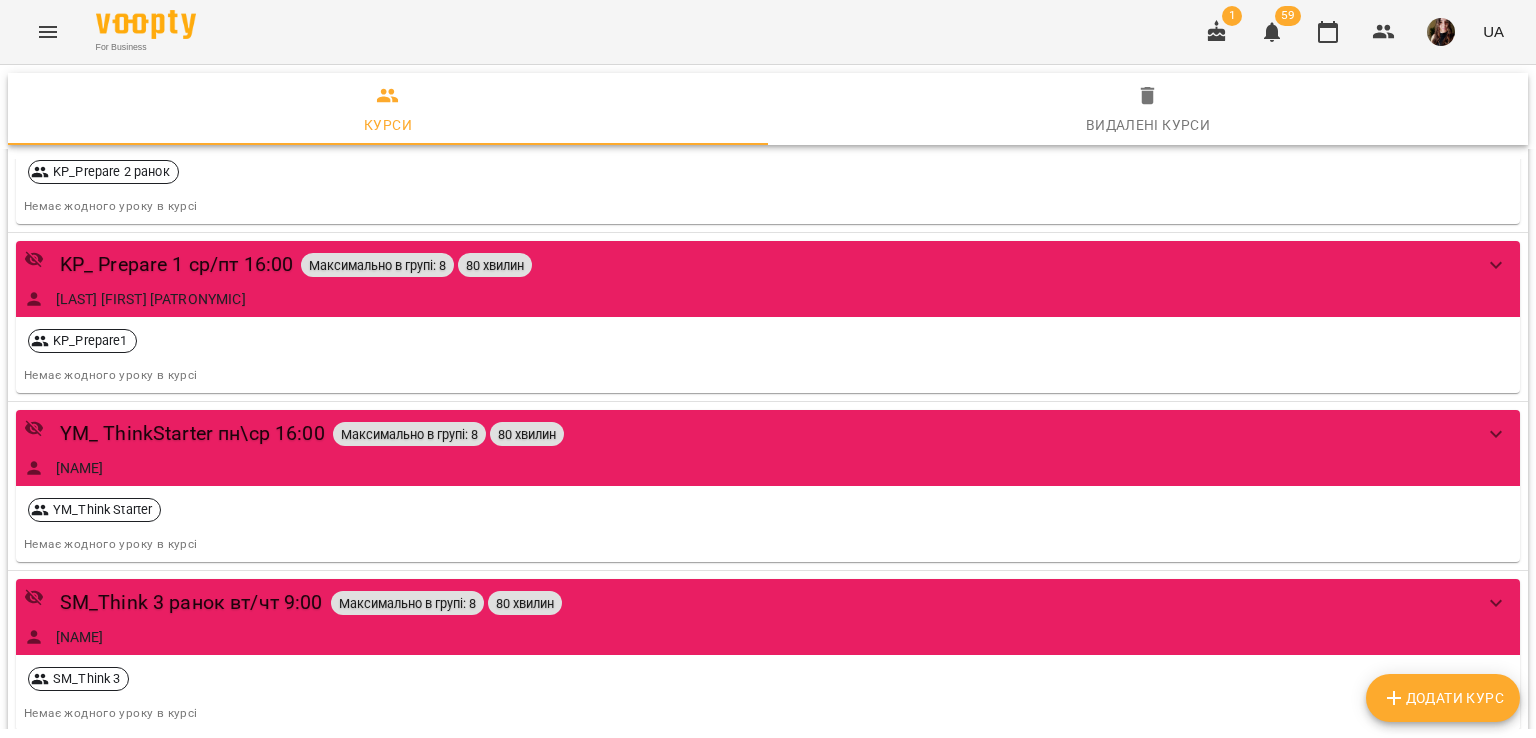 scroll, scrollTop: 15962, scrollLeft: 0, axis: vertical 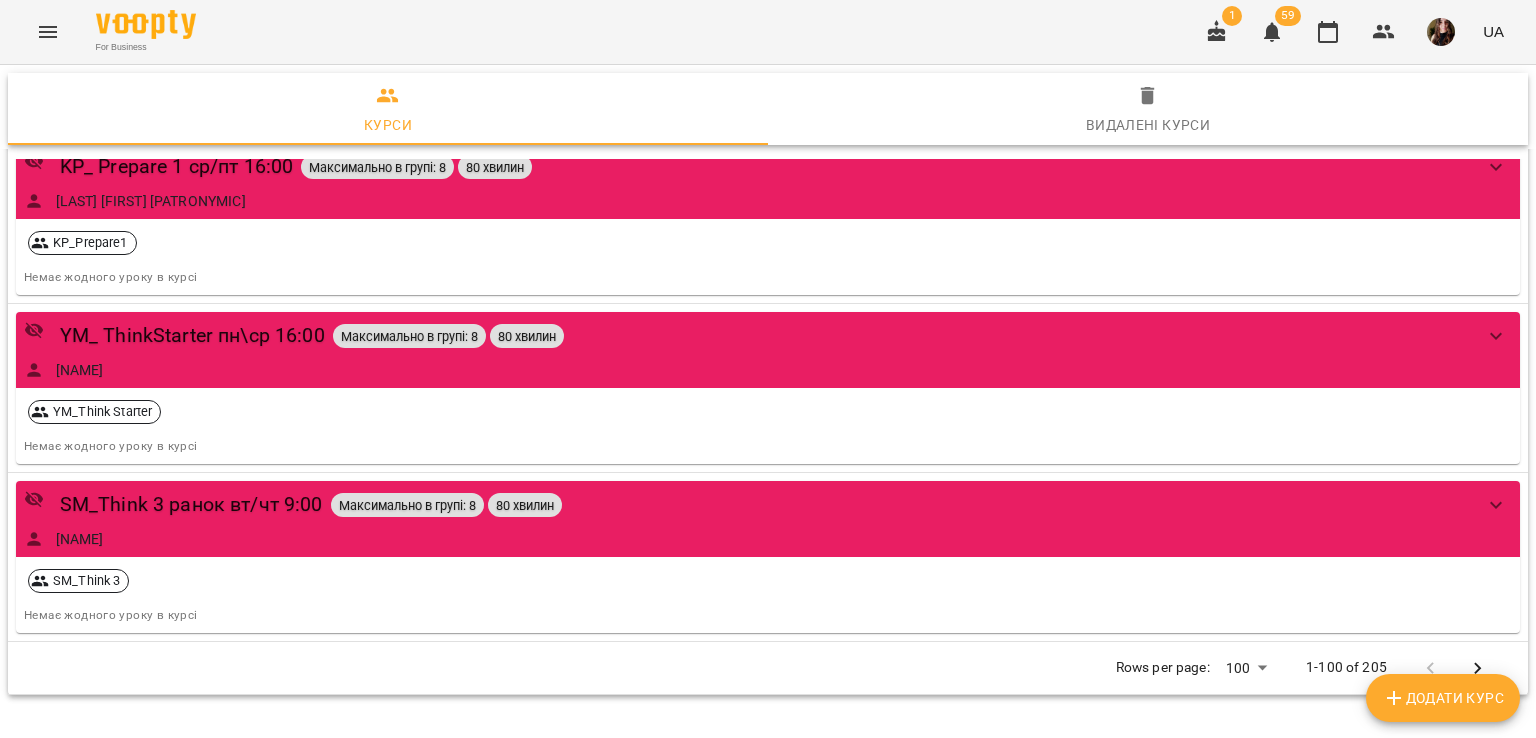 click 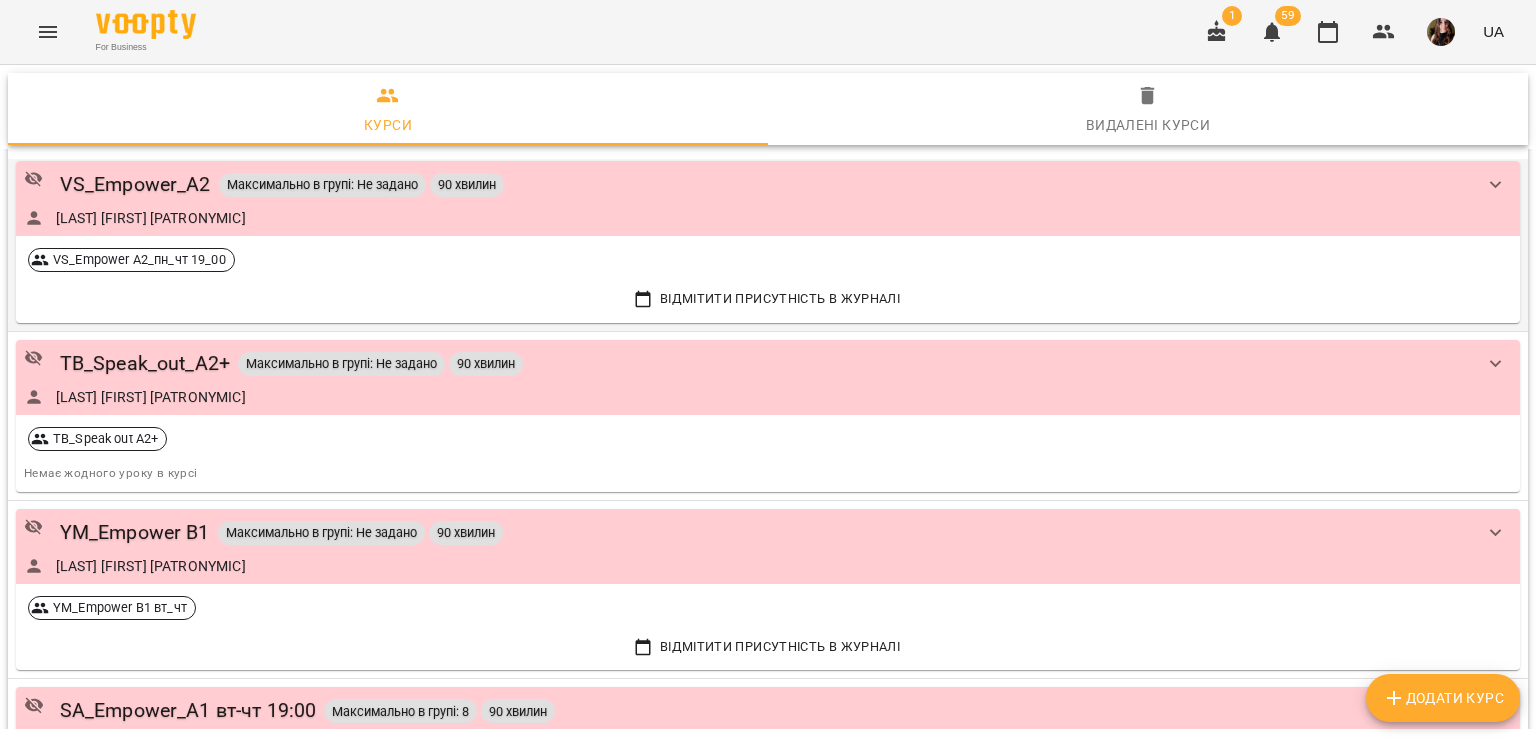 scroll, scrollTop: 14504, scrollLeft: 0, axis: vertical 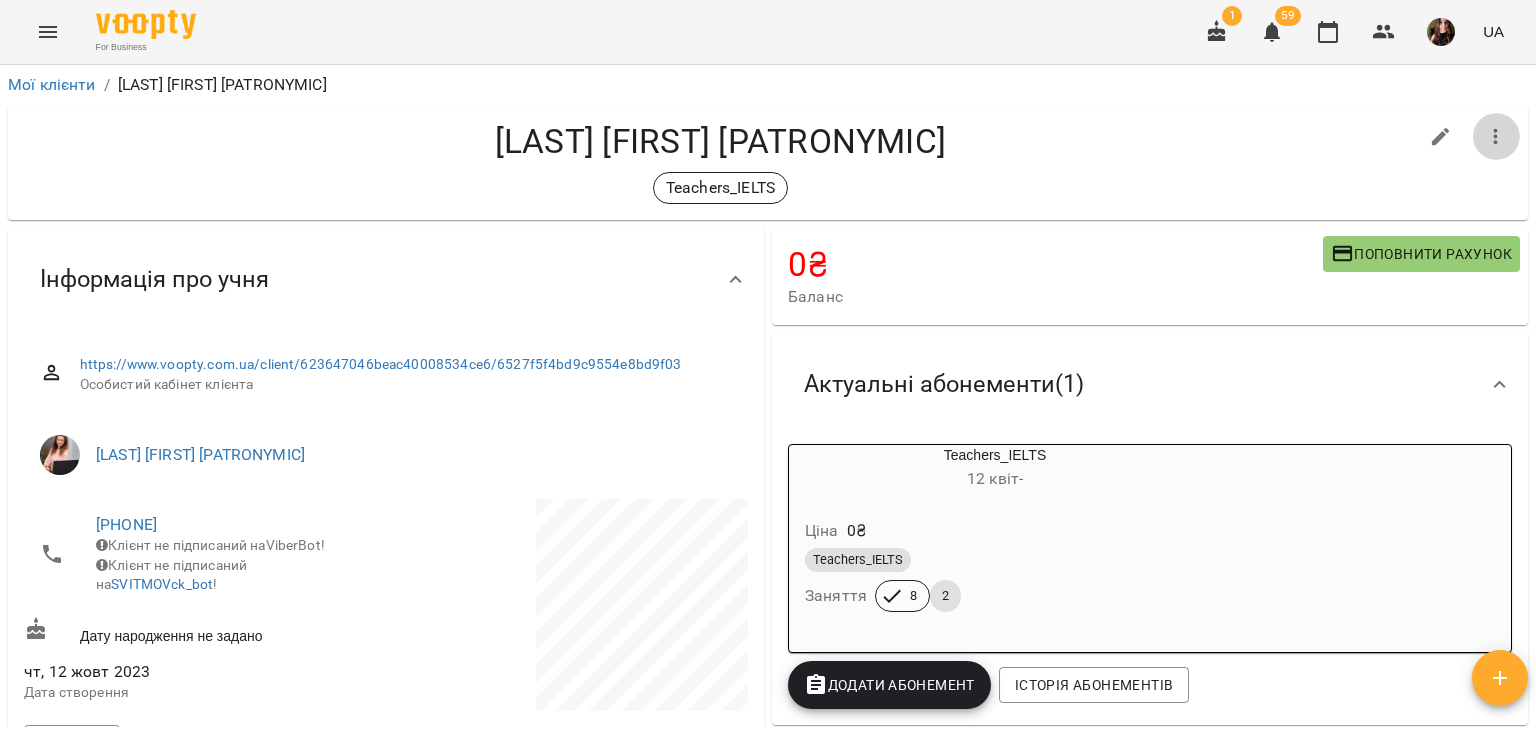 click 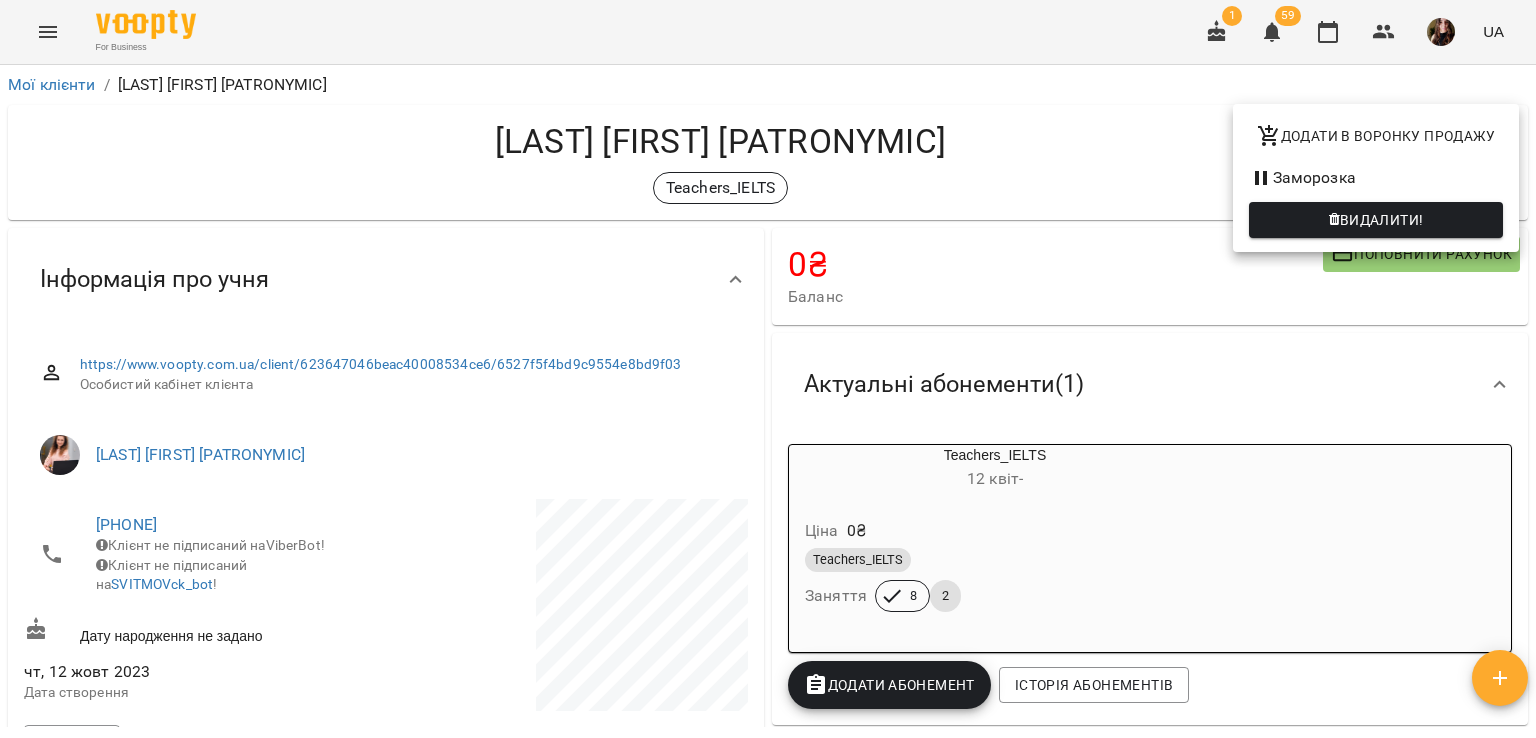 click at bounding box center (768, 369) 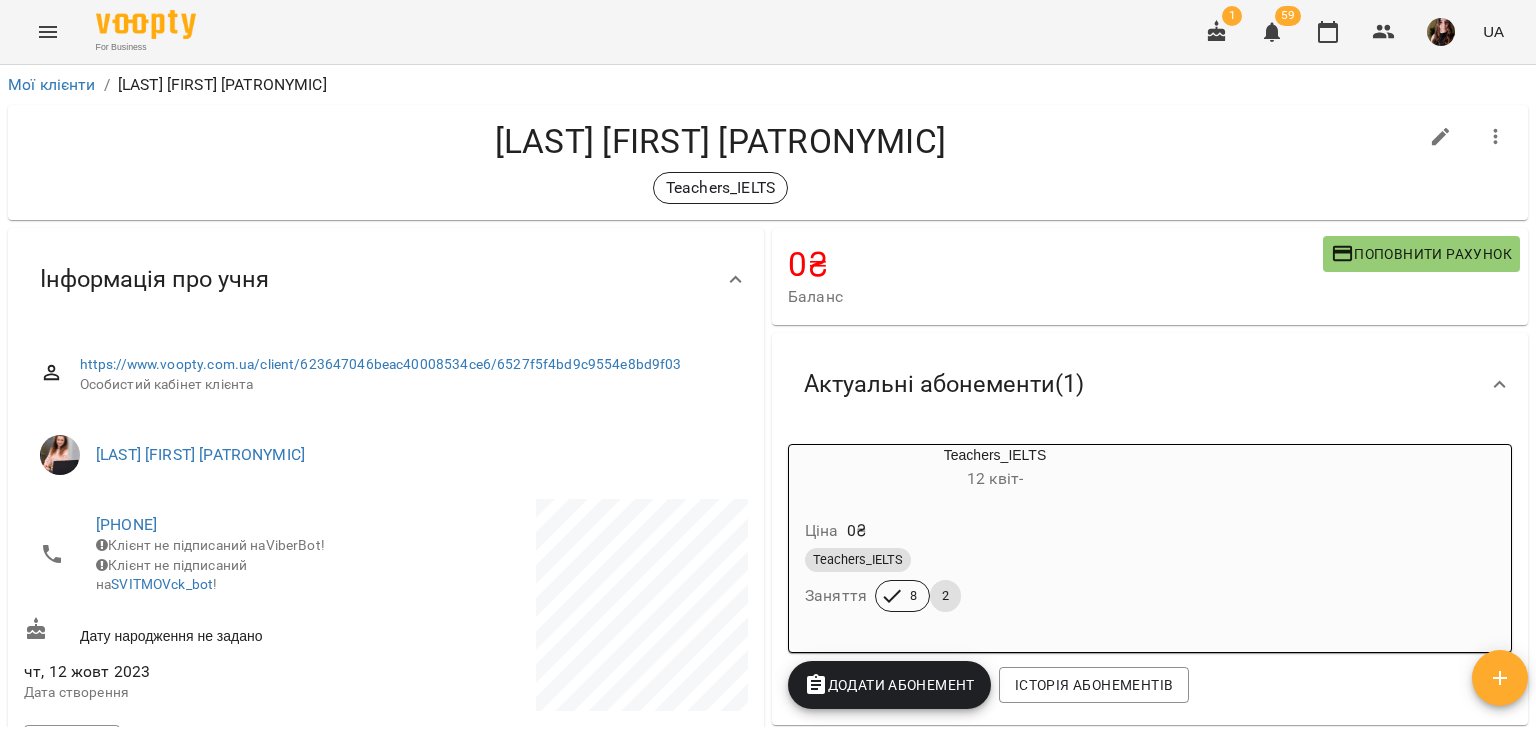 click on "Teachers_IELTS Заняття 8 2" at bounding box center (995, 580) 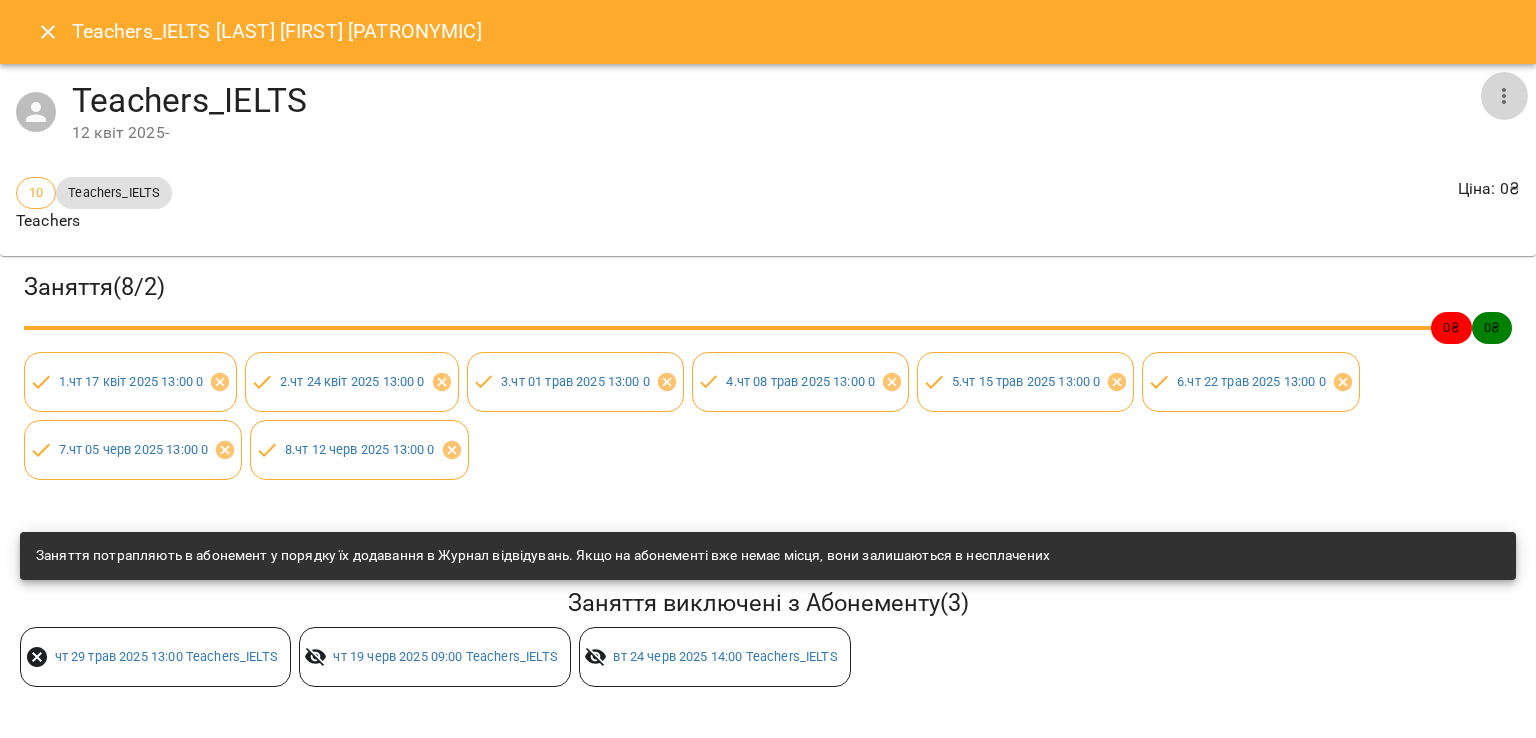 click 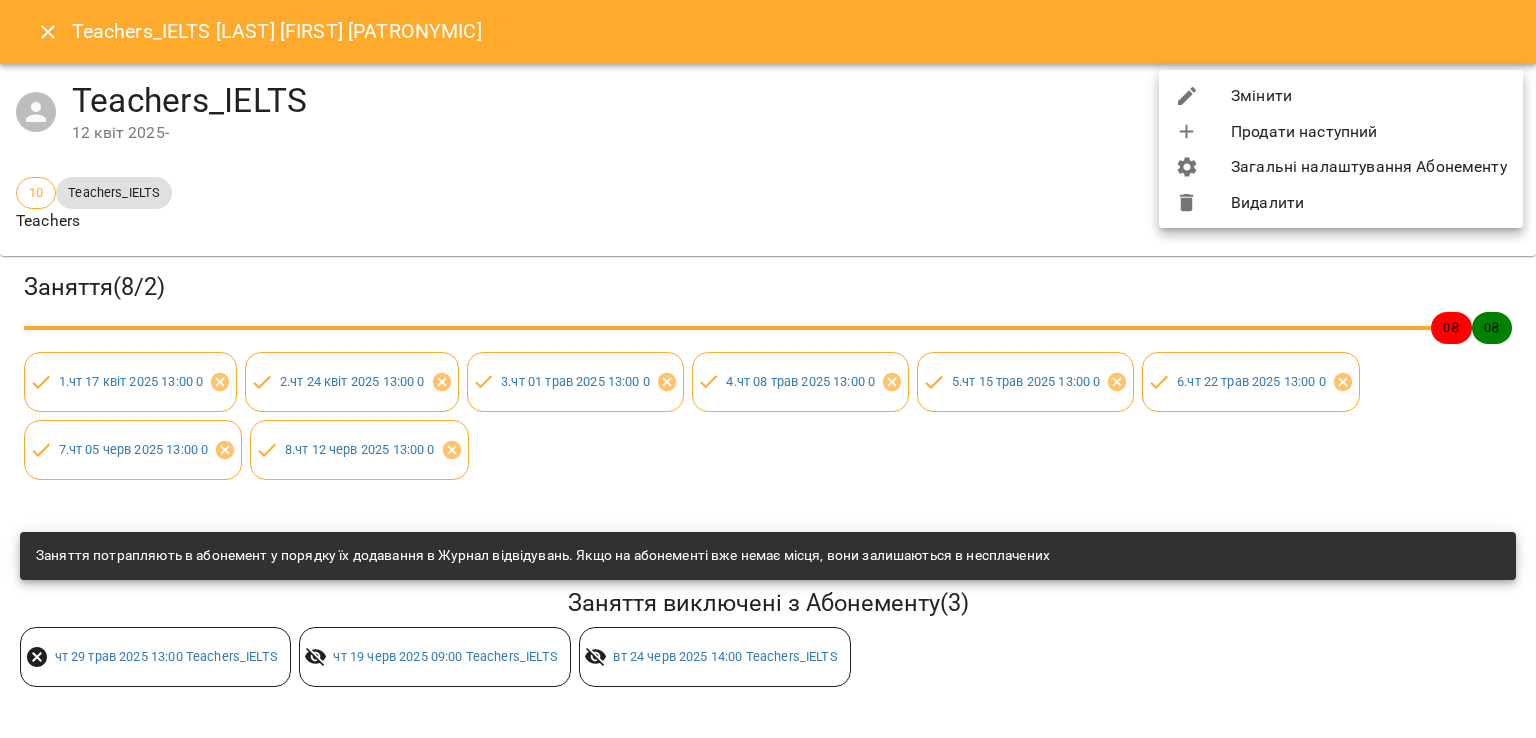 click at bounding box center (768, 369) 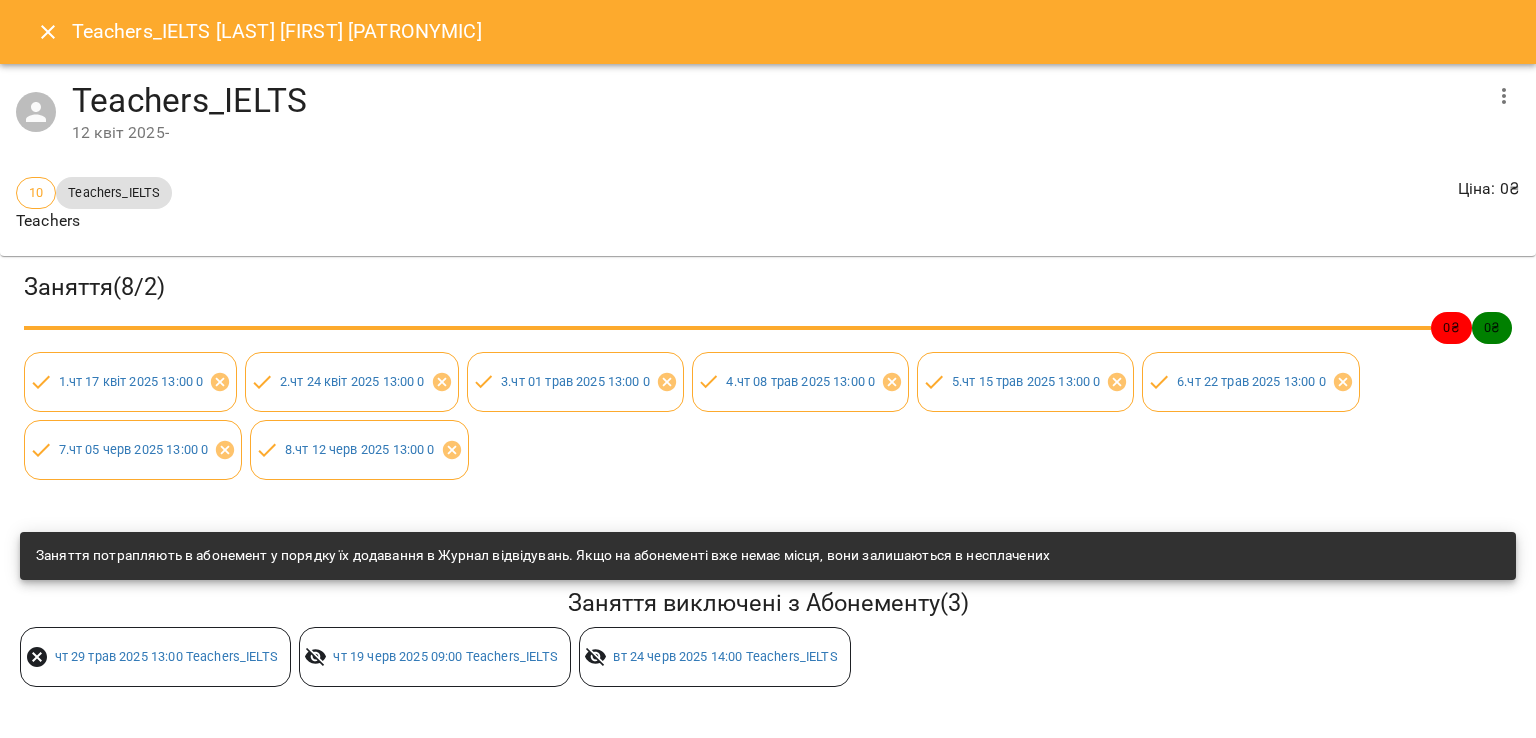 click 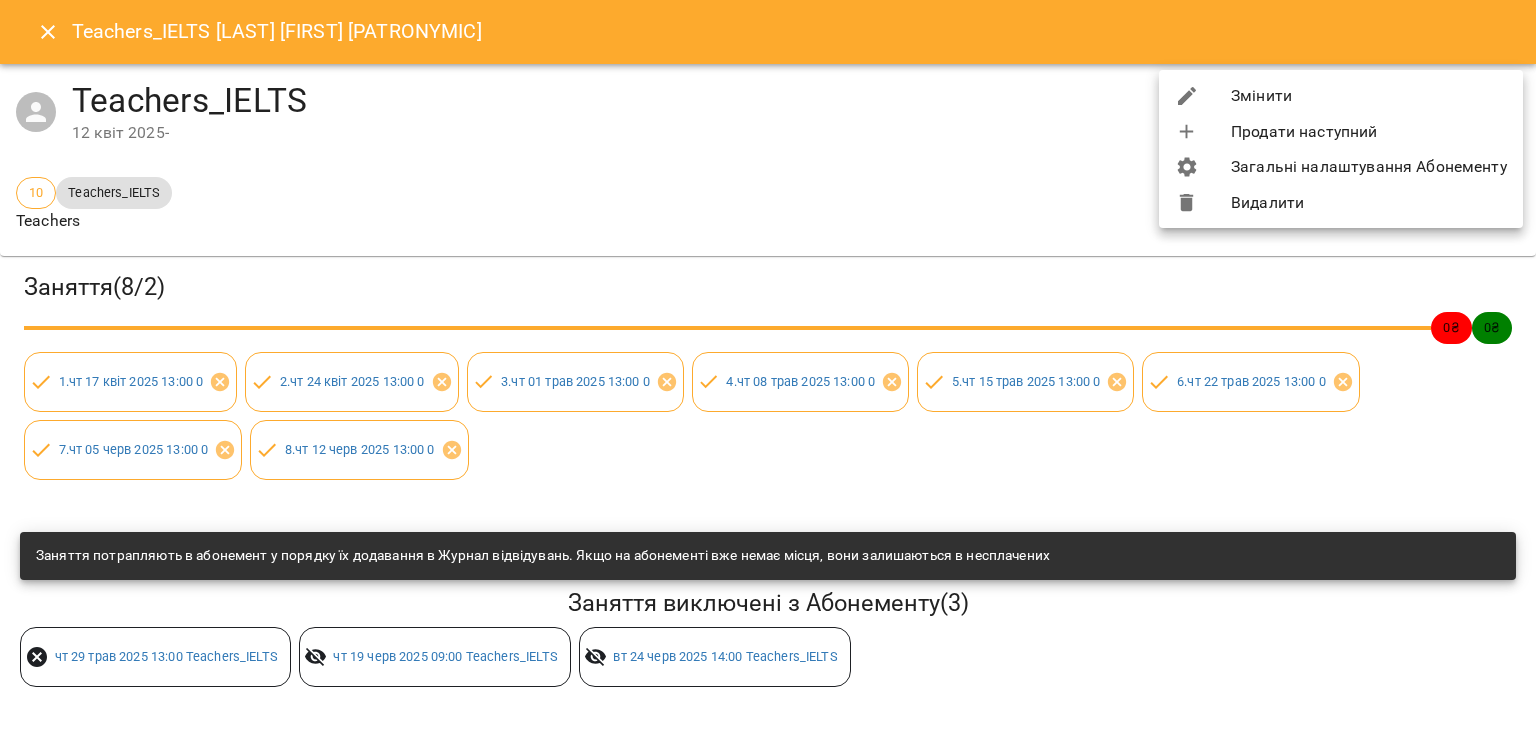 click on "Змінити" at bounding box center [1341, 96] 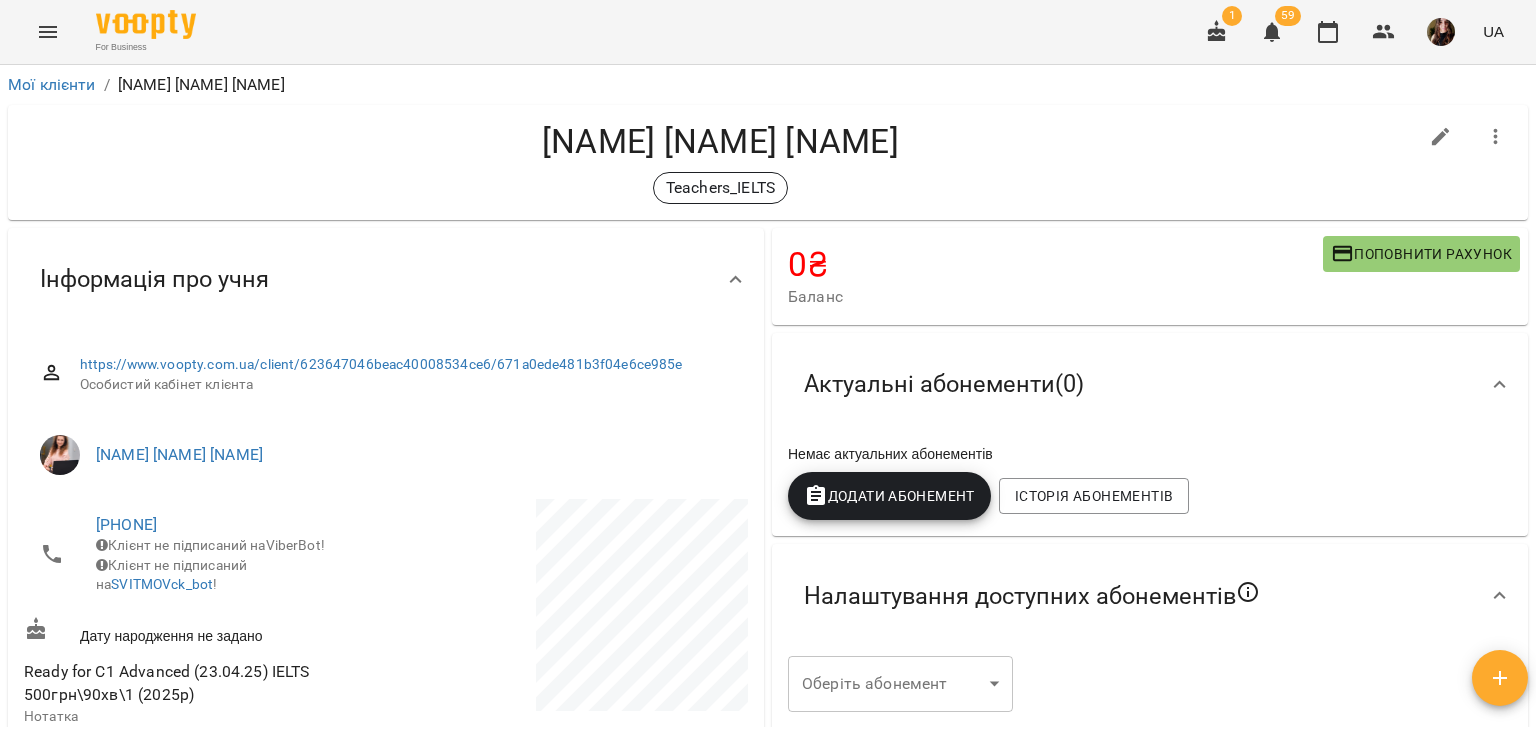 scroll, scrollTop: 0, scrollLeft: 0, axis: both 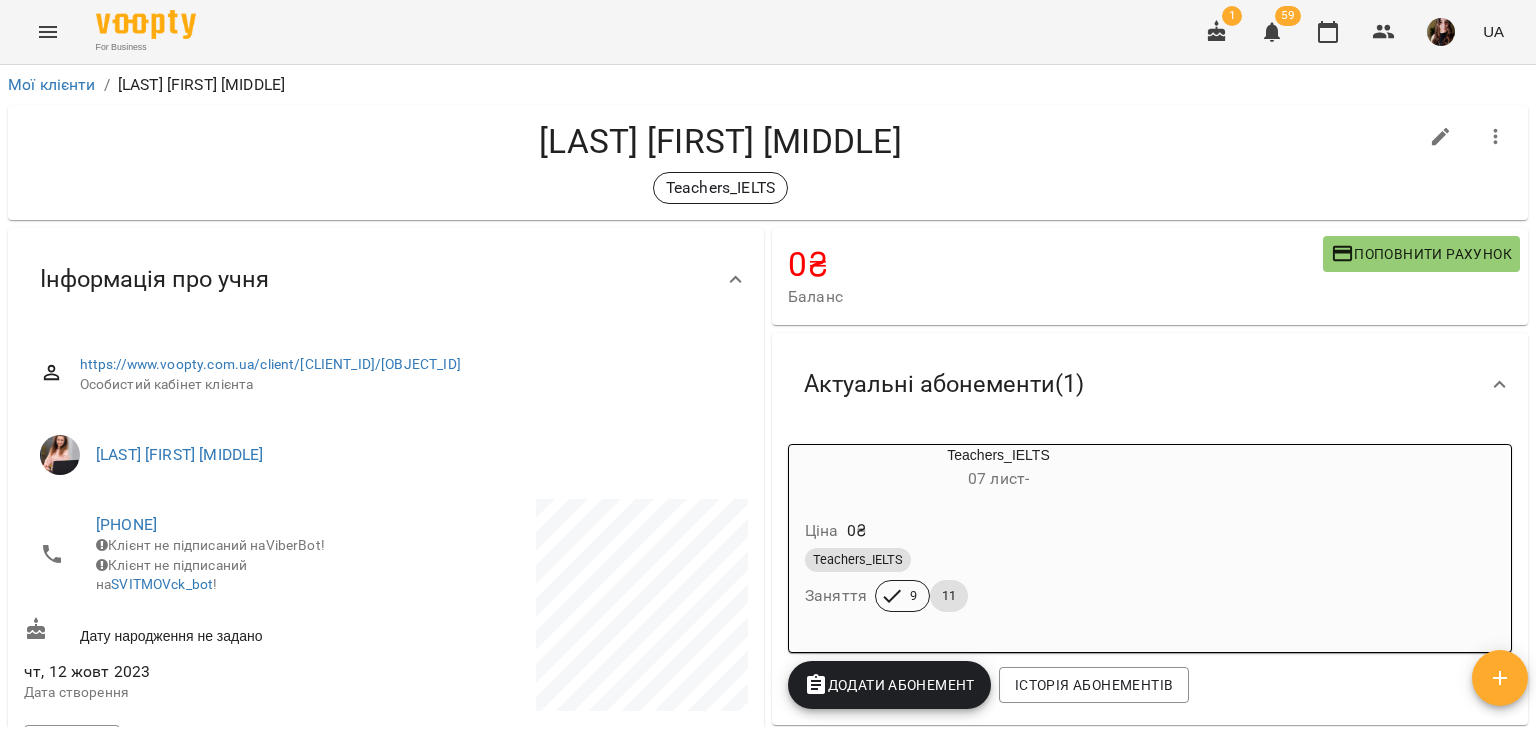 click on "Teachers_IELTS" at bounding box center [998, 560] 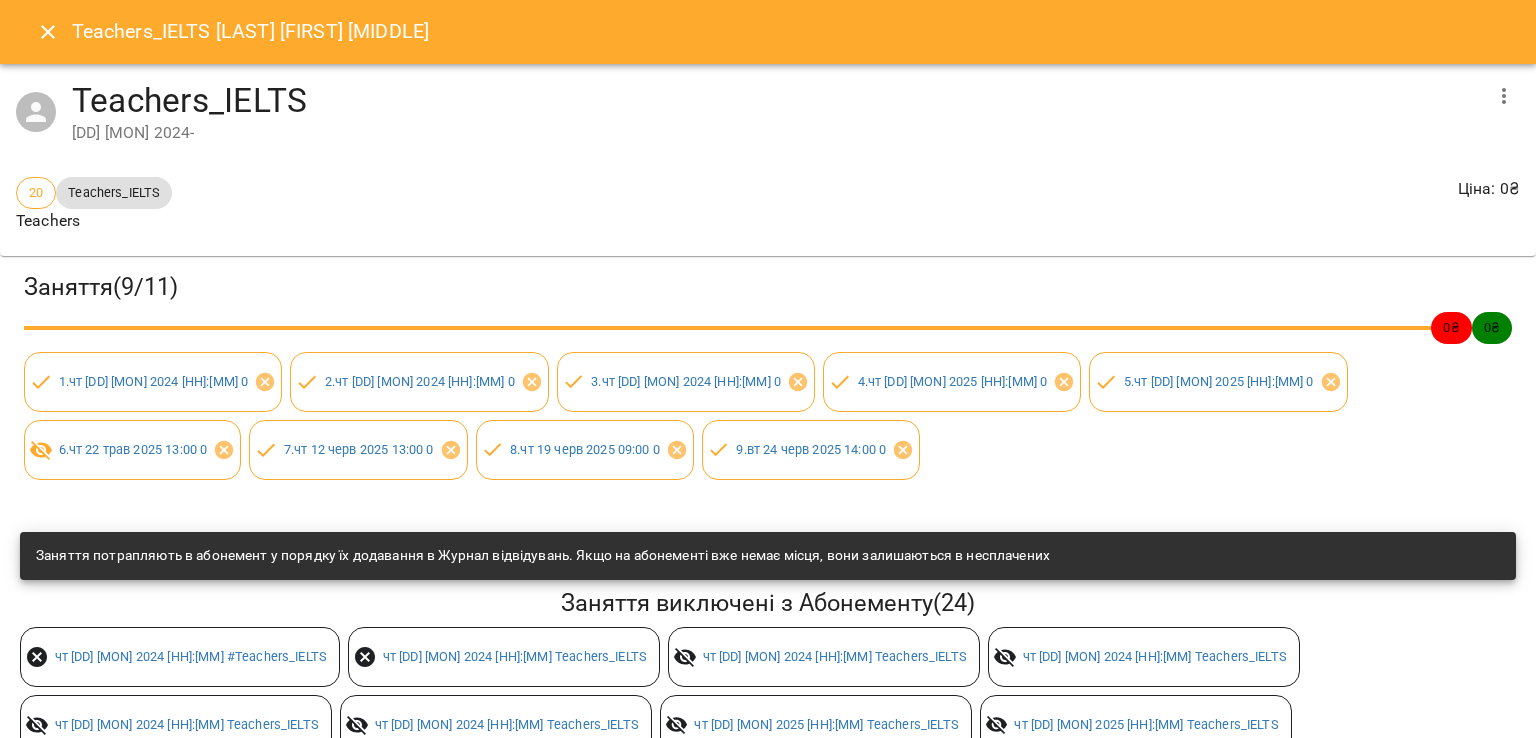 click 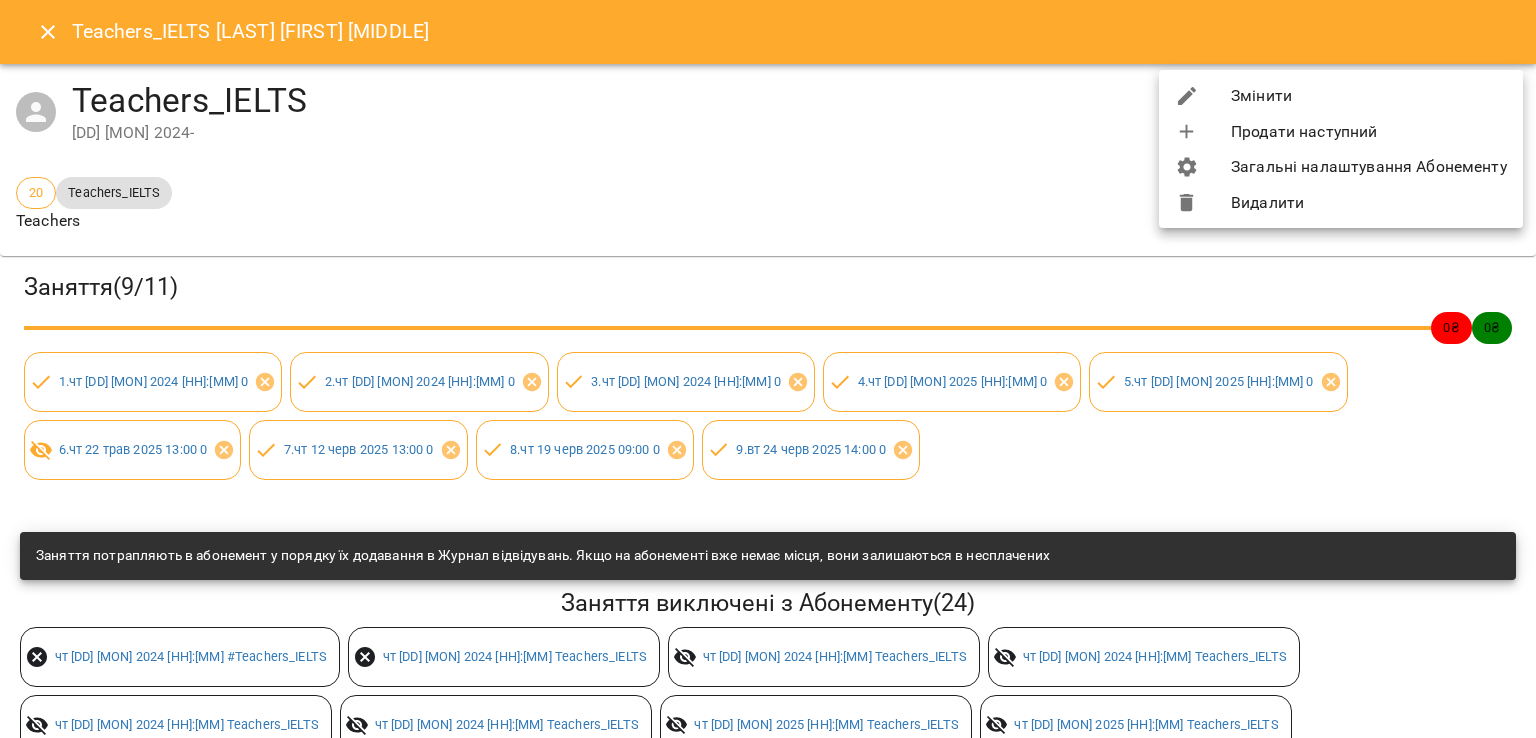 click on "Видалити" at bounding box center (1341, 203) 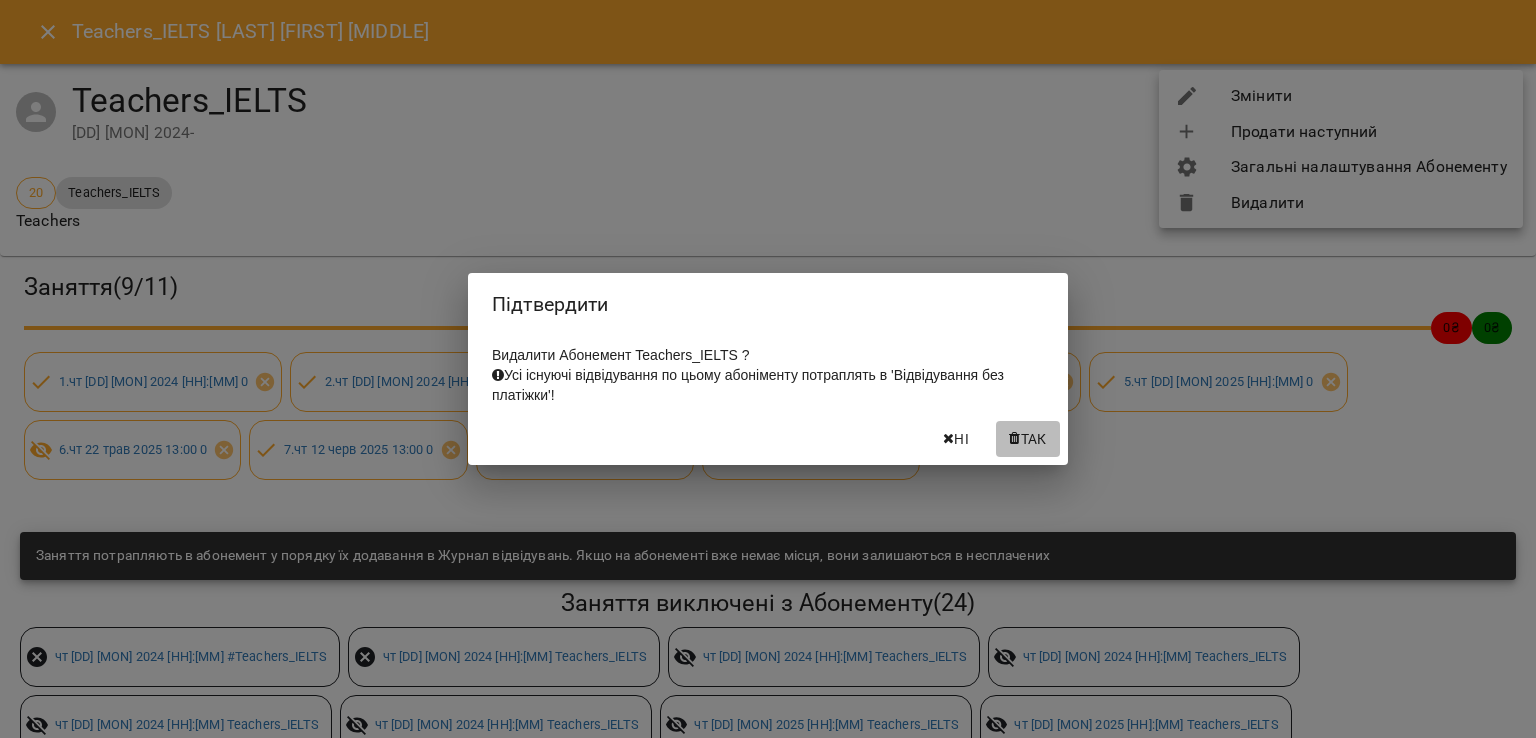 click on "Так" at bounding box center (1034, 439) 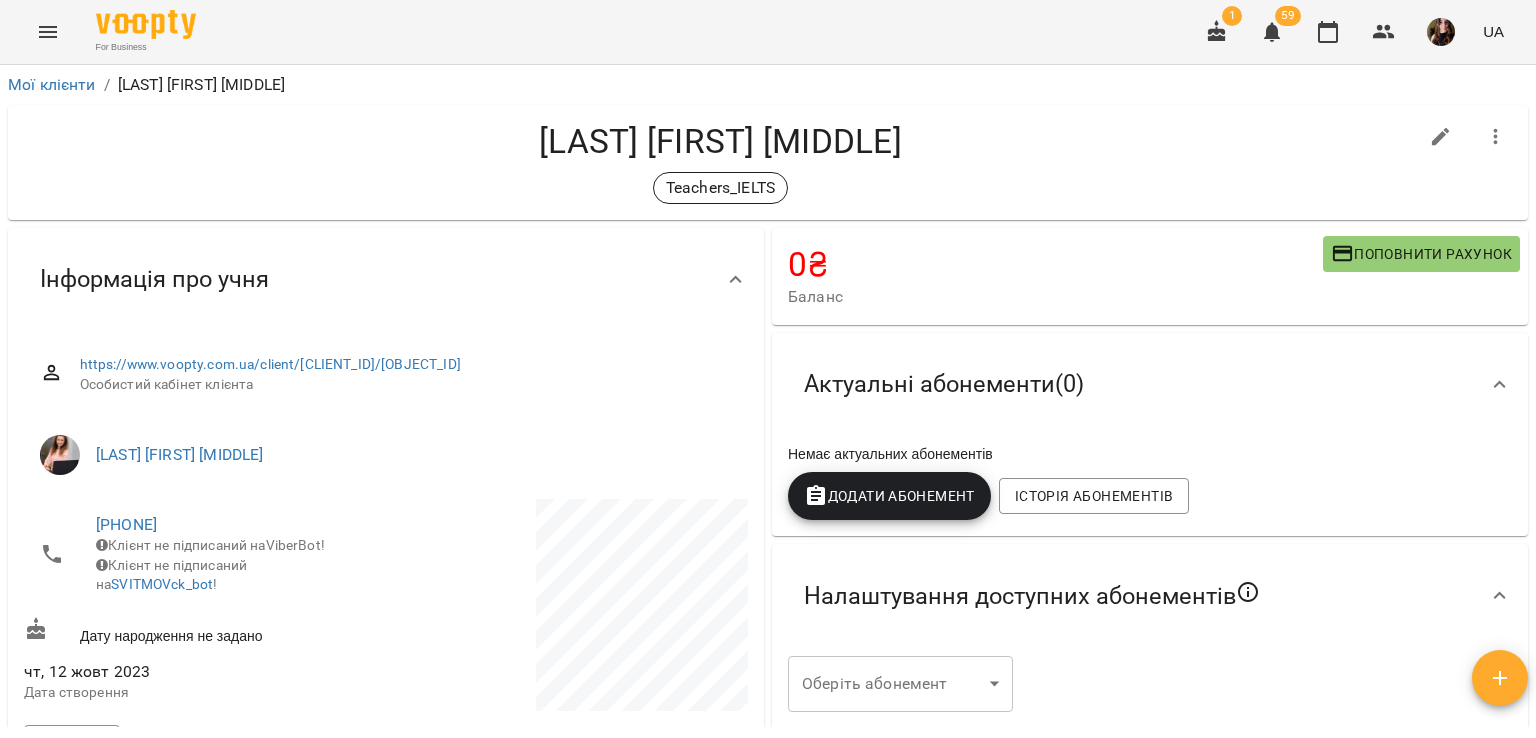 click on "Додати Абонемент" at bounding box center [889, 496] 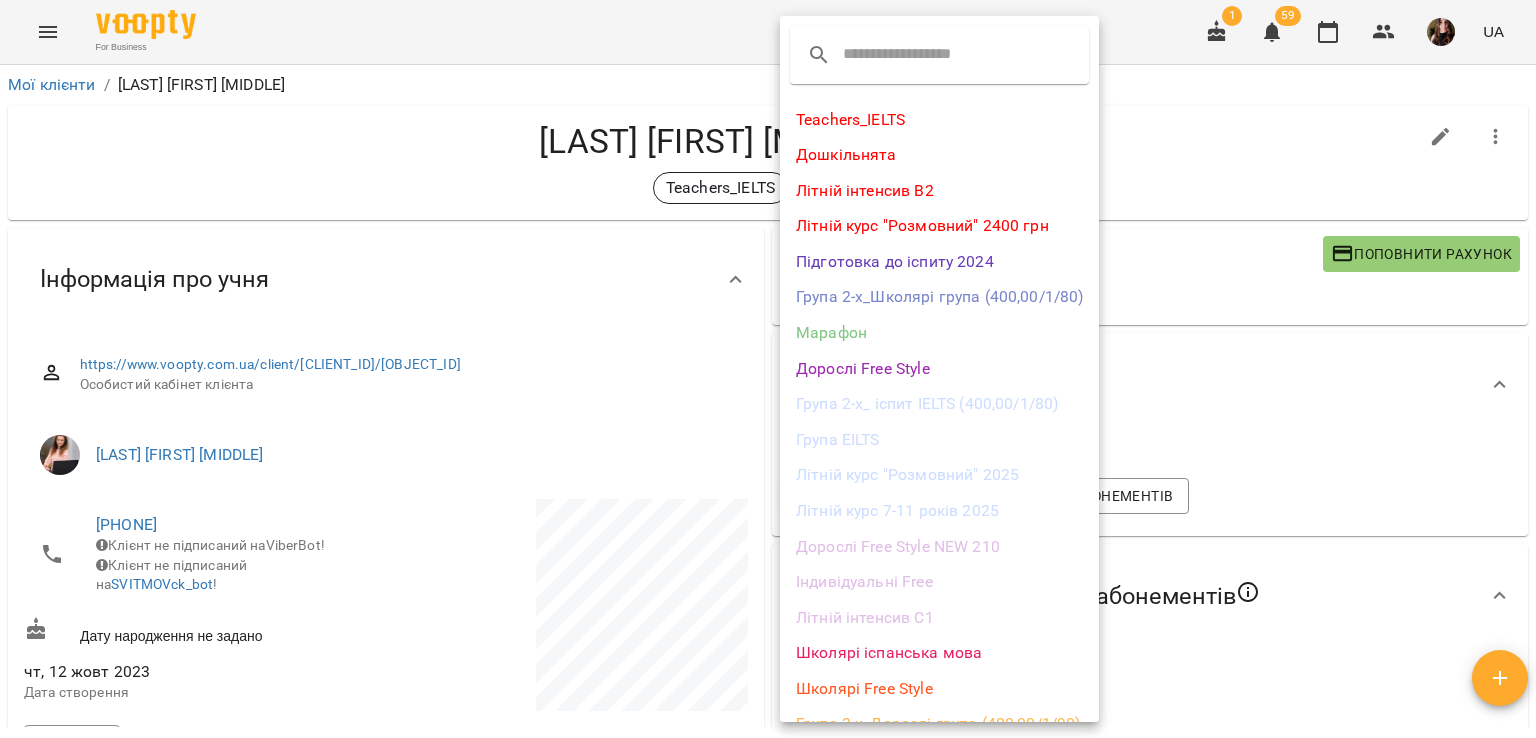 click on "Teachers_IELTS Дошкільнята Літній інтенсив В2  Літній курс "Розмовний" 2400 грн Підготовка до іспиту 2024 Група 2-х_Школярі група (400,00/1/80) Марафон Дорослі Free Style Група 2-х_ іспит IELTS (400,00/1/80) Група EILTS Літній курс "Розмовний" 2025 Літній курс 7-11 років  2025 Дорослі Free Style NEW 210 Індивідуальні Free Літній інтенсив С1 Школярі іспанська мова  Школярі Free Style Група 2-х_Дорослі група (400,00/1/90)" at bounding box center (939, 422) 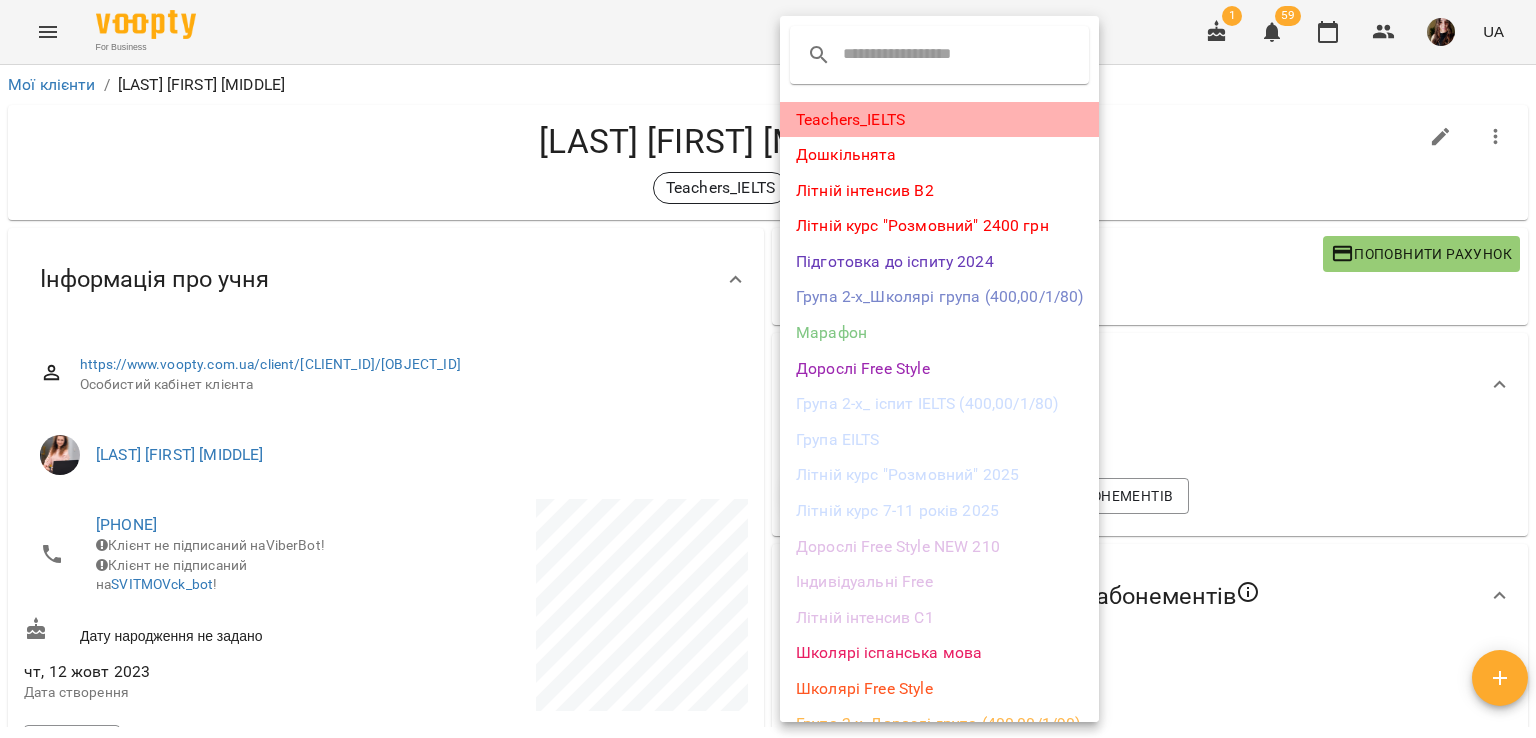 click on "Teachers_IELTS" at bounding box center (939, 120) 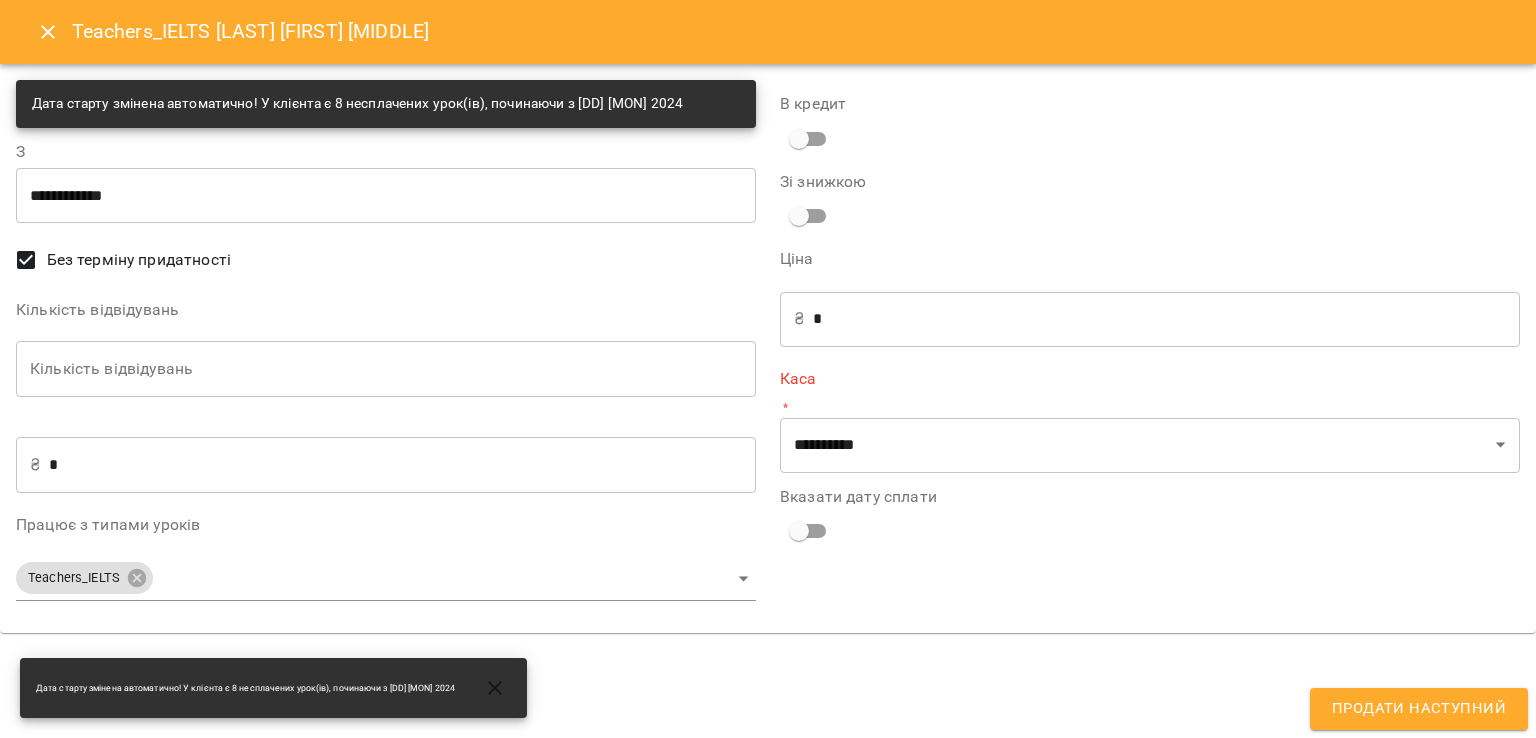 click on "Кількість відвідувань" at bounding box center (386, 369) 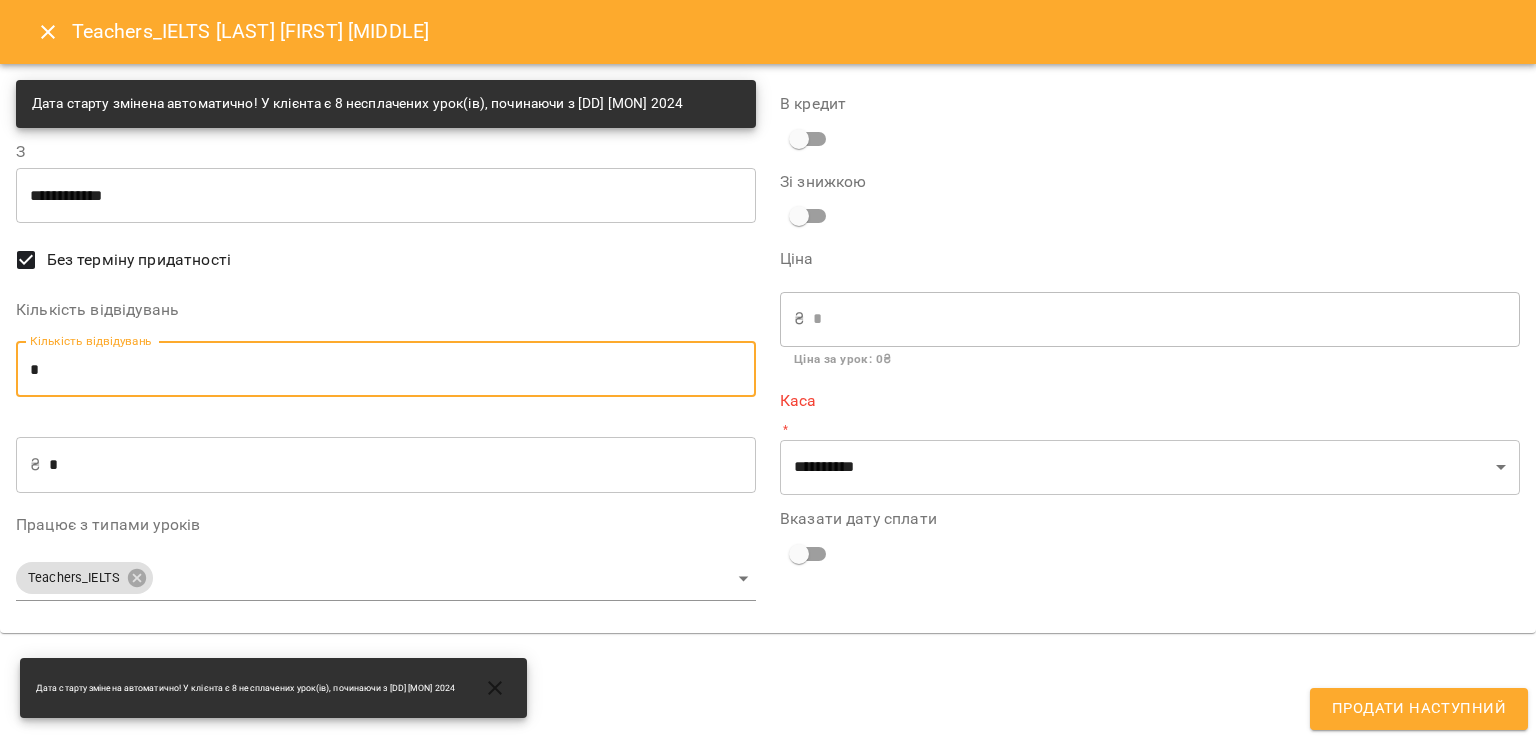 type on "*" 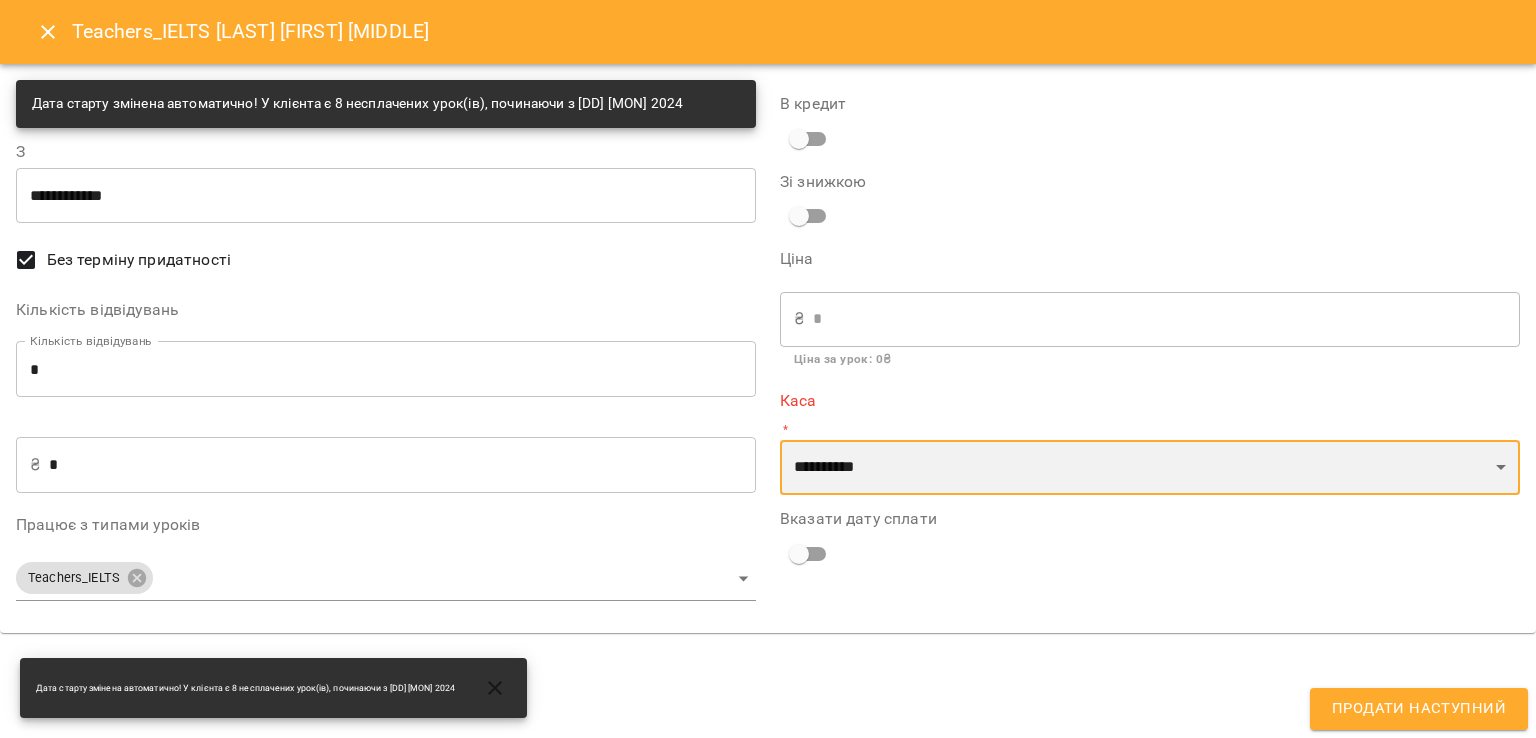 drag, startPoint x: 1061, startPoint y: 478, endPoint x: 996, endPoint y: 491, distance: 66.287254 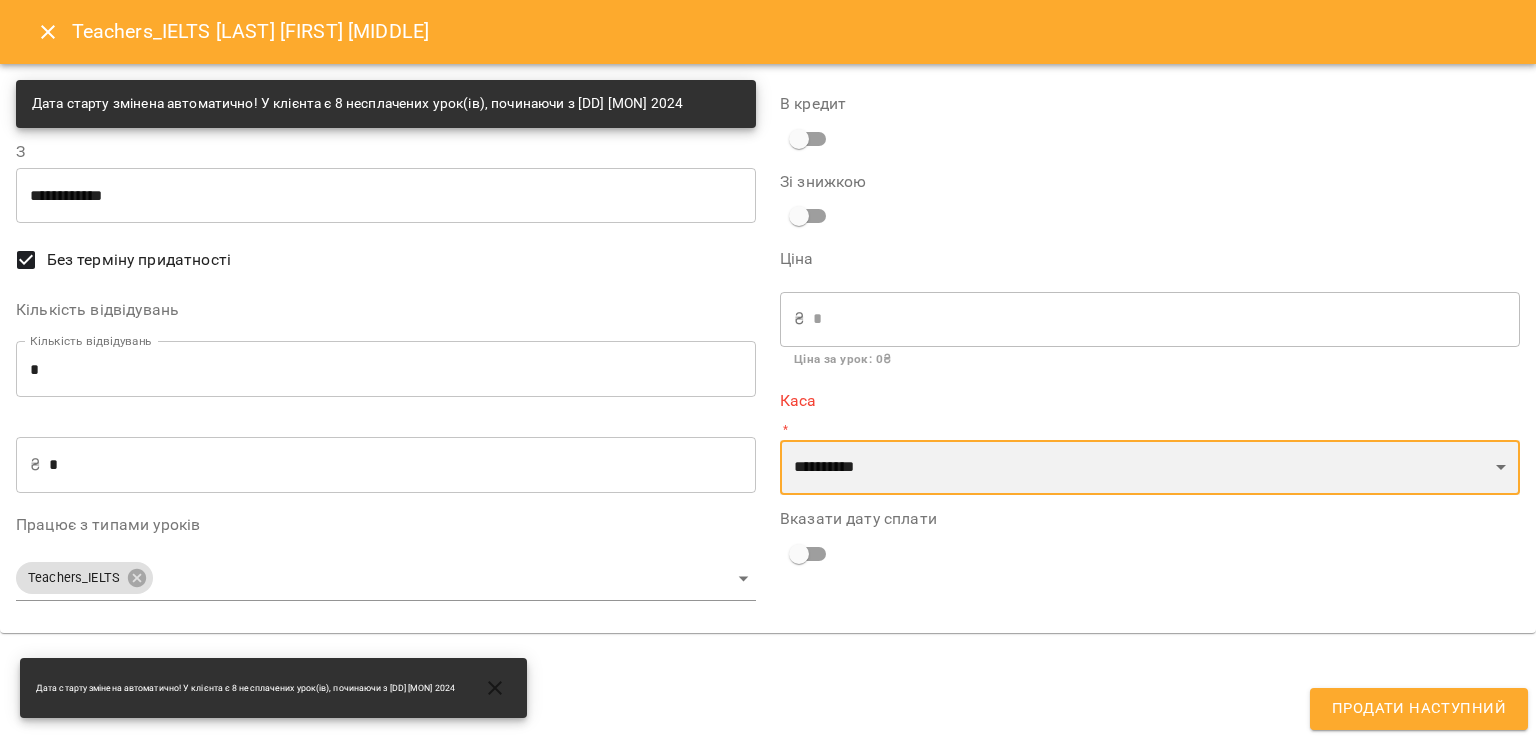 click on "**********" at bounding box center [1150, 468] 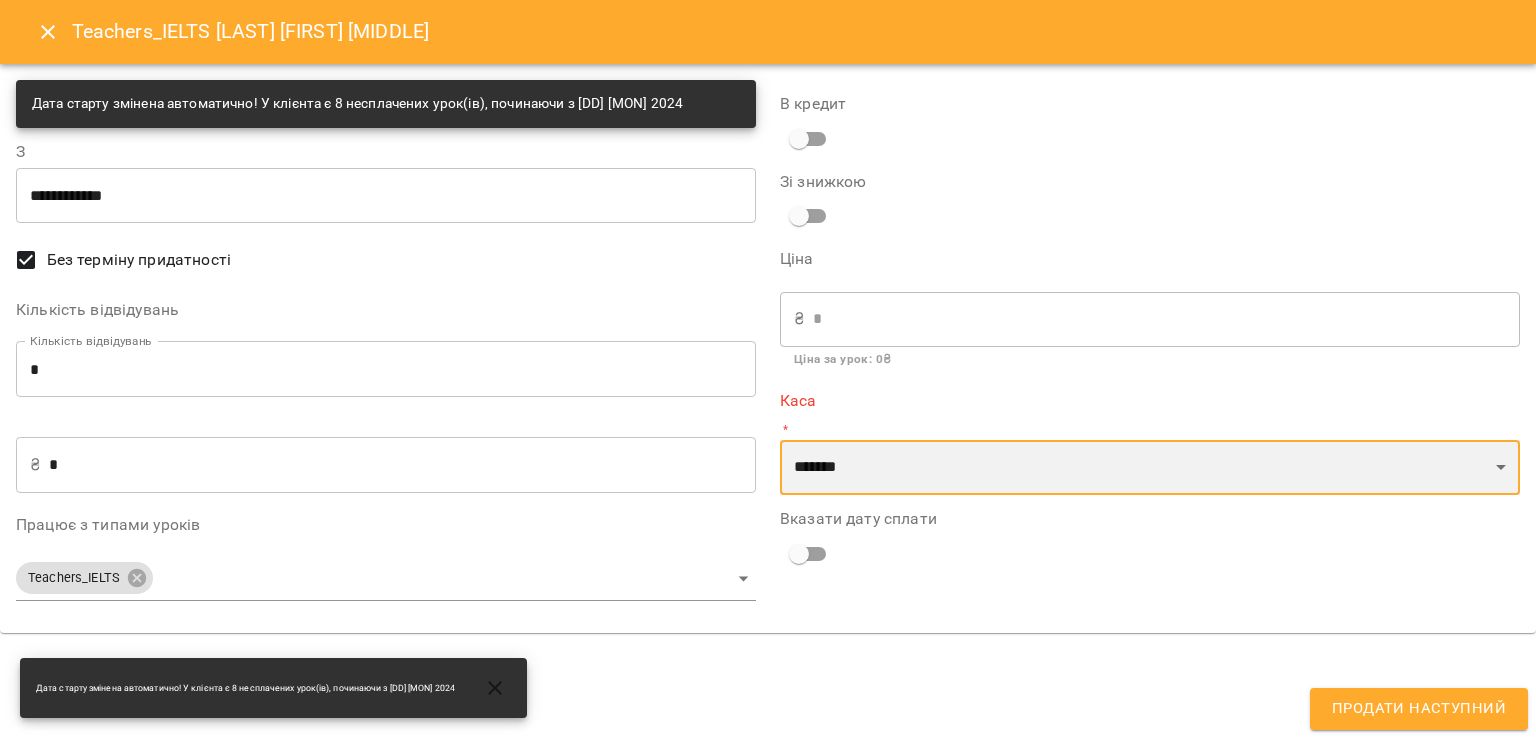 click on "**********" at bounding box center (1150, 468) 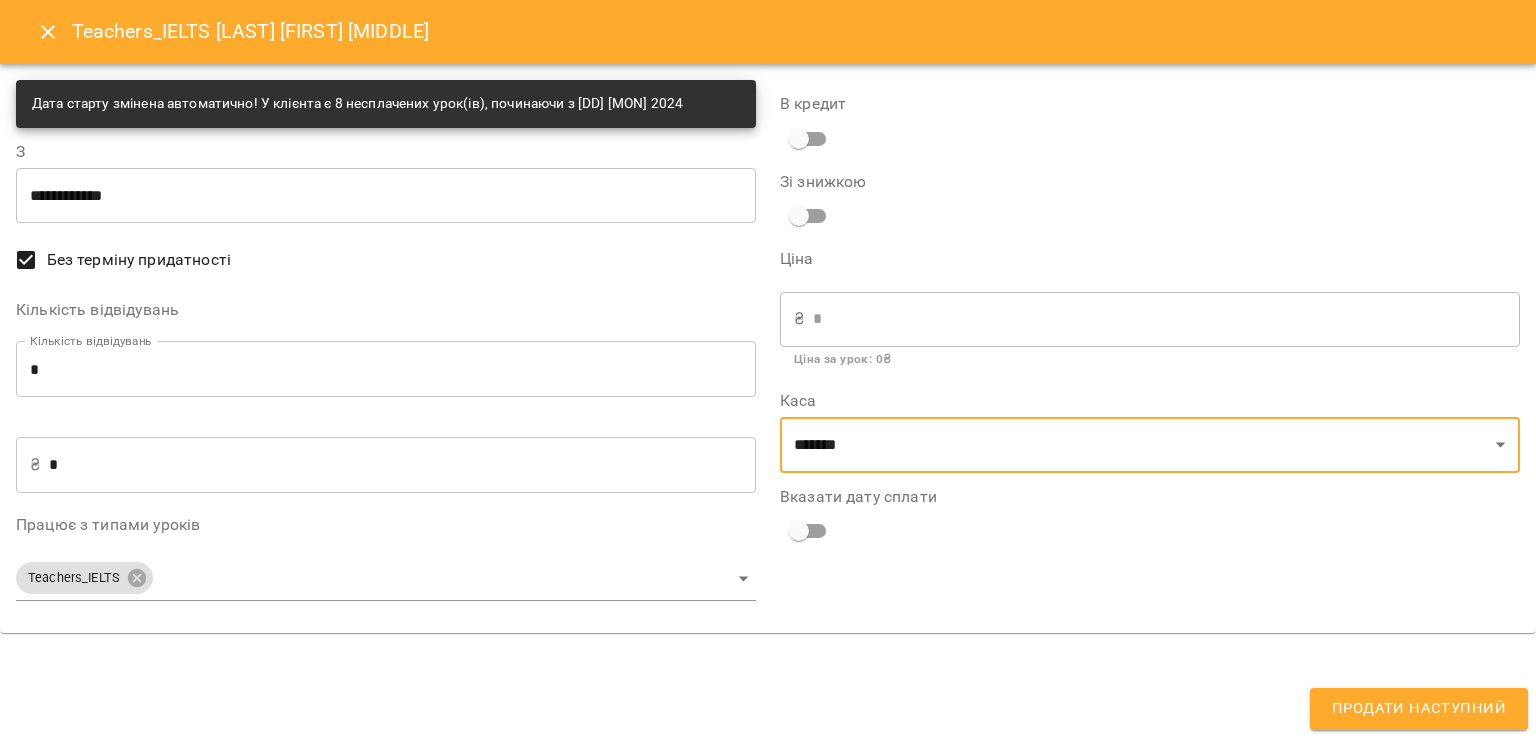 click on "Продати наступний" at bounding box center (1419, 709) 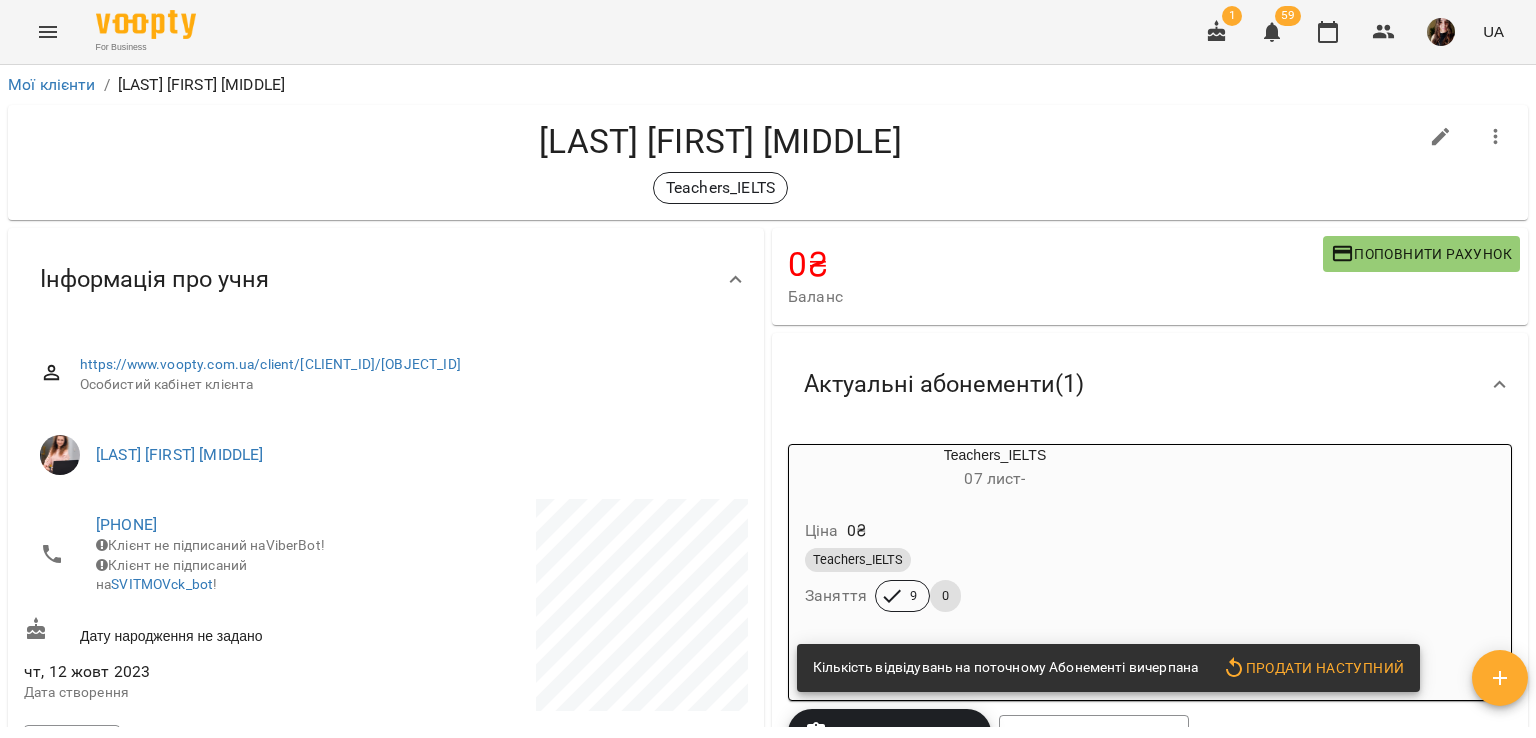 click on "Ціна 0 ₴" at bounding box center (995, 531) 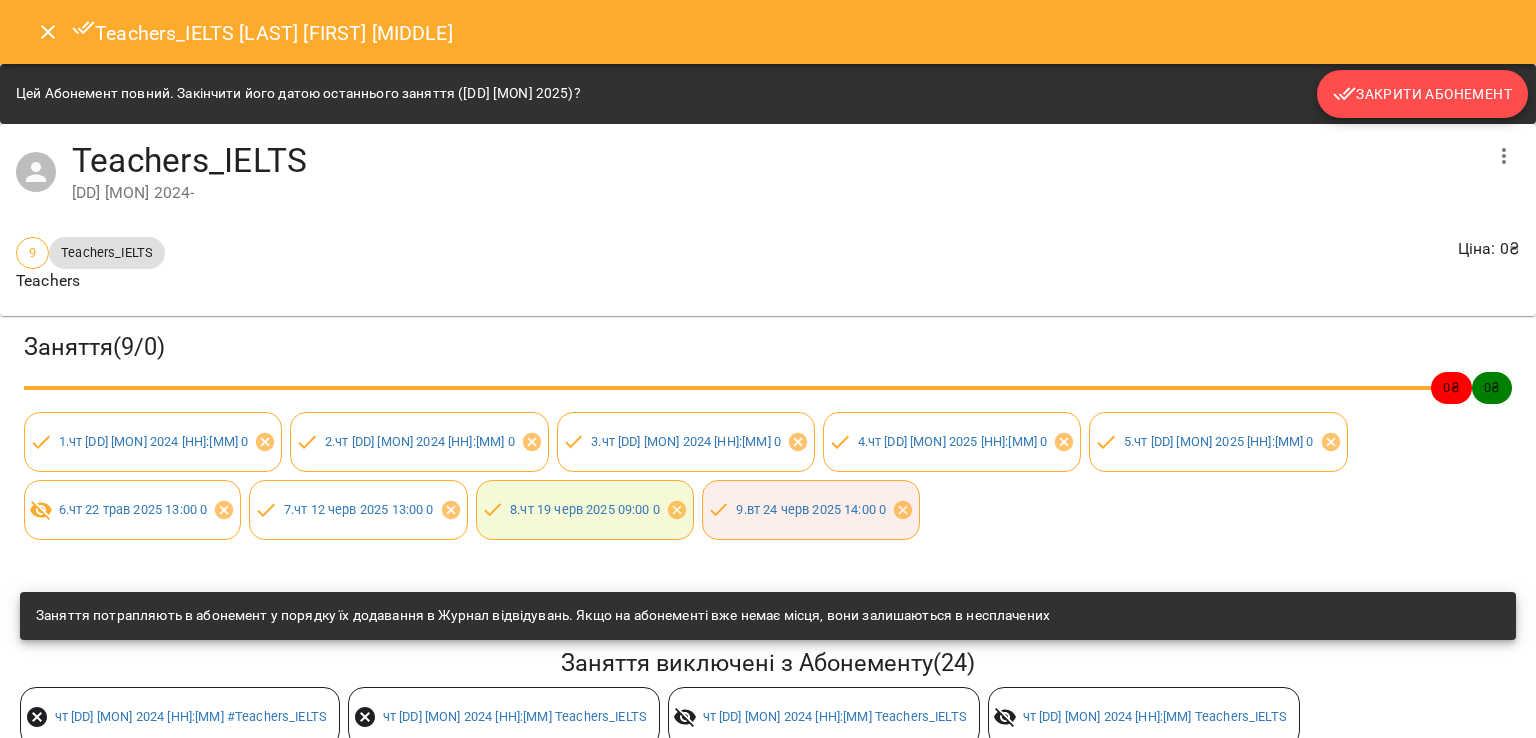 click on "Закрити Абонемент" at bounding box center [1422, 94] 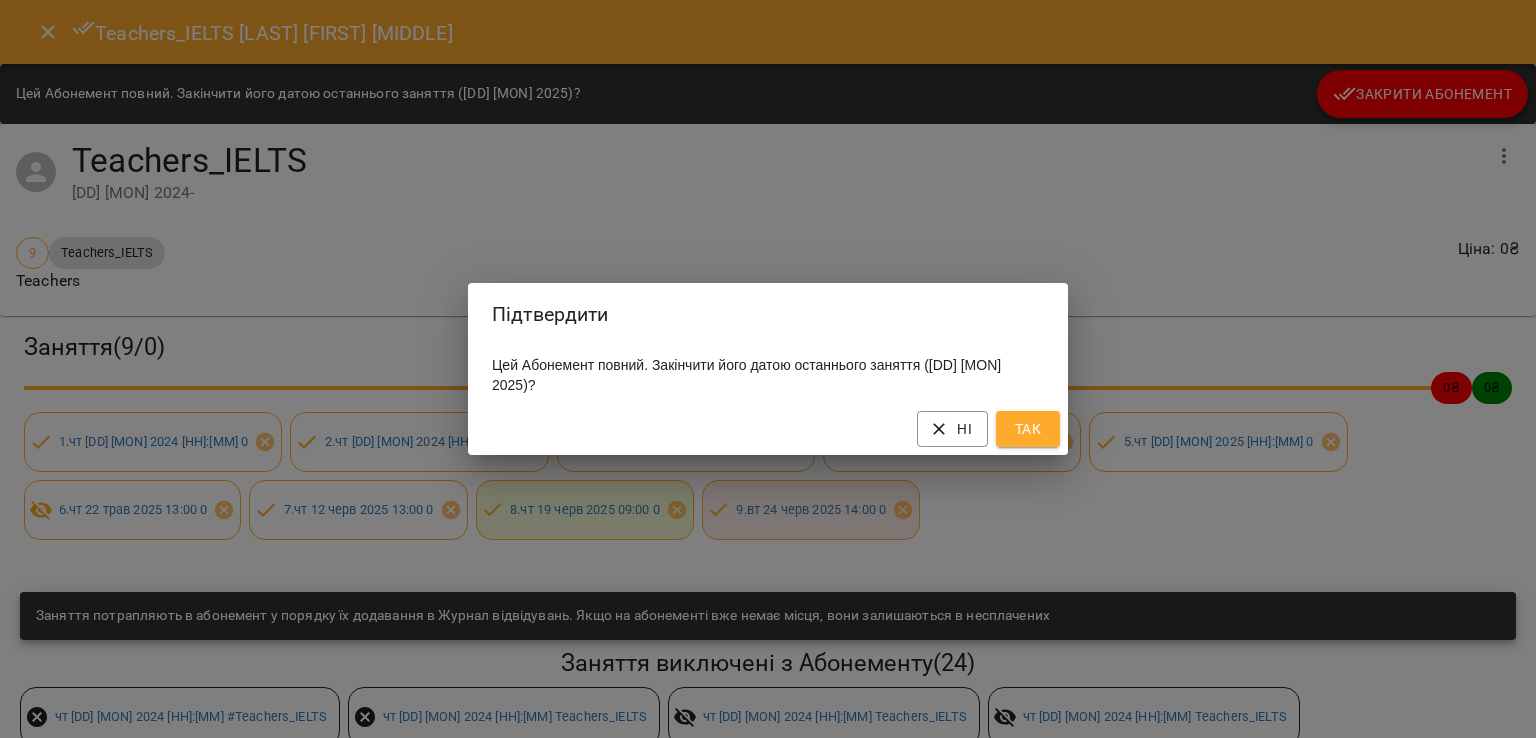 click on "Так" at bounding box center (1028, 429) 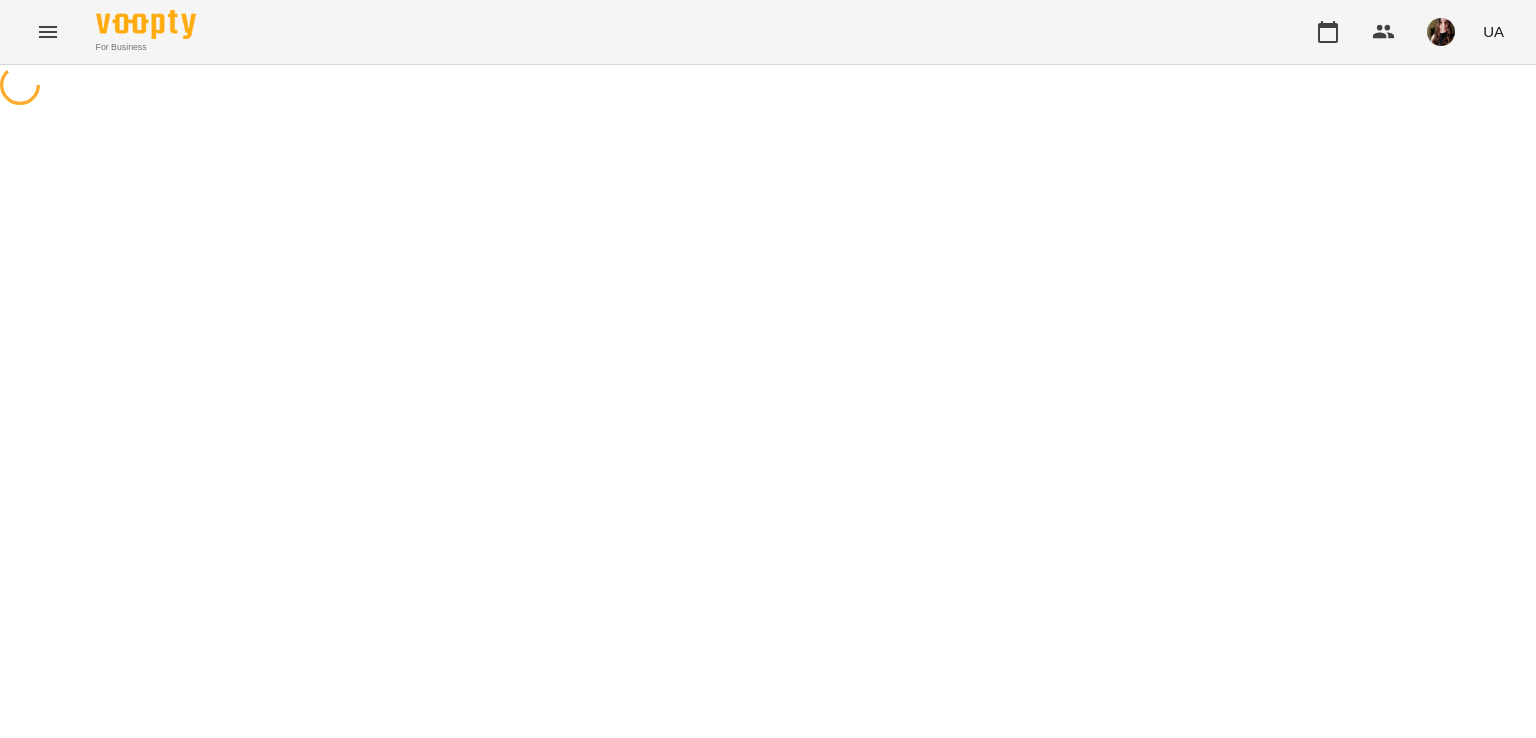 scroll, scrollTop: 0, scrollLeft: 0, axis: both 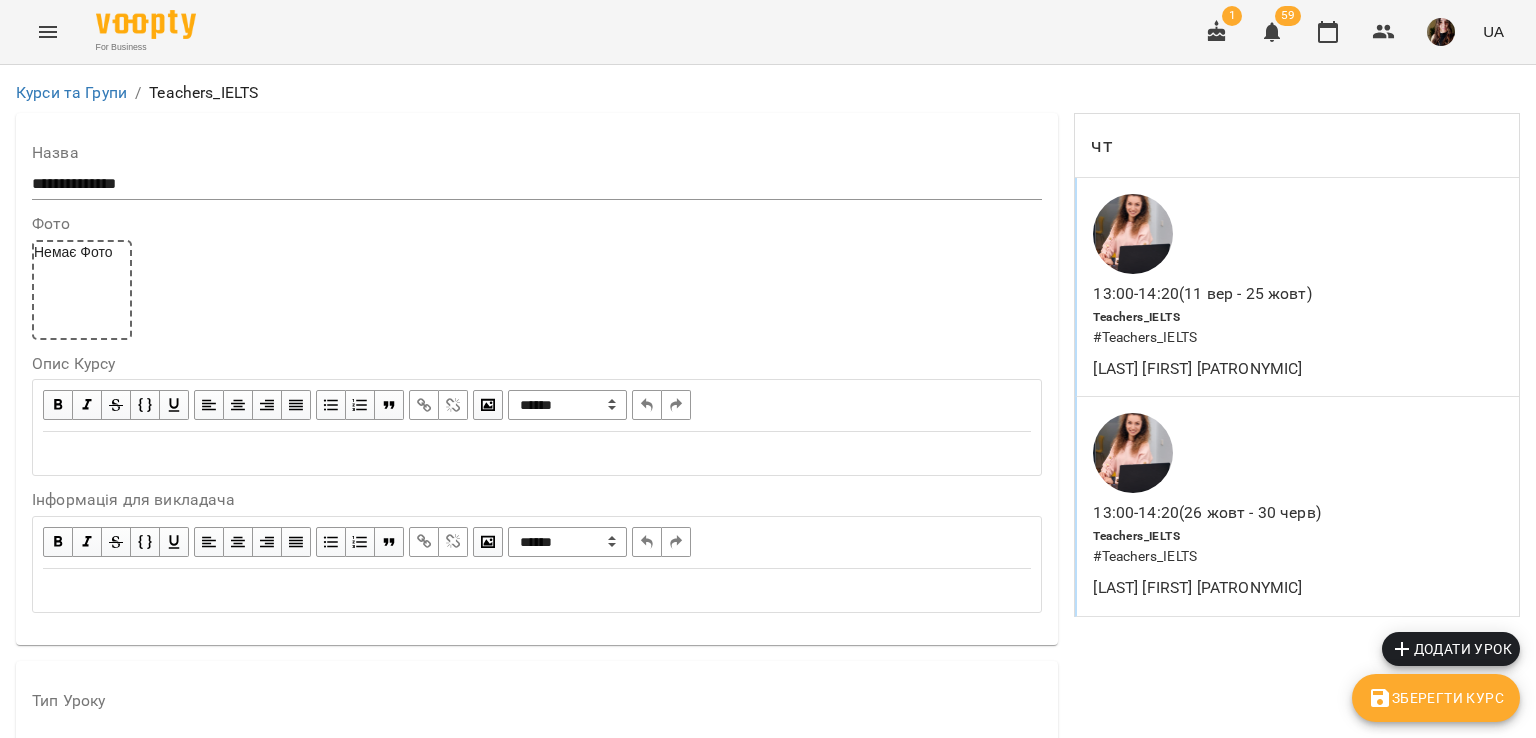 click on "Teachers_IELTS # Teachers_IELTS" at bounding box center [1253, 327] 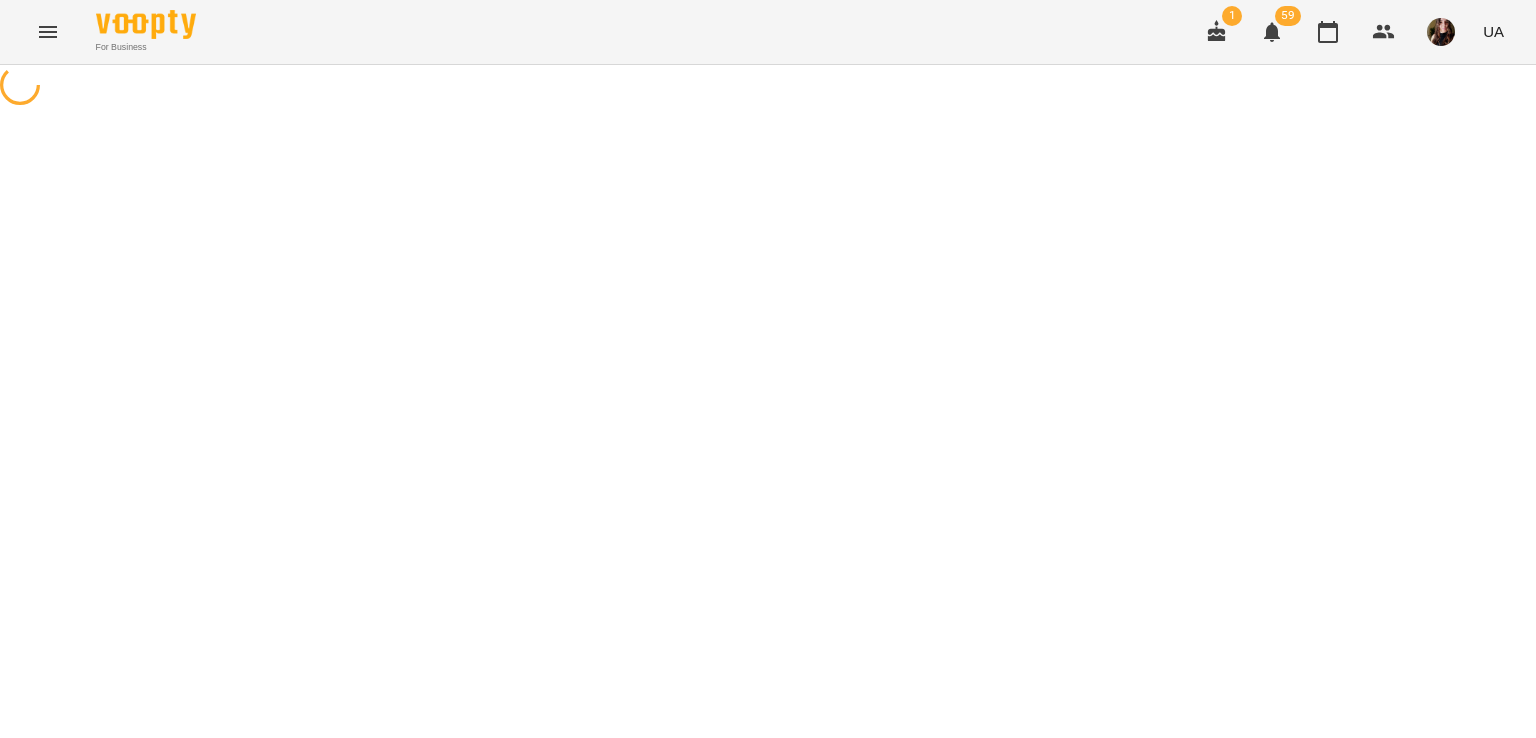 select on "*" 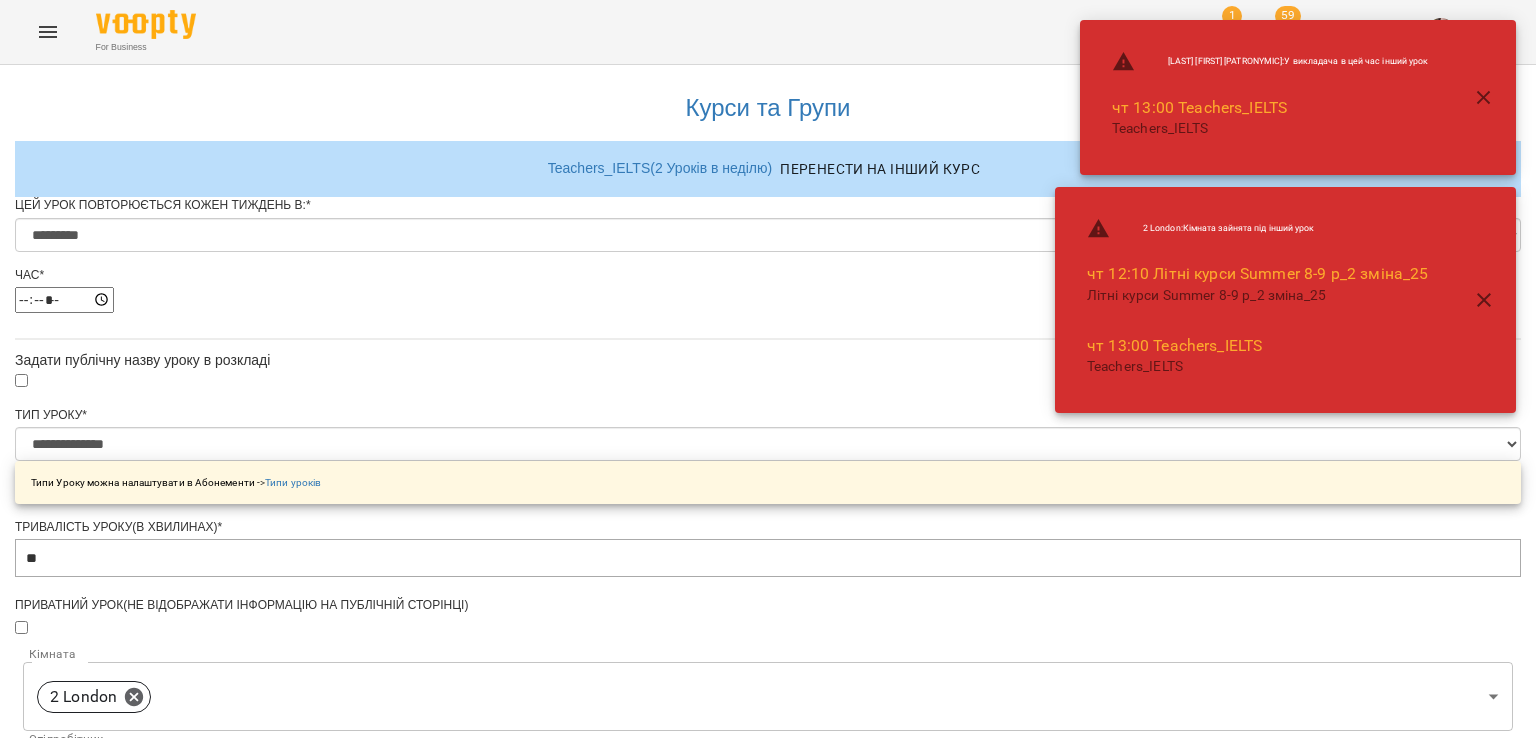 click 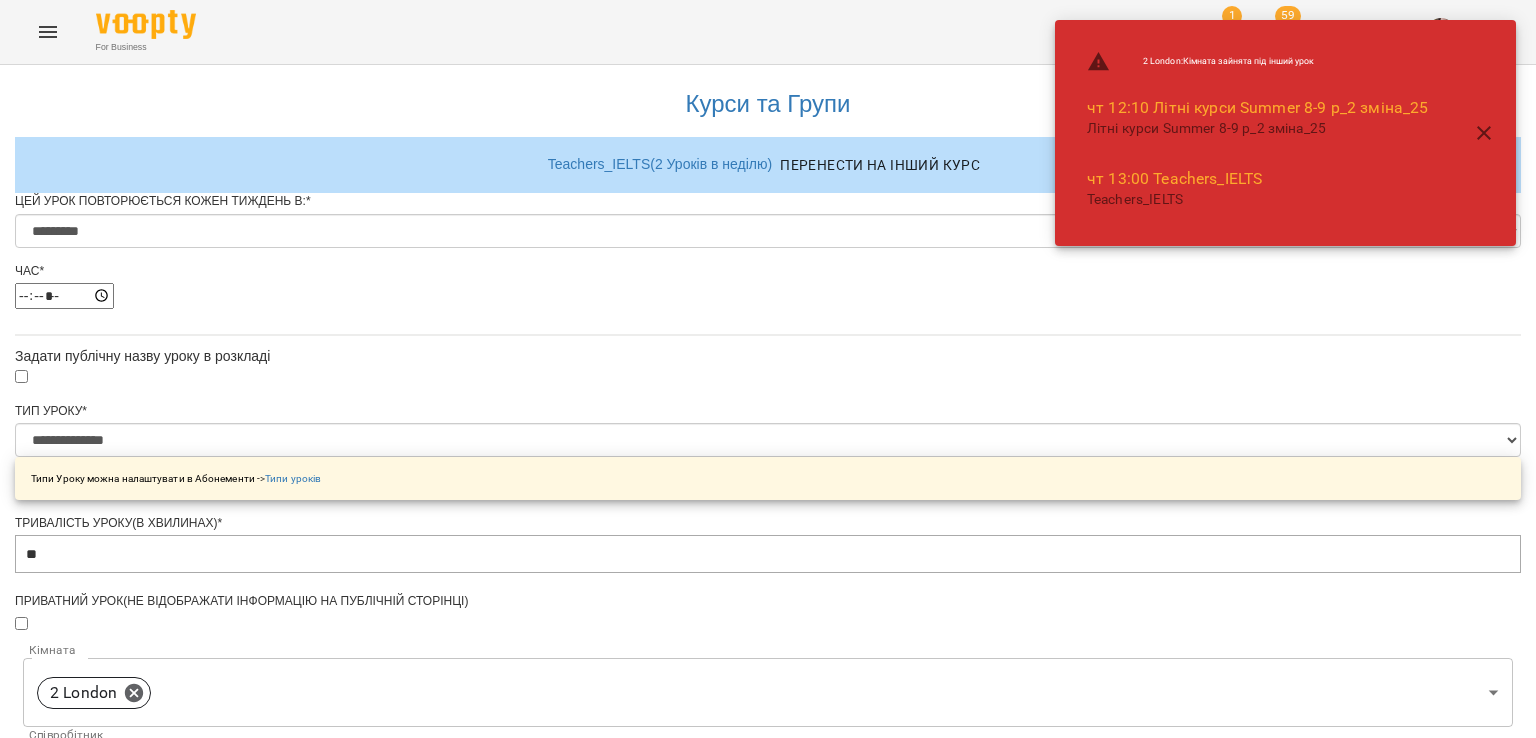 scroll, scrollTop: 1098, scrollLeft: 0, axis: vertical 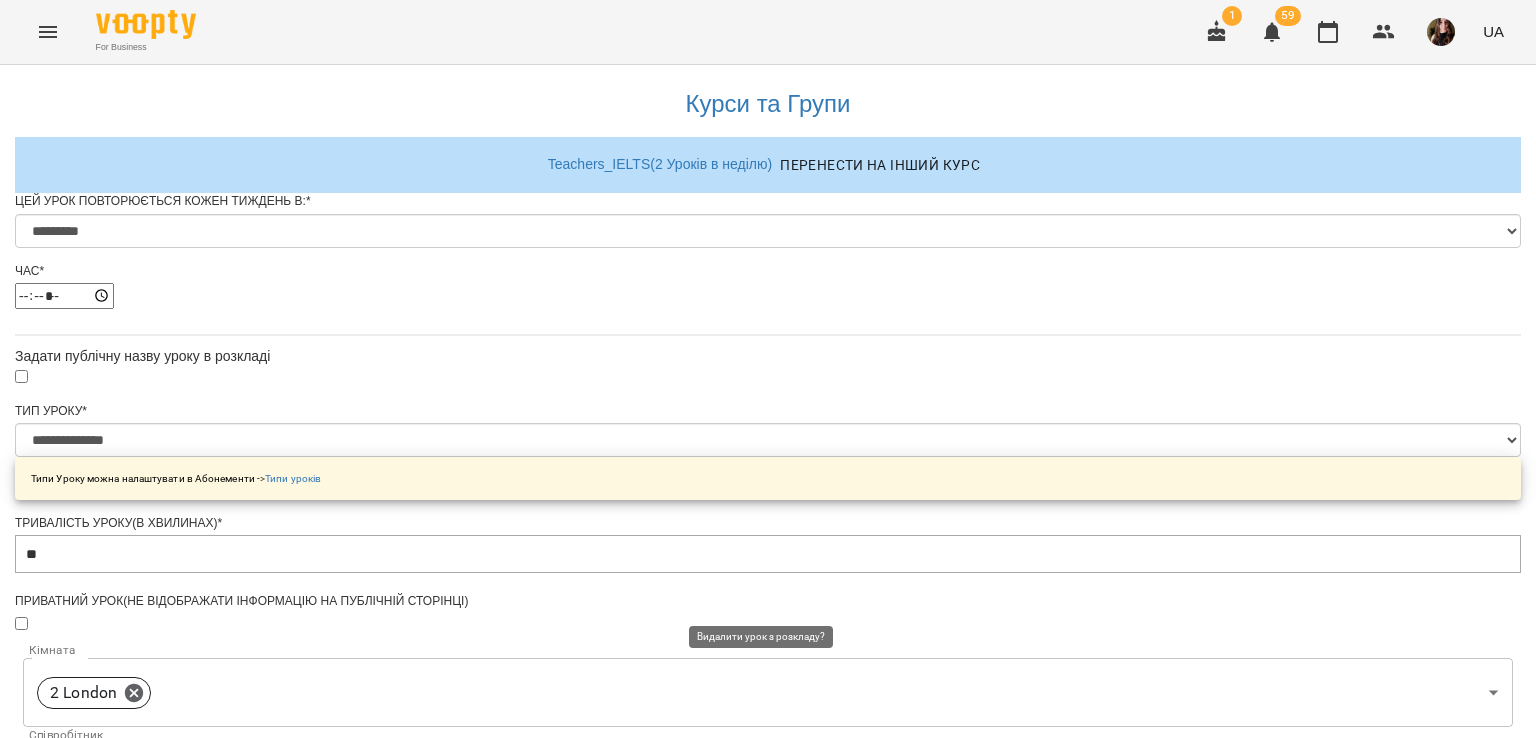 click on "Видалити урок з розкладу" at bounding box center (768, 1687) 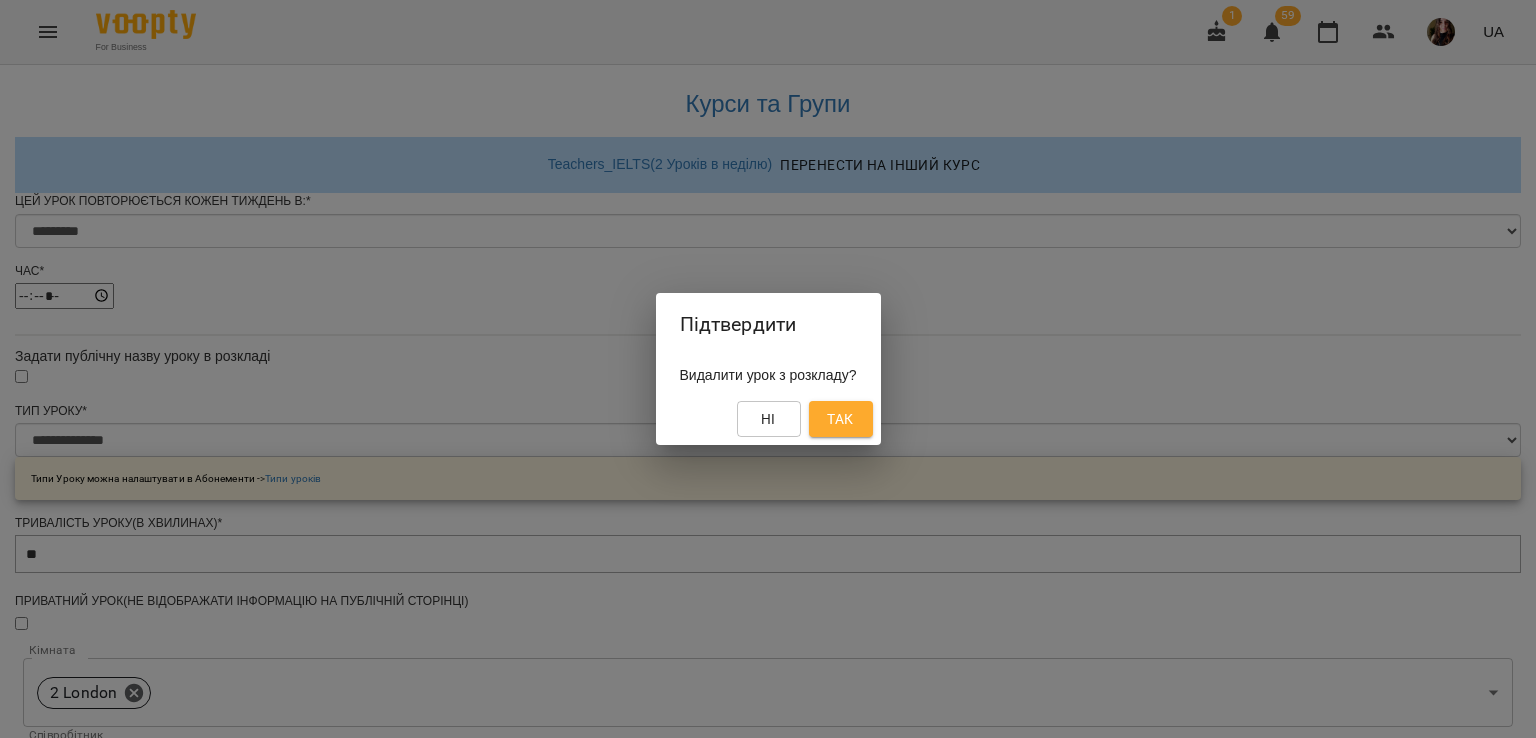 click on "Так" at bounding box center [840, 419] 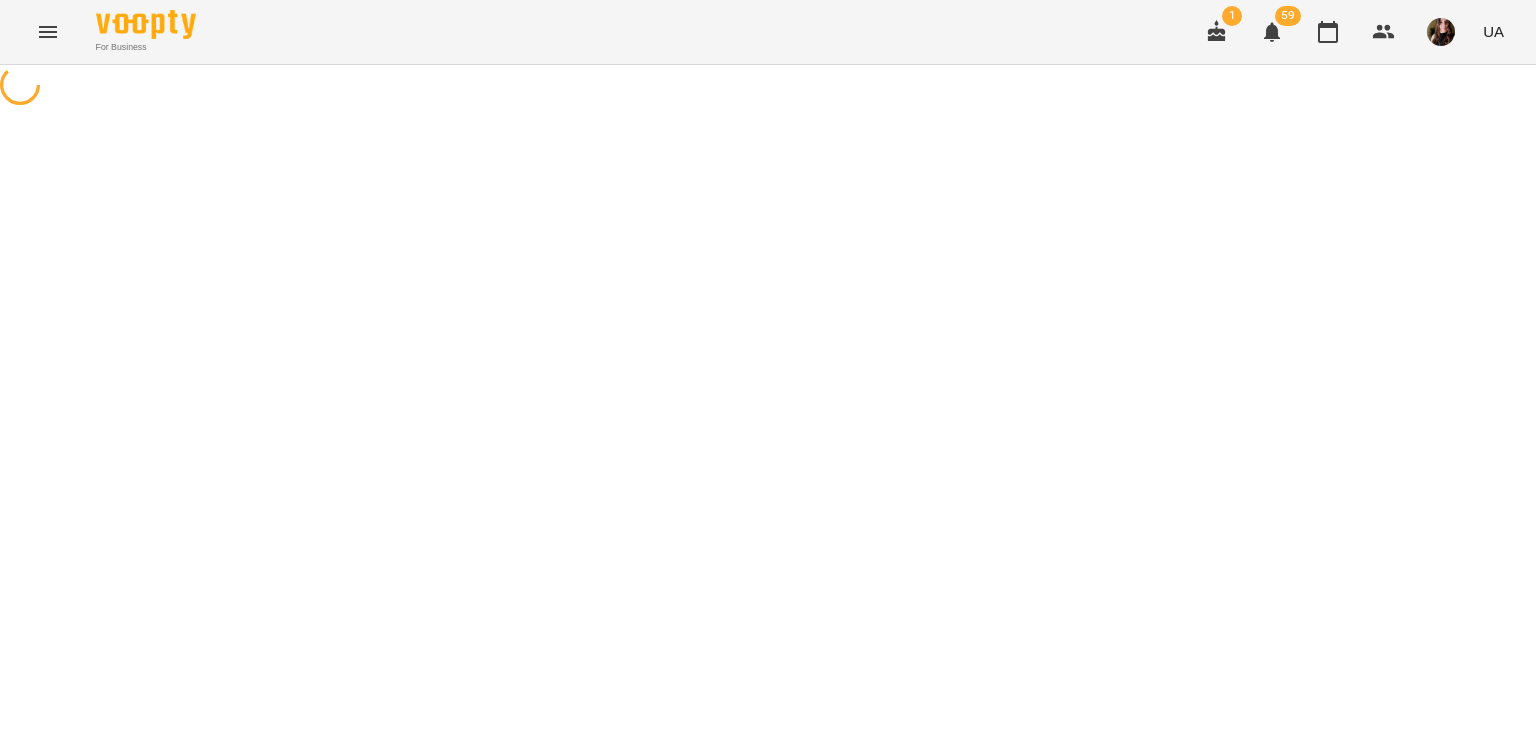 scroll, scrollTop: 0, scrollLeft: 0, axis: both 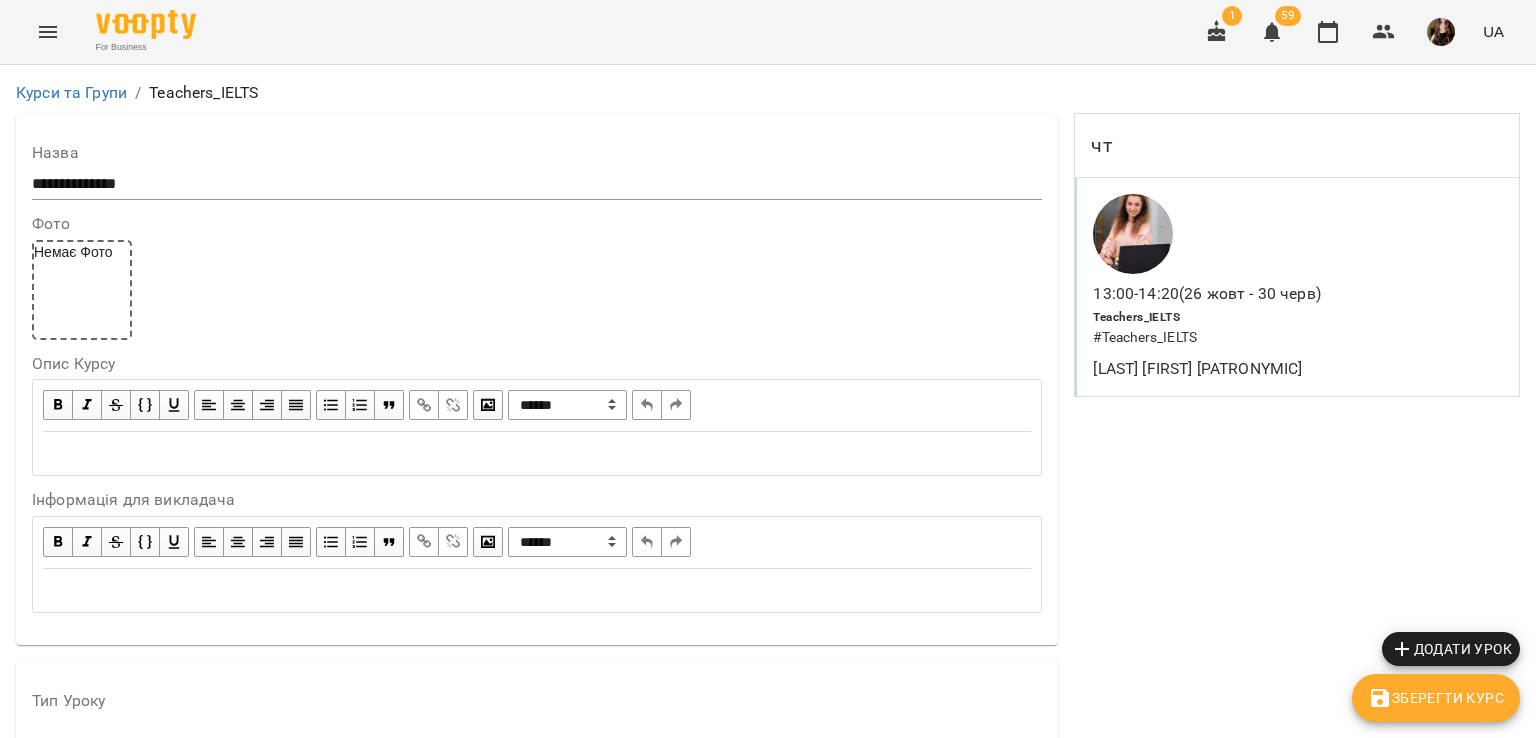 click on "13:00  -  14:20 (26 жовт - 30 черв) Teachers_IELTS # Teachers_IELTS  Коляда Юлія Алішерівна" at bounding box center [1297, 287] 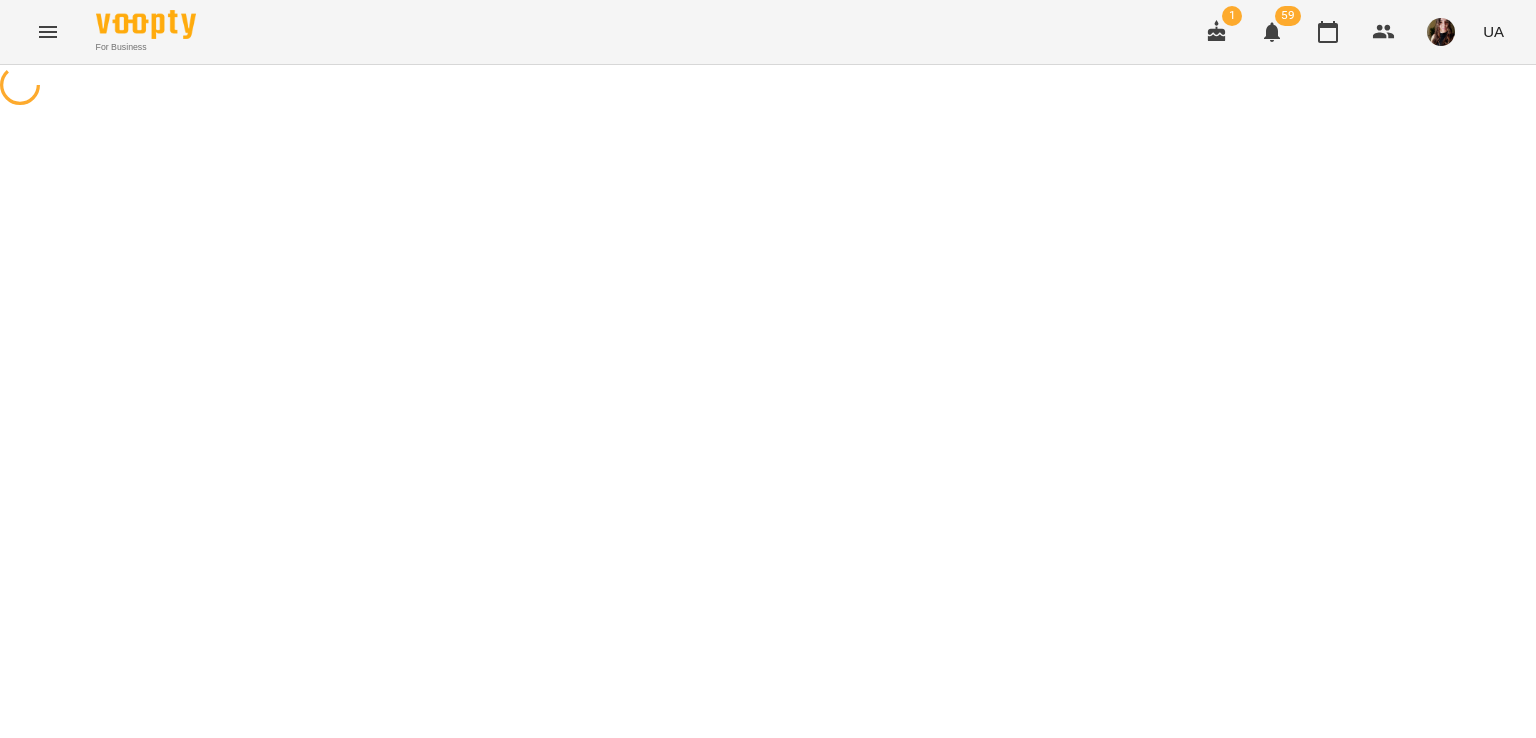 select on "*" 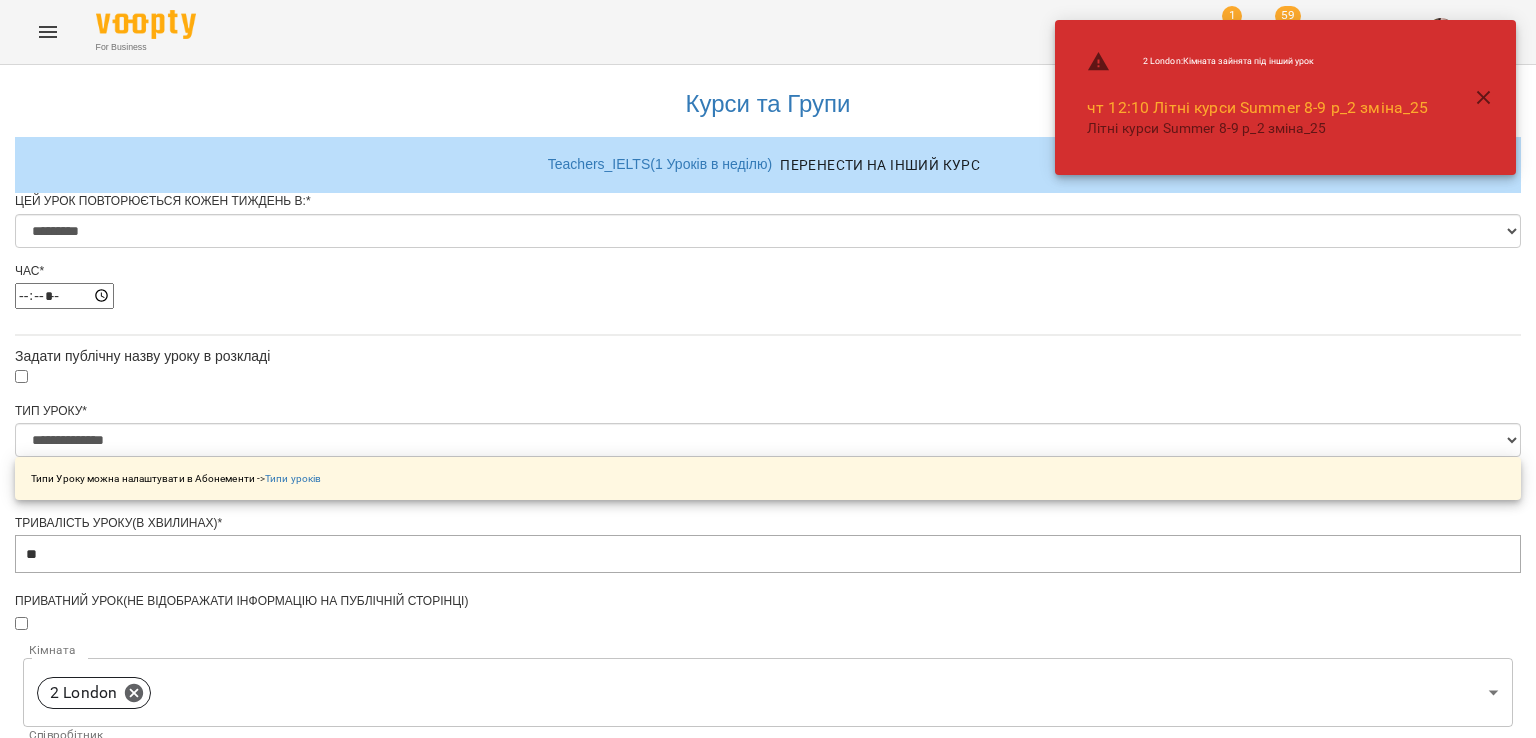 scroll, scrollTop: 1098, scrollLeft: 0, axis: vertical 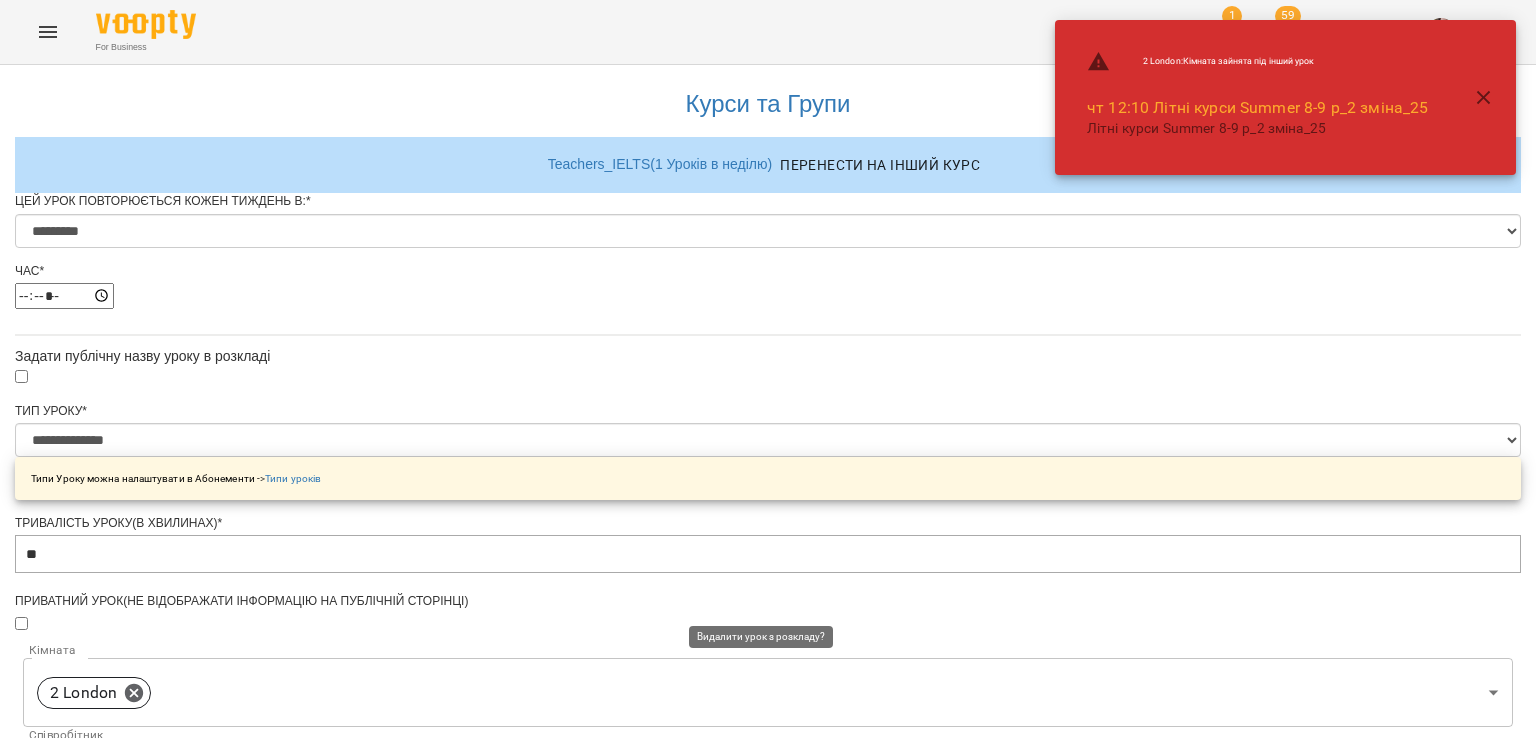 click on "Видалити урок з розкладу" at bounding box center [768, 1687] 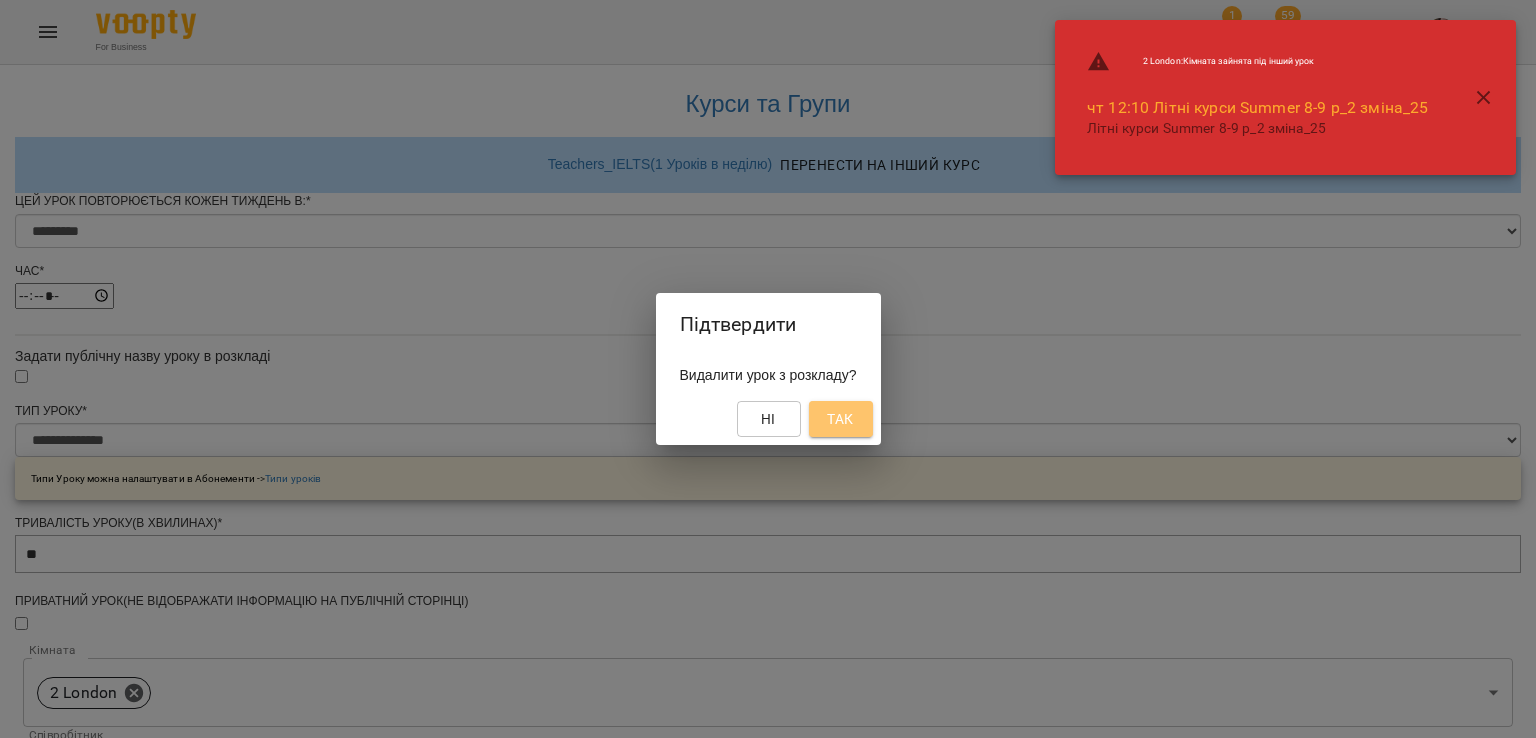 click on "Так" at bounding box center [840, 419] 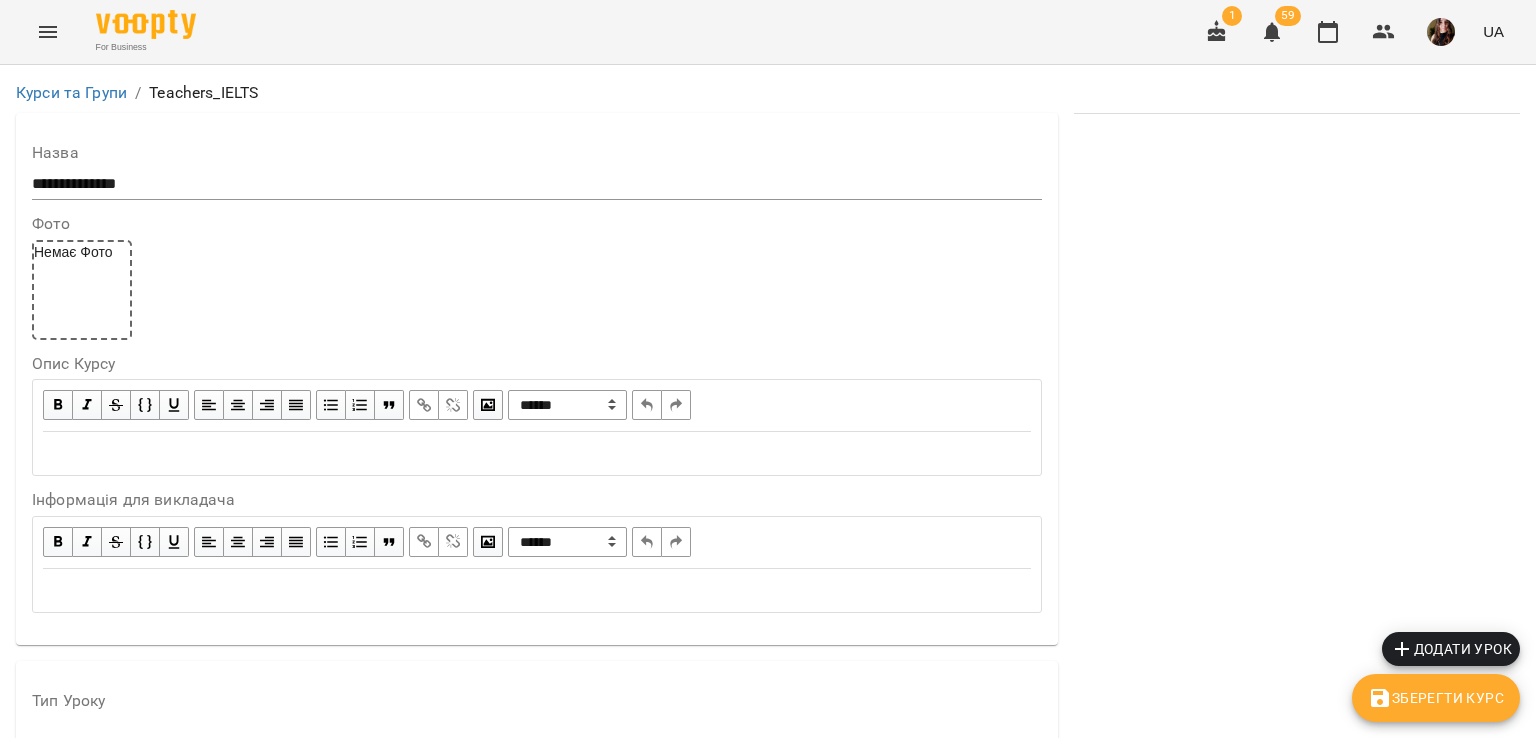scroll, scrollTop: 1900, scrollLeft: 0, axis: vertical 